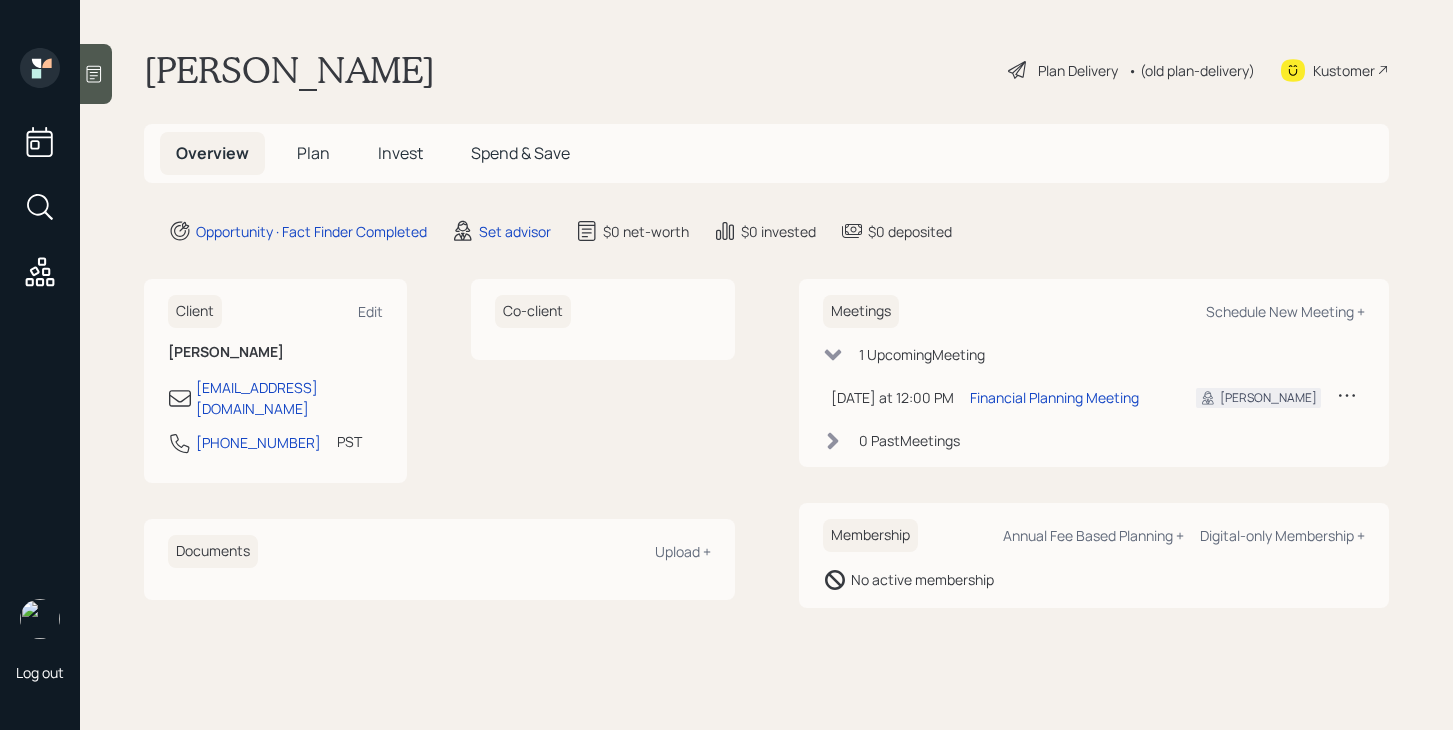 scroll, scrollTop: 0, scrollLeft: 0, axis: both 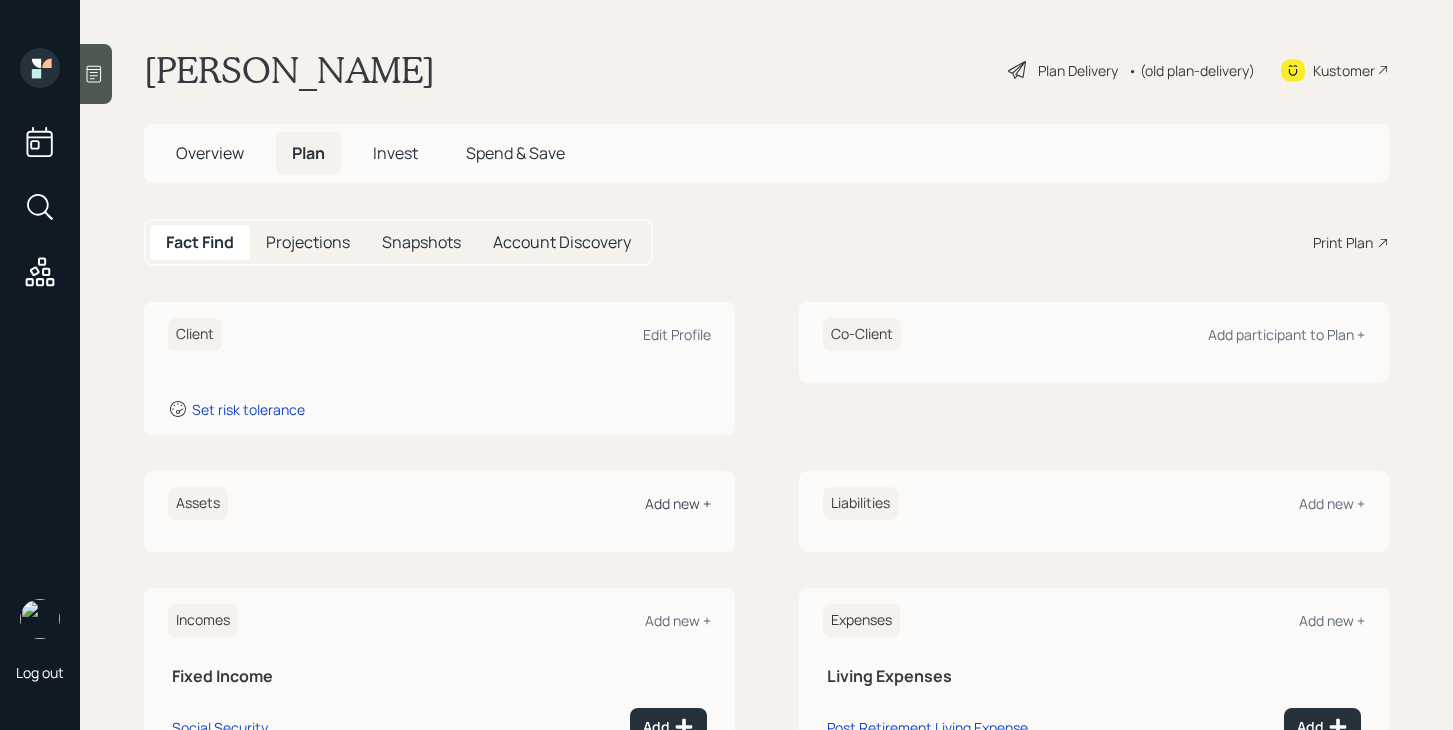 click on "Add new +" at bounding box center (678, 503) 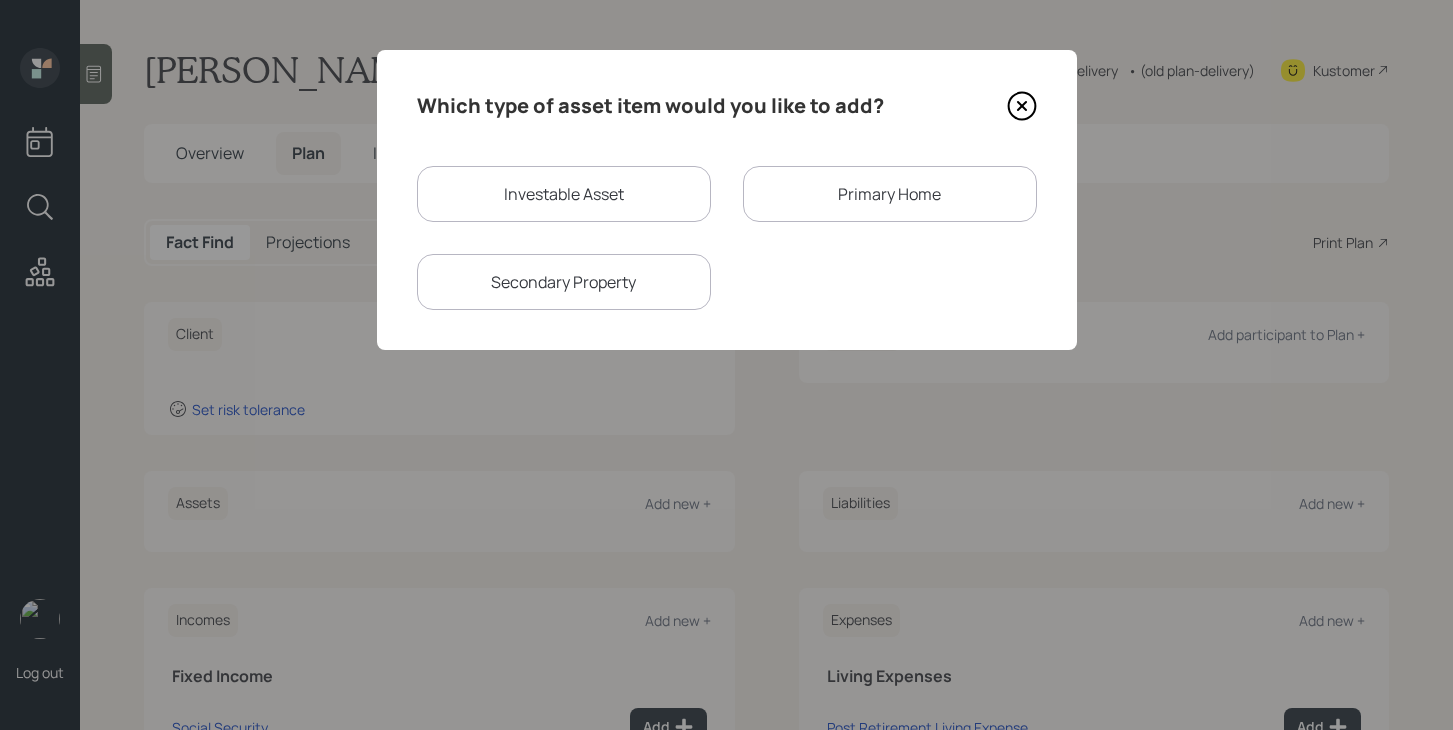 click on "Investable Asset" at bounding box center (564, 194) 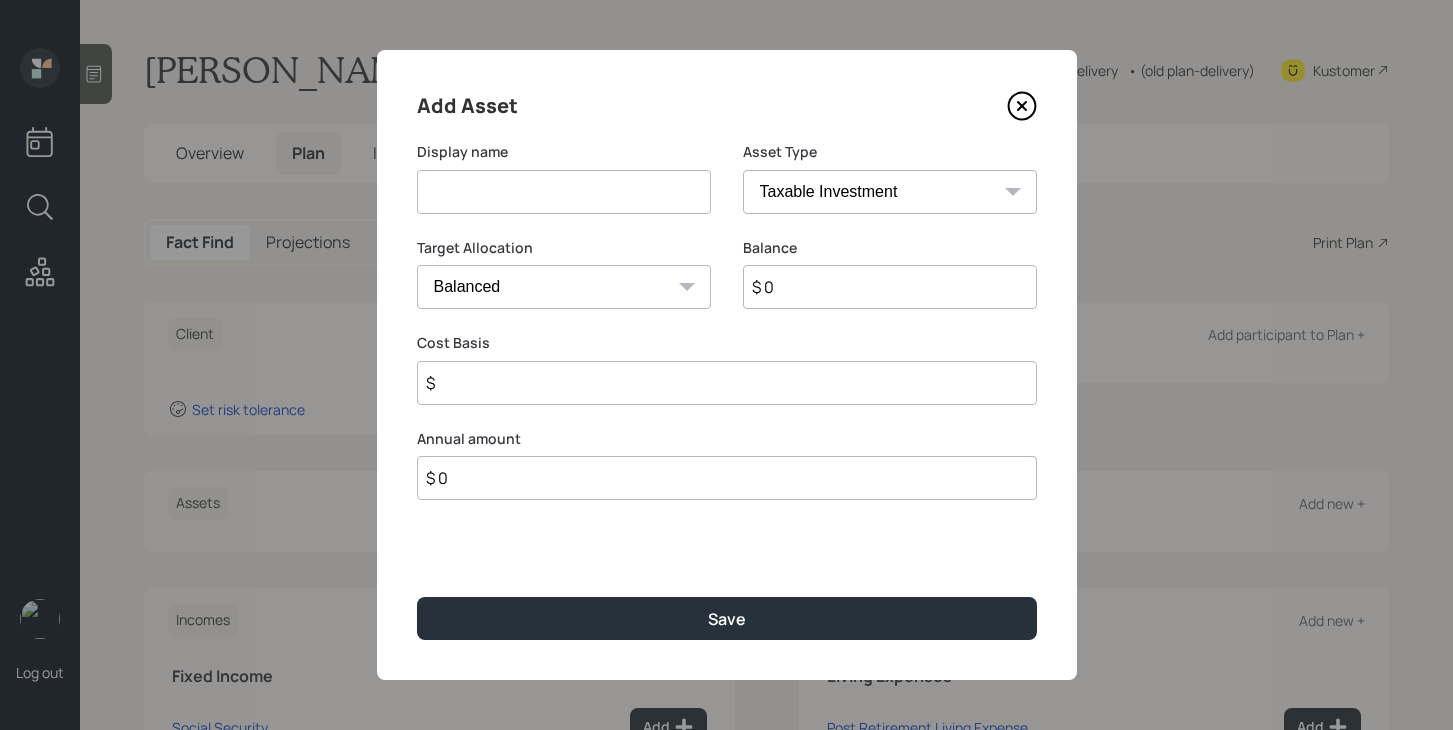 click at bounding box center [564, 192] 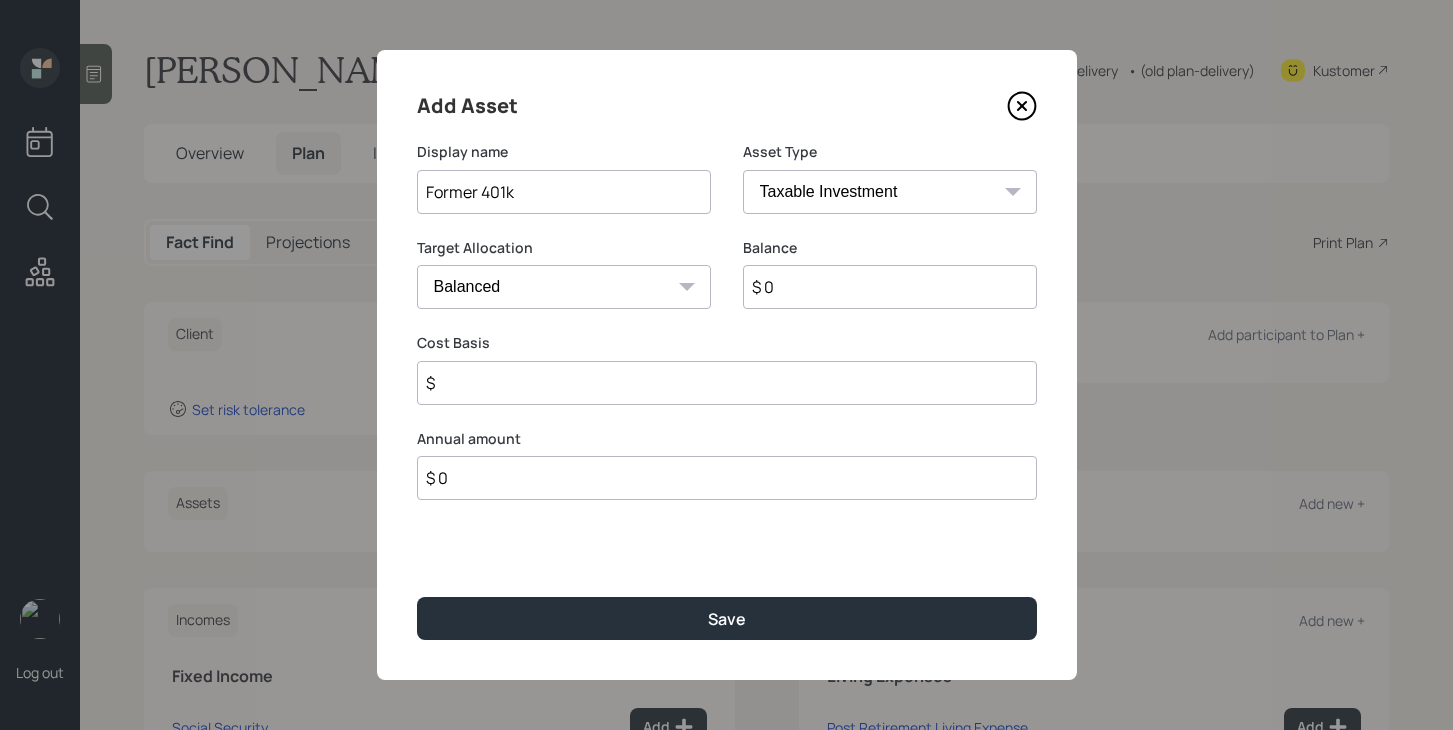 type on "Former 401k" 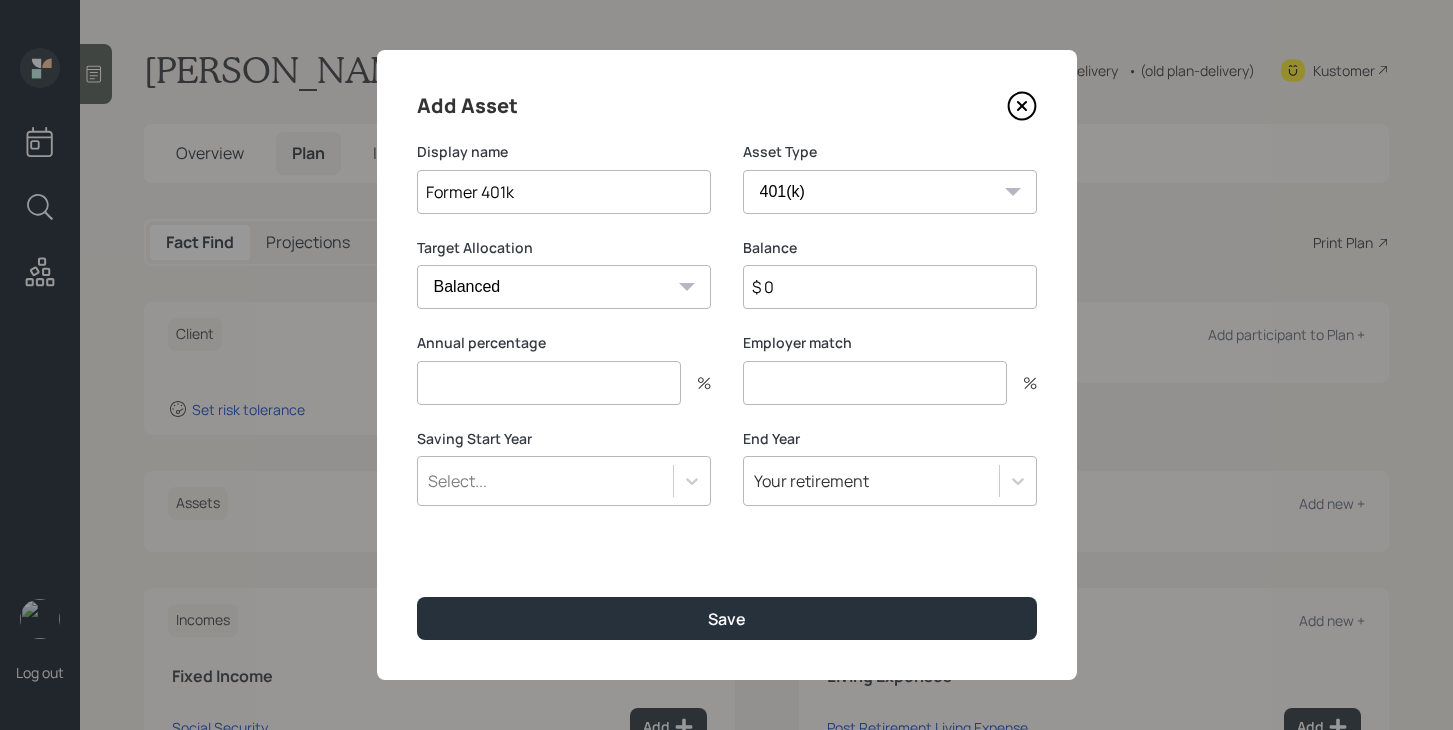 click on "$ 0" at bounding box center [890, 287] 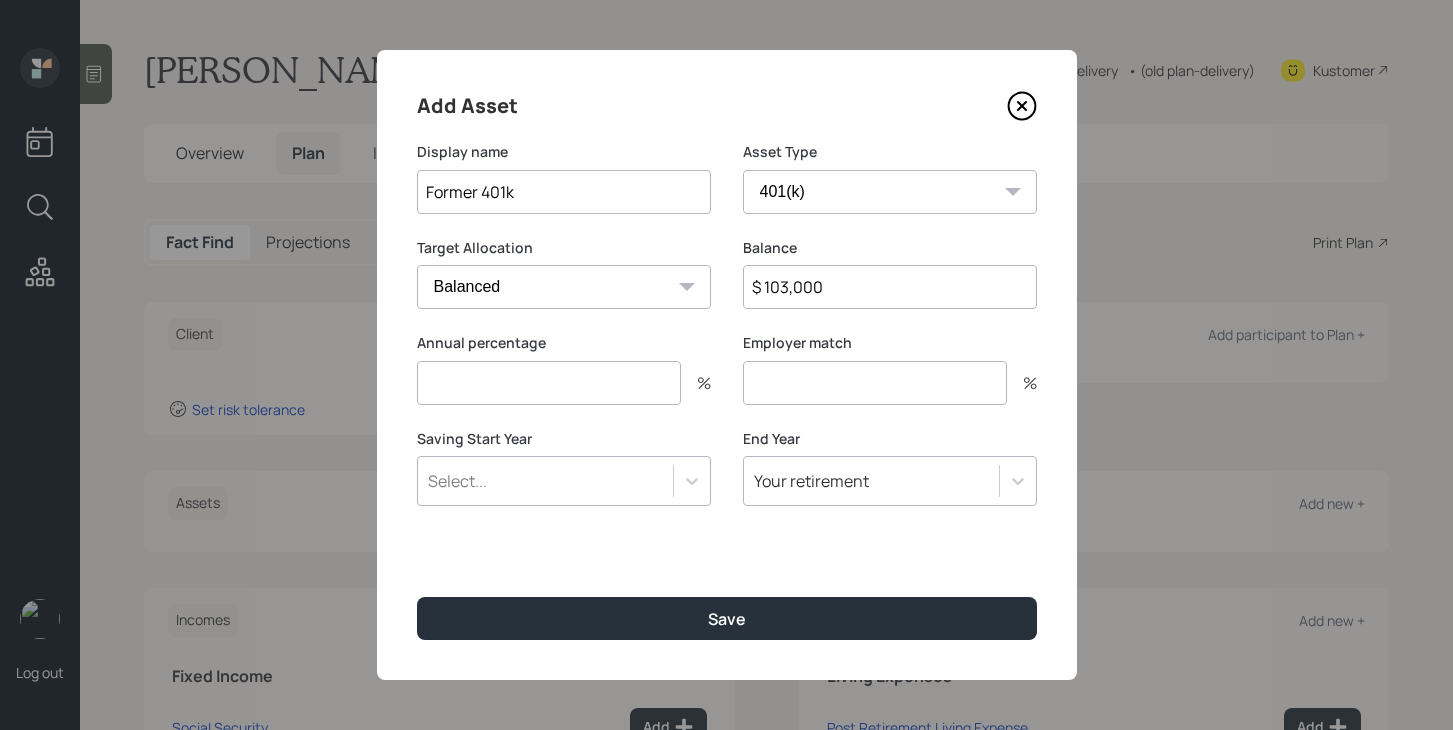 type on "$ 103,000" 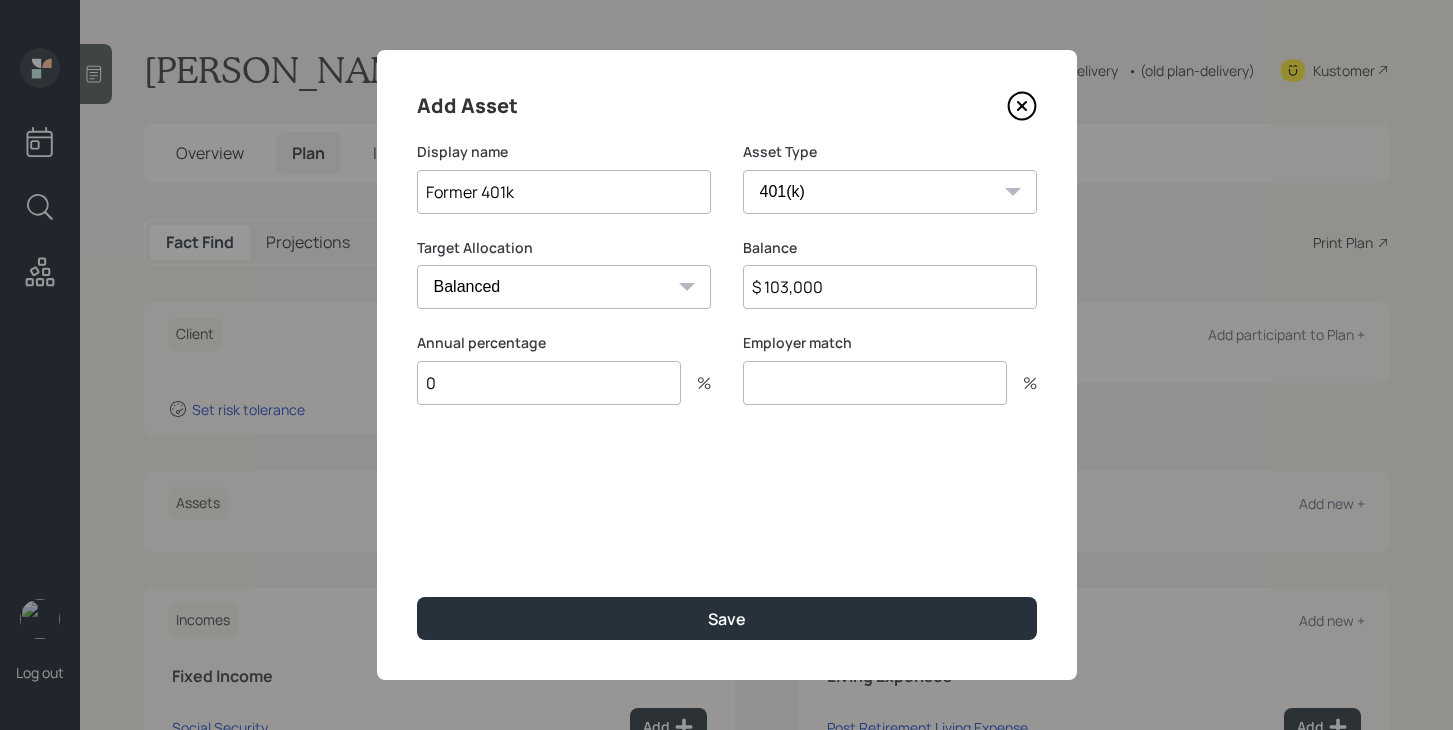 type on "0" 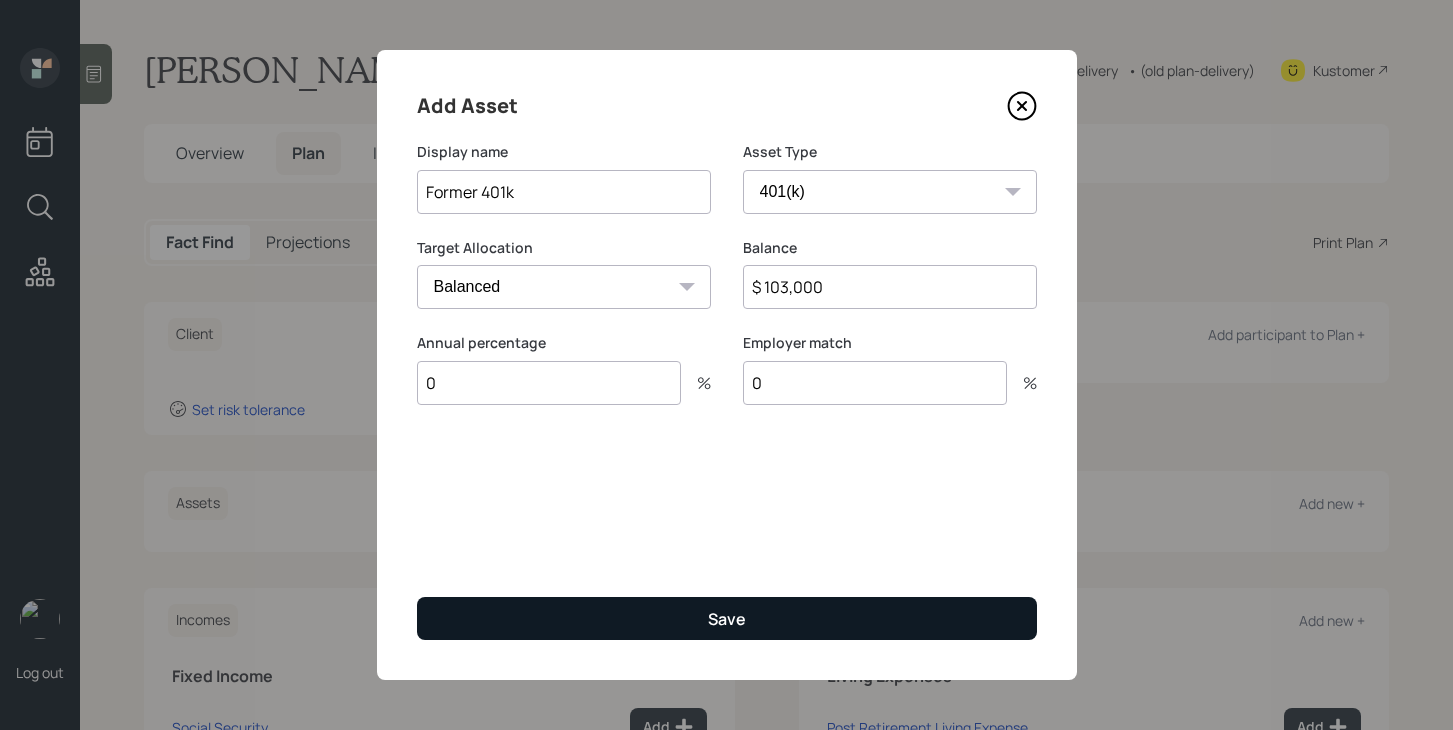 type on "0" 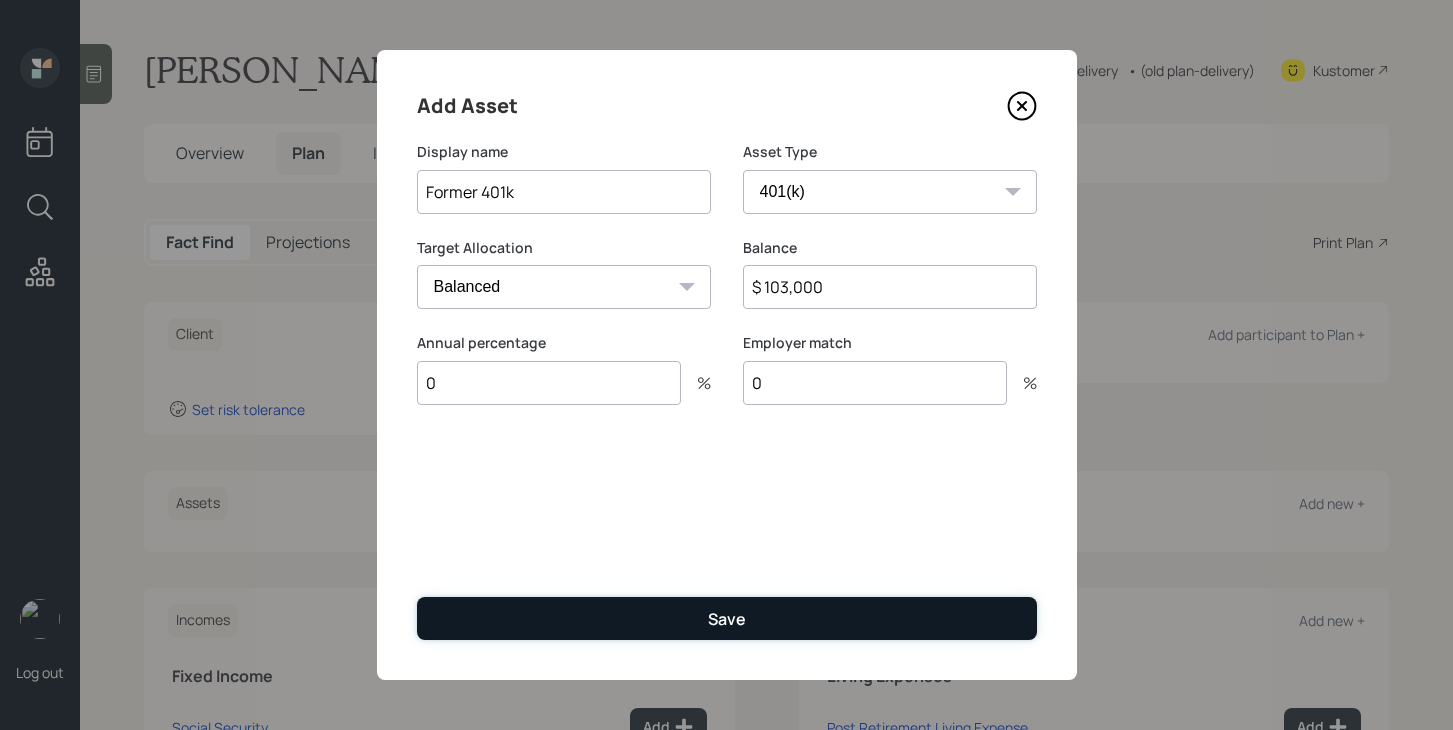 click on "Save" at bounding box center [727, 618] 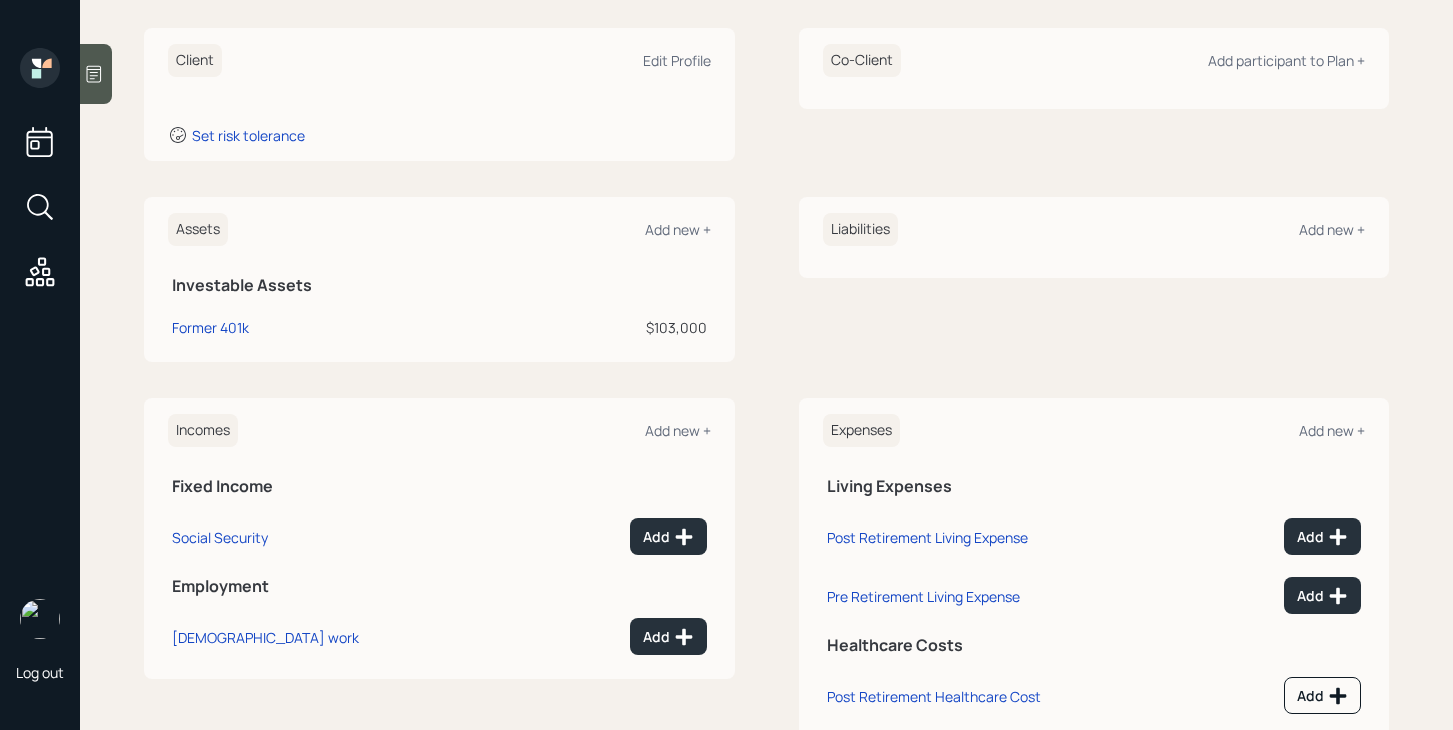 scroll, scrollTop: 277, scrollLeft: 0, axis: vertical 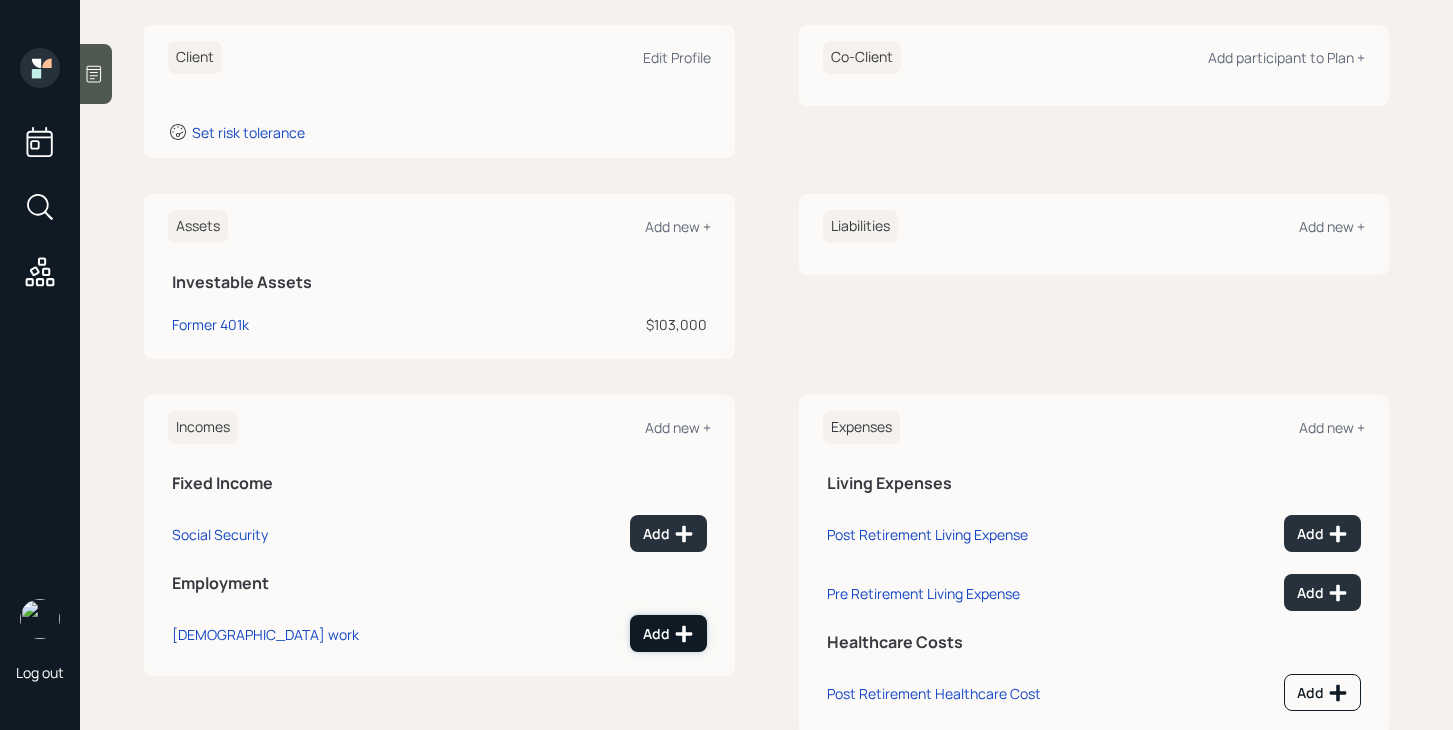 click 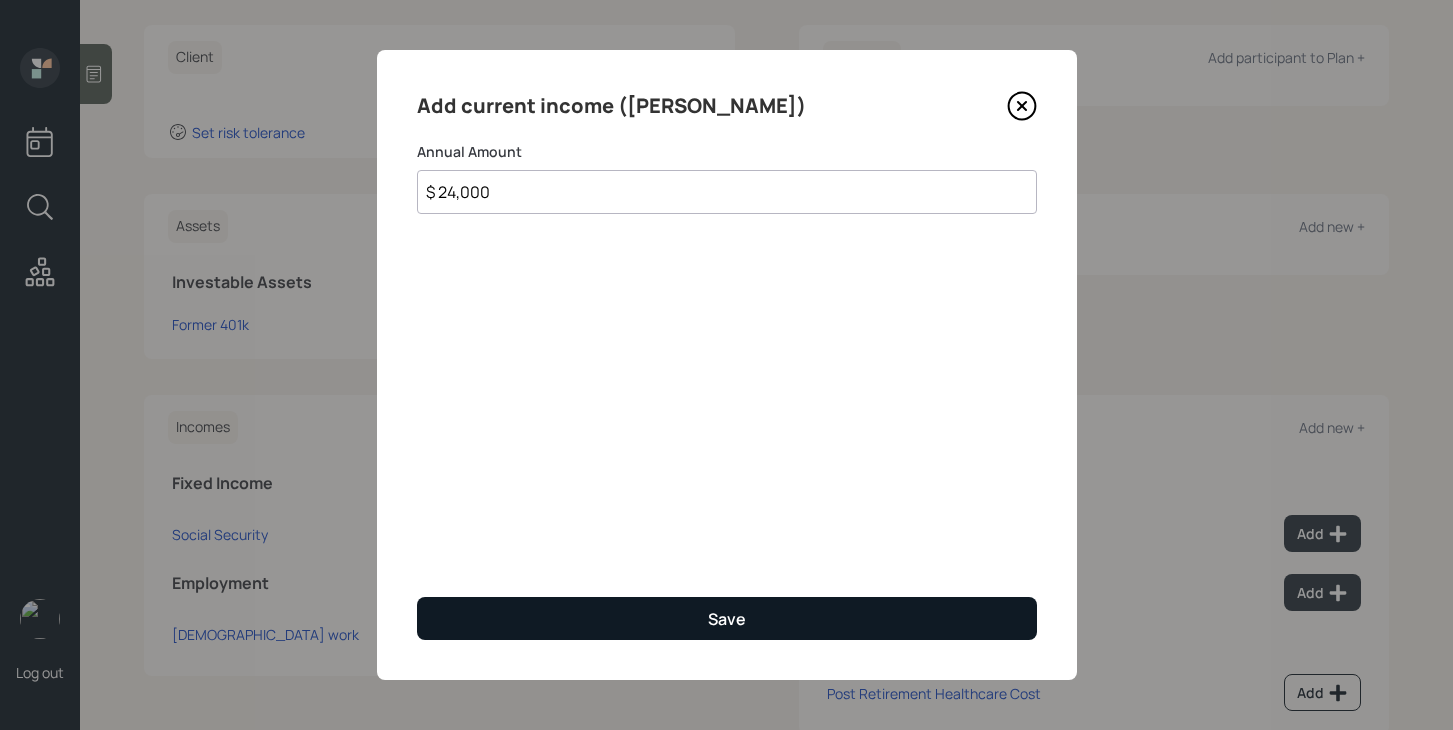 type on "$ 24,000" 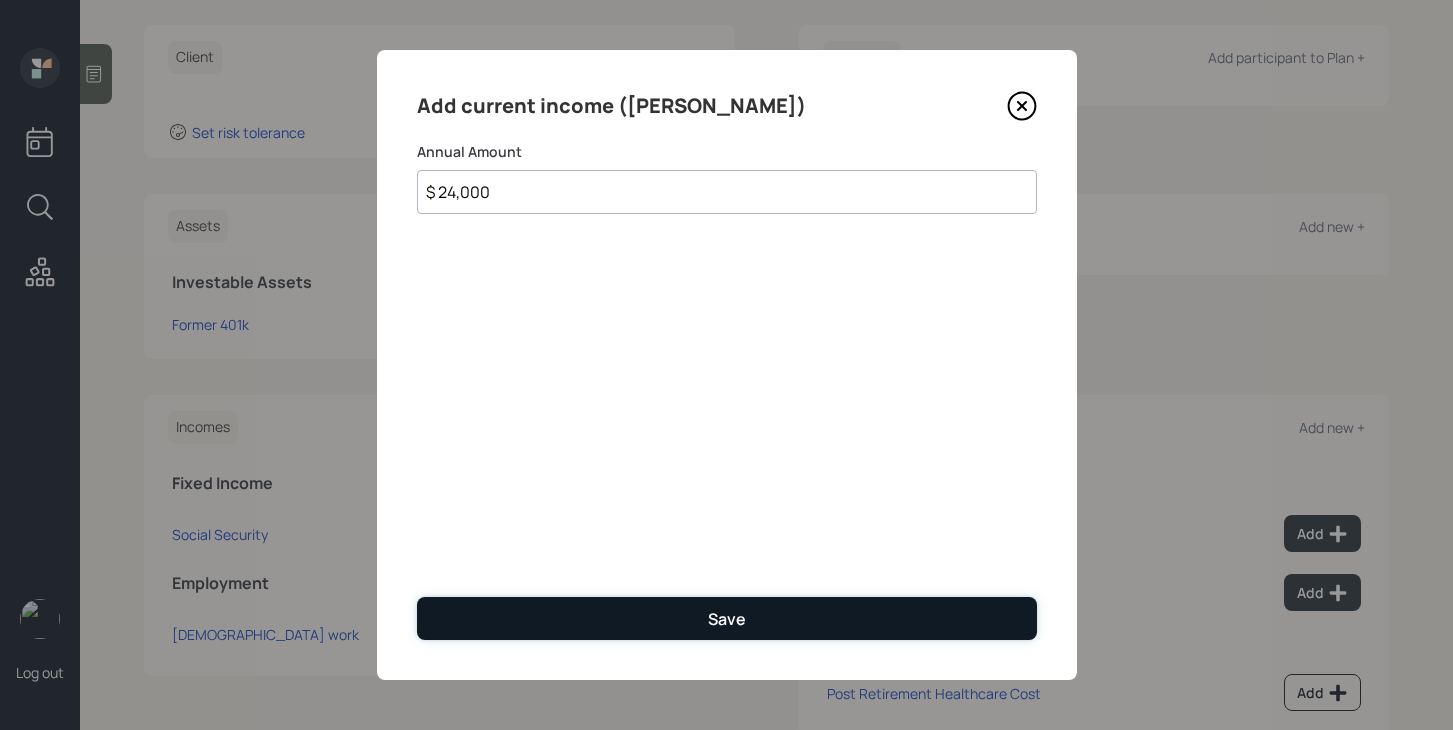 click on "Save" at bounding box center (727, 618) 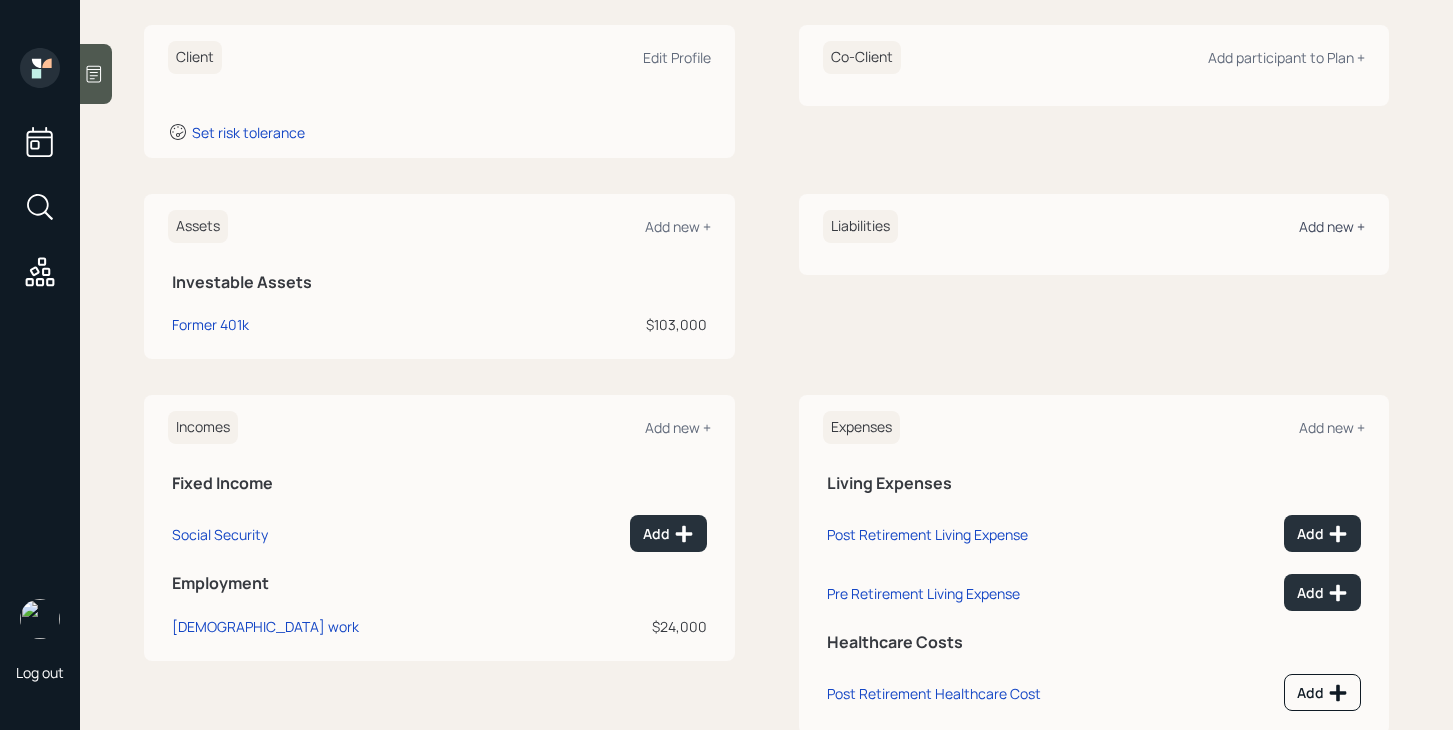 click on "Add new +" at bounding box center [1332, 226] 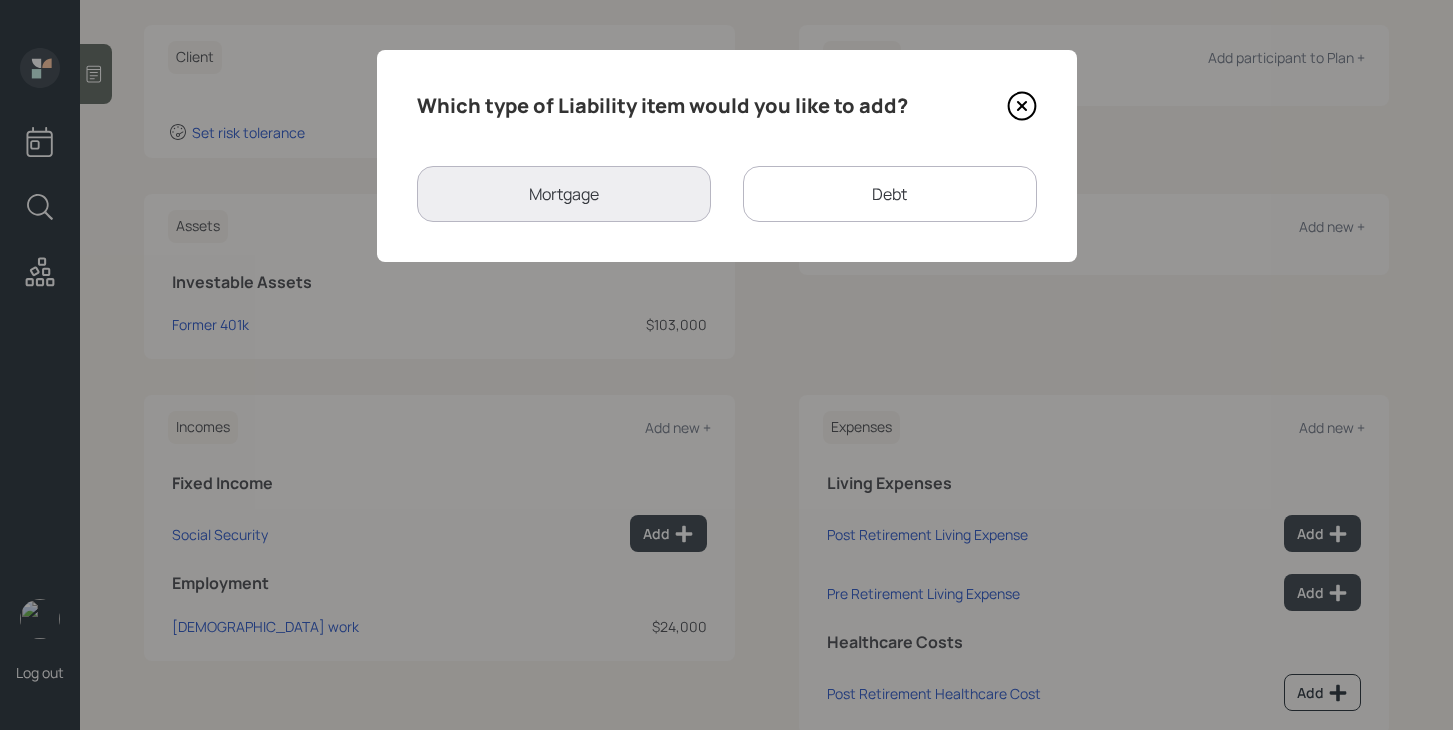 click on "Debt" at bounding box center [890, 194] 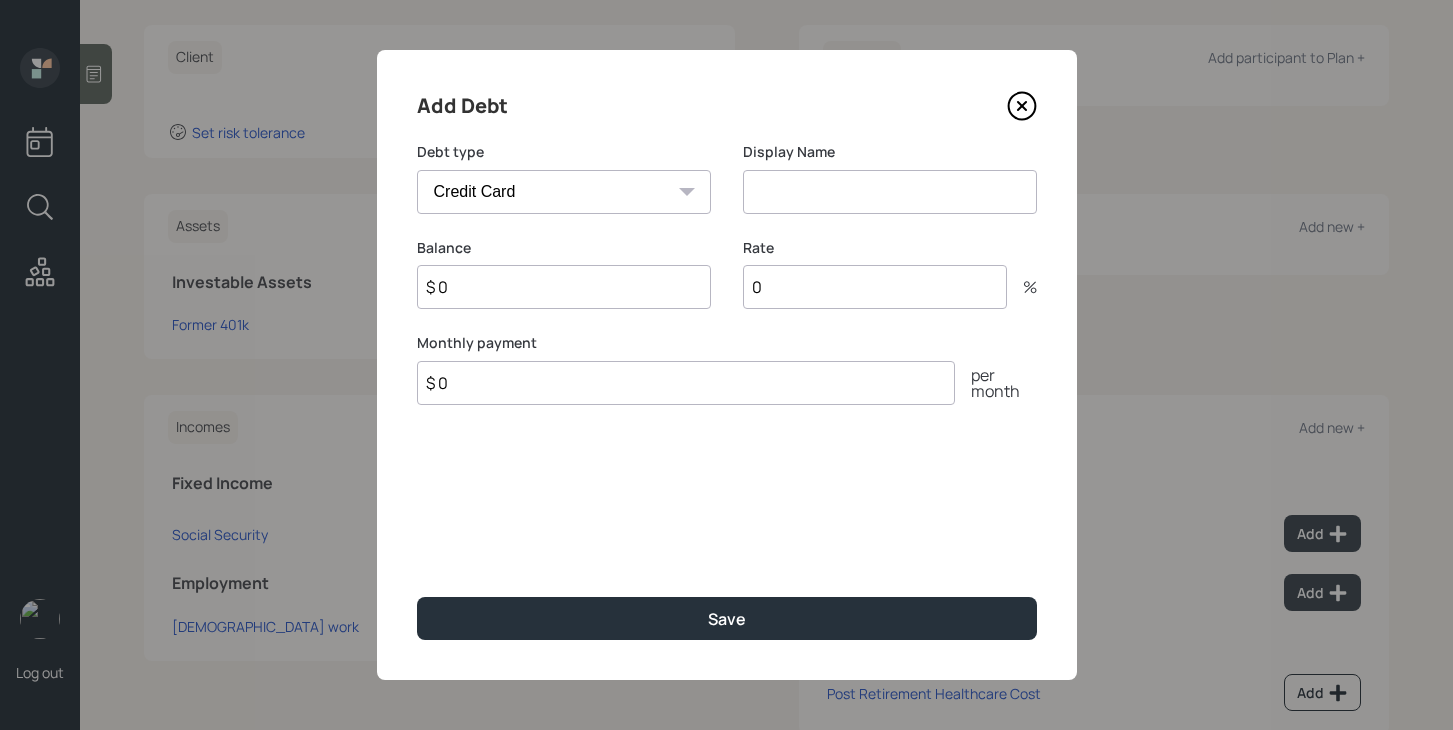 click on "Car Credit Card Medical Student Other" at bounding box center (564, 192) 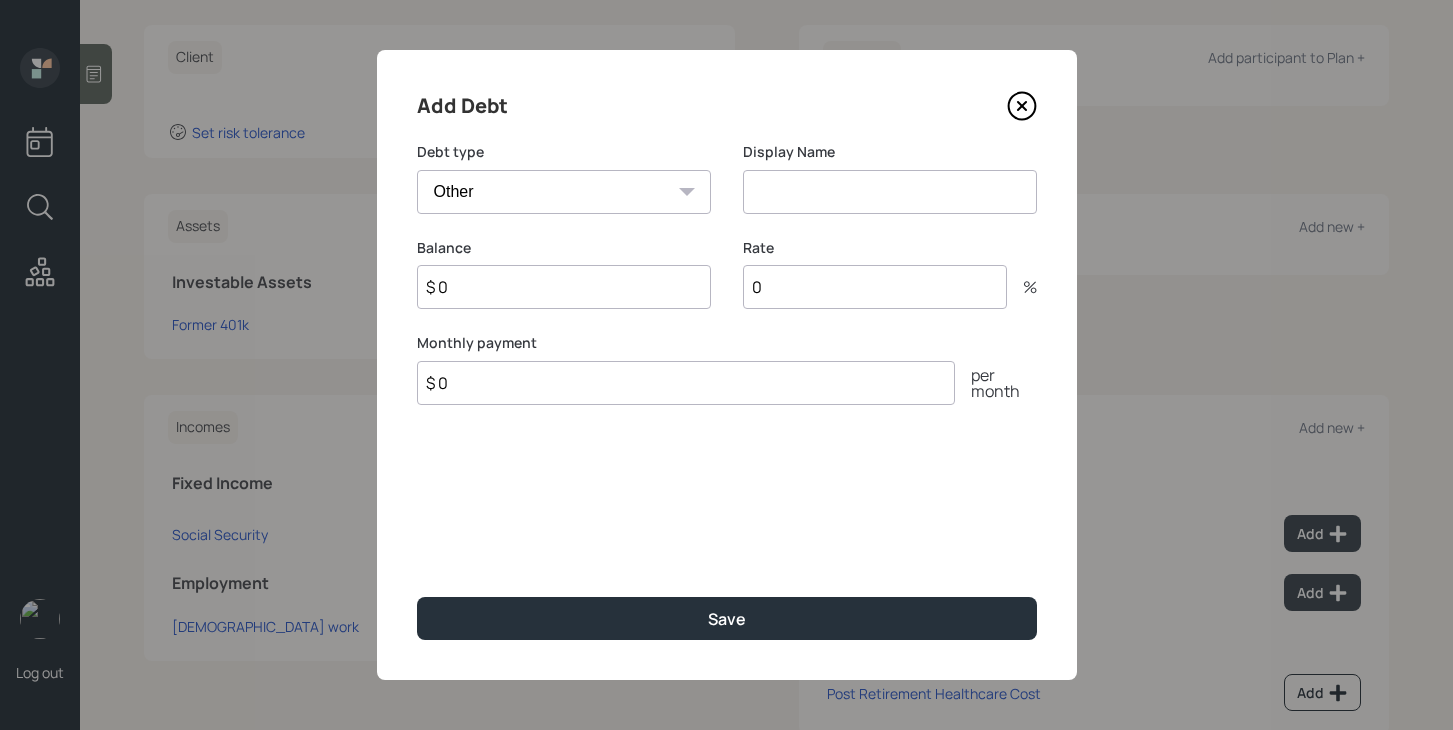 click at bounding box center (890, 192) 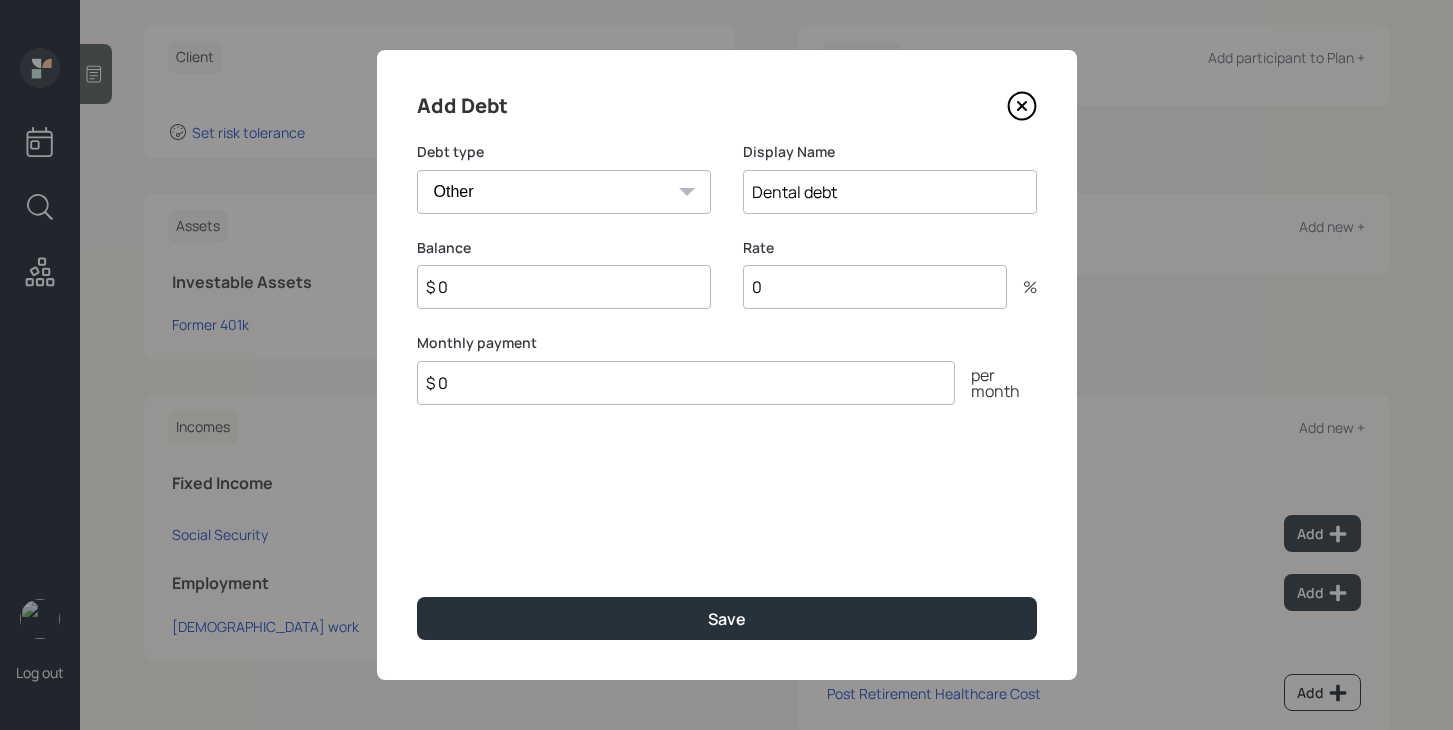 type on "Dental debt" 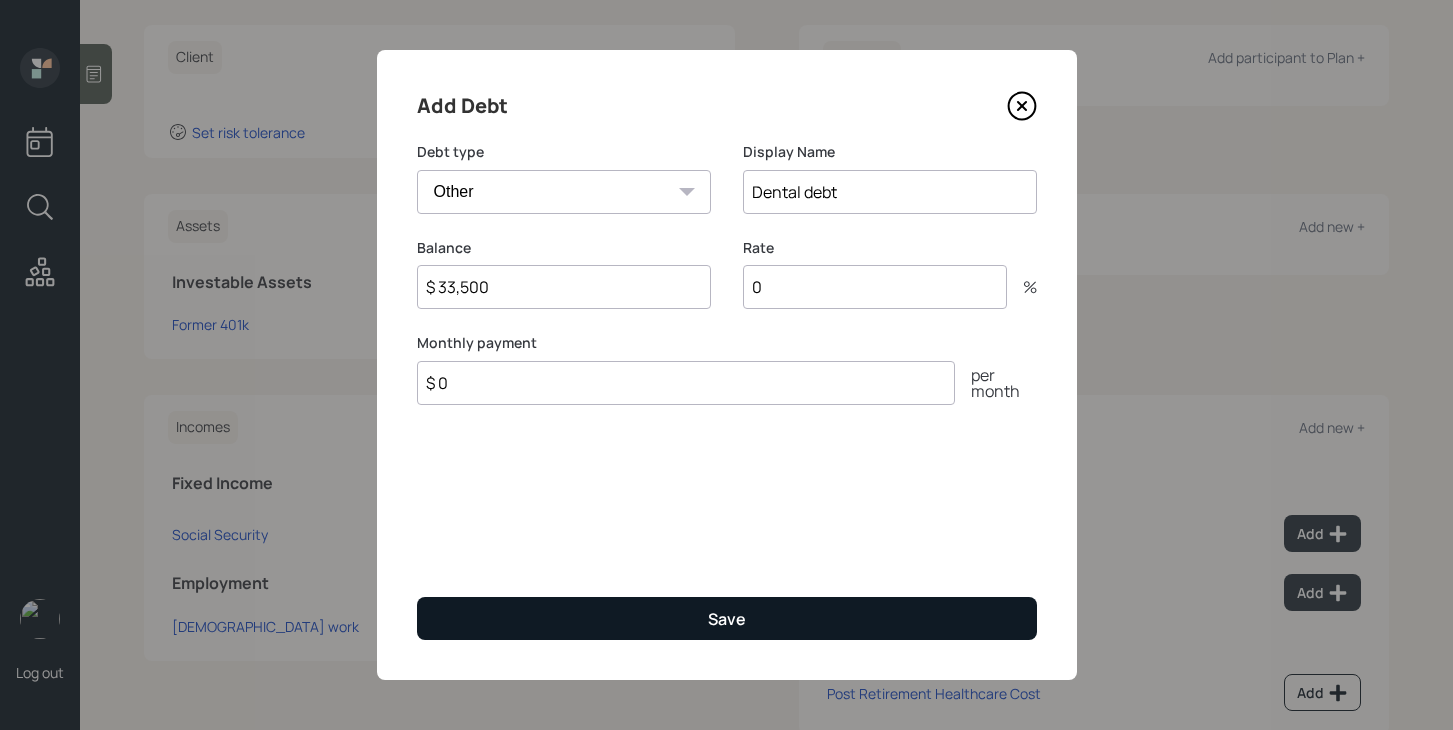 type on "$ 33,500" 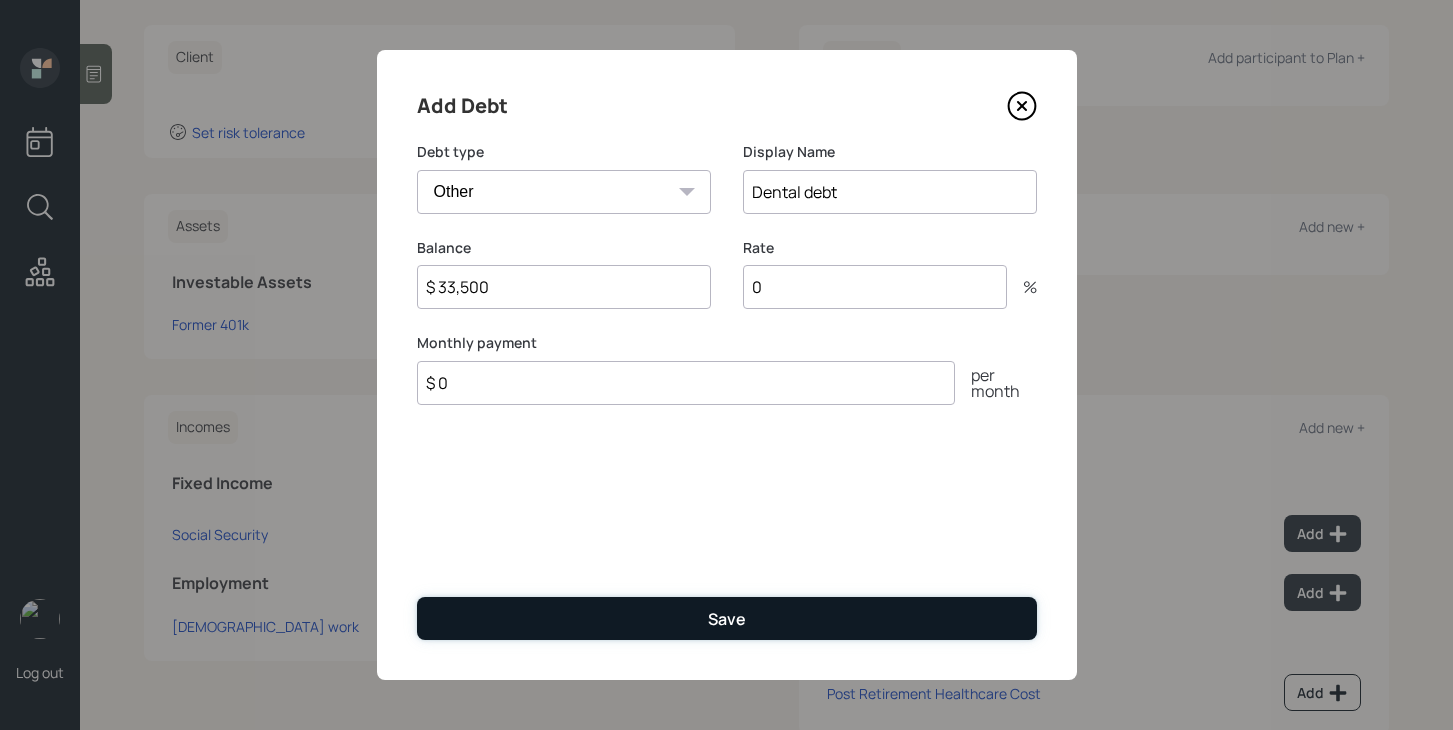 click on "Save" at bounding box center [727, 618] 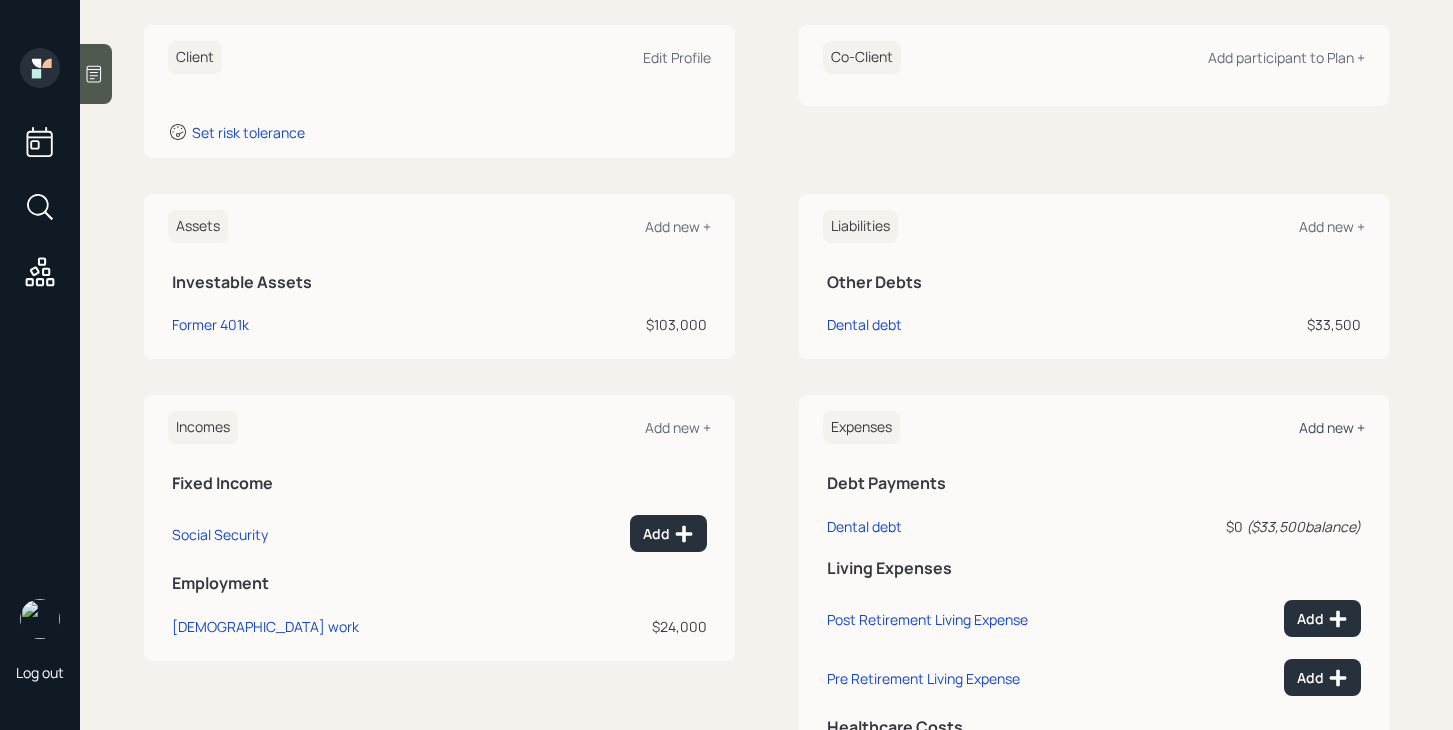 click on "Add new +" at bounding box center [1332, 427] 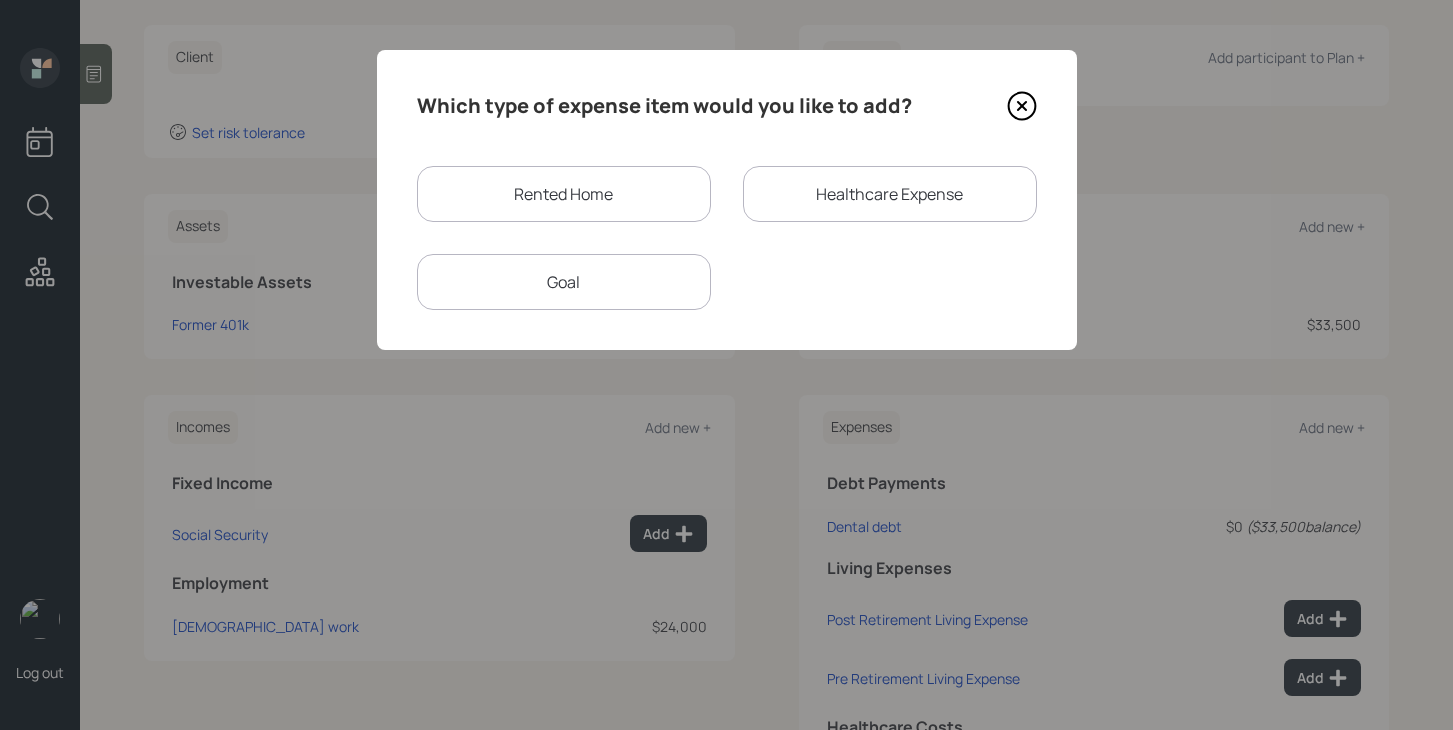 click on "Rented Home" at bounding box center (564, 194) 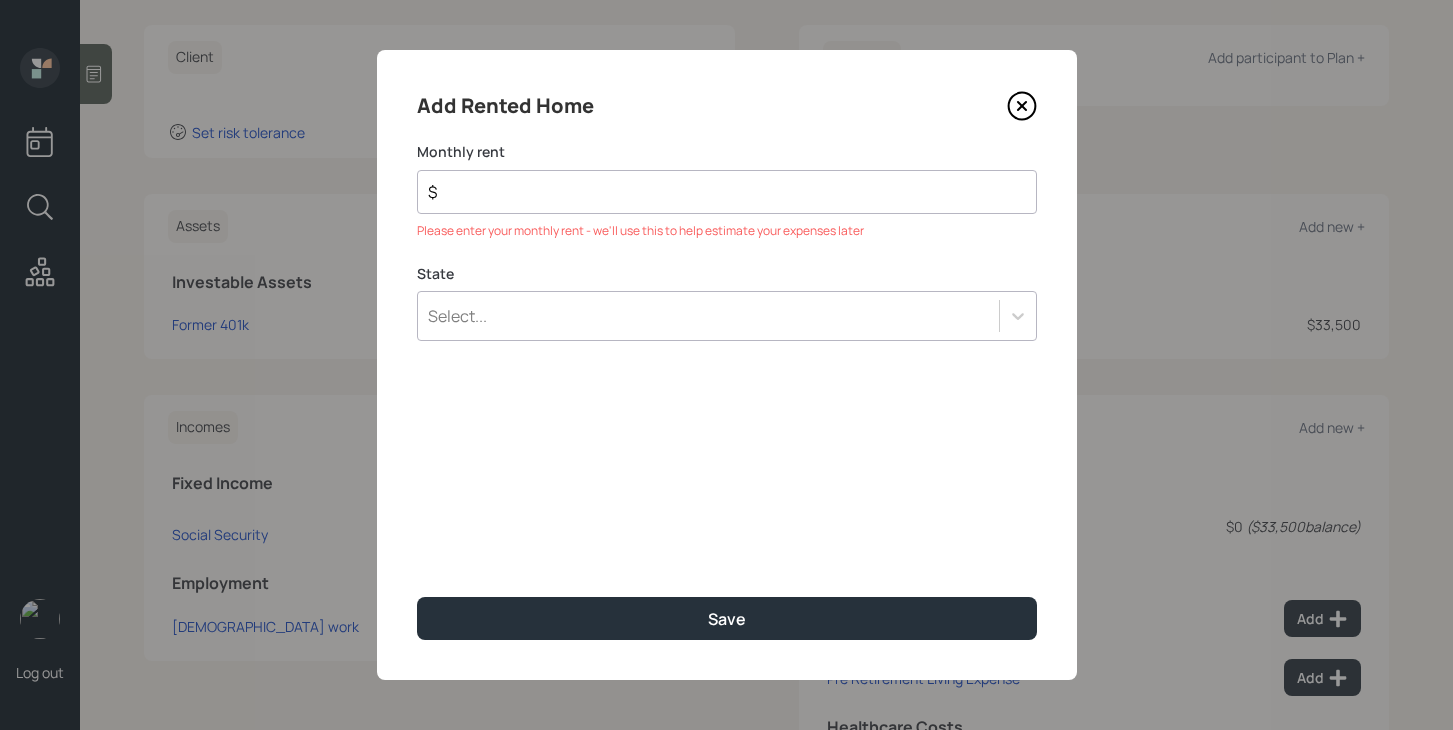 click on "Select..." at bounding box center [708, 316] 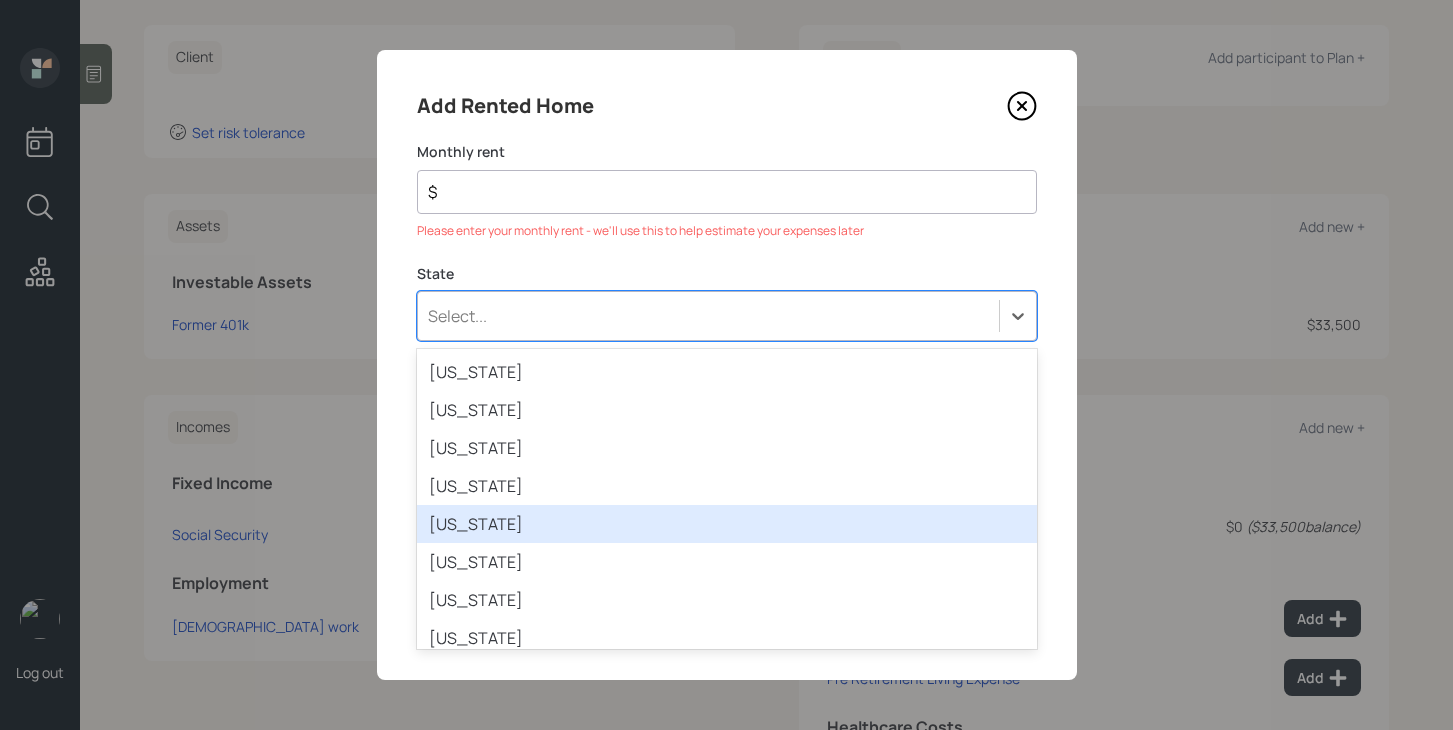 click on "California" at bounding box center (727, 524) 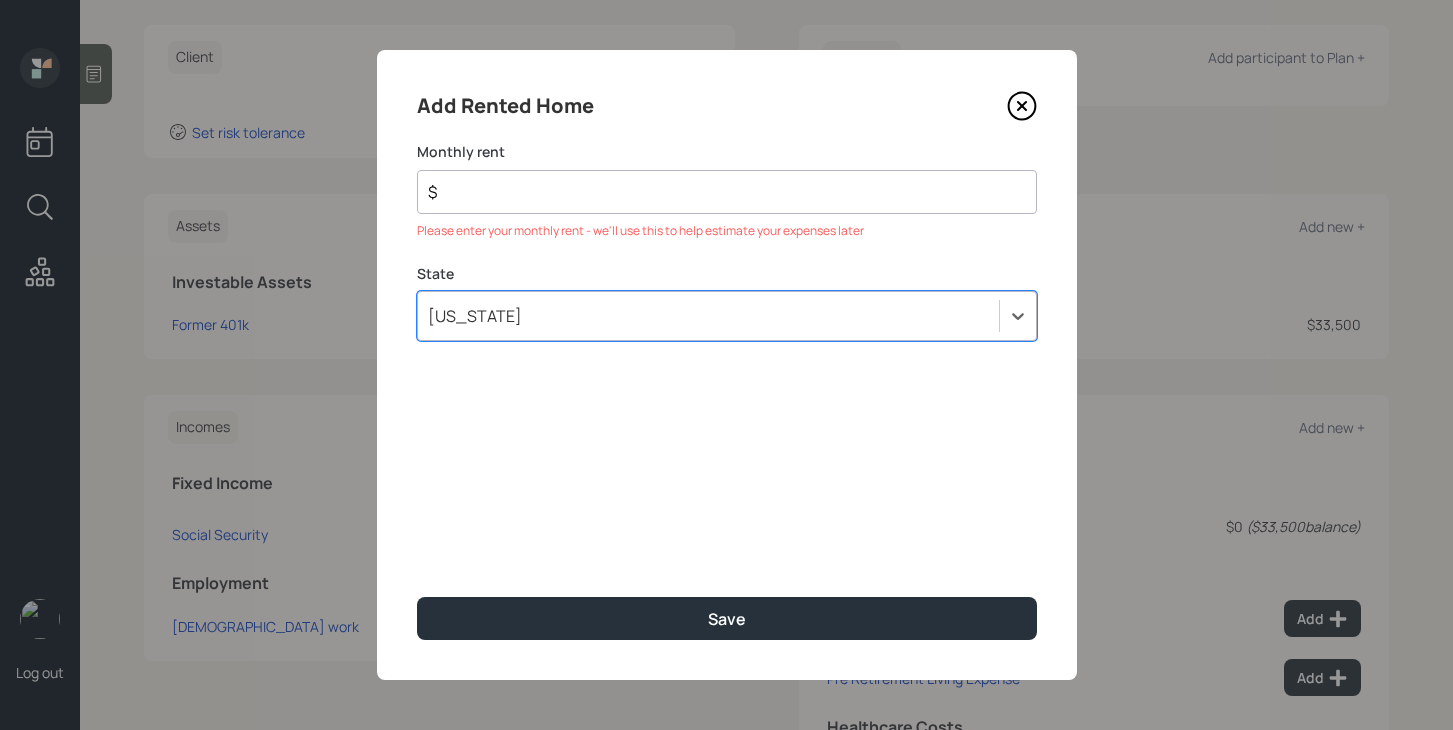 click on "$" at bounding box center (719, 192) 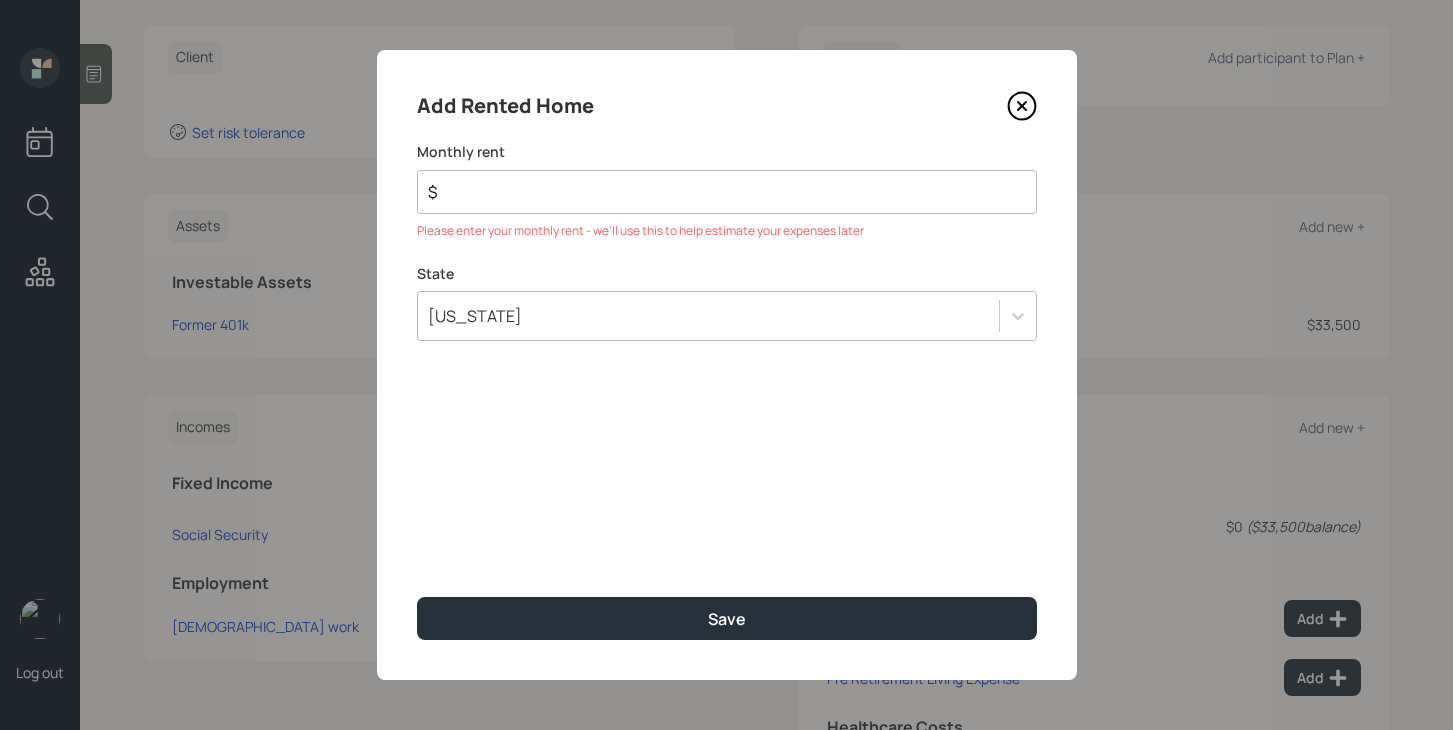click on "$" at bounding box center (719, 192) 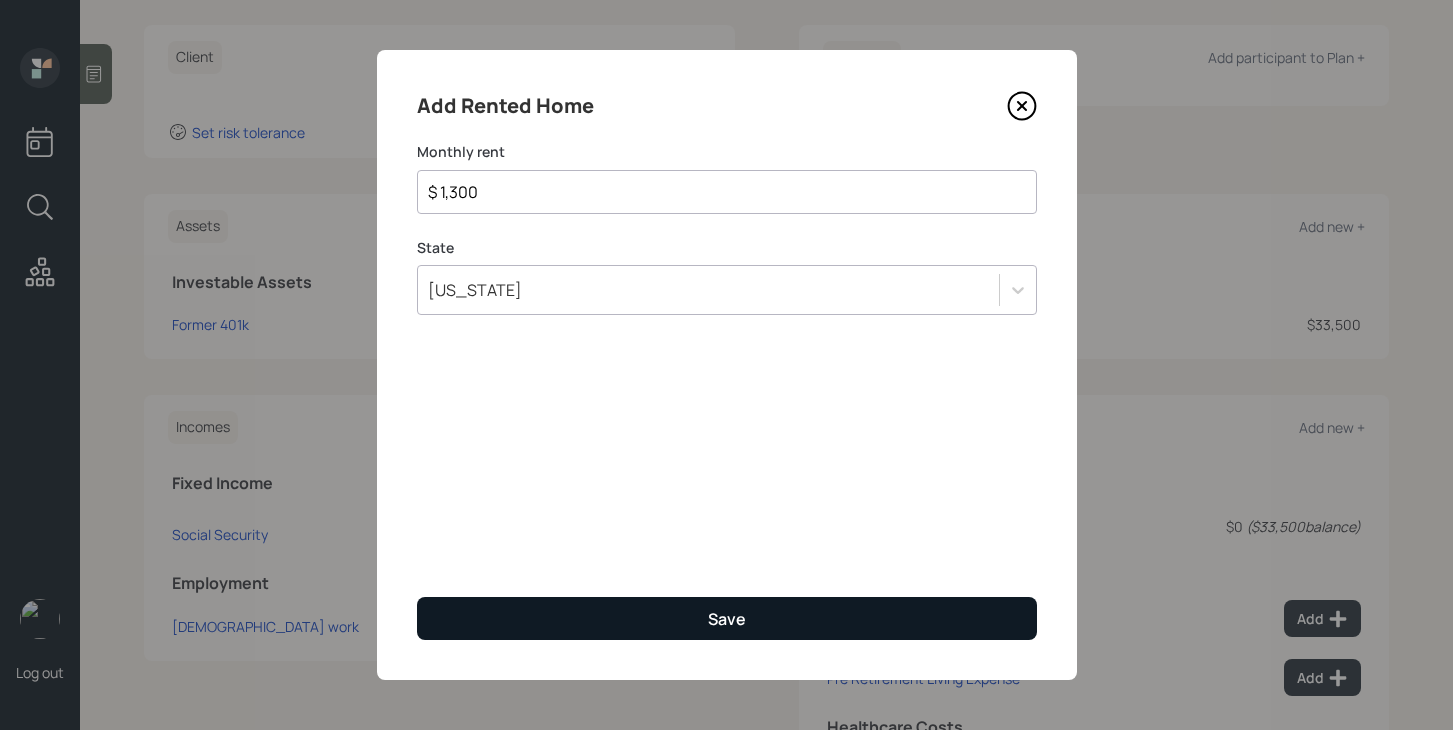 type on "$ 1,300" 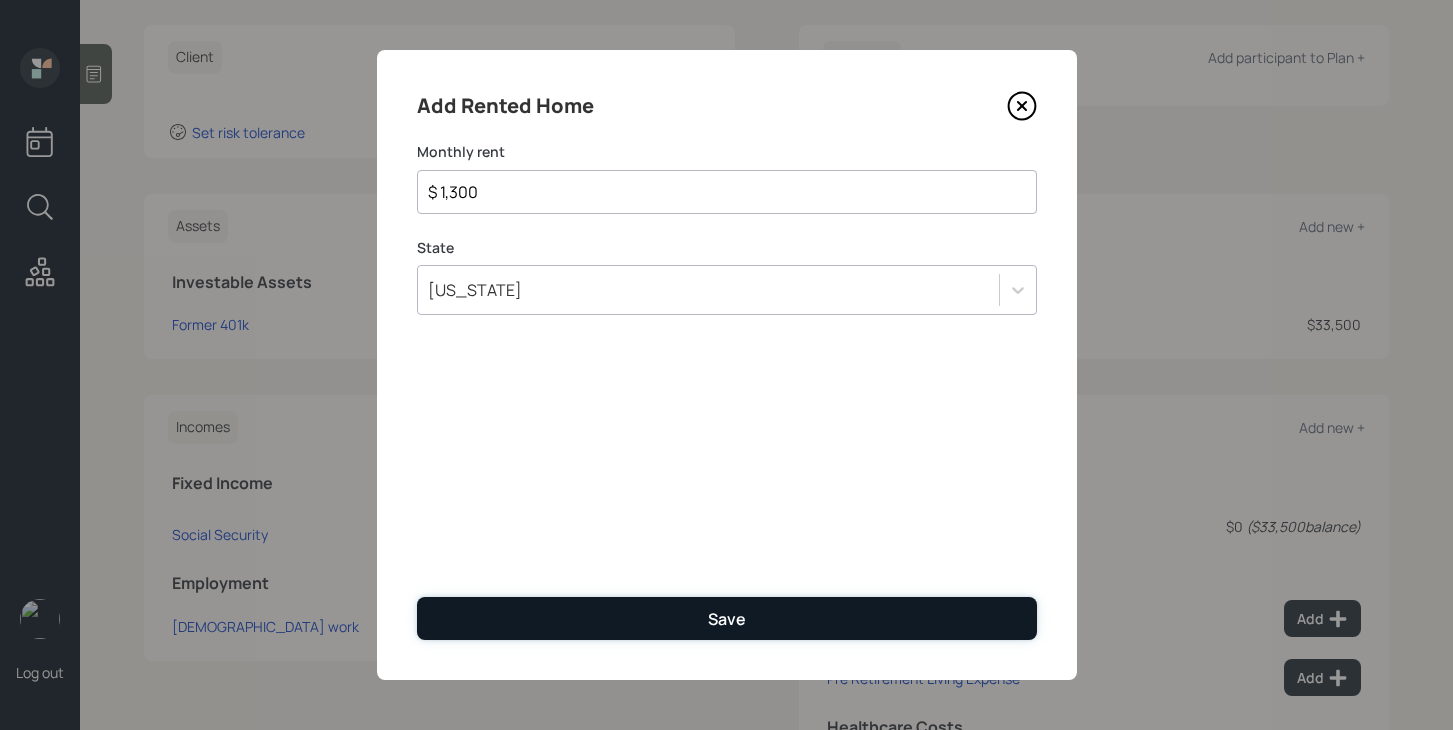 click on "Save" at bounding box center [727, 618] 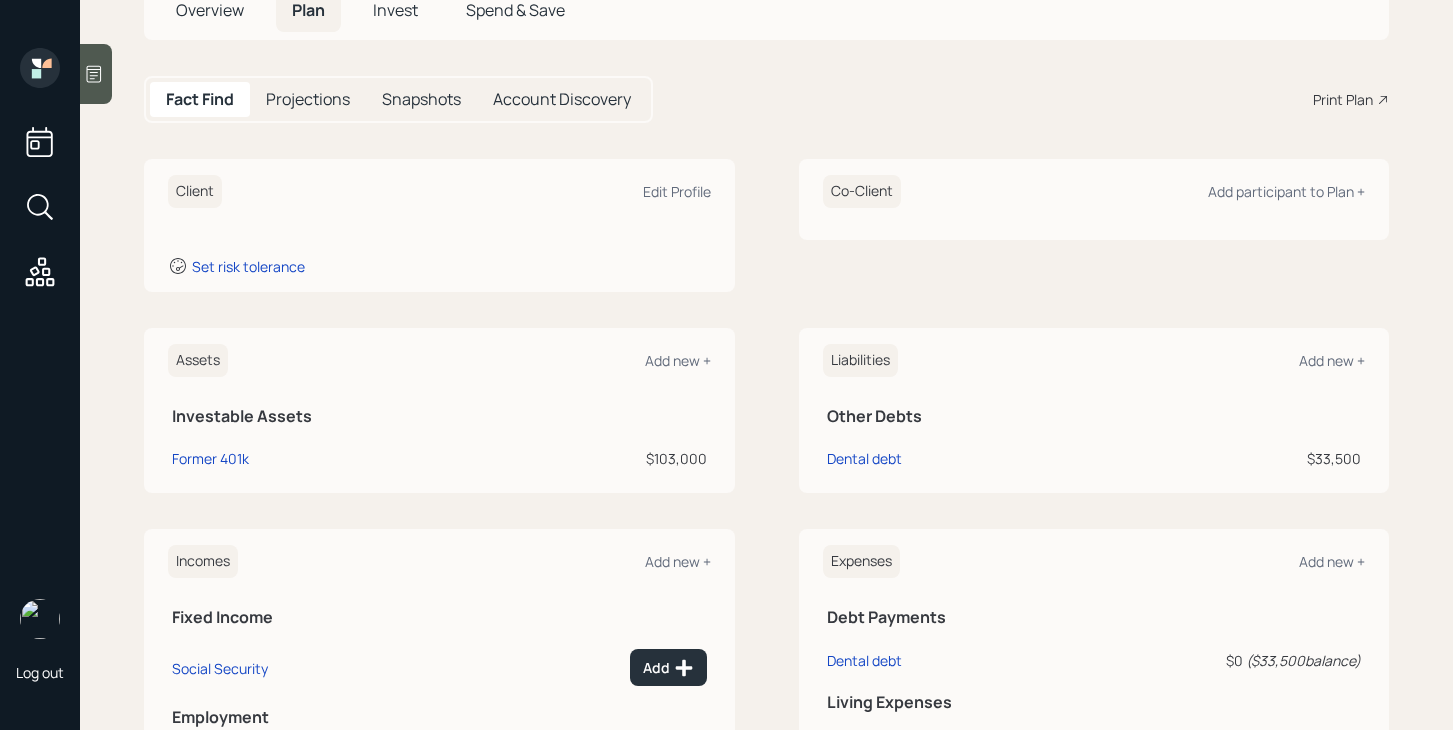 scroll, scrollTop: 0, scrollLeft: 0, axis: both 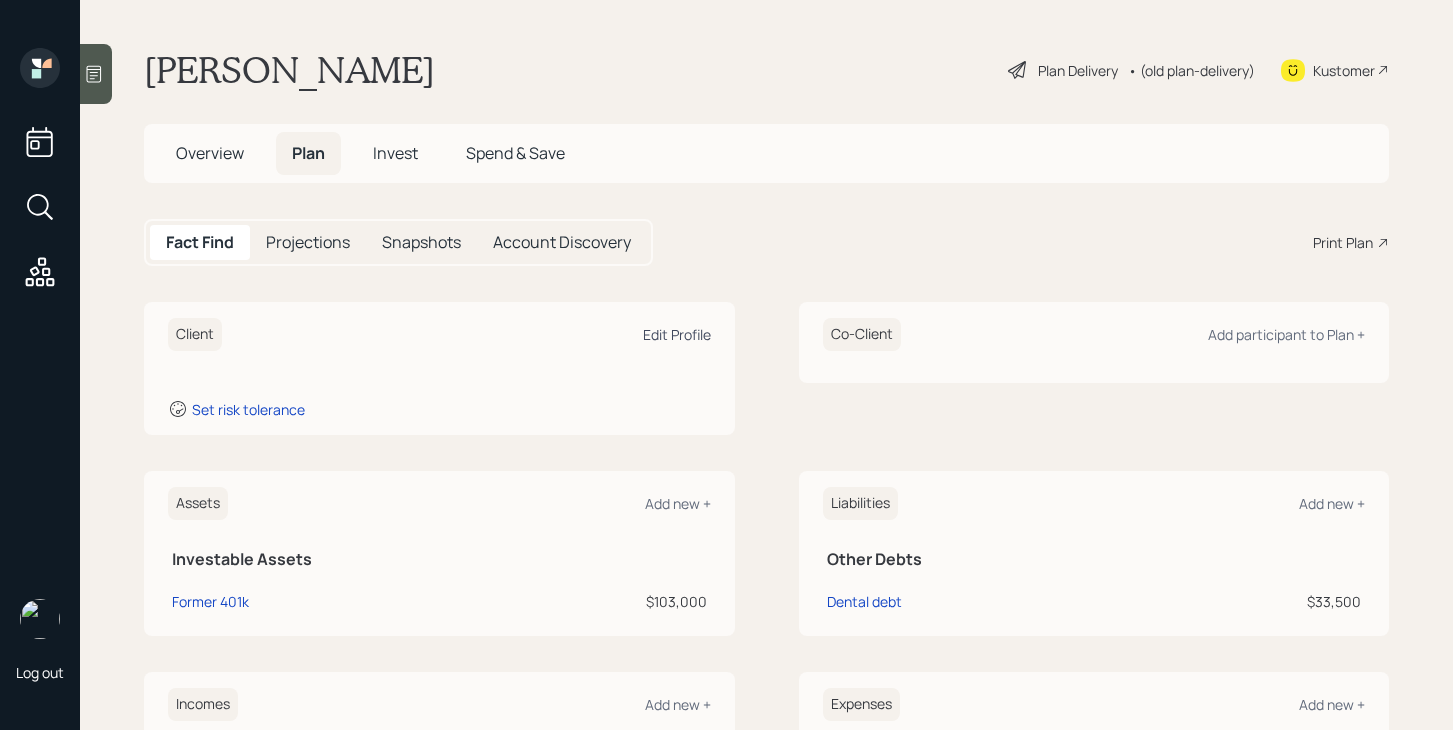 click on "Edit Profile" at bounding box center [677, 334] 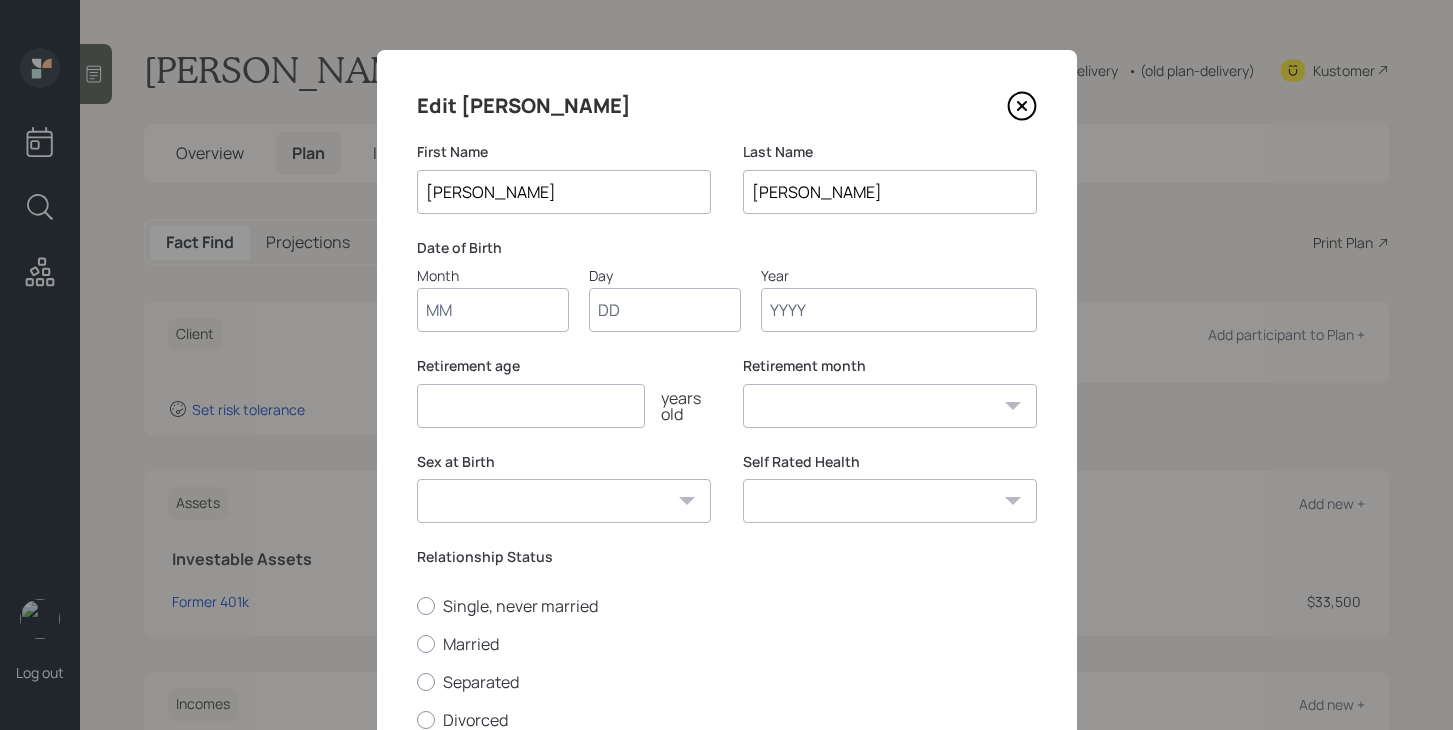click on "Month" at bounding box center (493, 310) 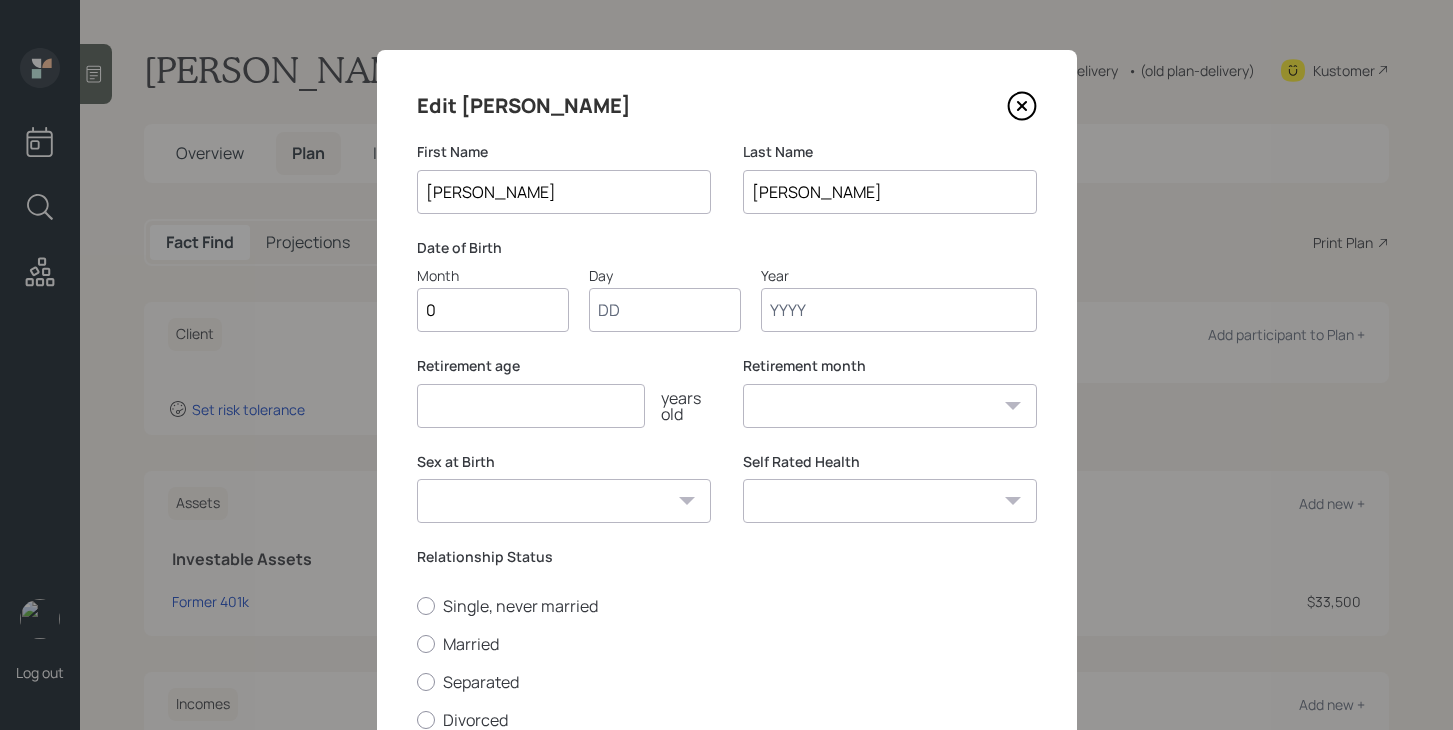 type on "03" 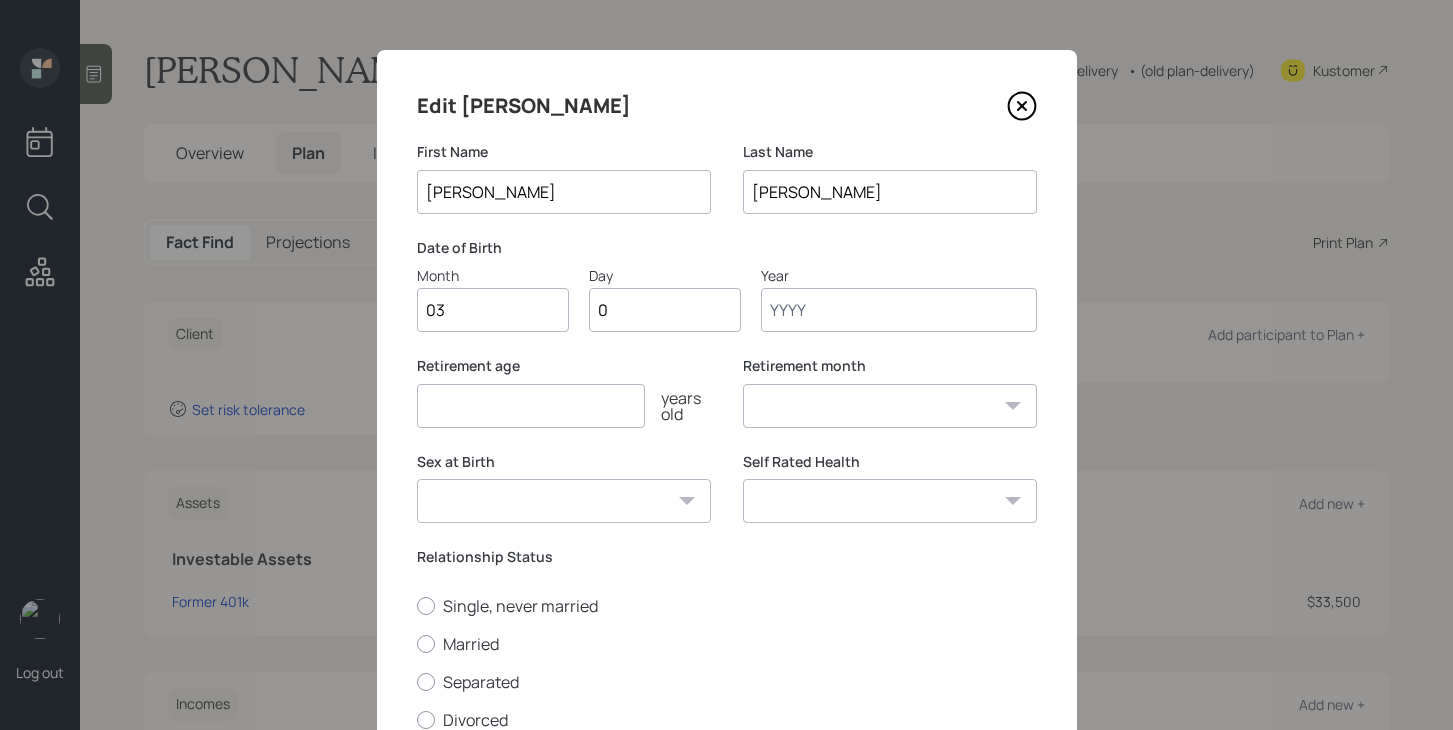 type on "01" 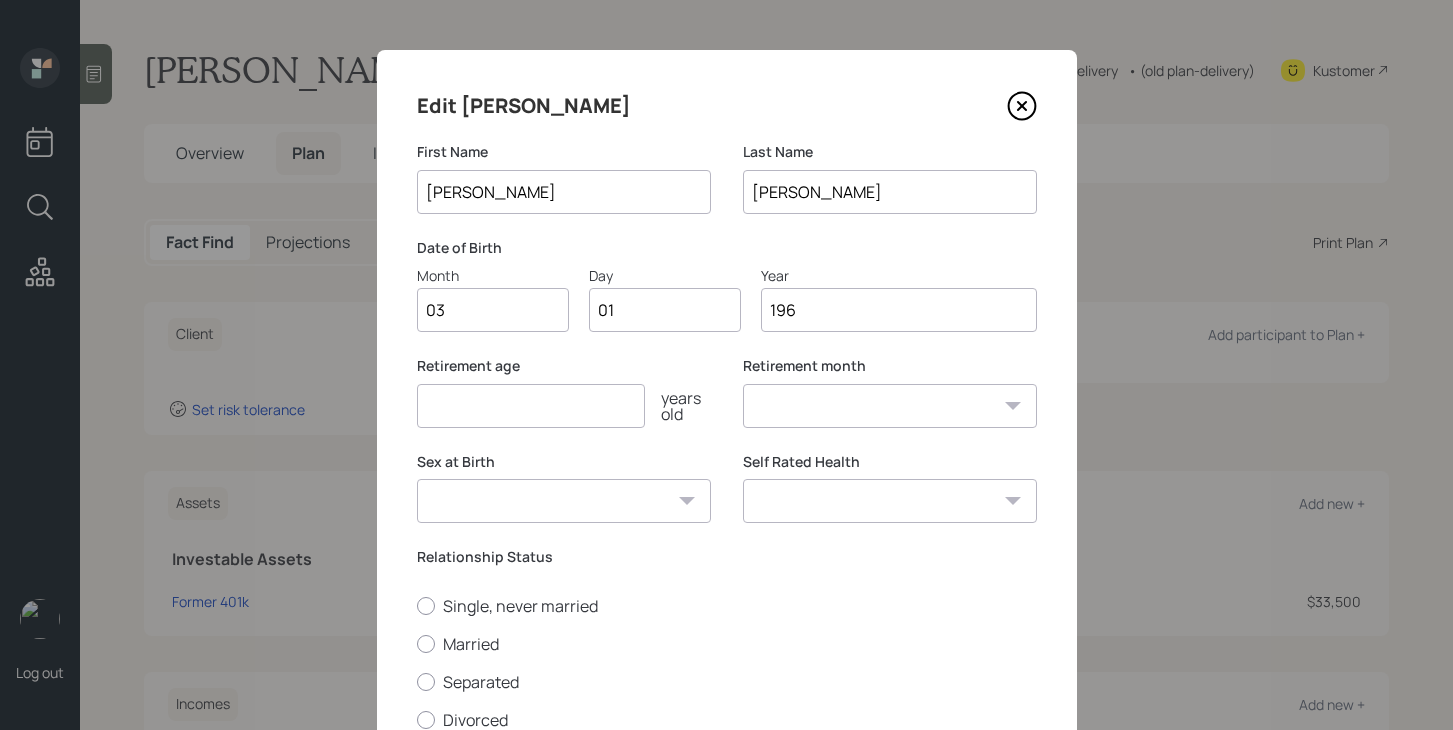 type on "1962" 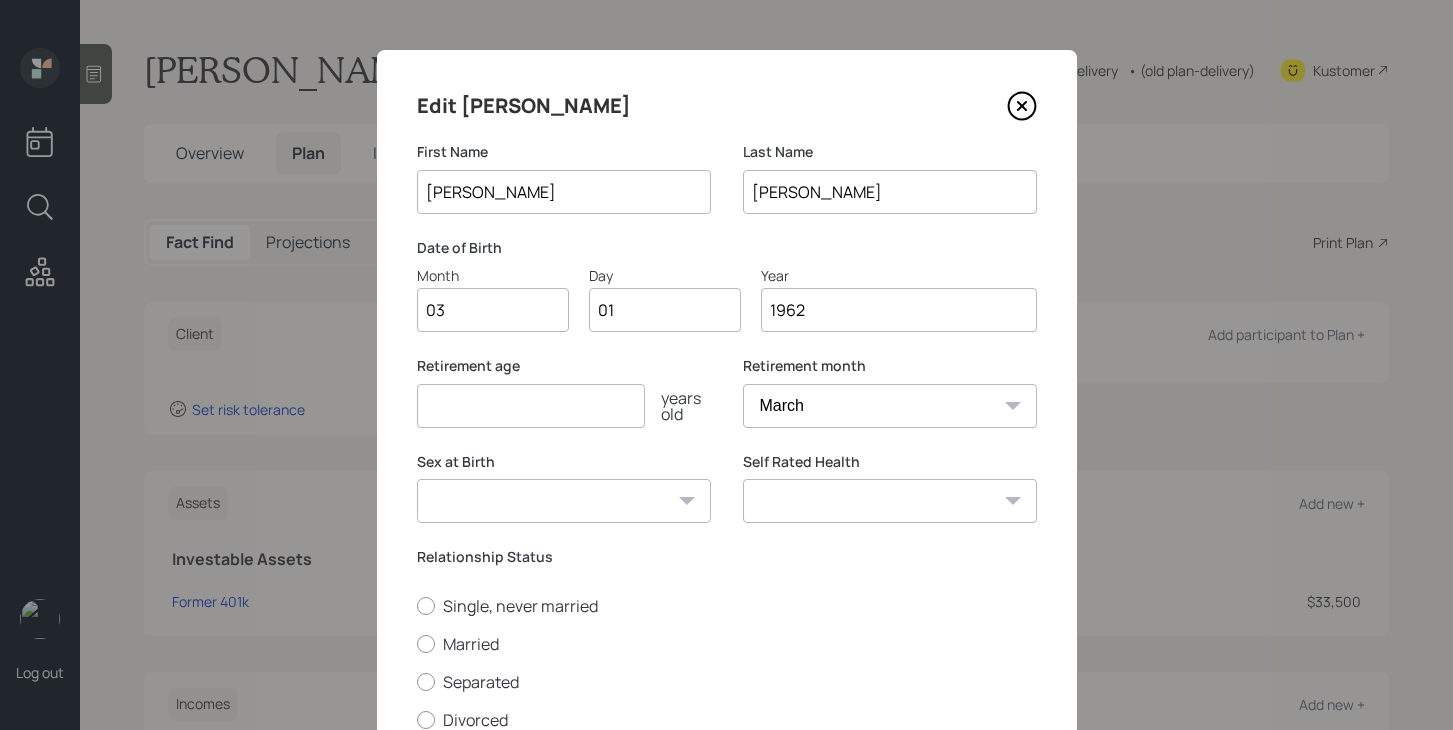 type on "1962" 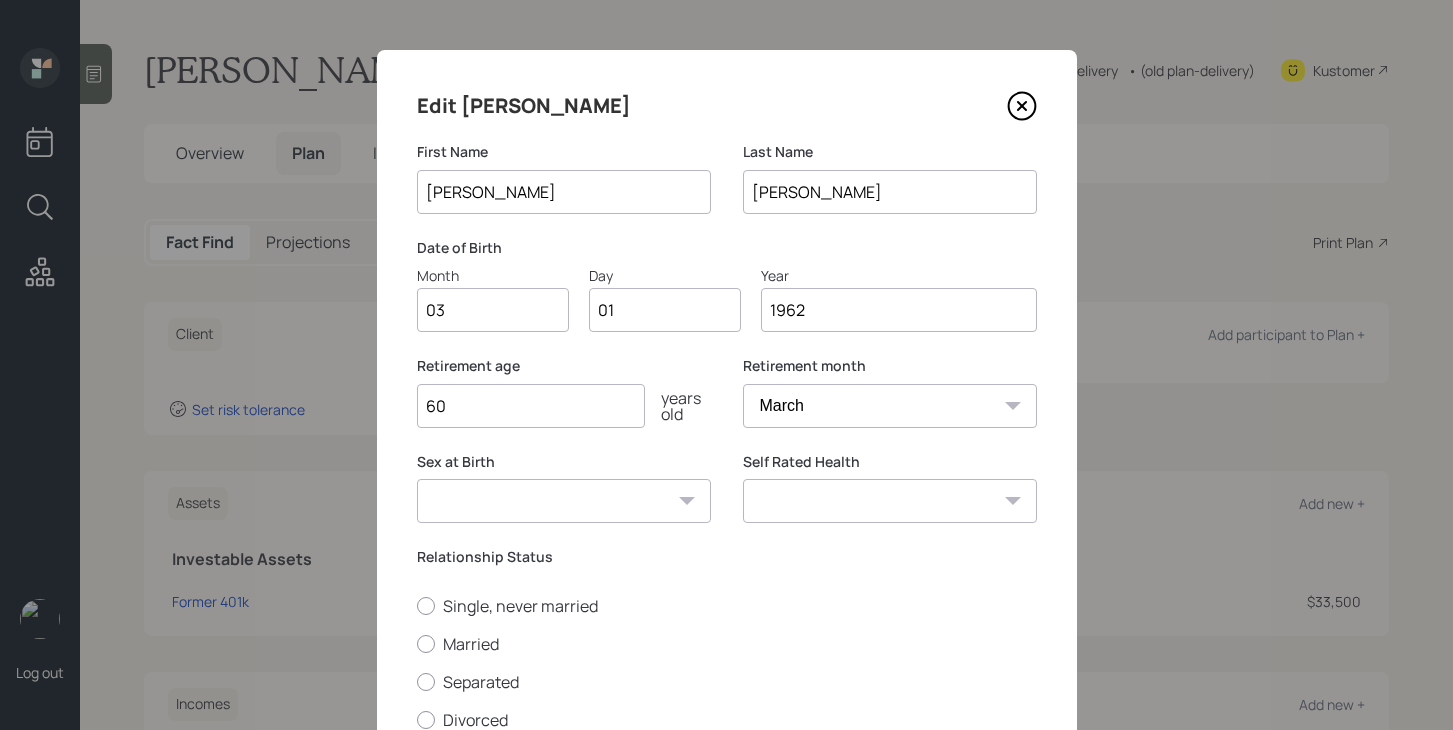 type on "60" 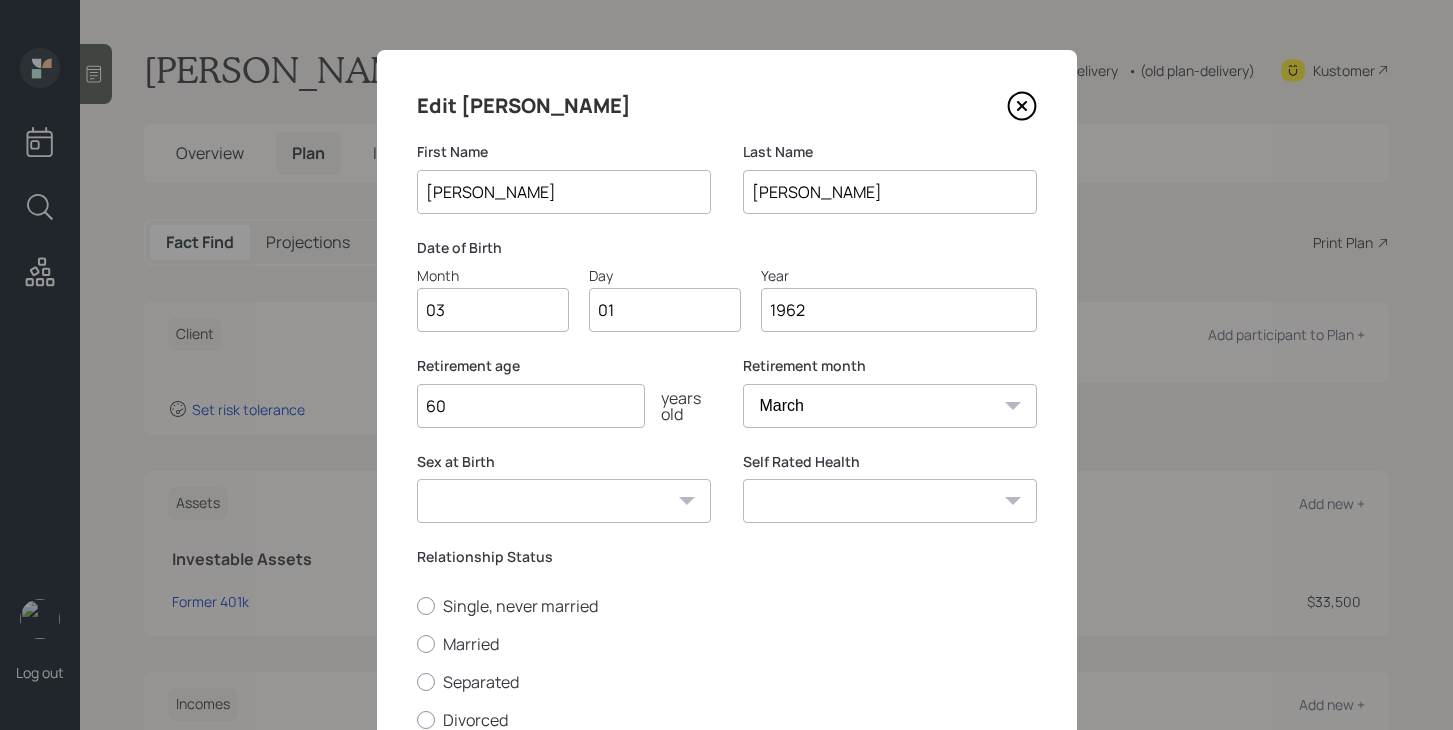click on "Male Female Other / Prefer not to say" at bounding box center [564, 501] 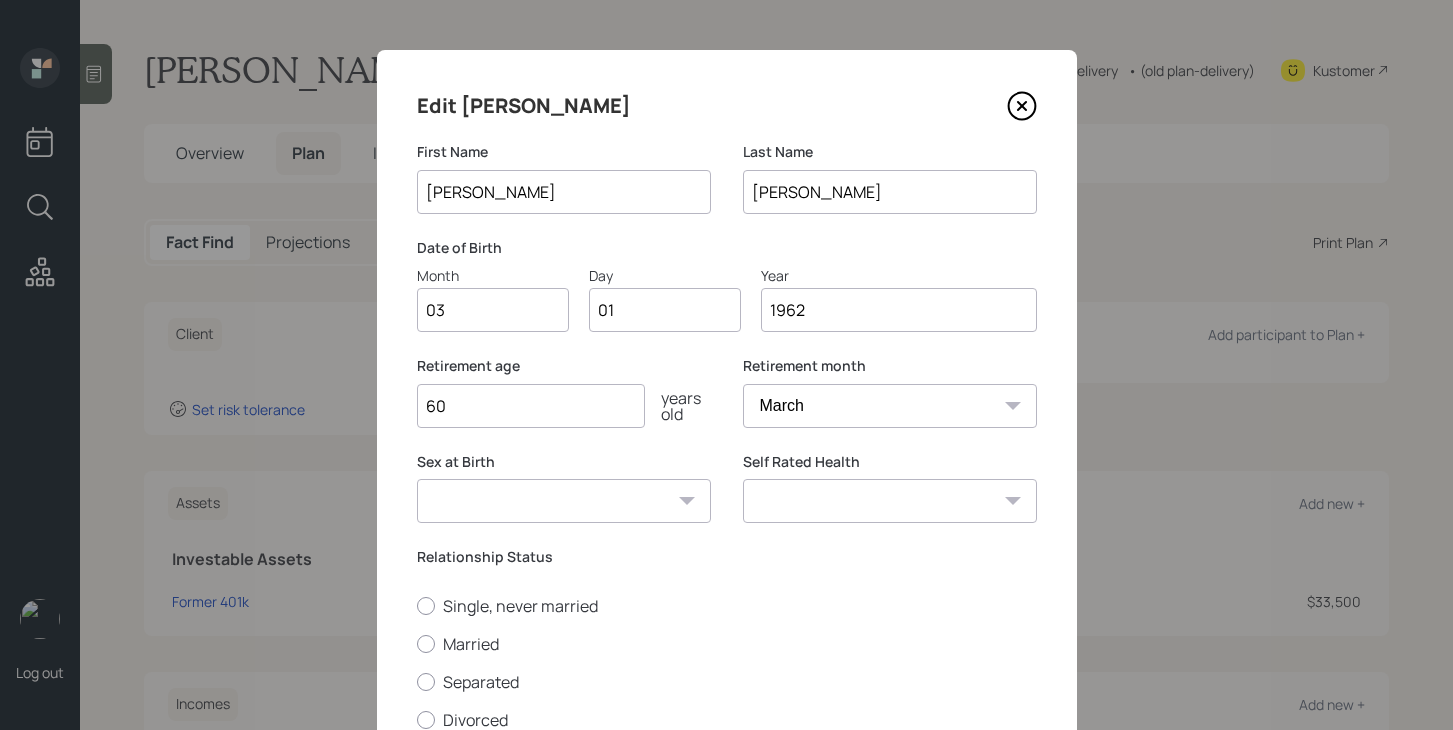 select on "male" 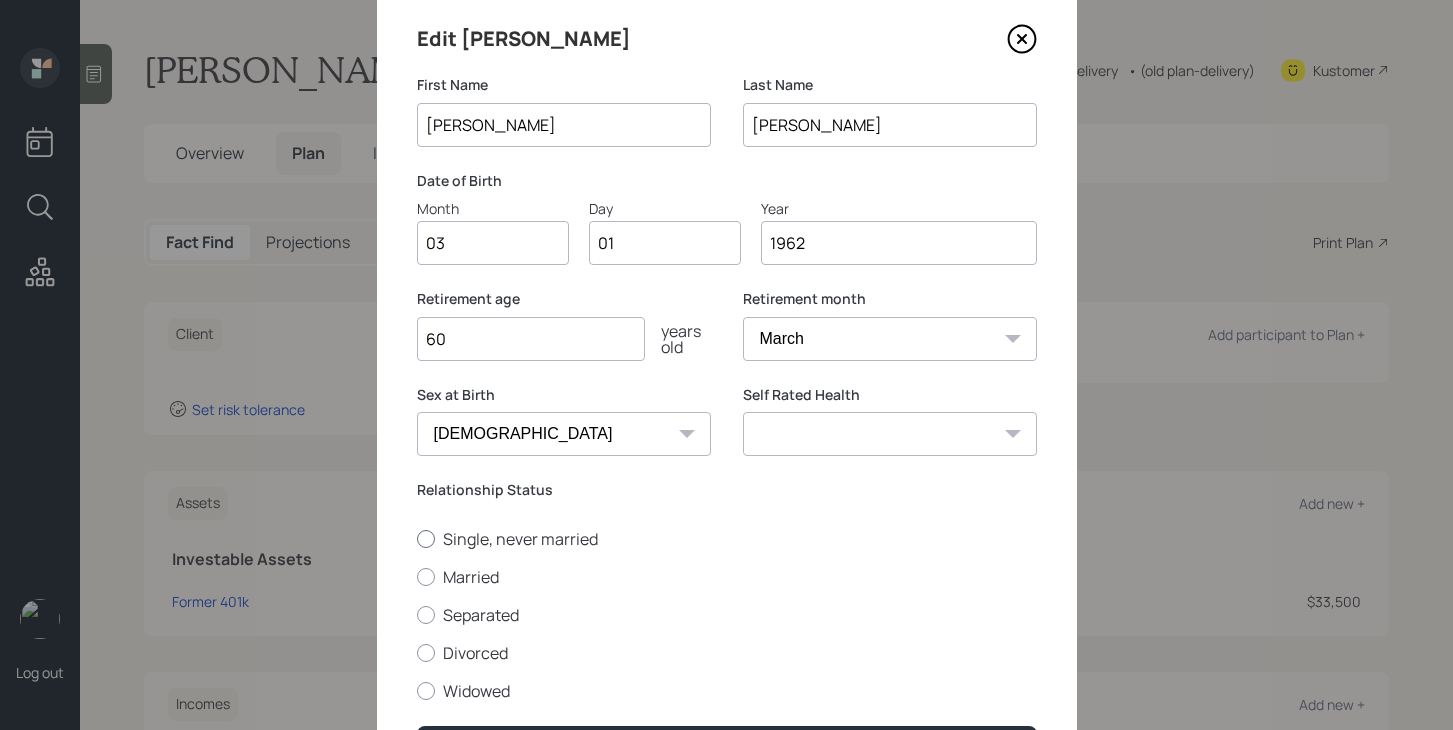 scroll, scrollTop: 103, scrollLeft: 0, axis: vertical 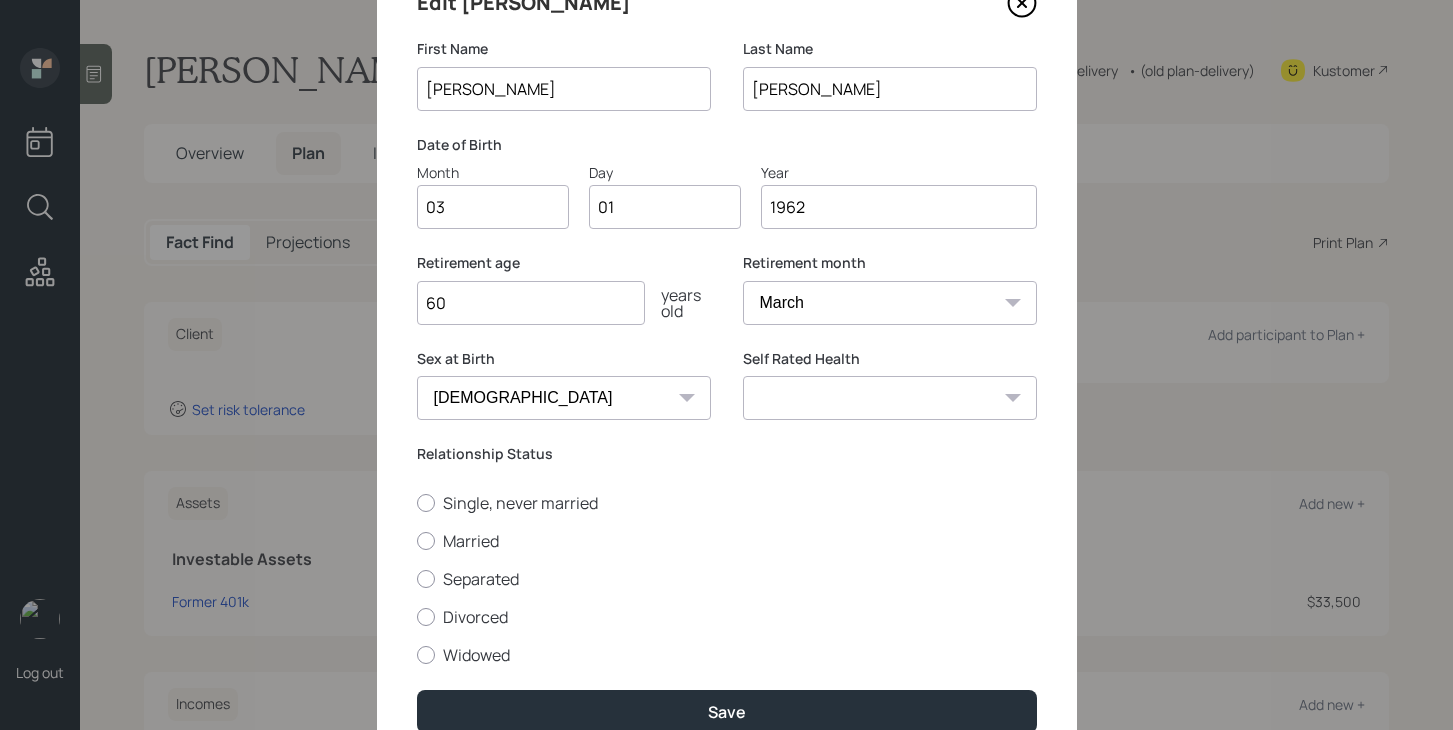 click on "60" at bounding box center [531, 303] 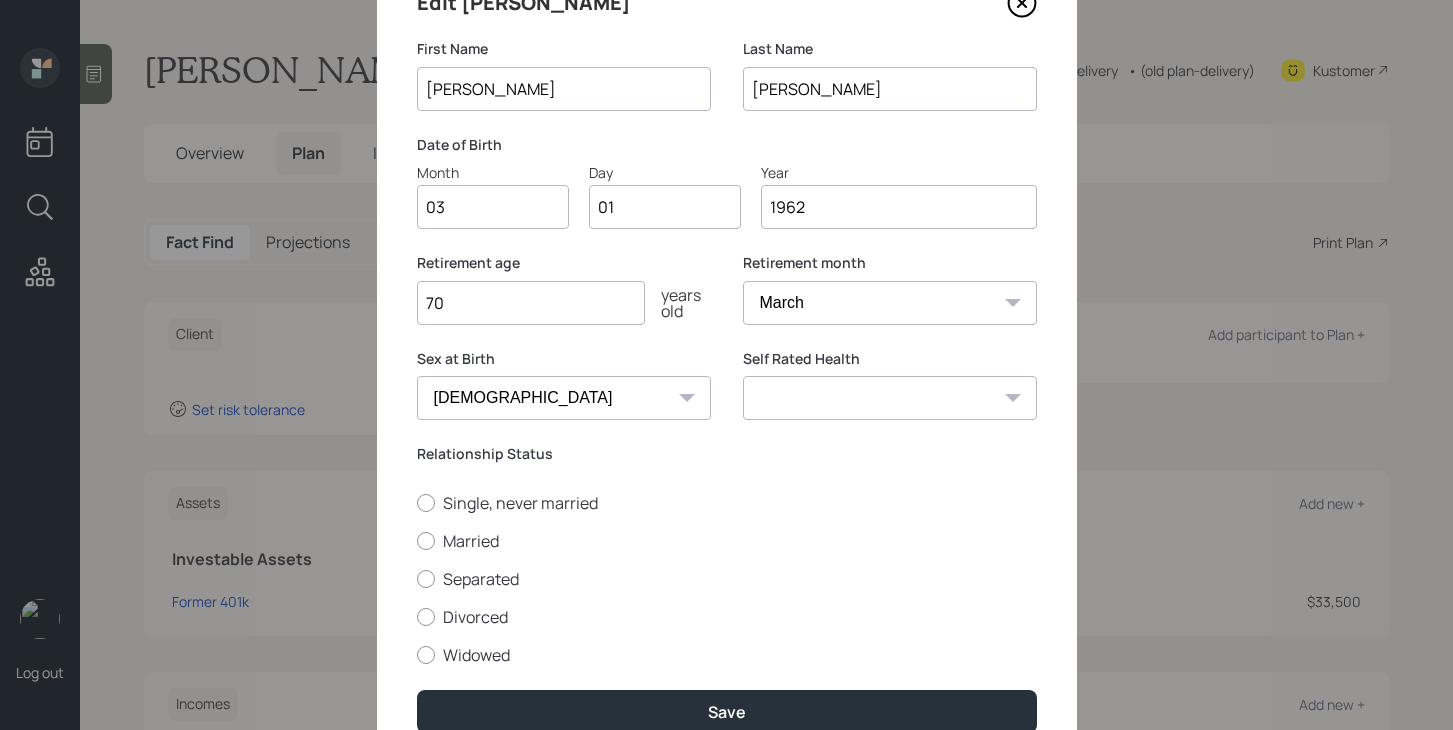type on "7" 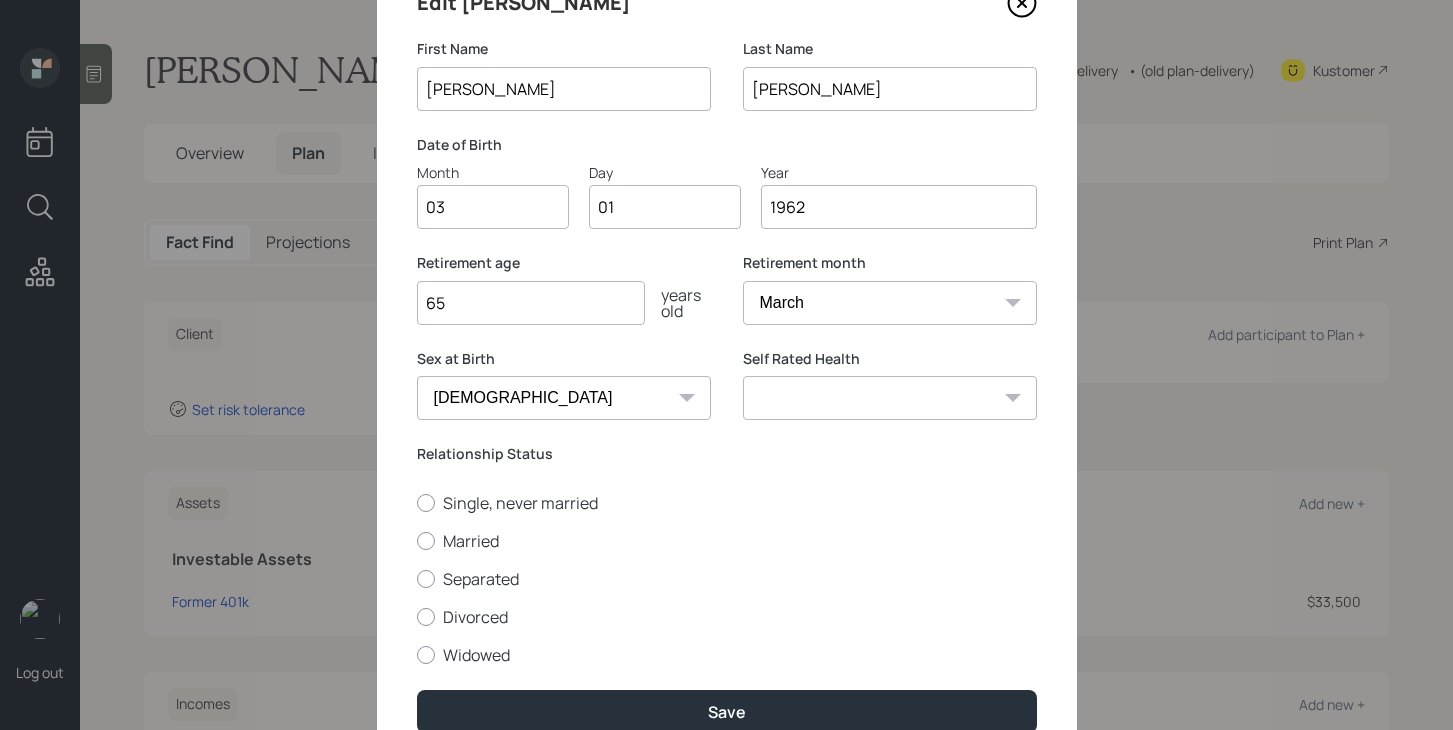 type on "65" 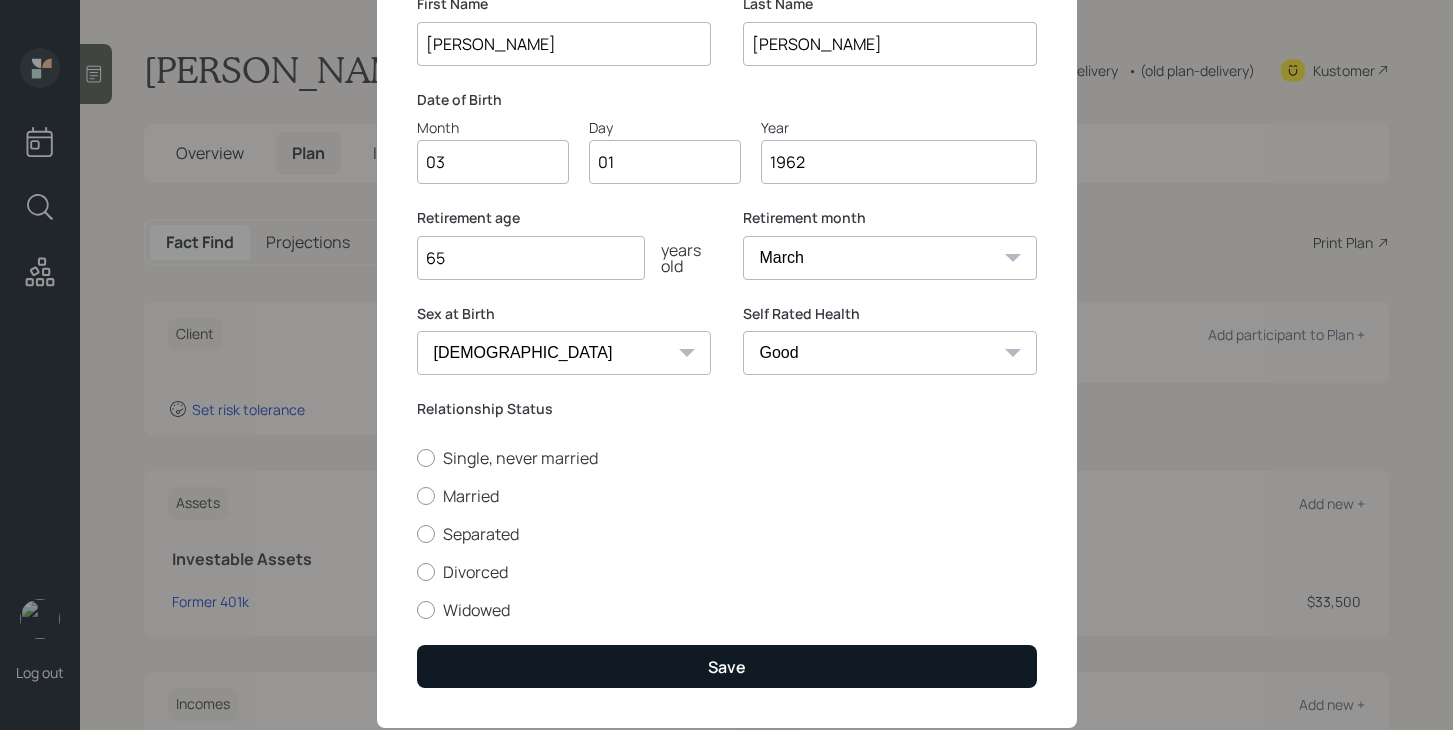 scroll, scrollTop: 197, scrollLeft: 0, axis: vertical 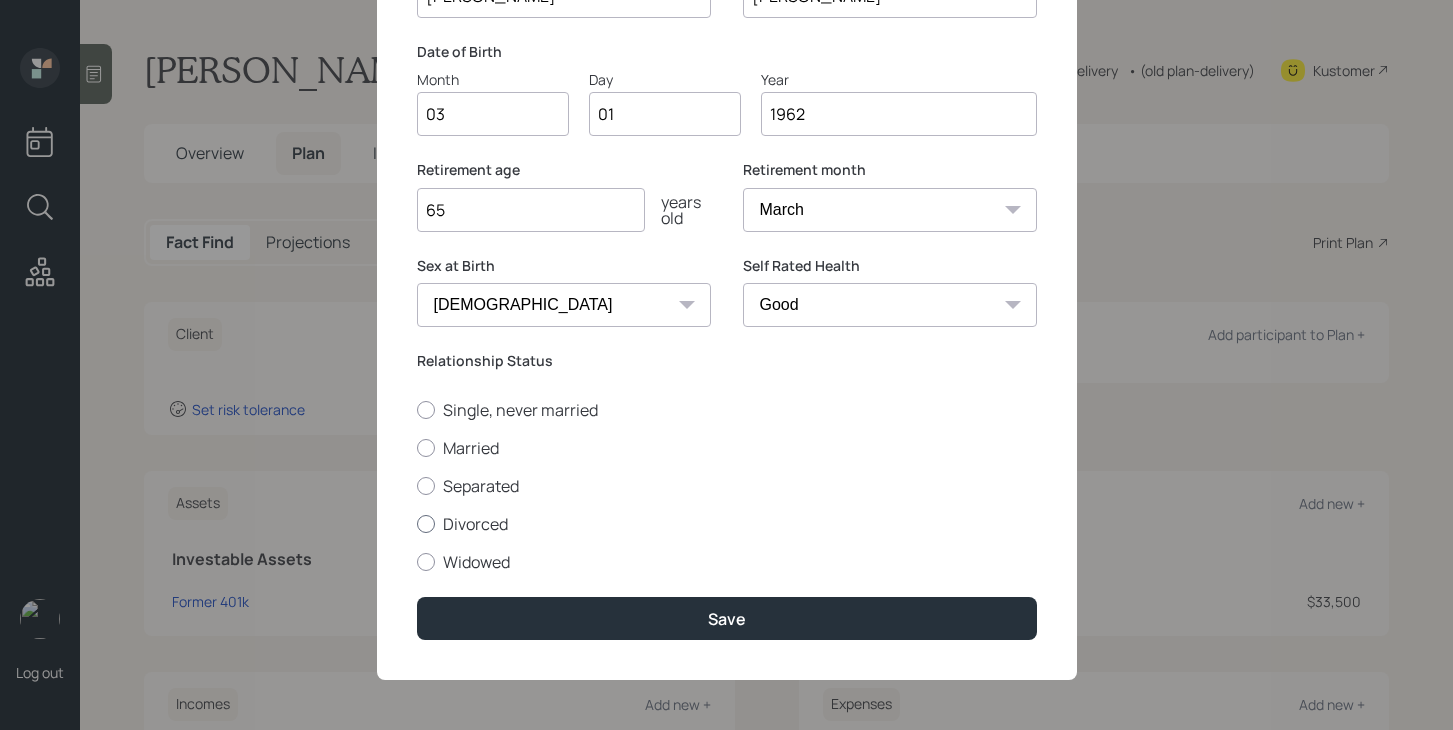 click on "Divorced" at bounding box center [727, 524] 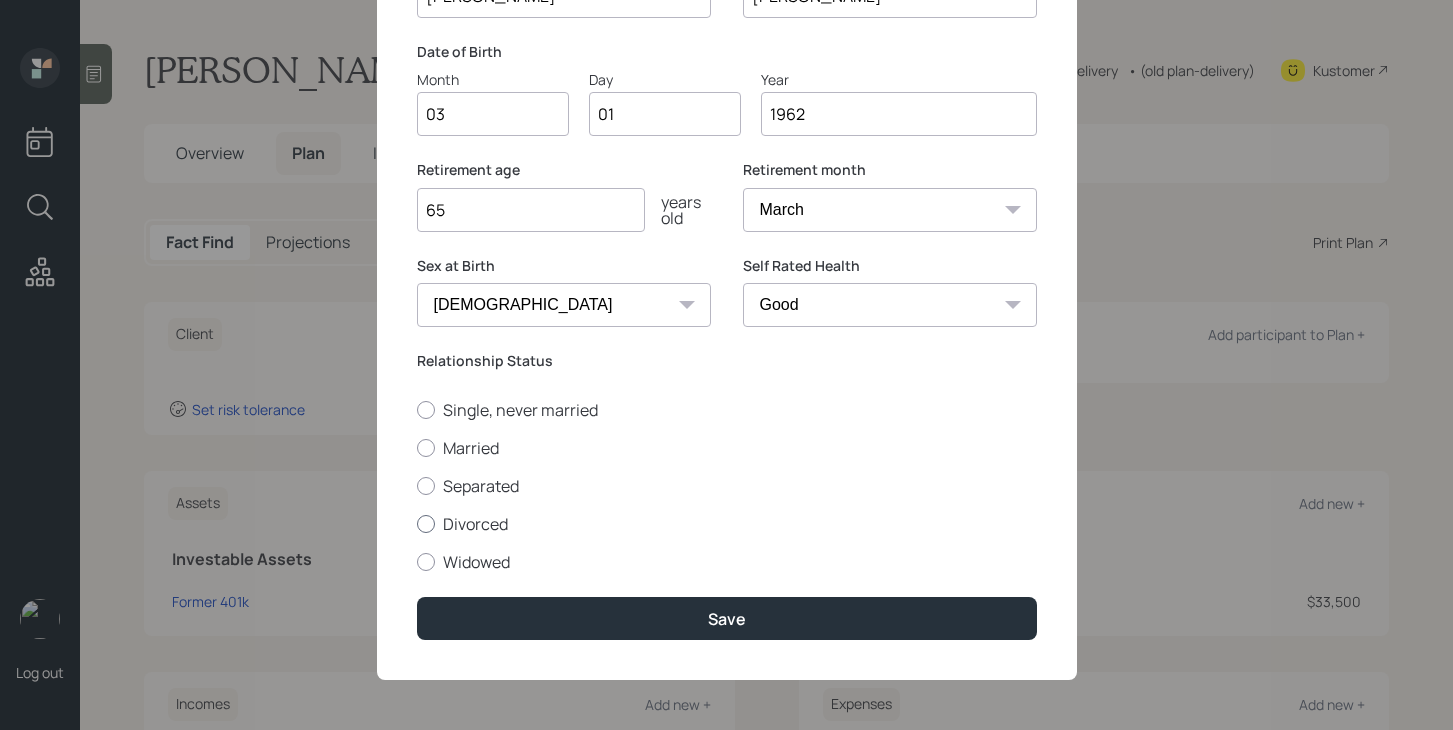 radio on "true" 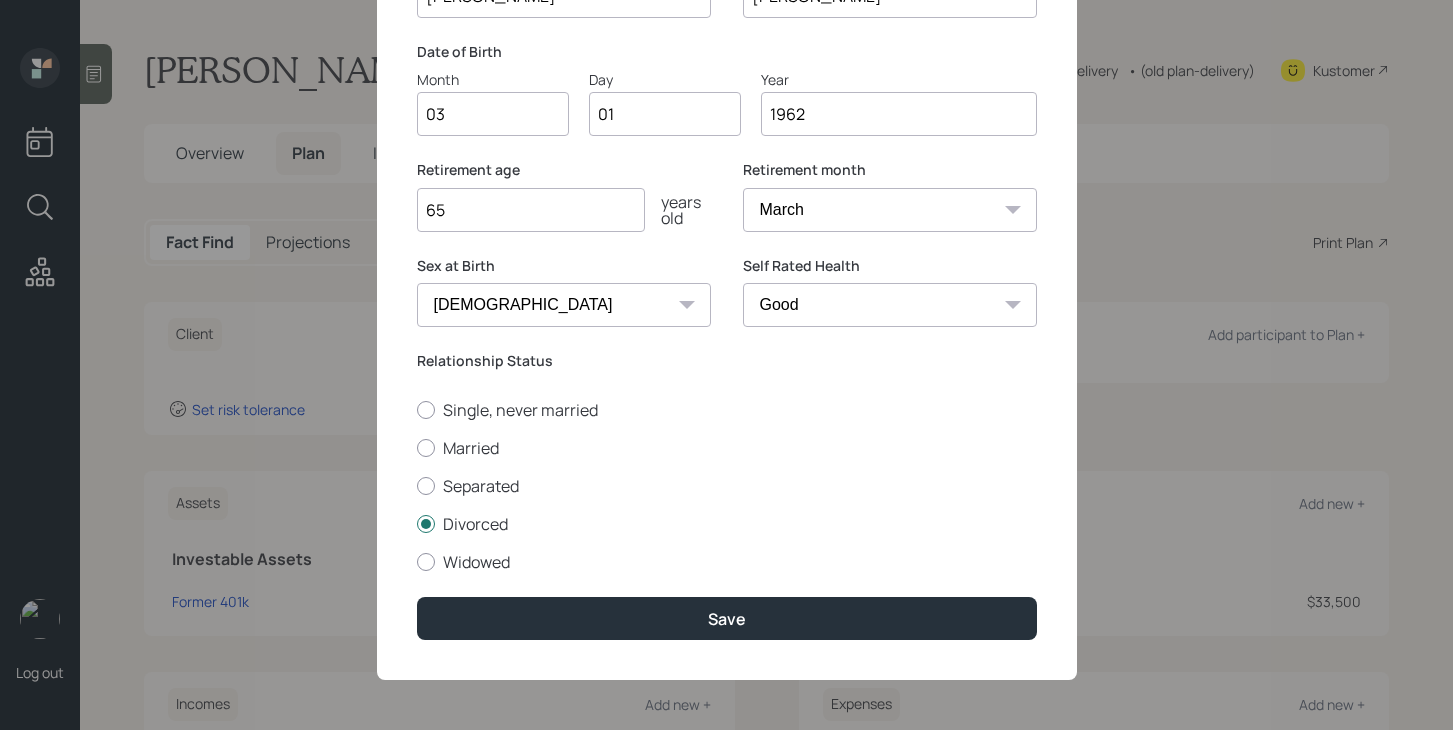 click on "Edit Ricardo First Name Ricardo Last Name Zavala Date of Birth Month 03 Day 01 Year 1962 Retirement age 65 years old Retirement month January February March April May June July August September October November December Sex at Birth Male Female Other / Prefer not to say Self Rated Health Excellent Very Good Good Fair Poor Relationship Status Single, never married Married Separated Divorced Widowed Save" at bounding box center [727, 267] 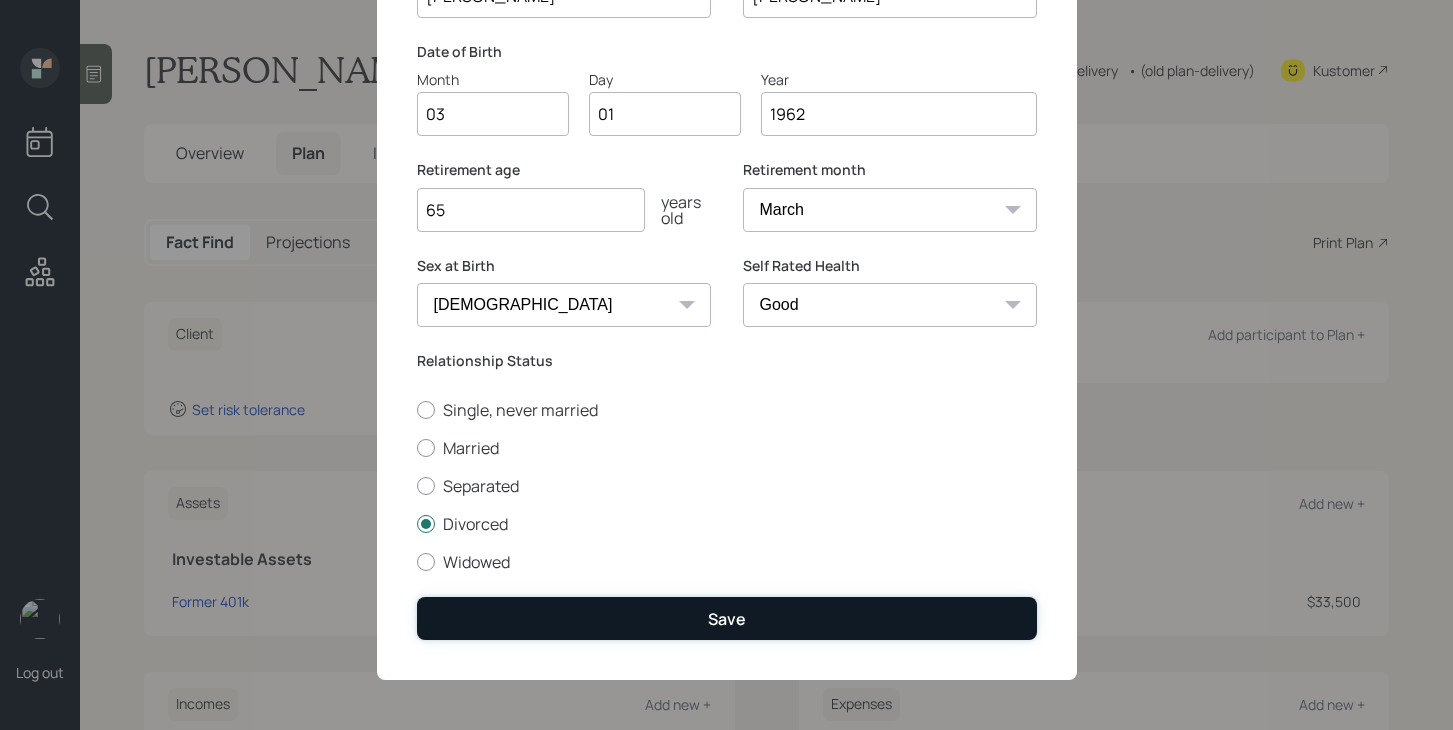 click on "Save" at bounding box center [727, 618] 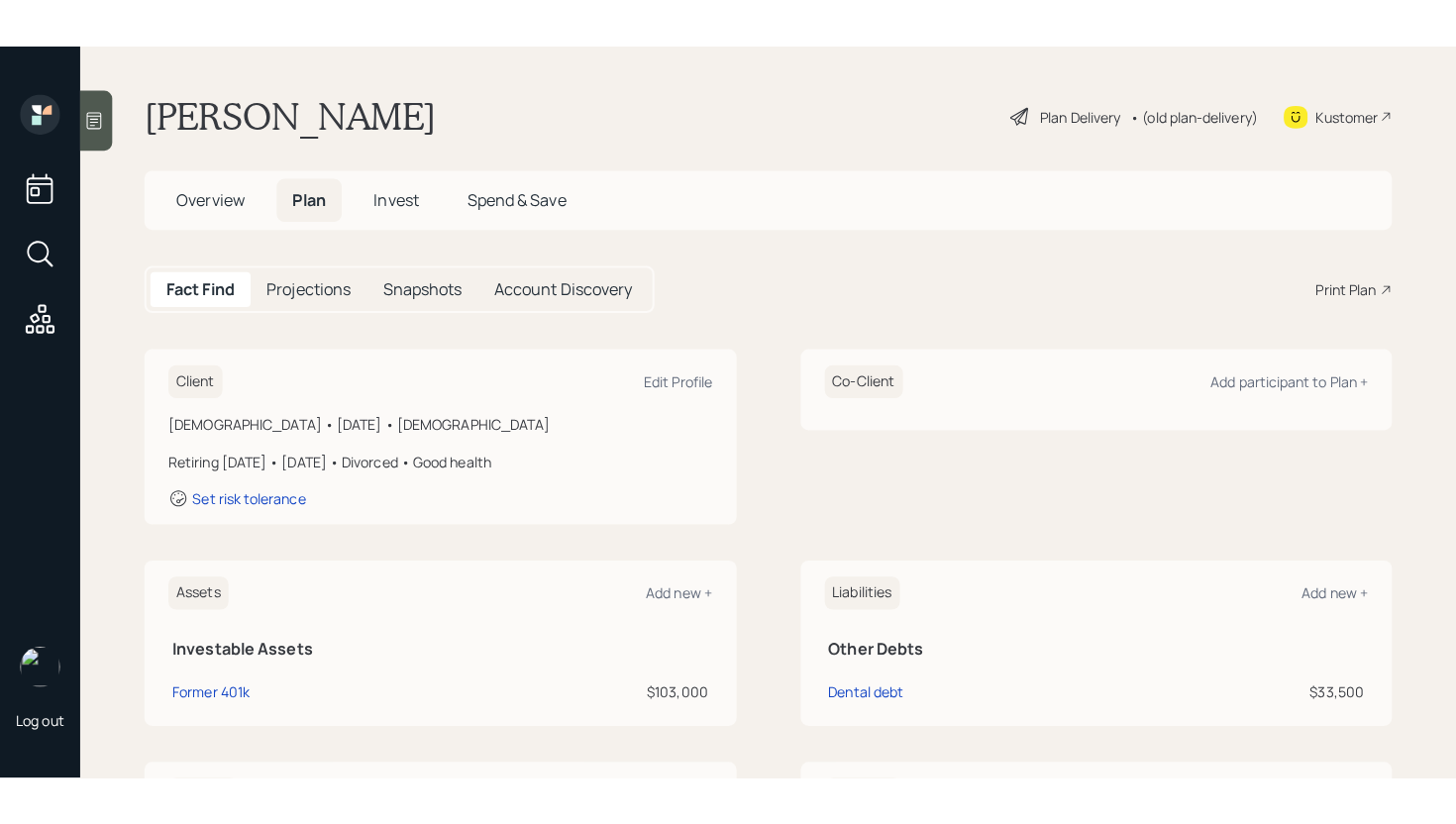 scroll, scrollTop: 0, scrollLeft: 0, axis: both 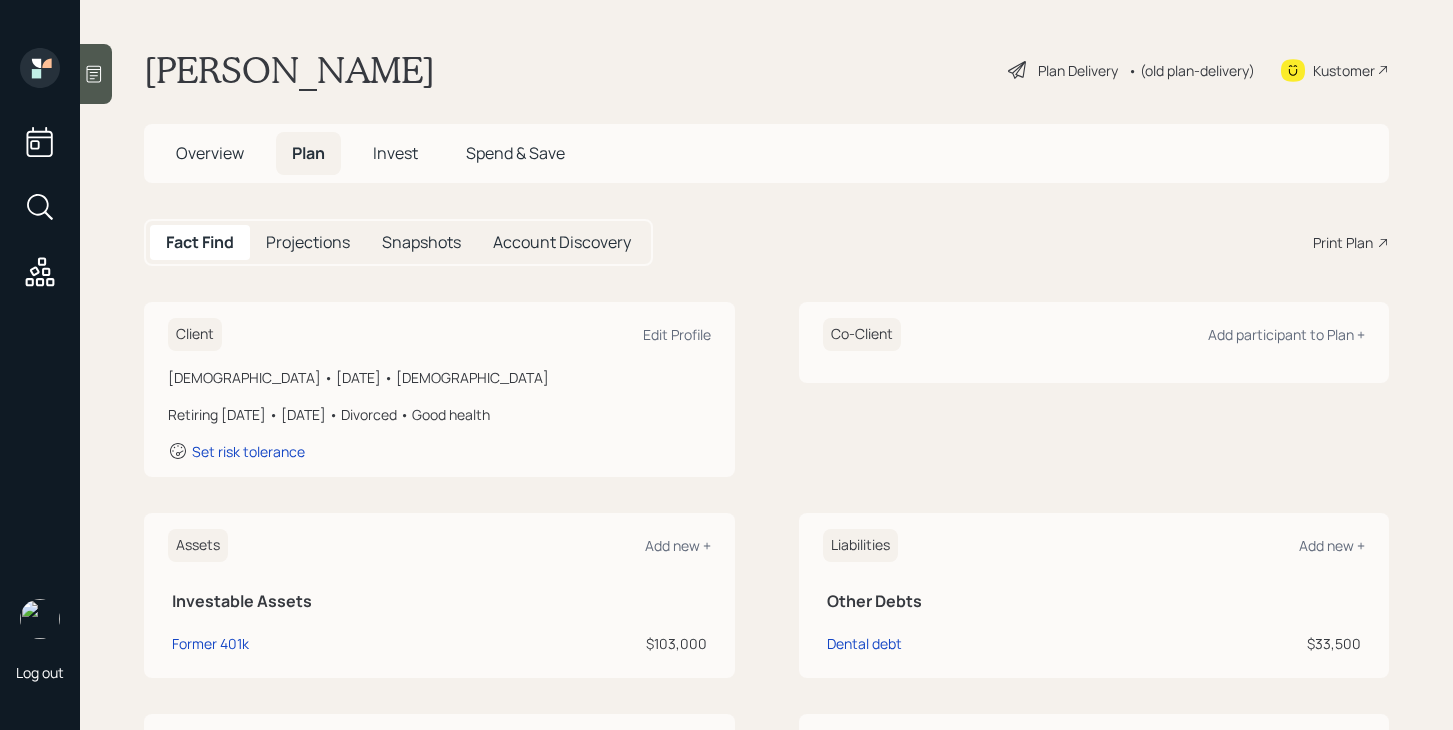 click on "Overview" at bounding box center (210, 153) 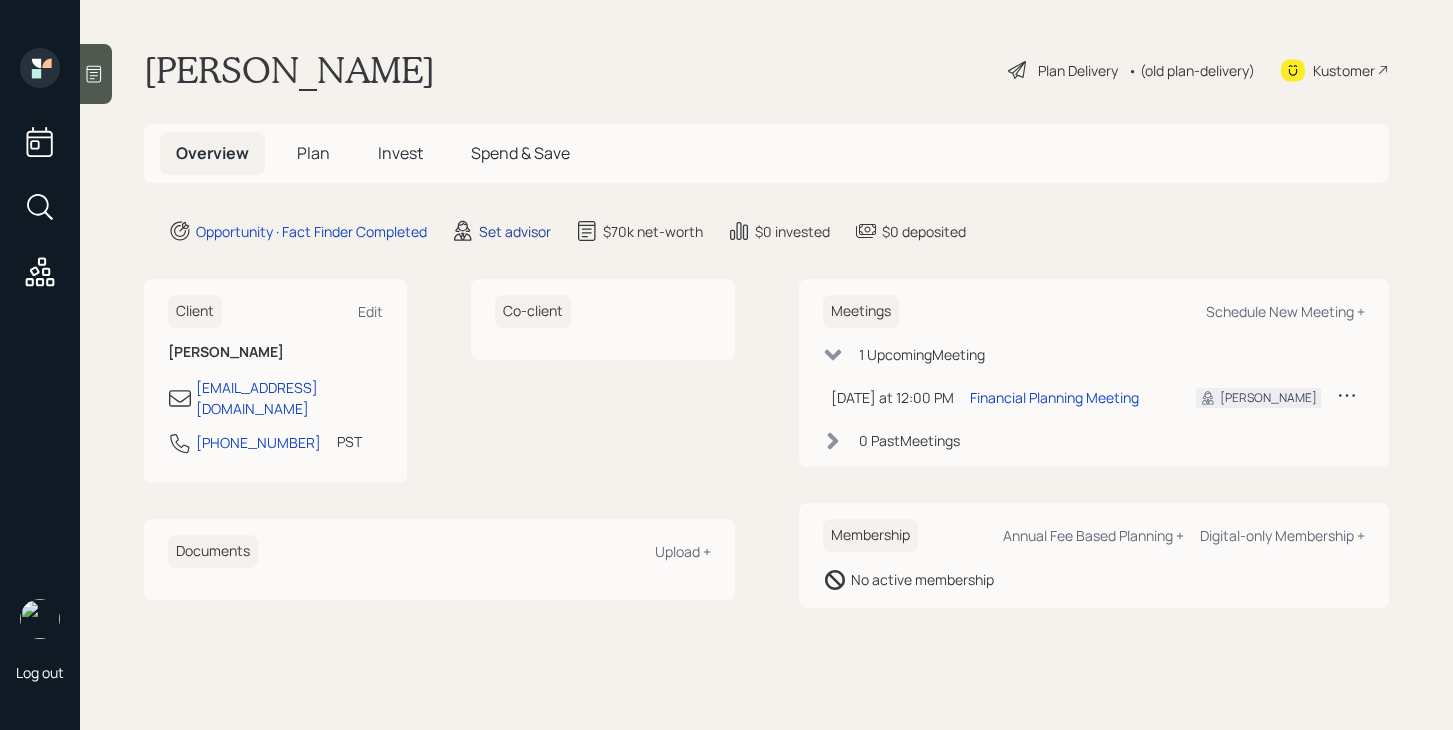 click on "Set advisor" at bounding box center (515, 231) 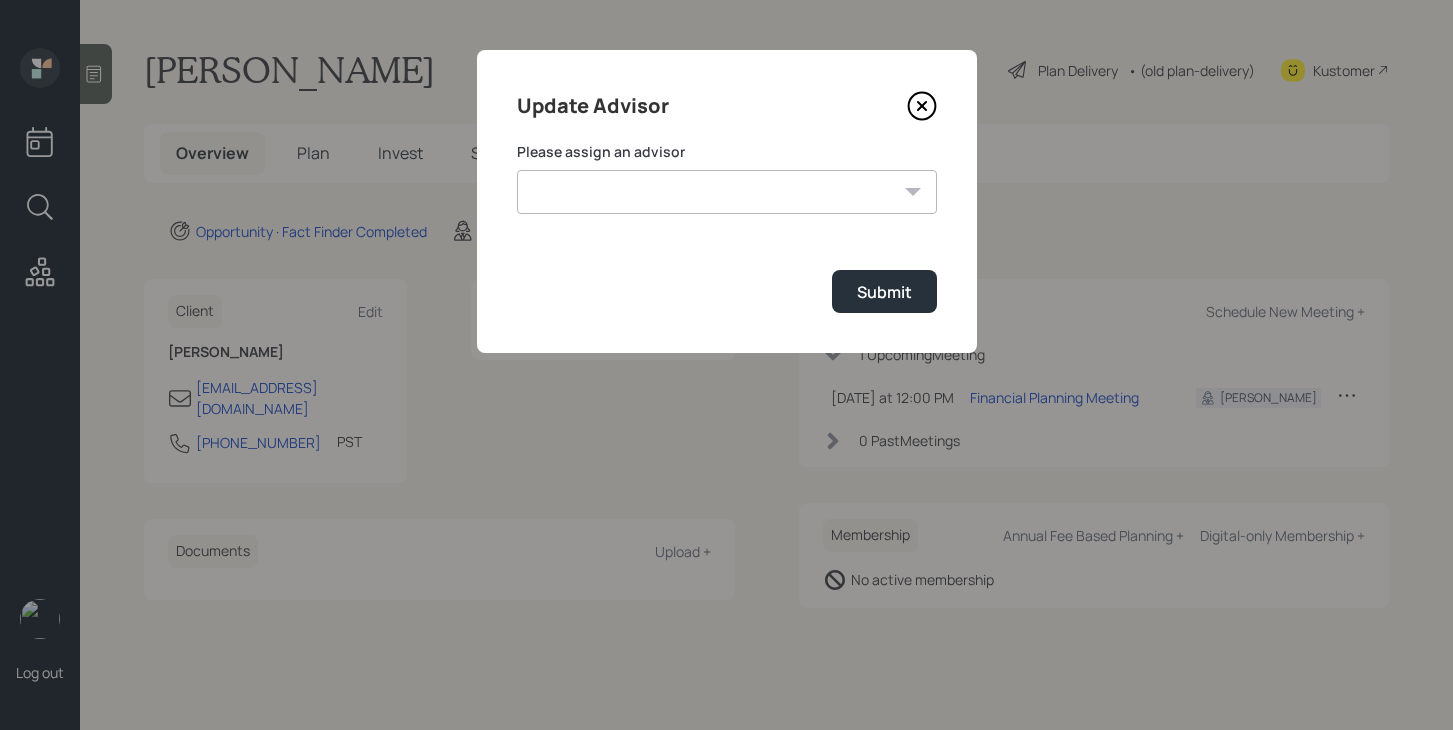 click on "[PERSON_NAME] [PERSON_NAME] End [PERSON_NAME] [PERSON_NAME] [PERSON_NAME] [PERSON_NAME] [PERSON_NAME] [PERSON_NAME] [PERSON_NAME]" at bounding box center (727, 192) 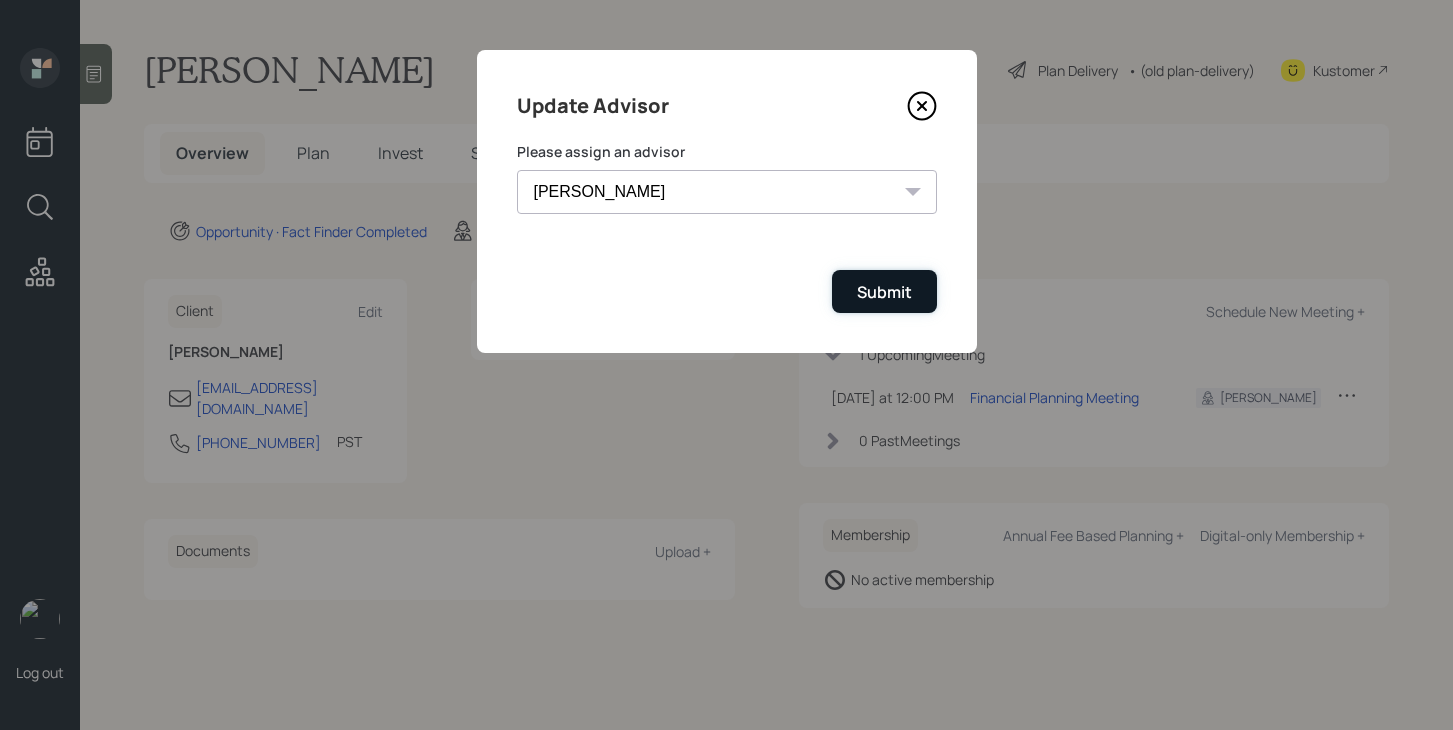 click on "Submit" at bounding box center (884, 291) 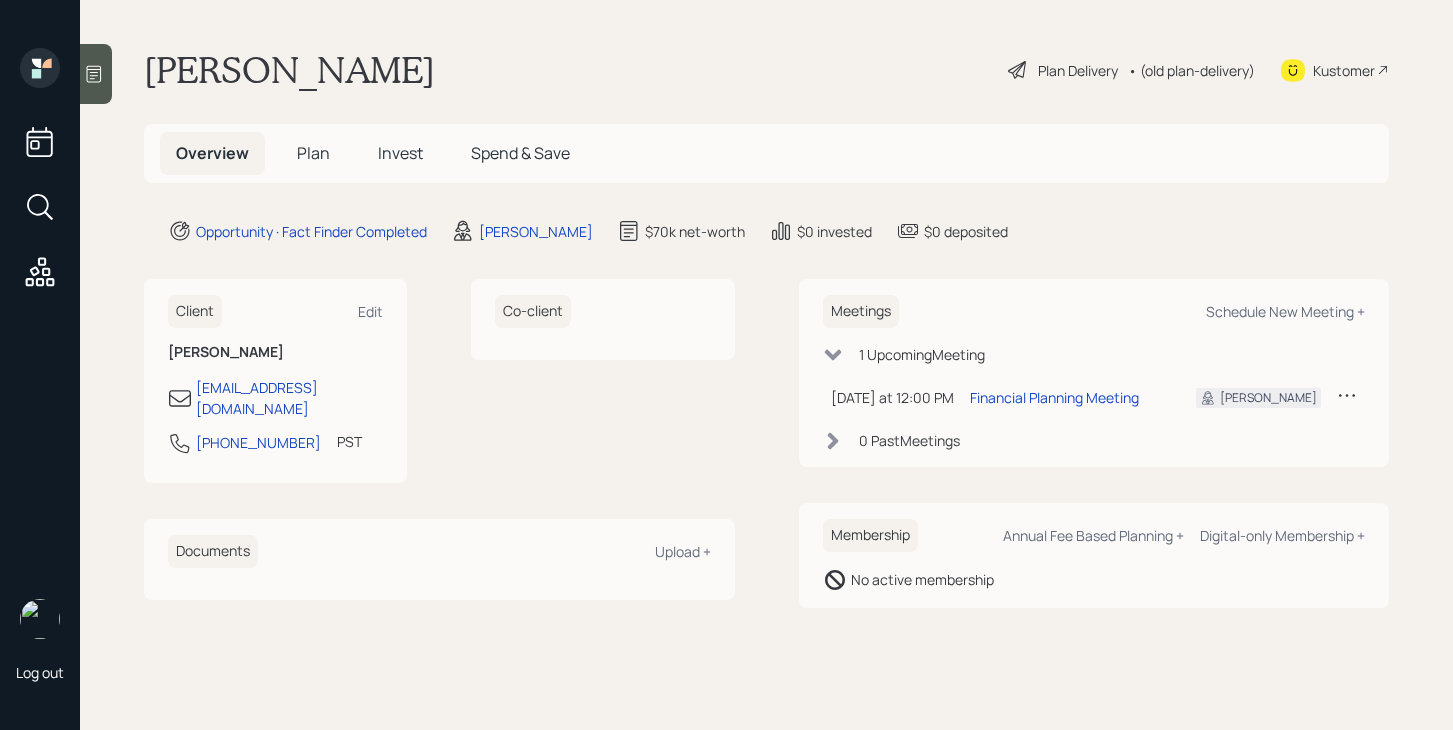 click on "Plan Delivery • (old plan-delivery)" at bounding box center [1131, 70] 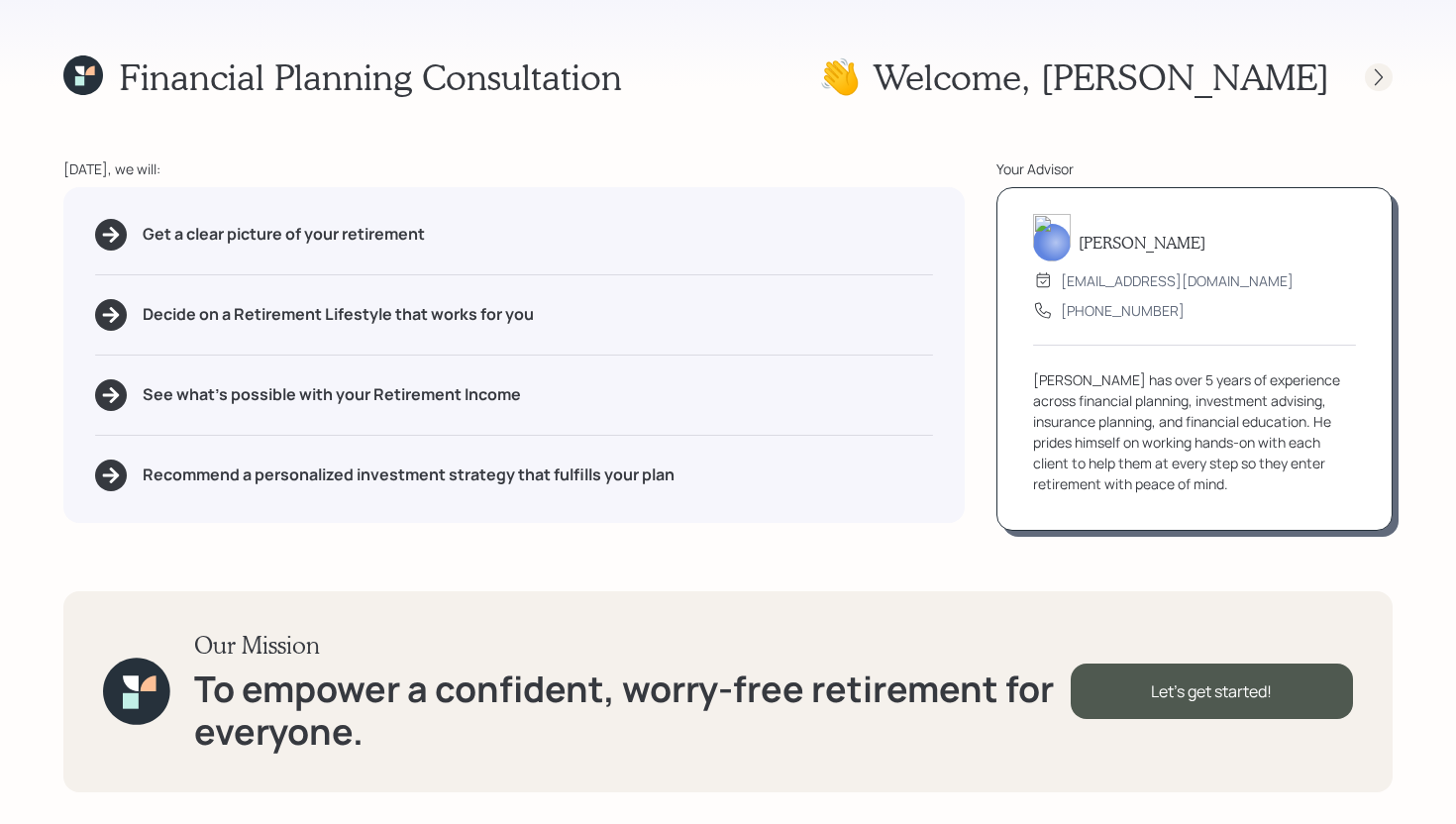 click 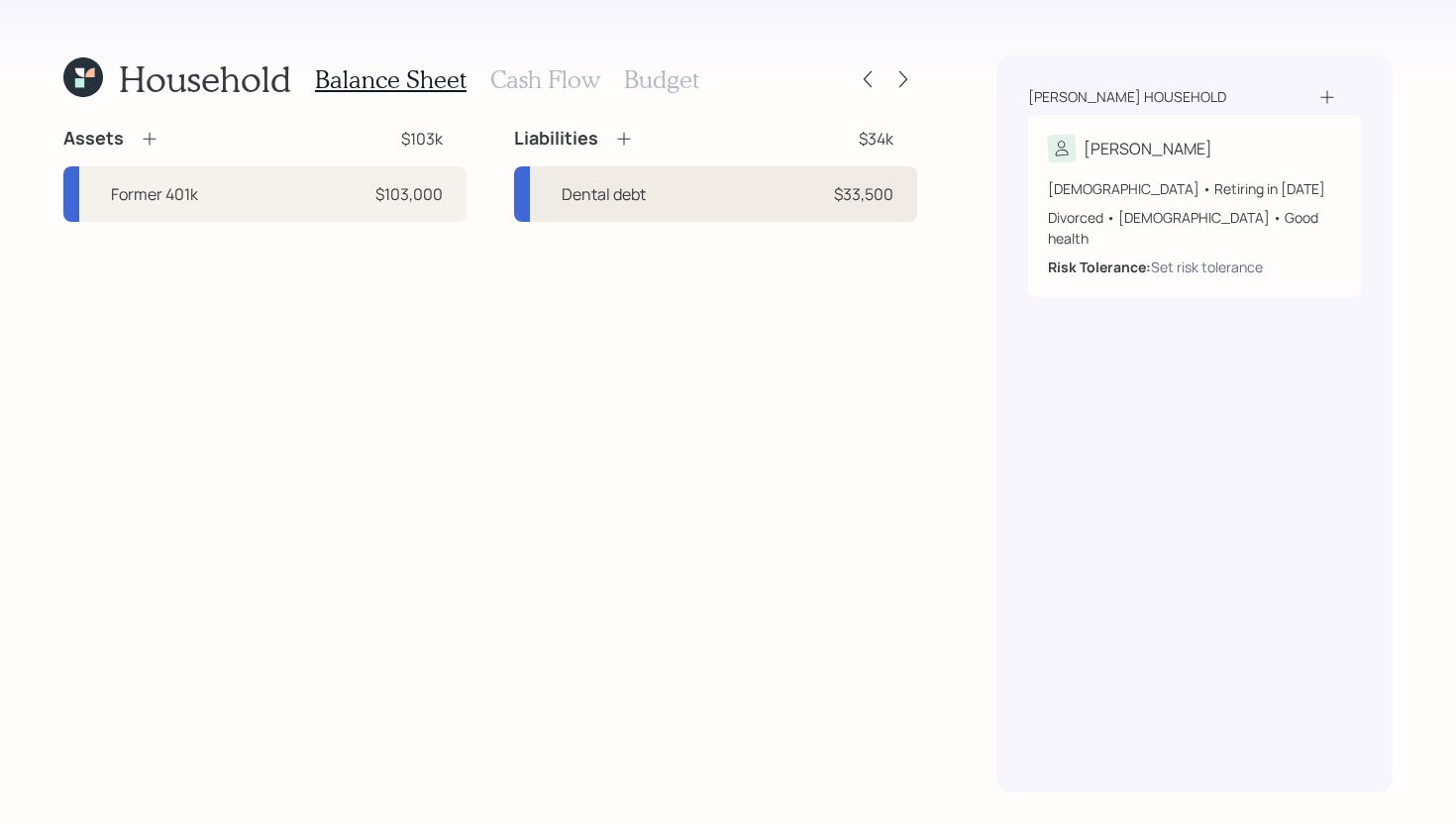 click on "Dental debt $33,500" at bounding box center [715, 194] 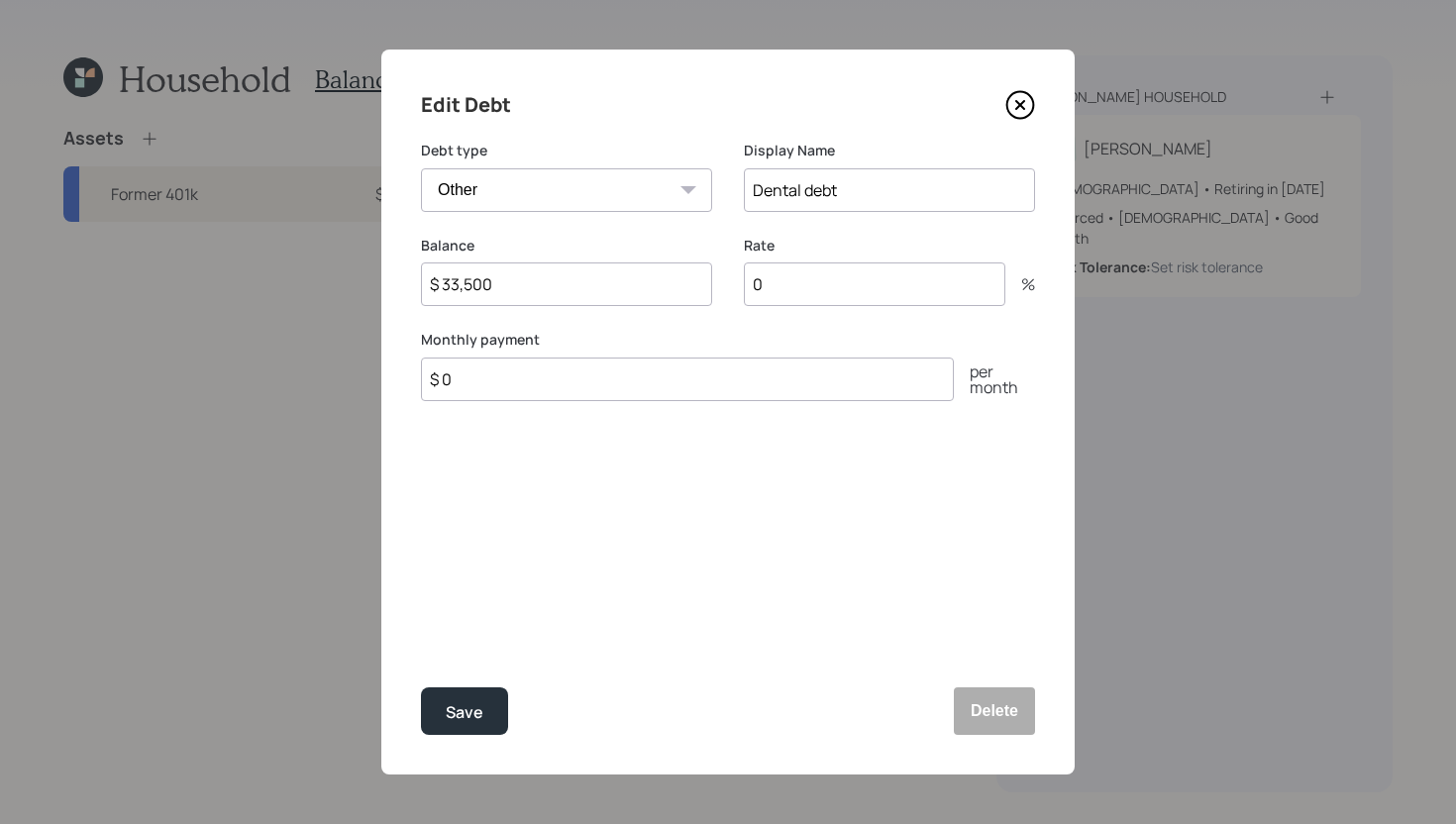 click on "$ 0" at bounding box center [687, 379] 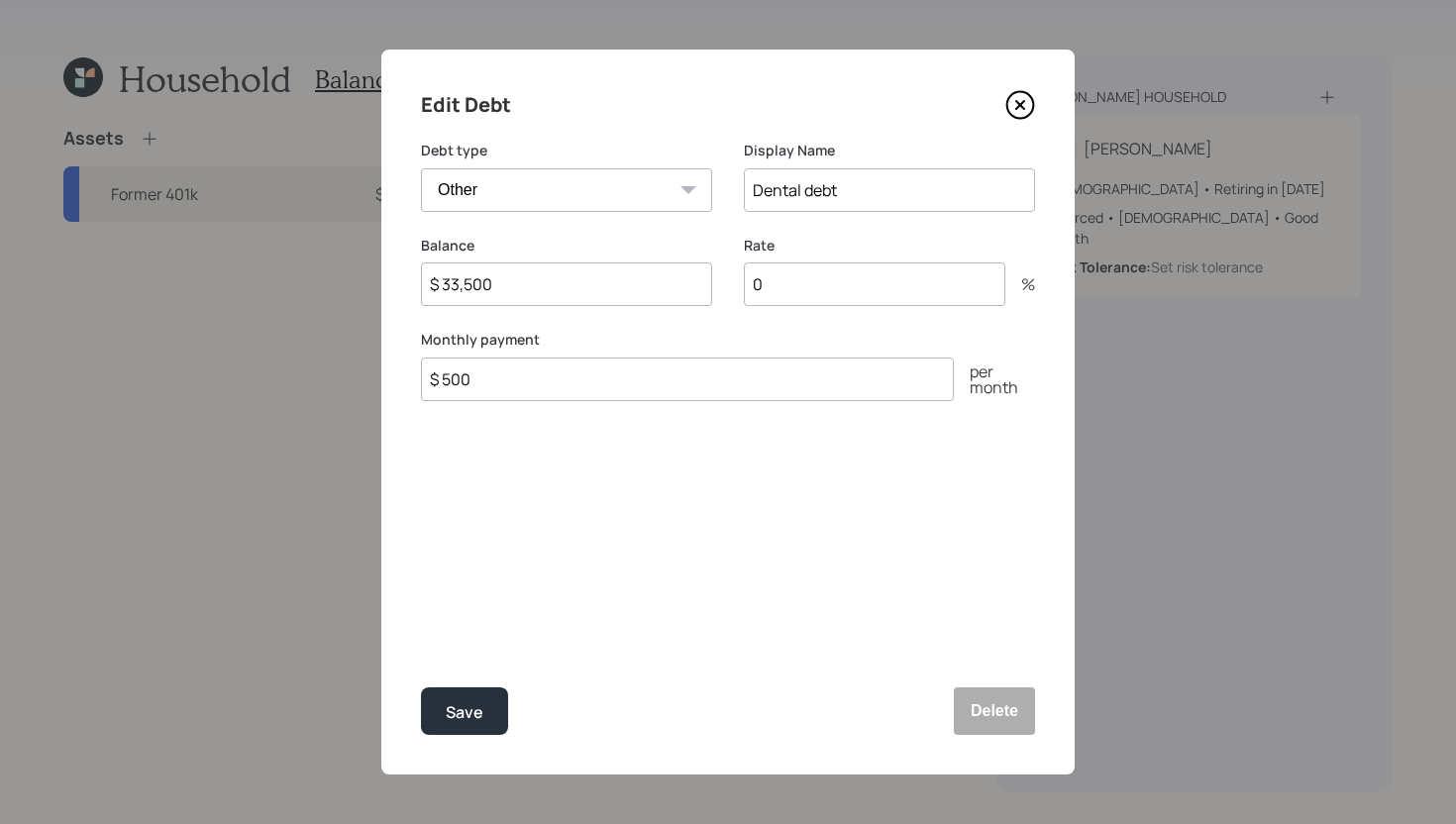 type on "$ 500" 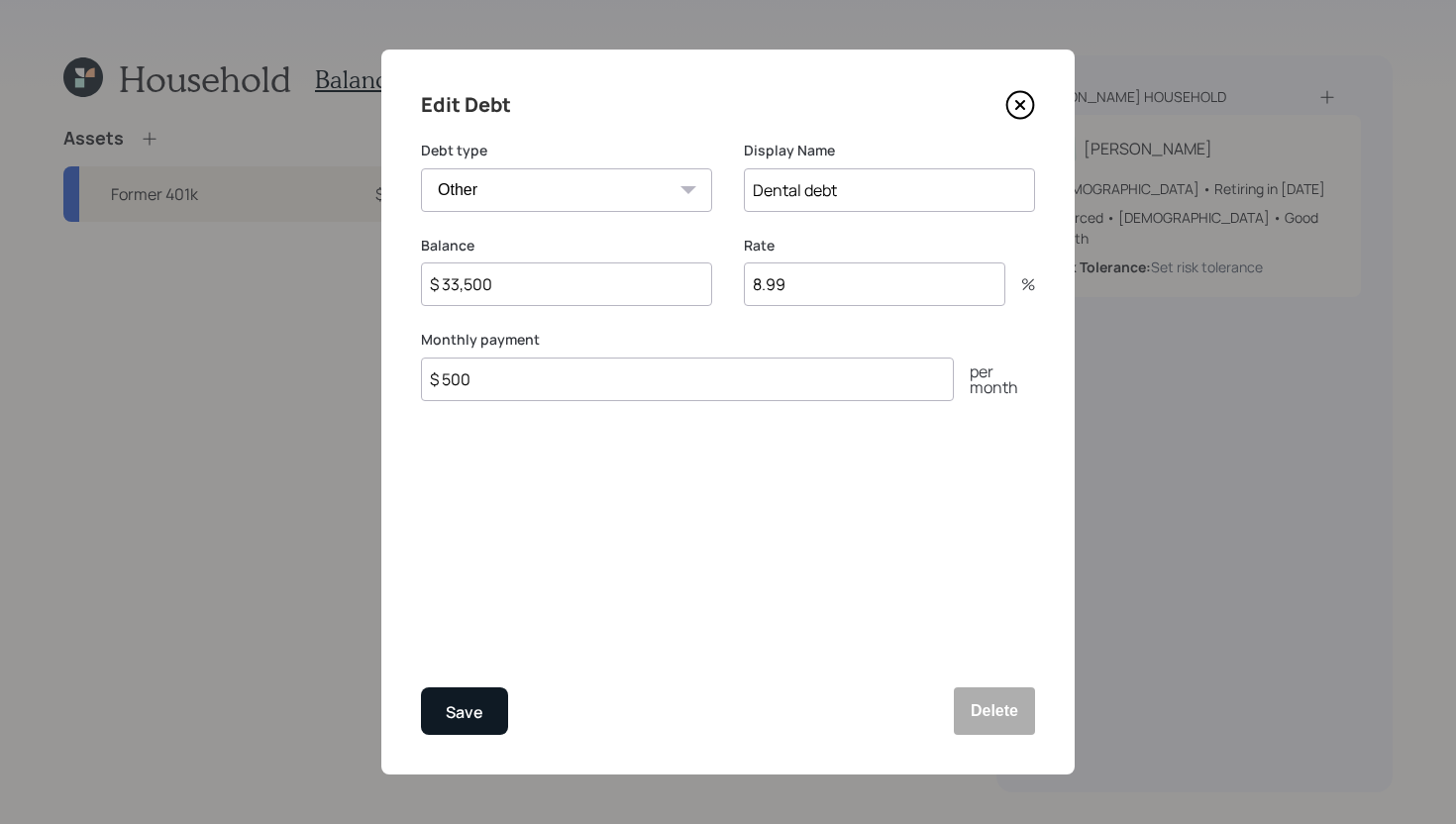 type on "8.99" 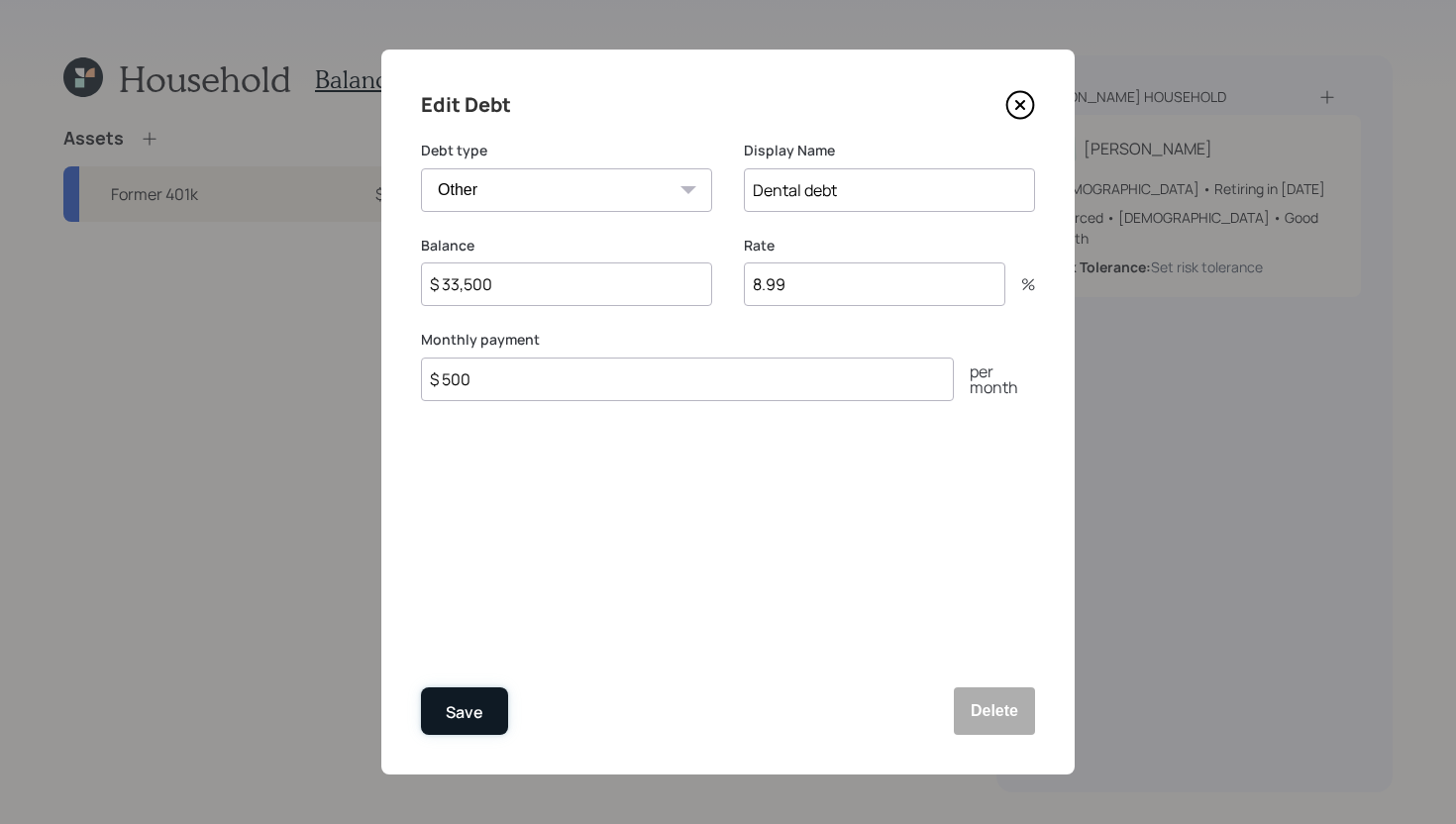 click on "Save" at bounding box center (465, 711) 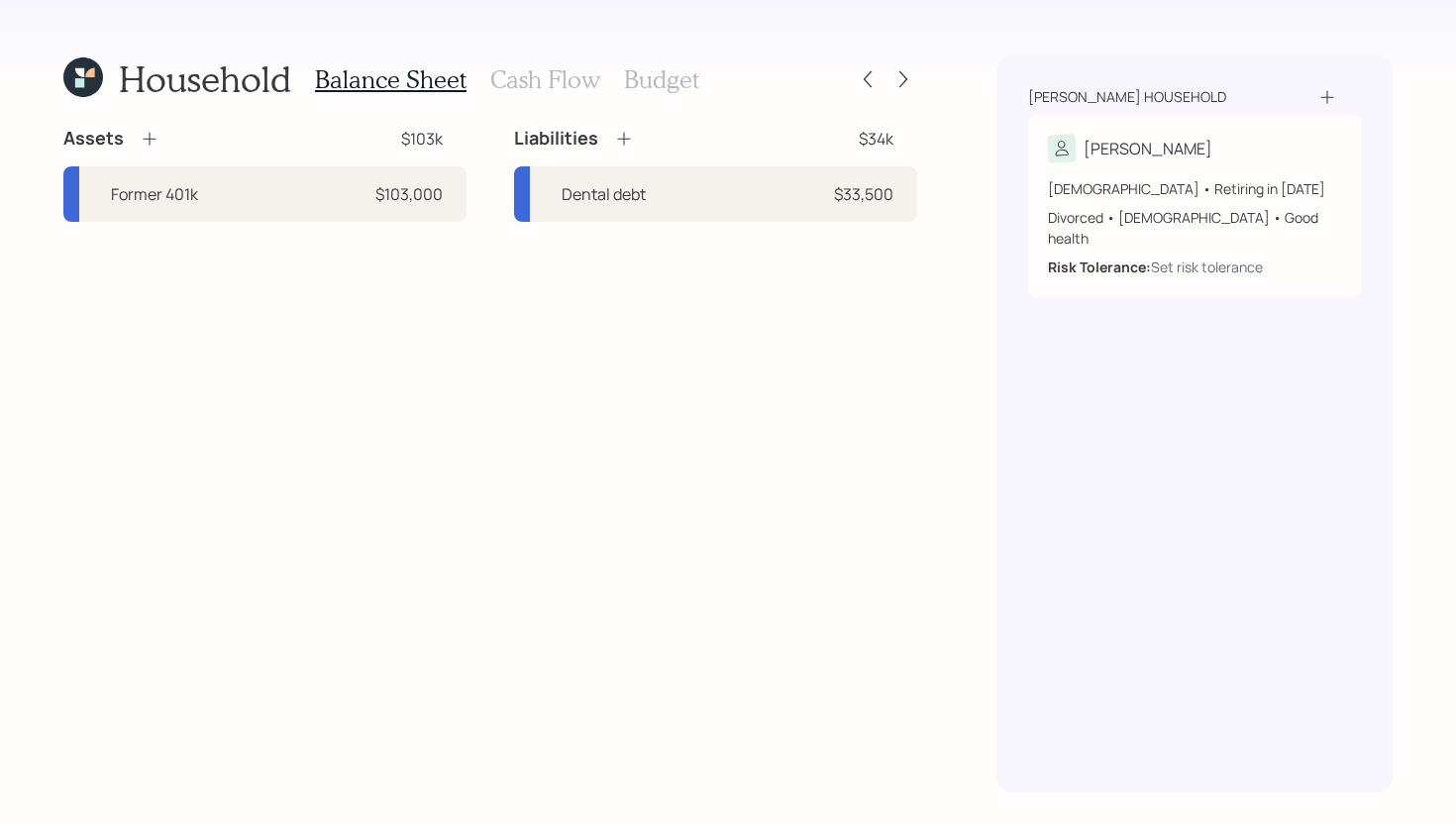 click 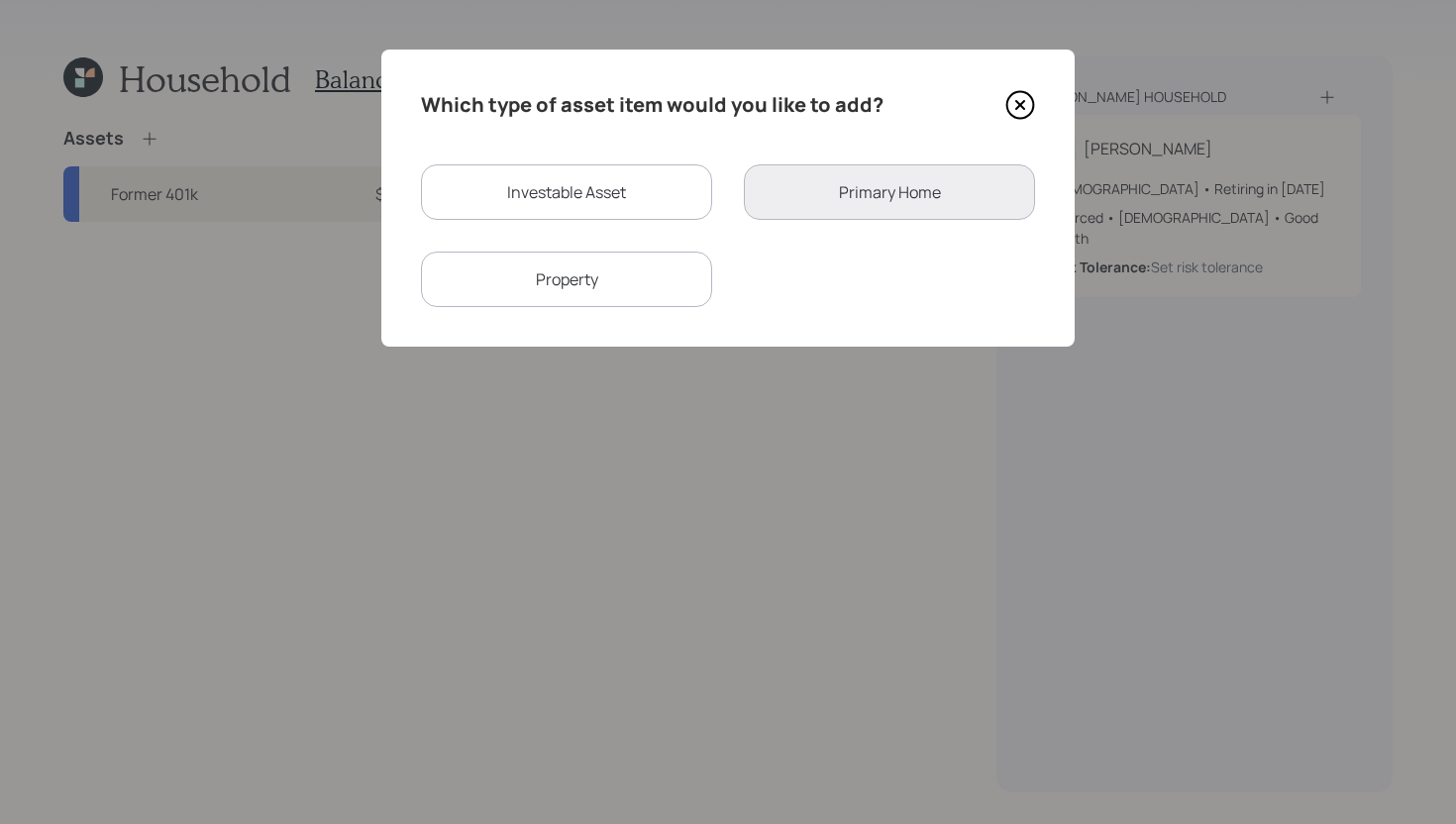 click on "Property" at bounding box center (567, 279) 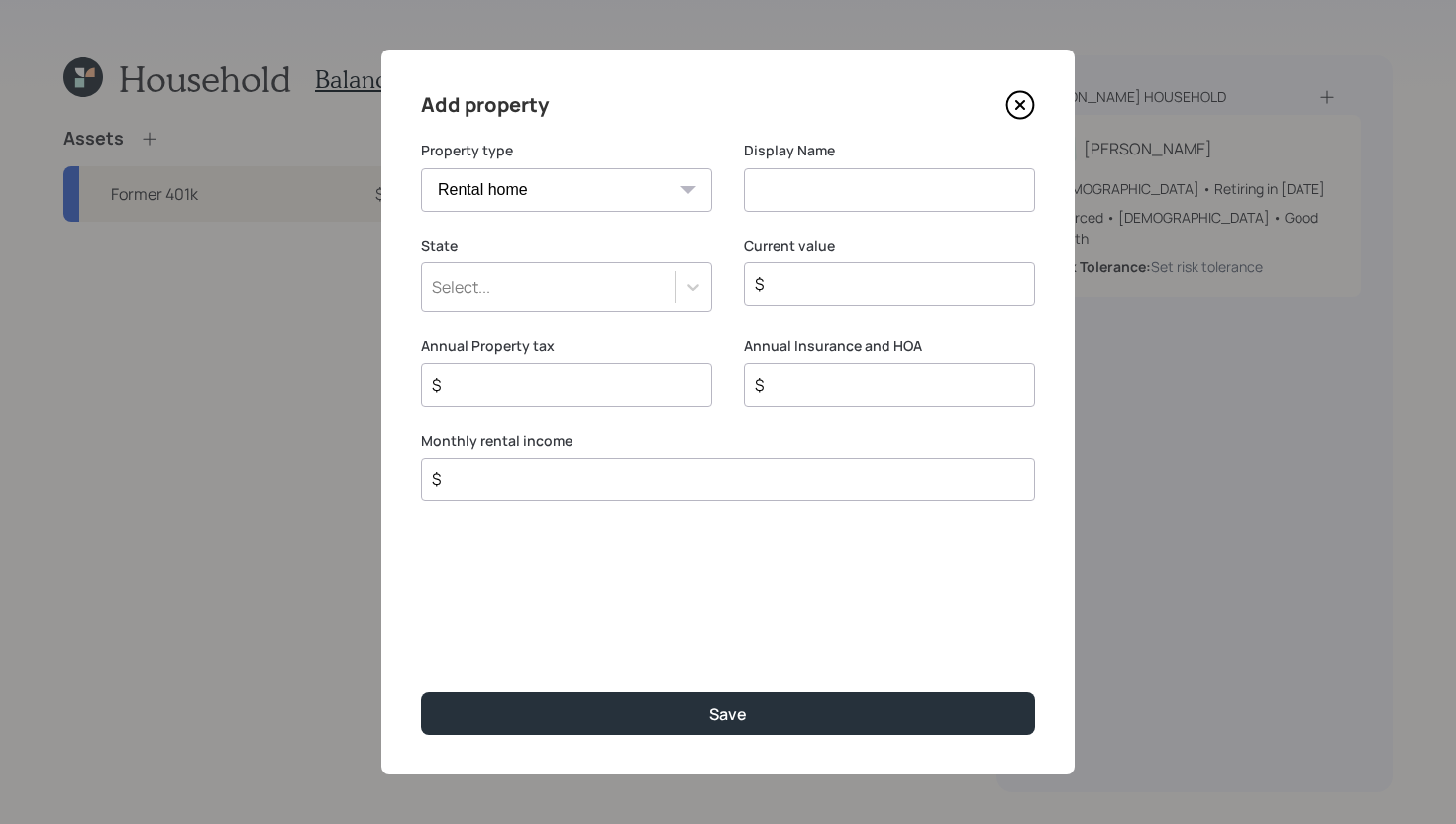 click on "Vacation home Rental home" at bounding box center (567, 190) 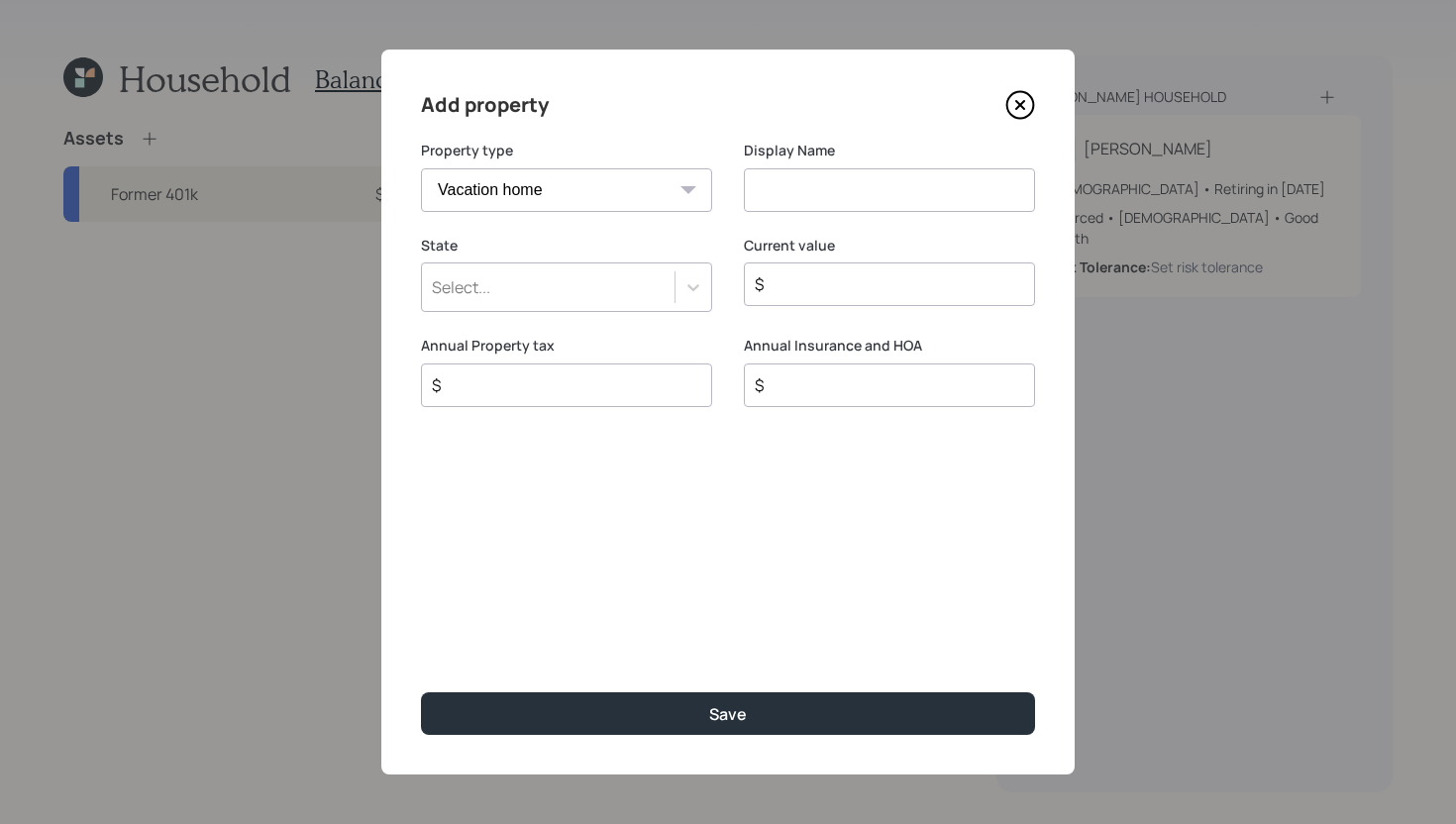 click at bounding box center (889, 190) 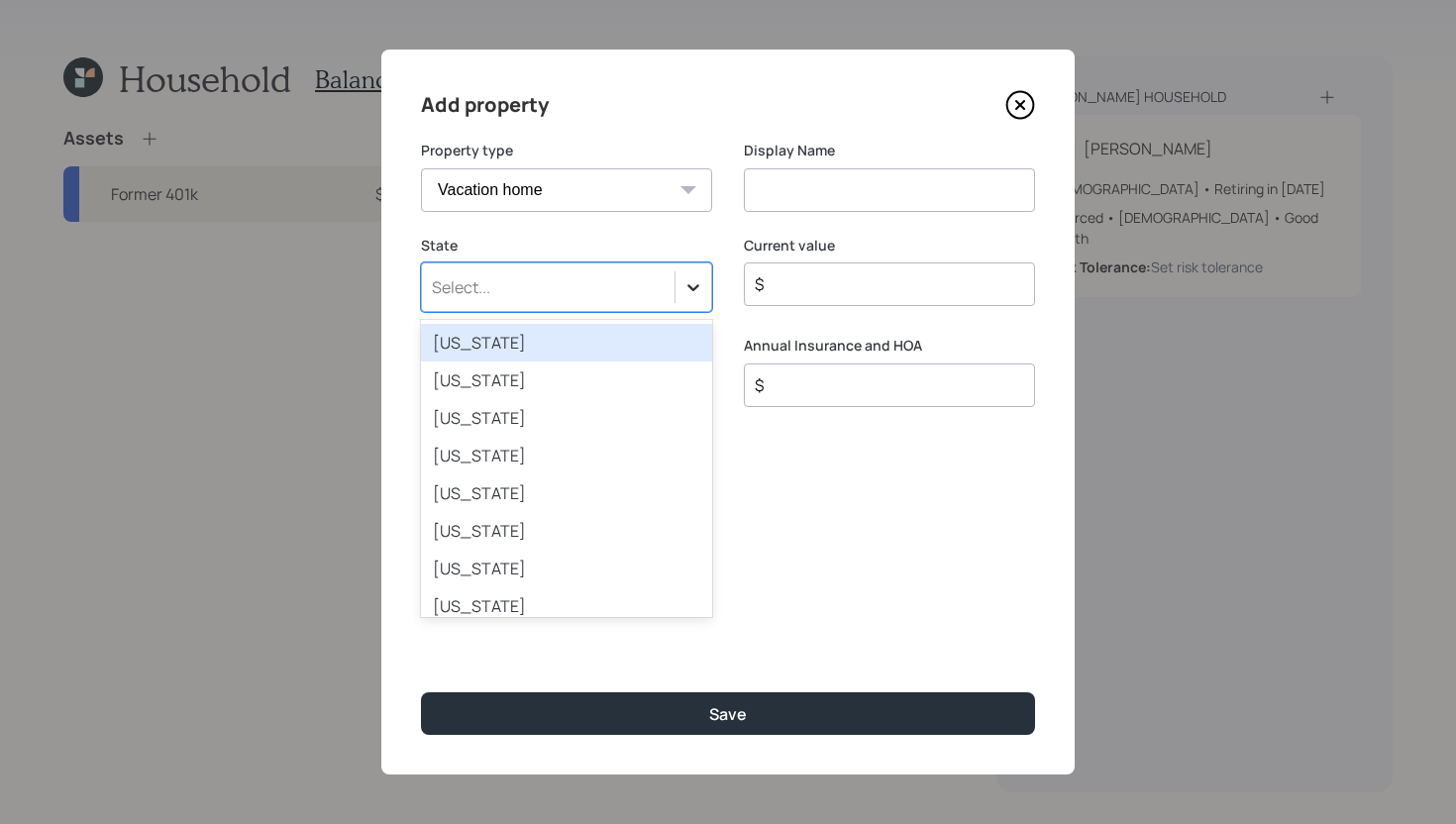 click 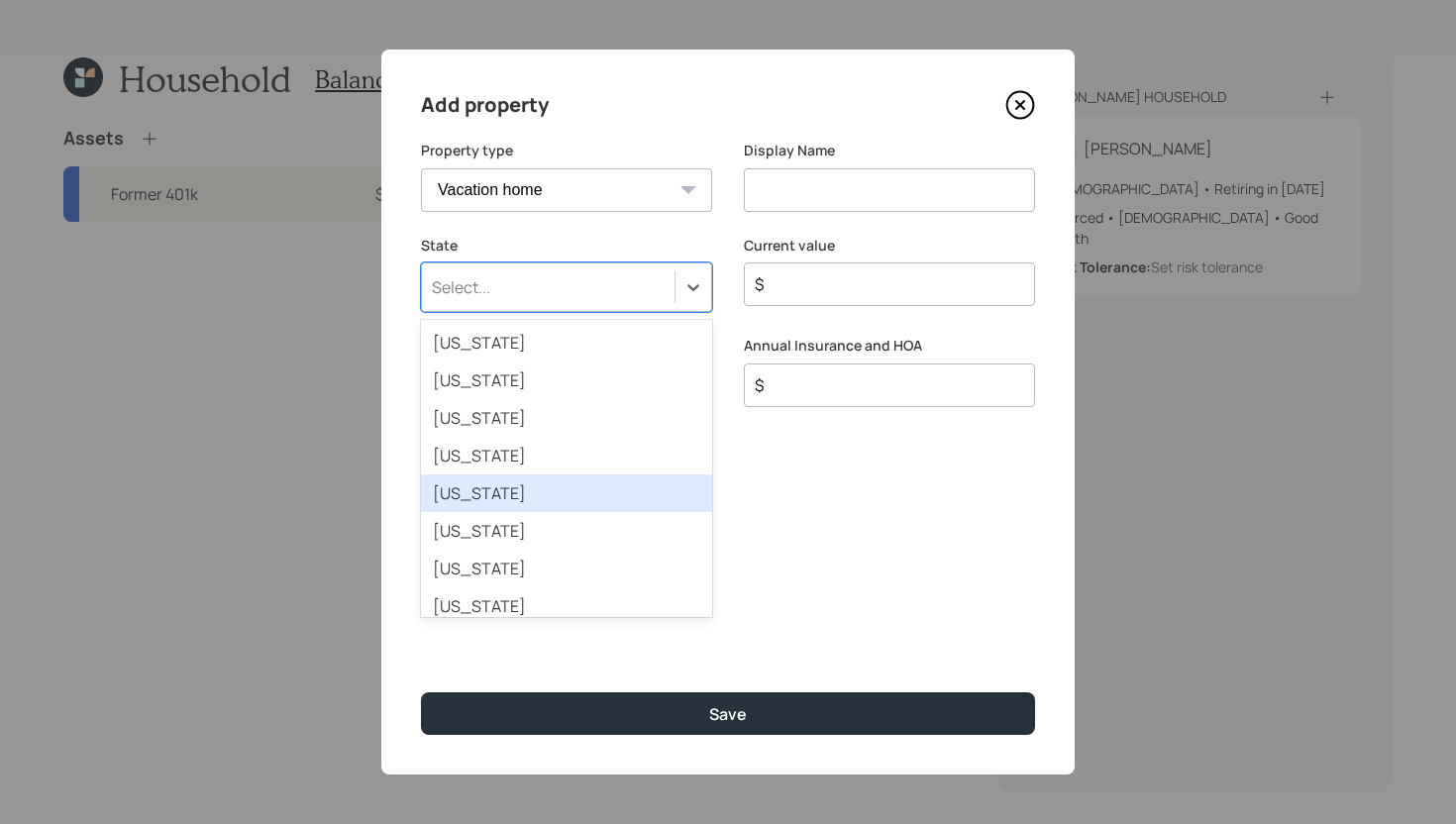 click on "[US_STATE]" at bounding box center (567, 493) 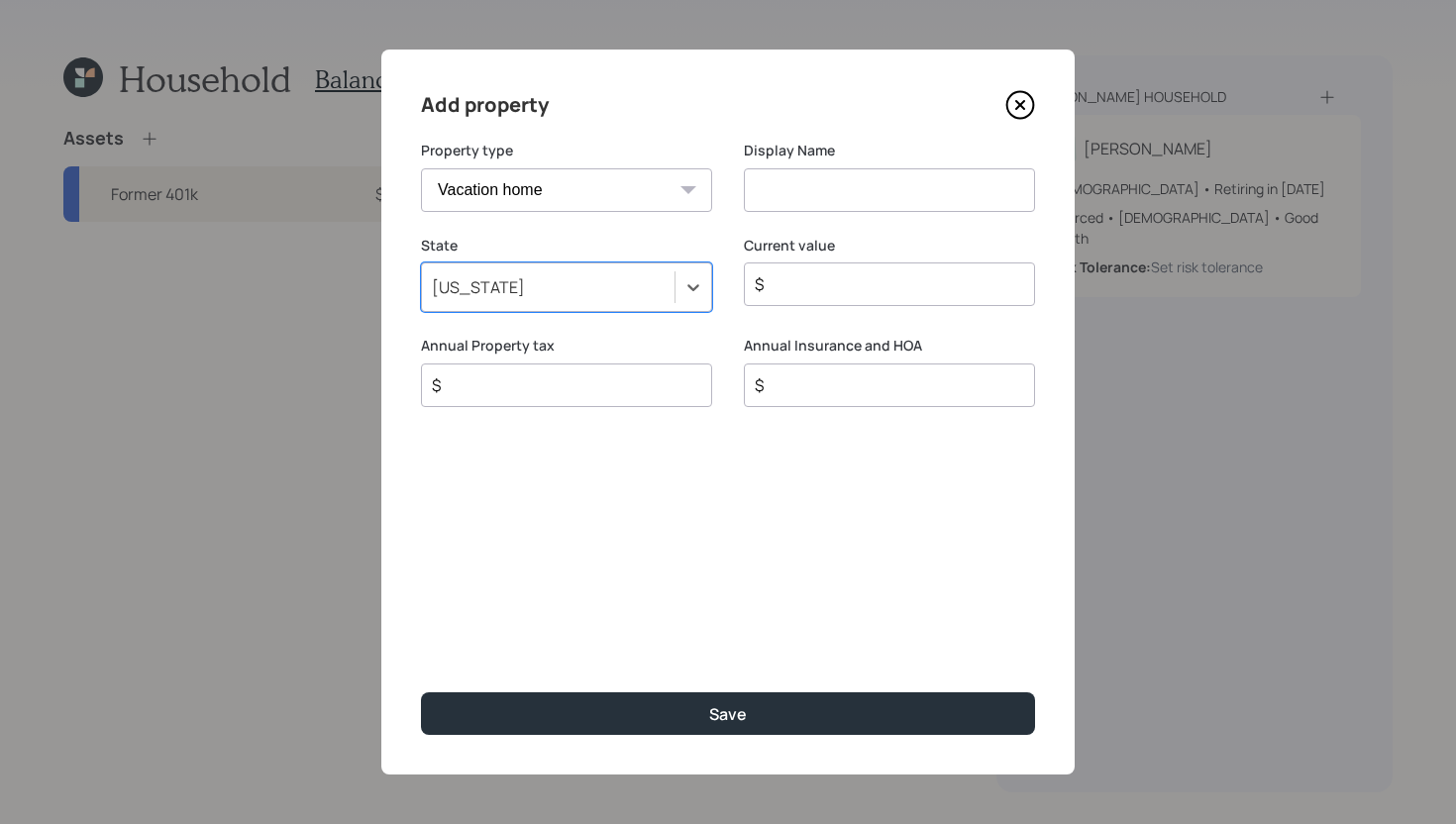 click at bounding box center [889, 190] 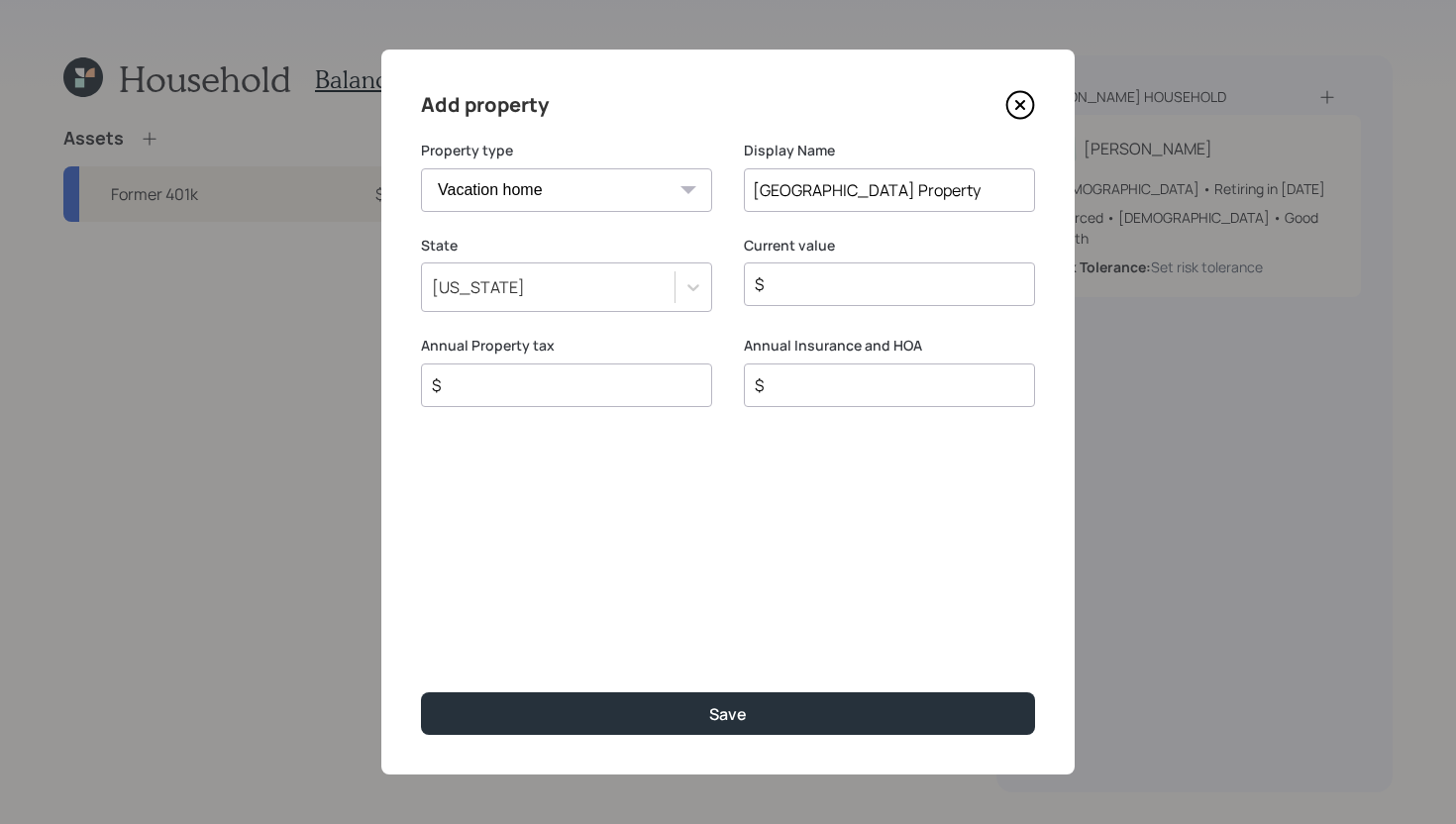 type on "El Salvador Property" 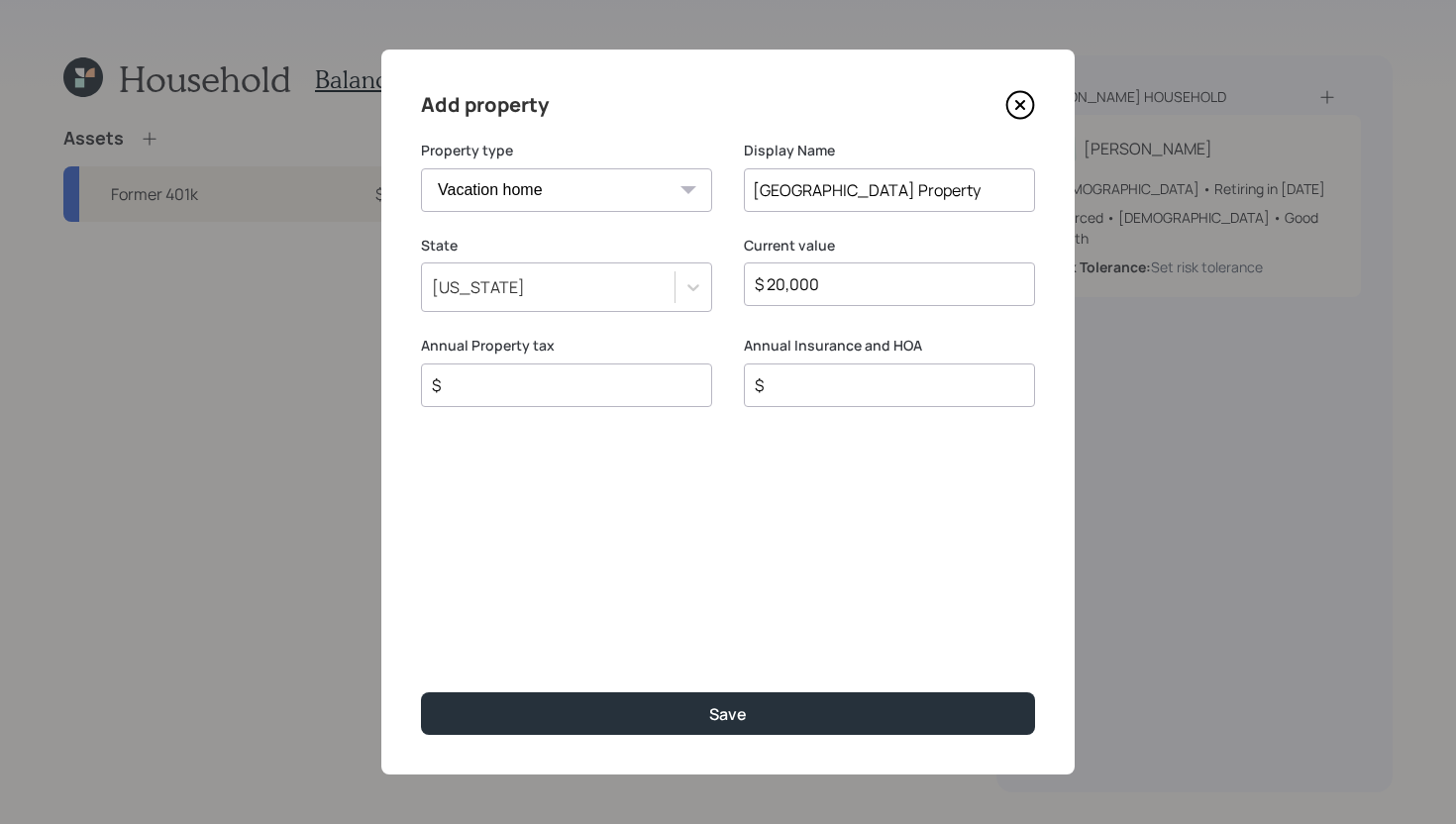 type on "$ 20,000" 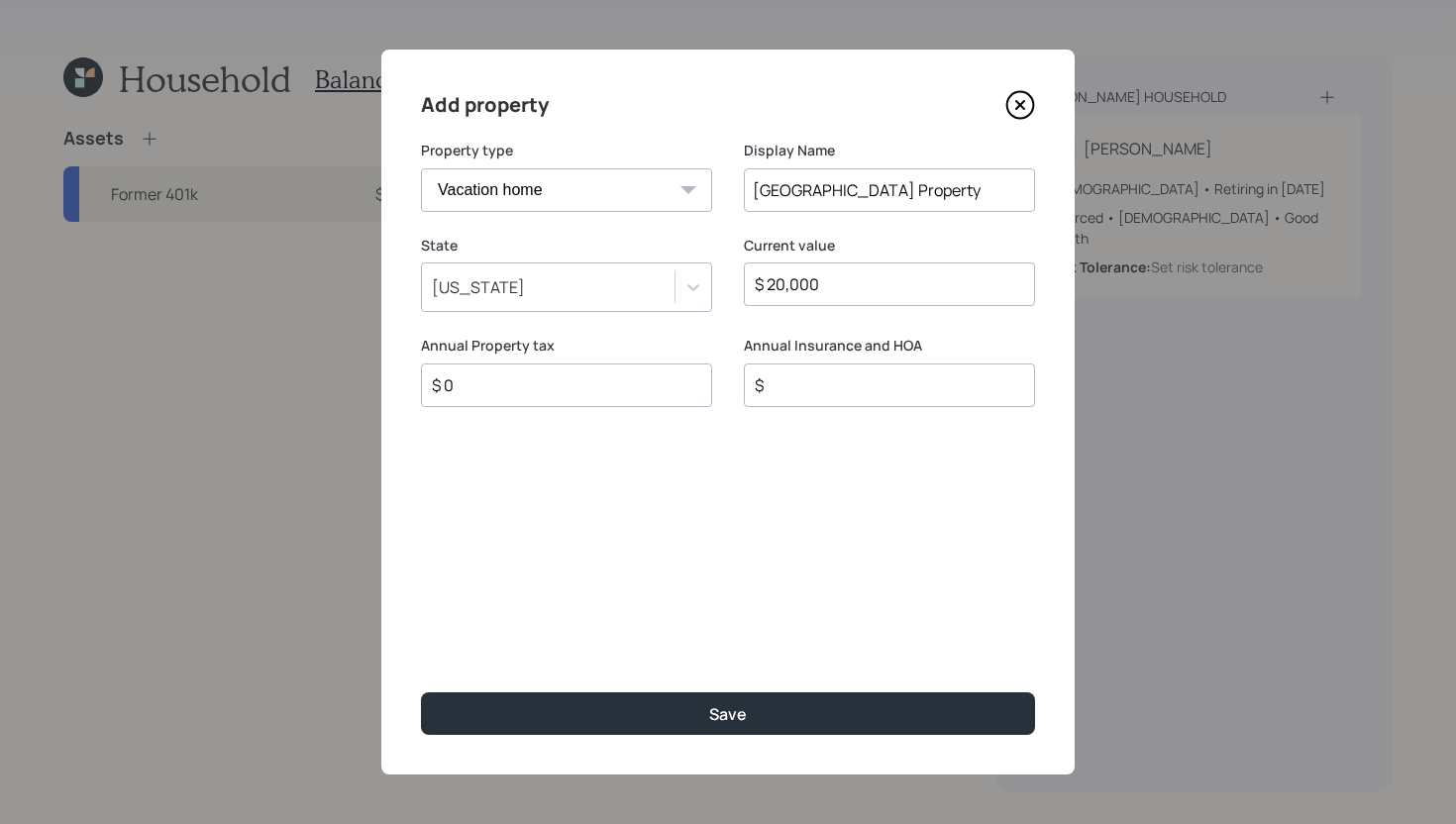 type on "$ 0" 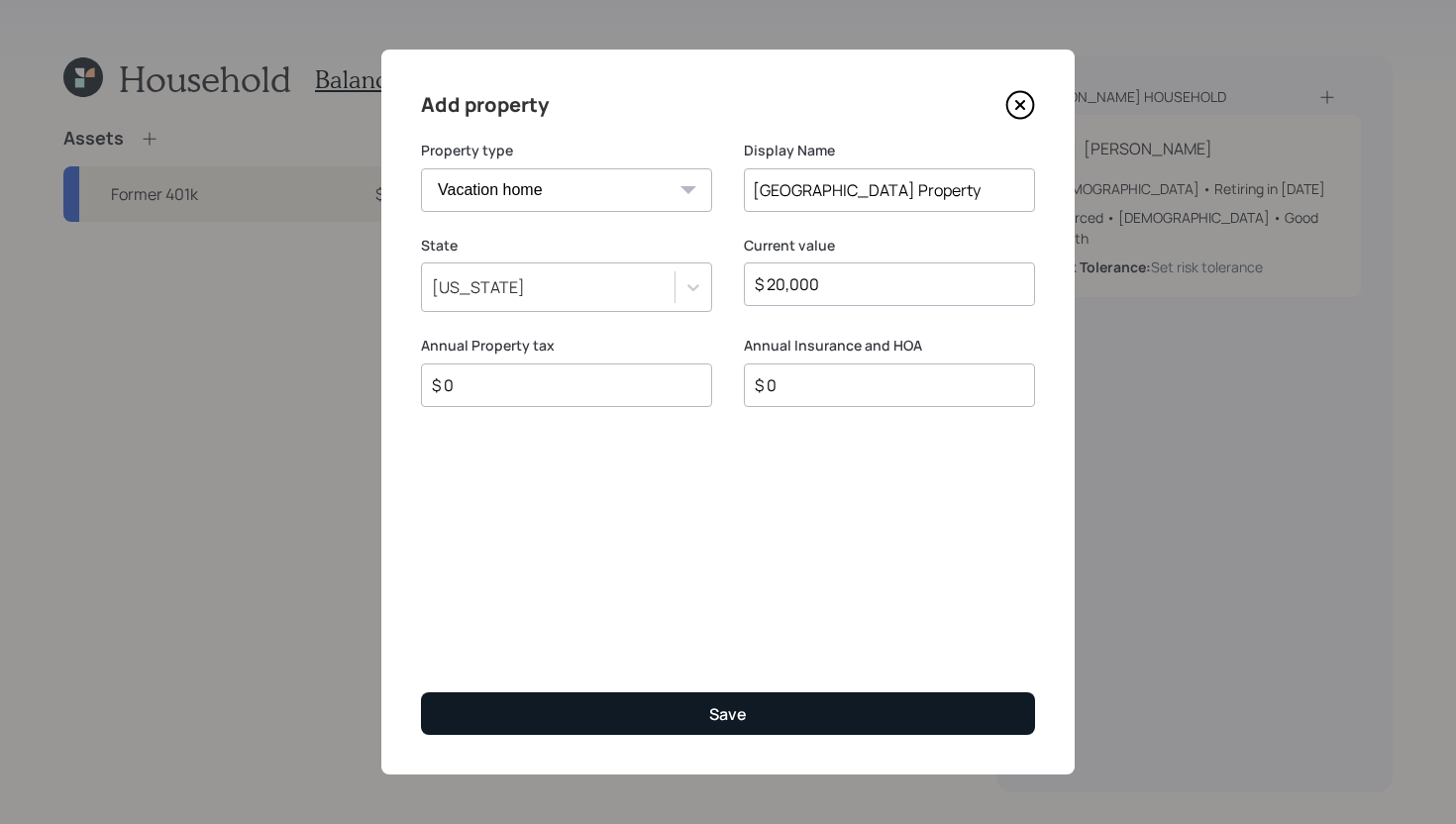type on "$ 0" 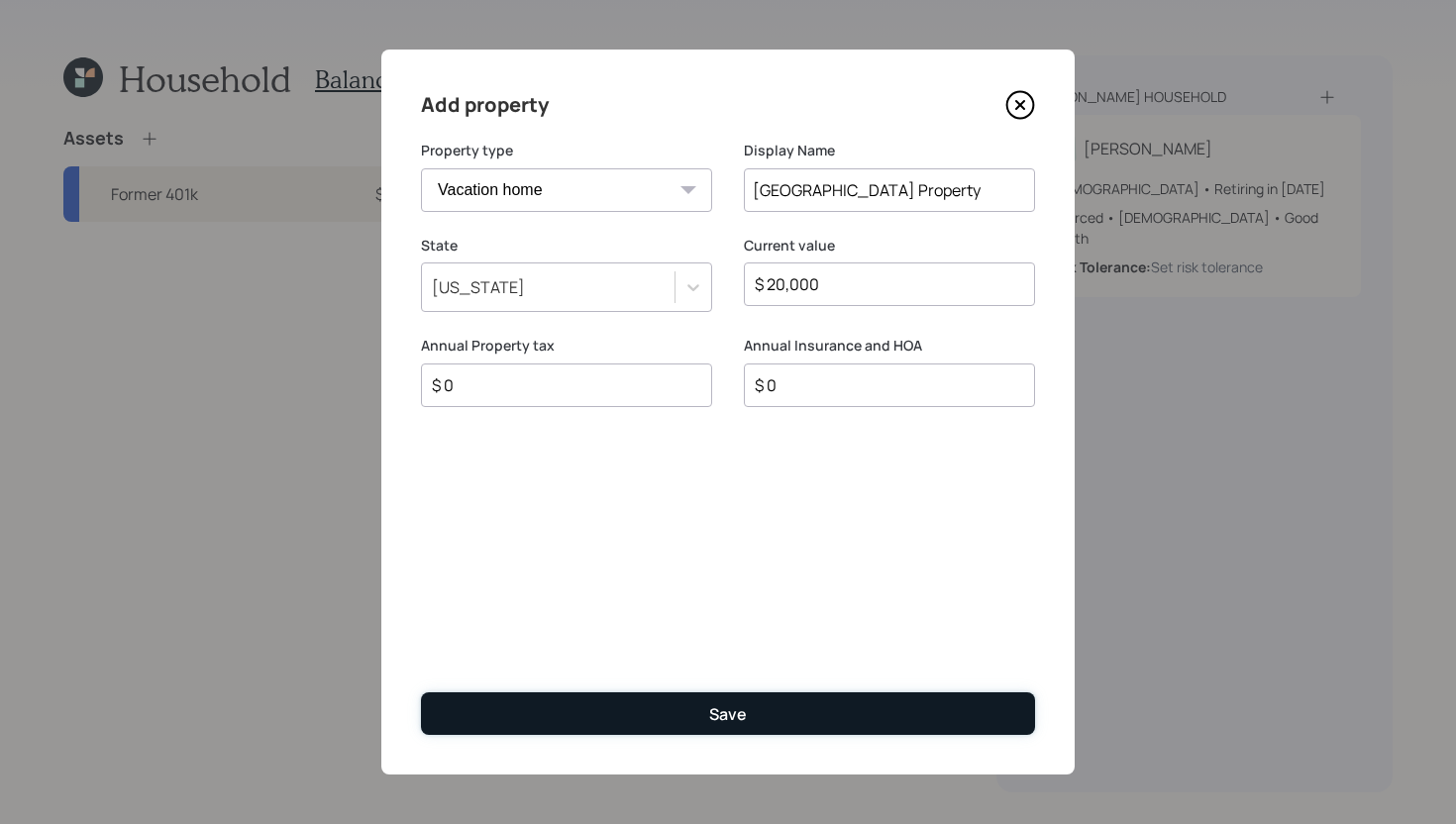 click on "Save" at bounding box center (728, 714) 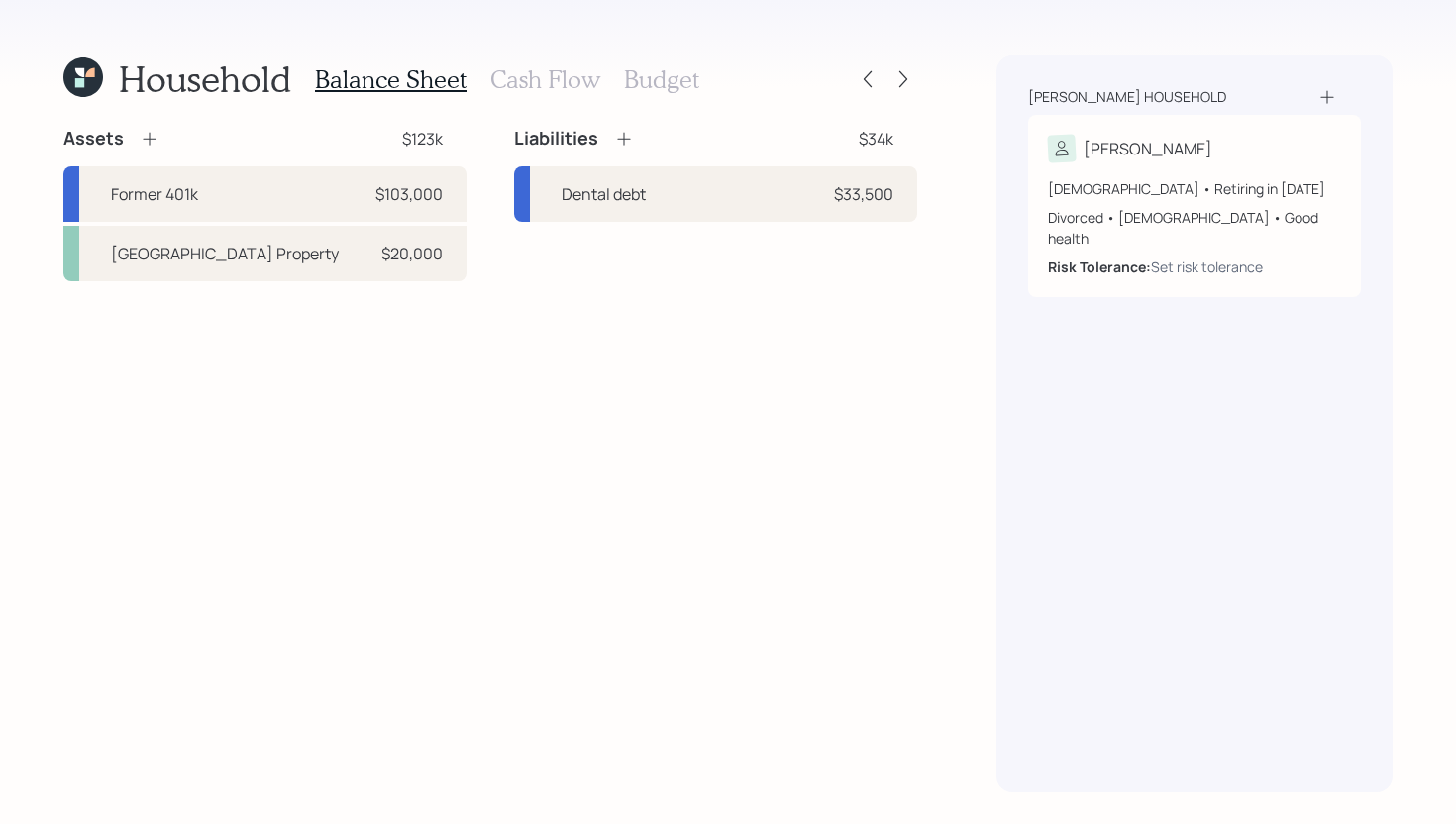 click 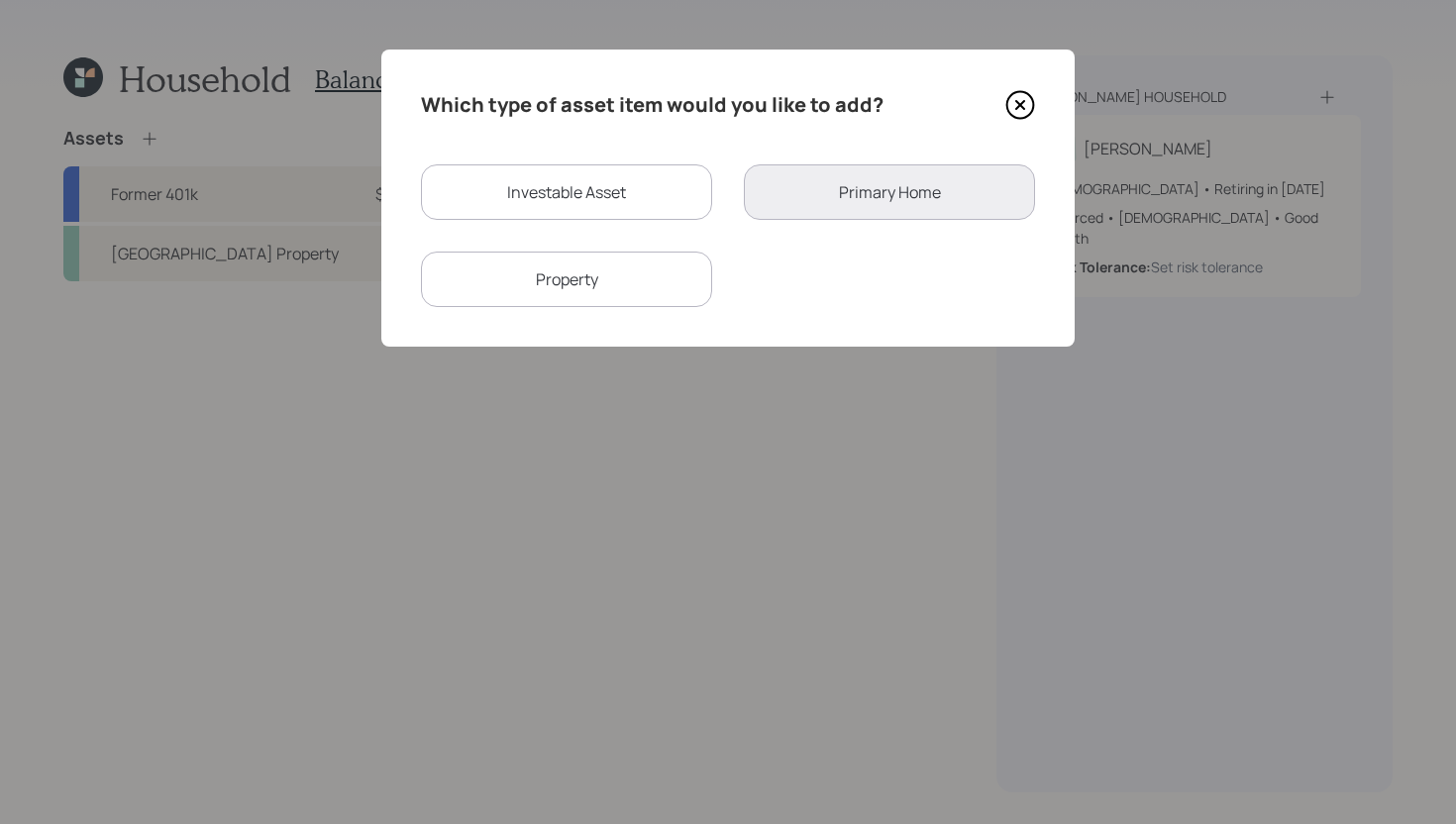 click on "Investable Asset" at bounding box center (567, 192) 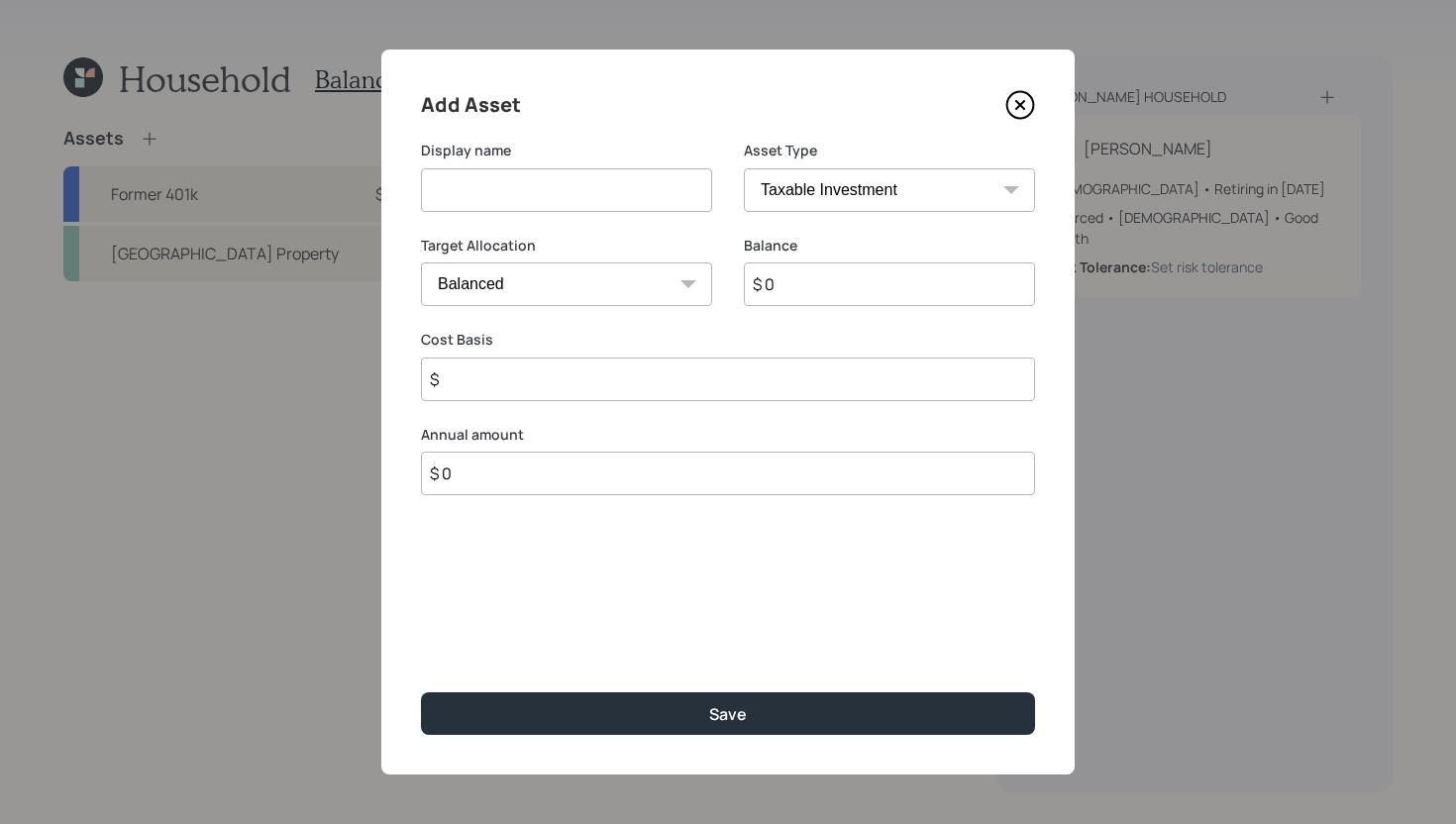 click at bounding box center [567, 190] 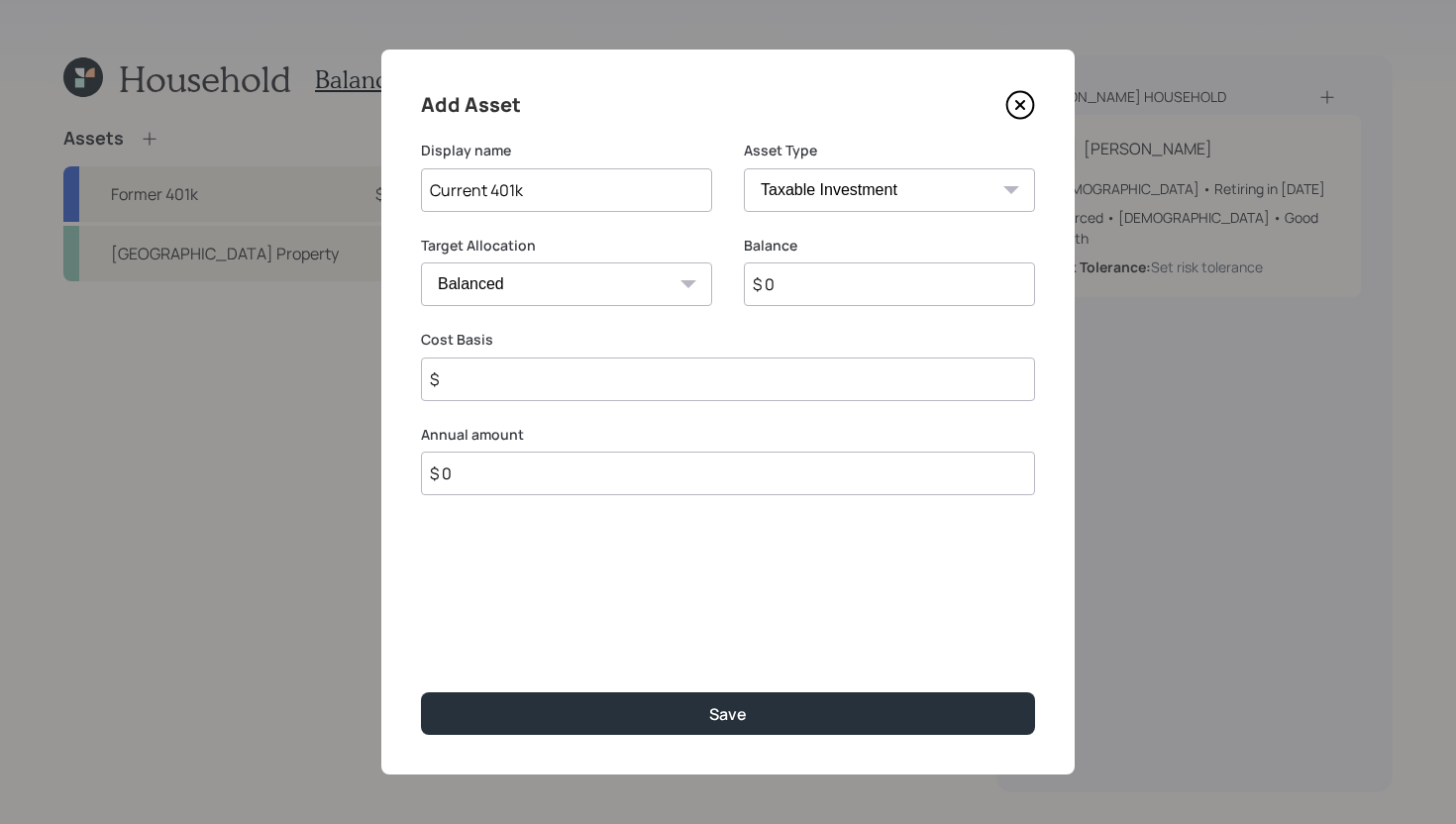 type on "Current 401k" 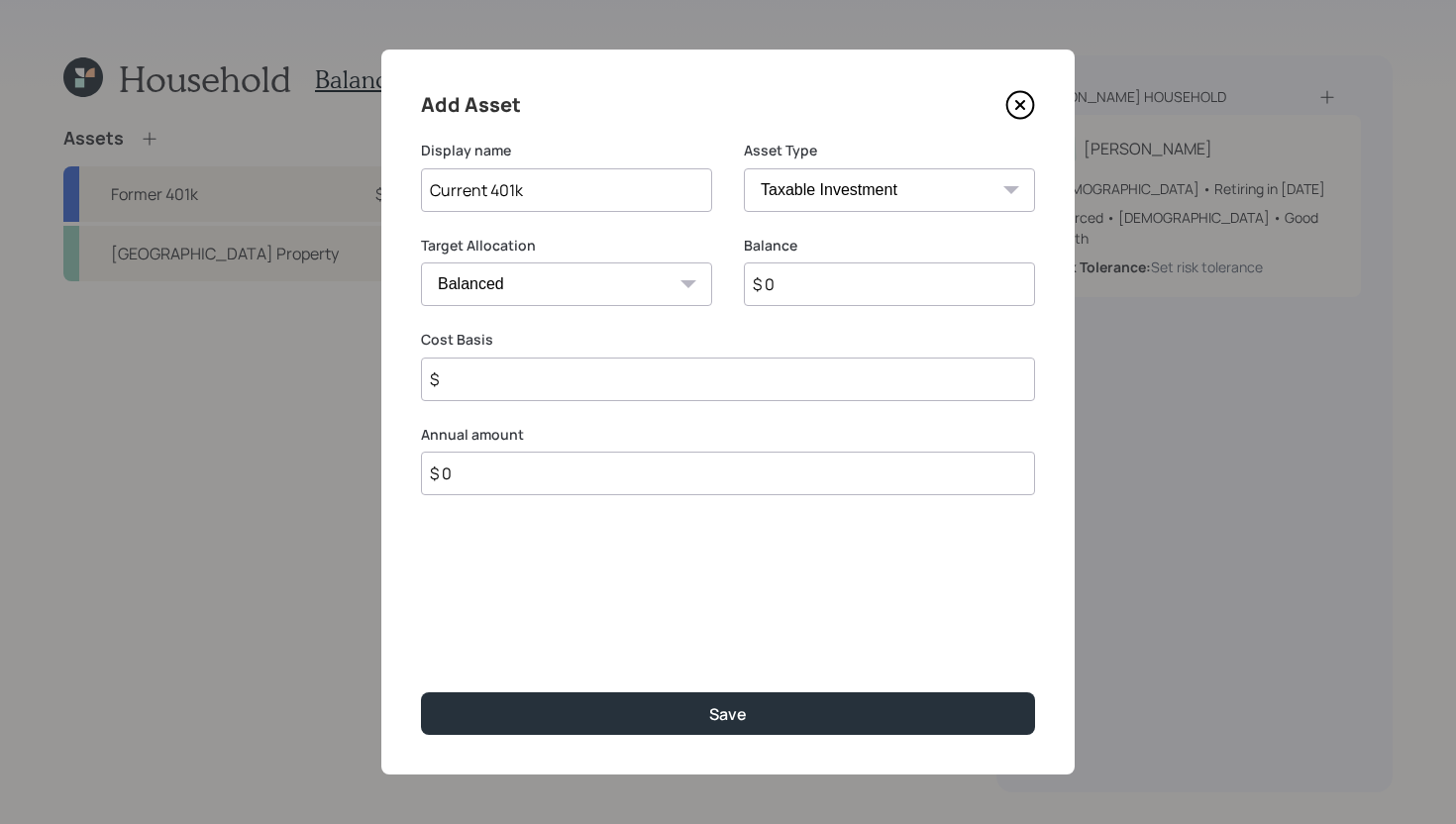 click on "SEP IRA IRA Roth IRA 401(k) Roth 401(k) 403(b) Roth 403(b) 457(b) Roth 457(b) Health Savings Account 529 Taxable Investment Checking / Savings Emergency Fund" at bounding box center (889, 190) 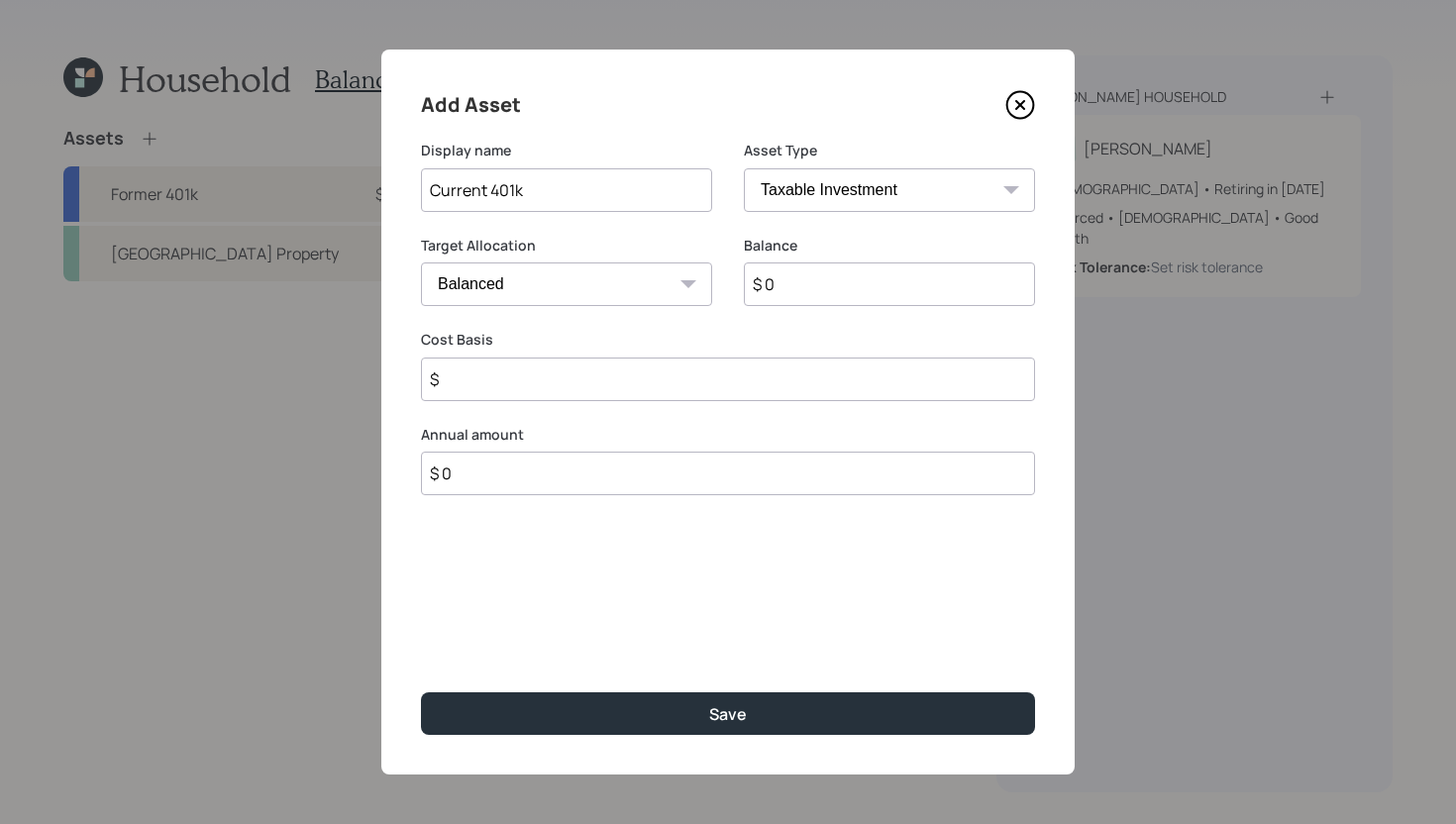 select on "company_sponsored" 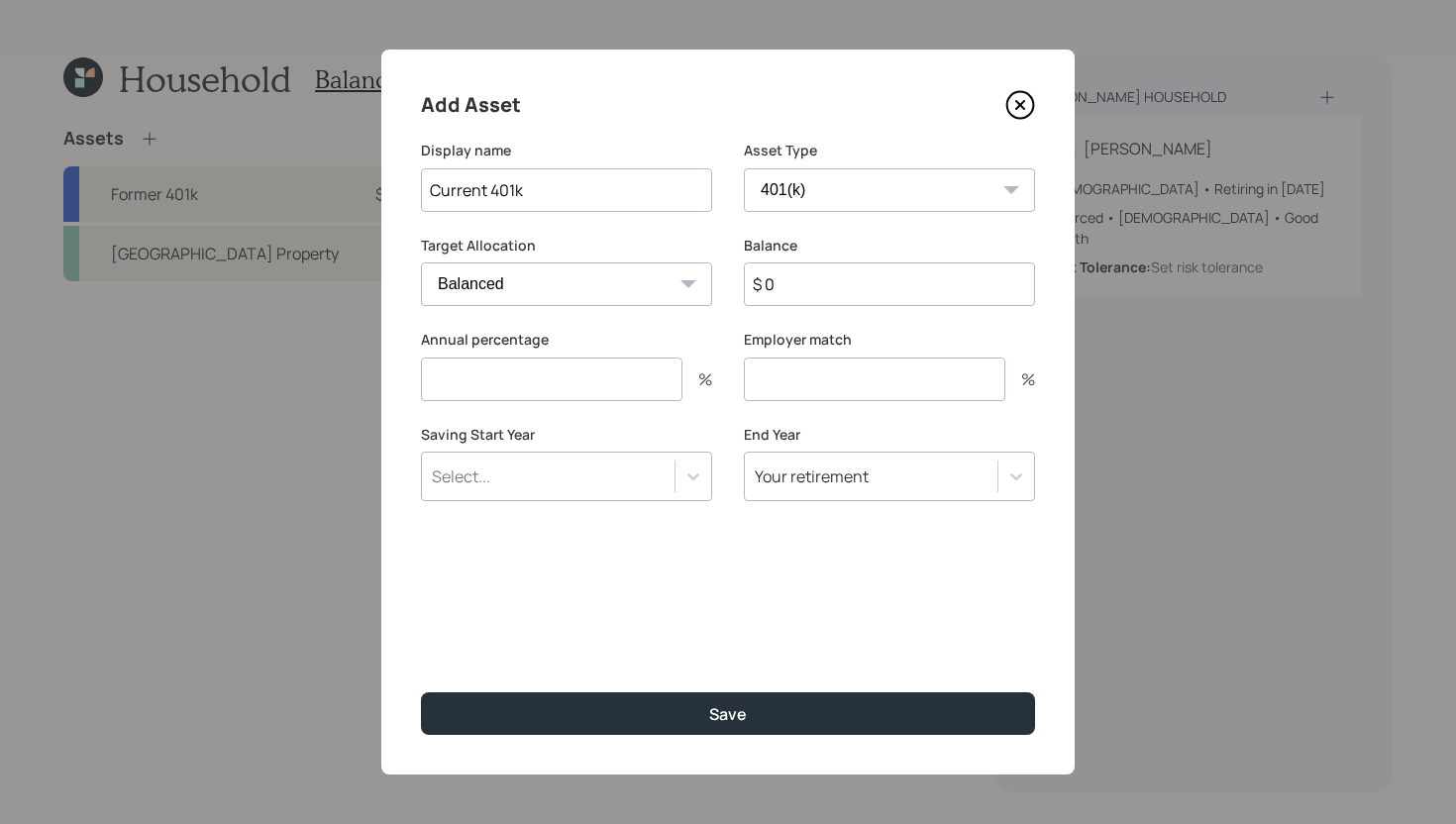 click on "$ 0" at bounding box center (889, 284) 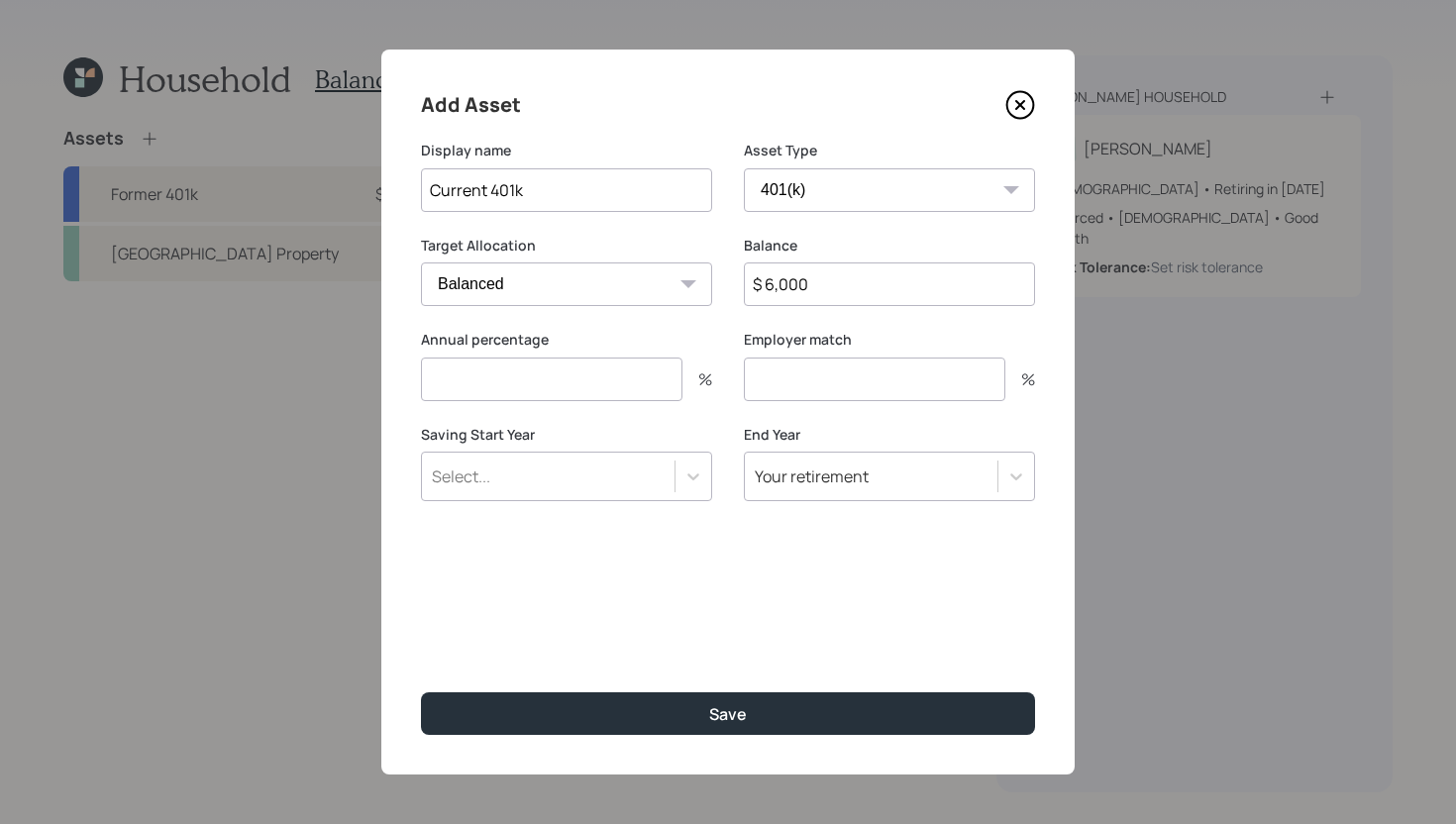 type on "$ 6,000" 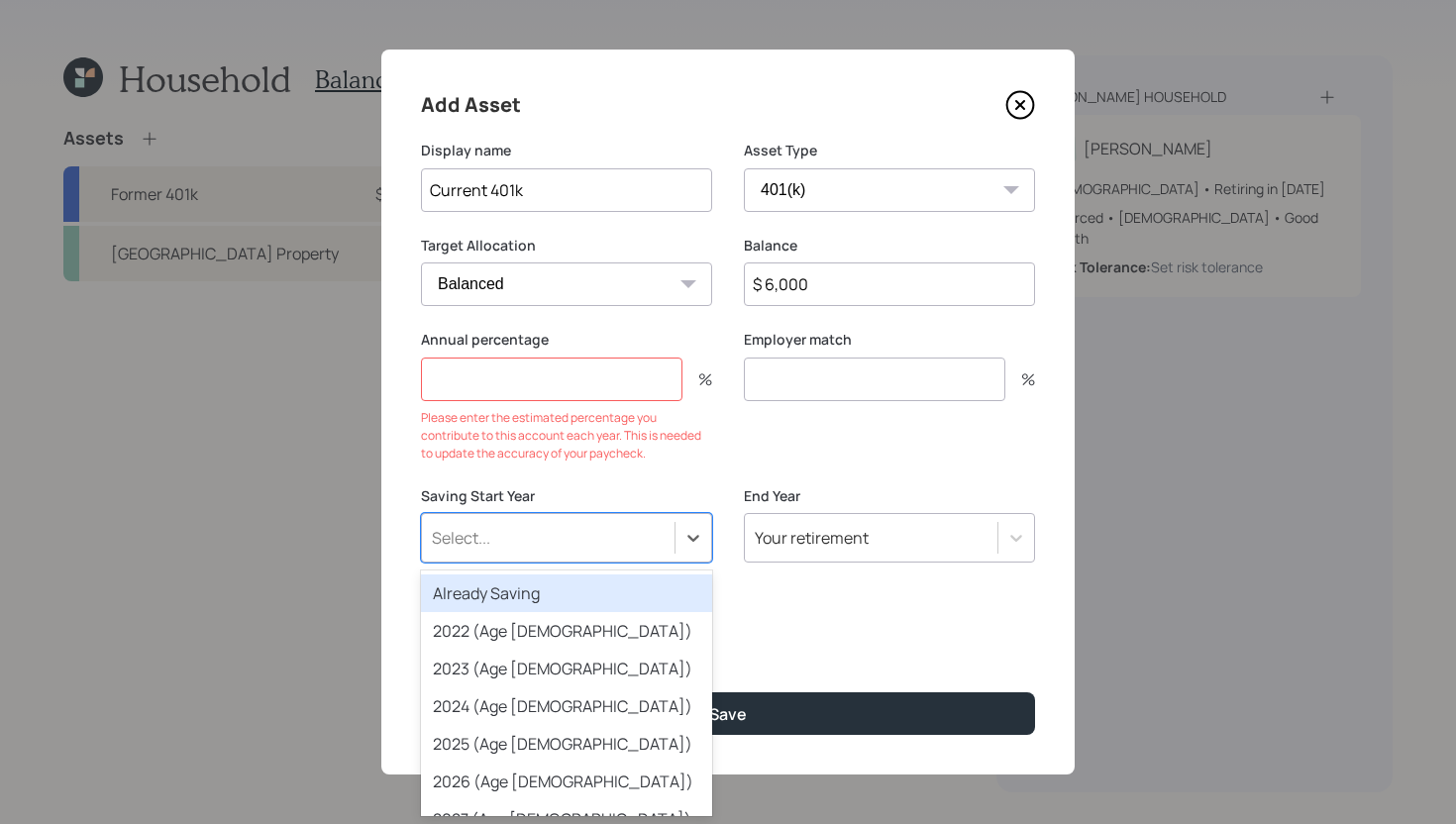scroll, scrollTop: 0, scrollLeft: 0, axis: both 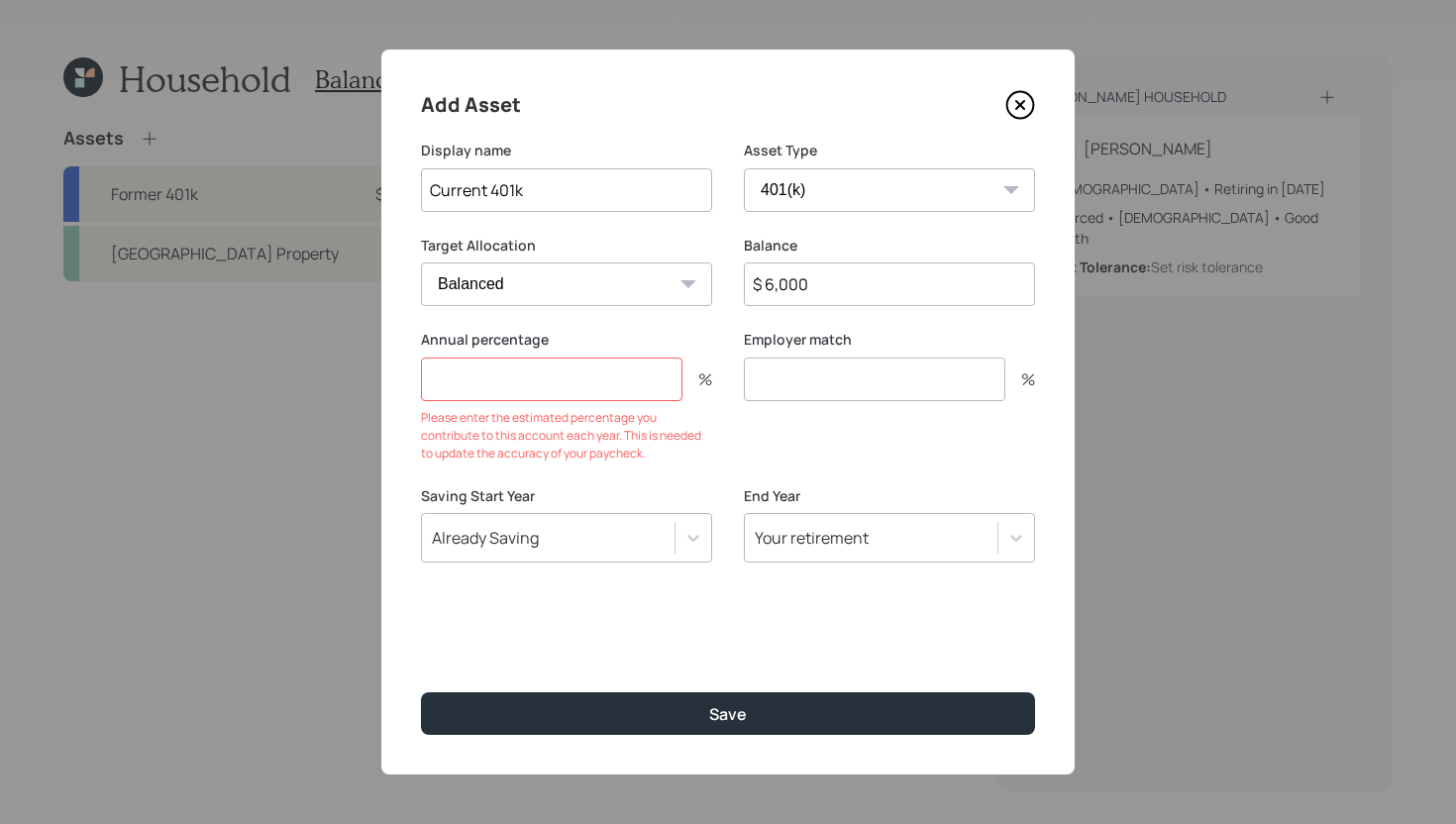 click at bounding box center (552, 379) 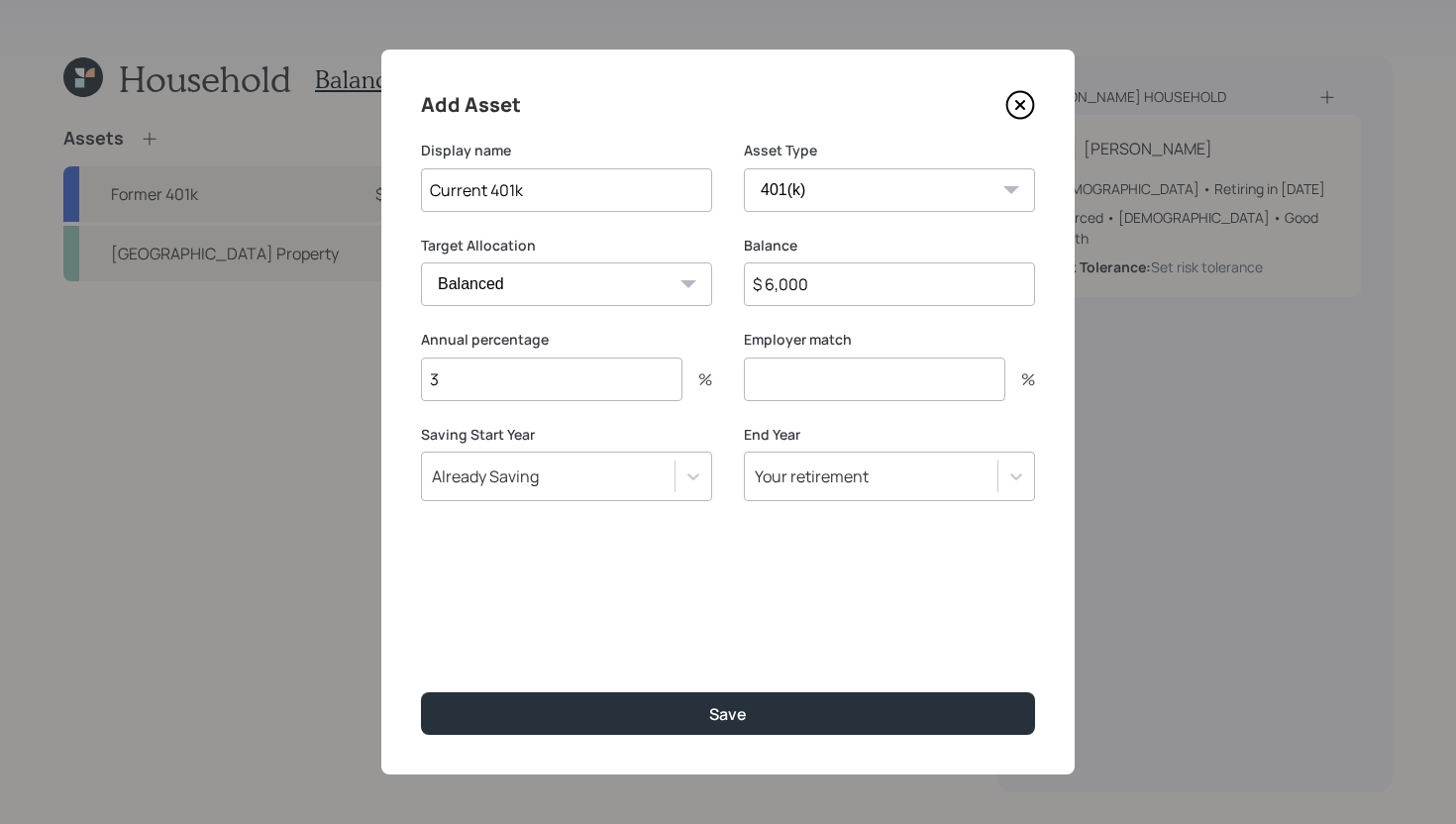 type on "3" 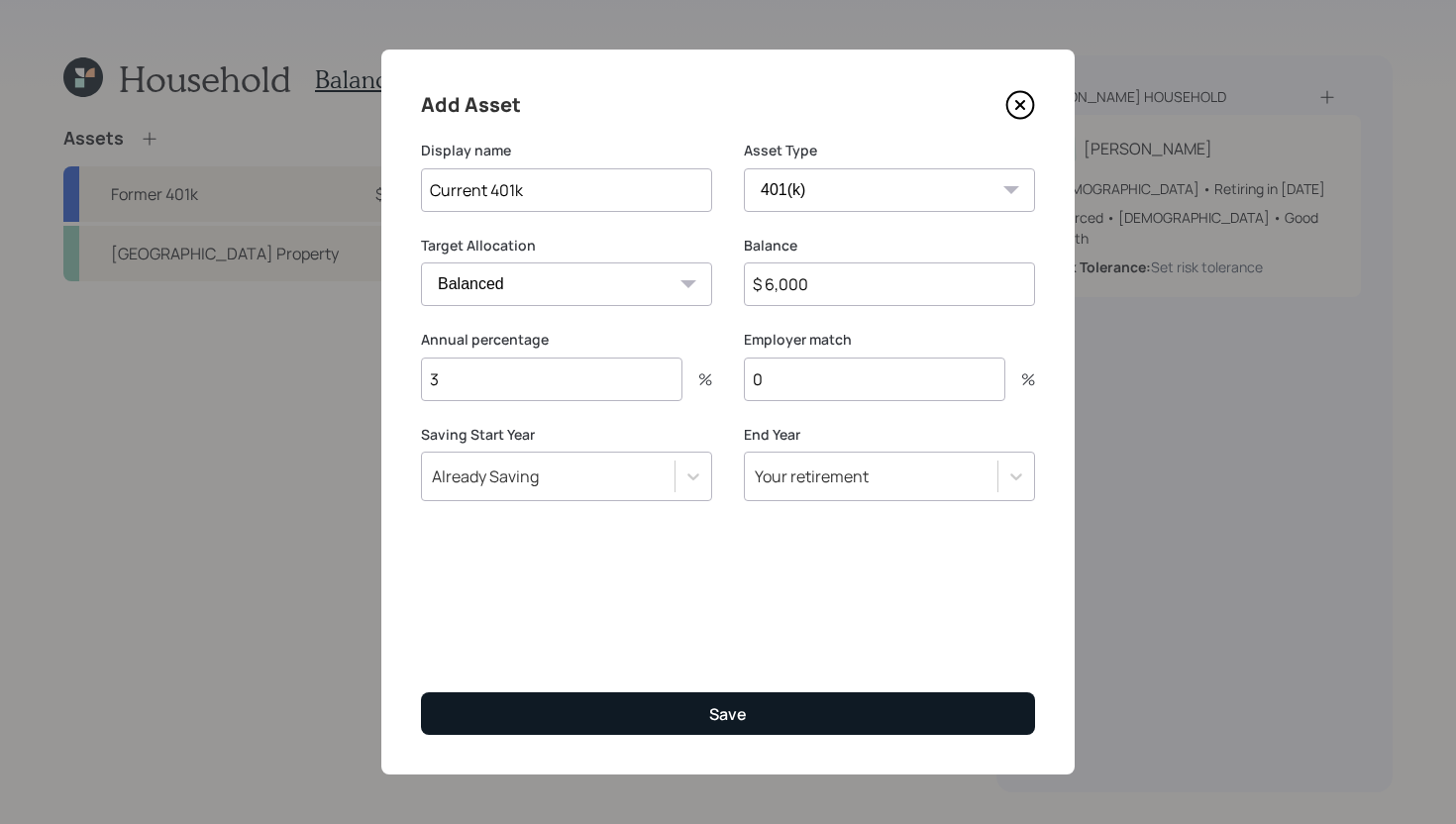 type on "0" 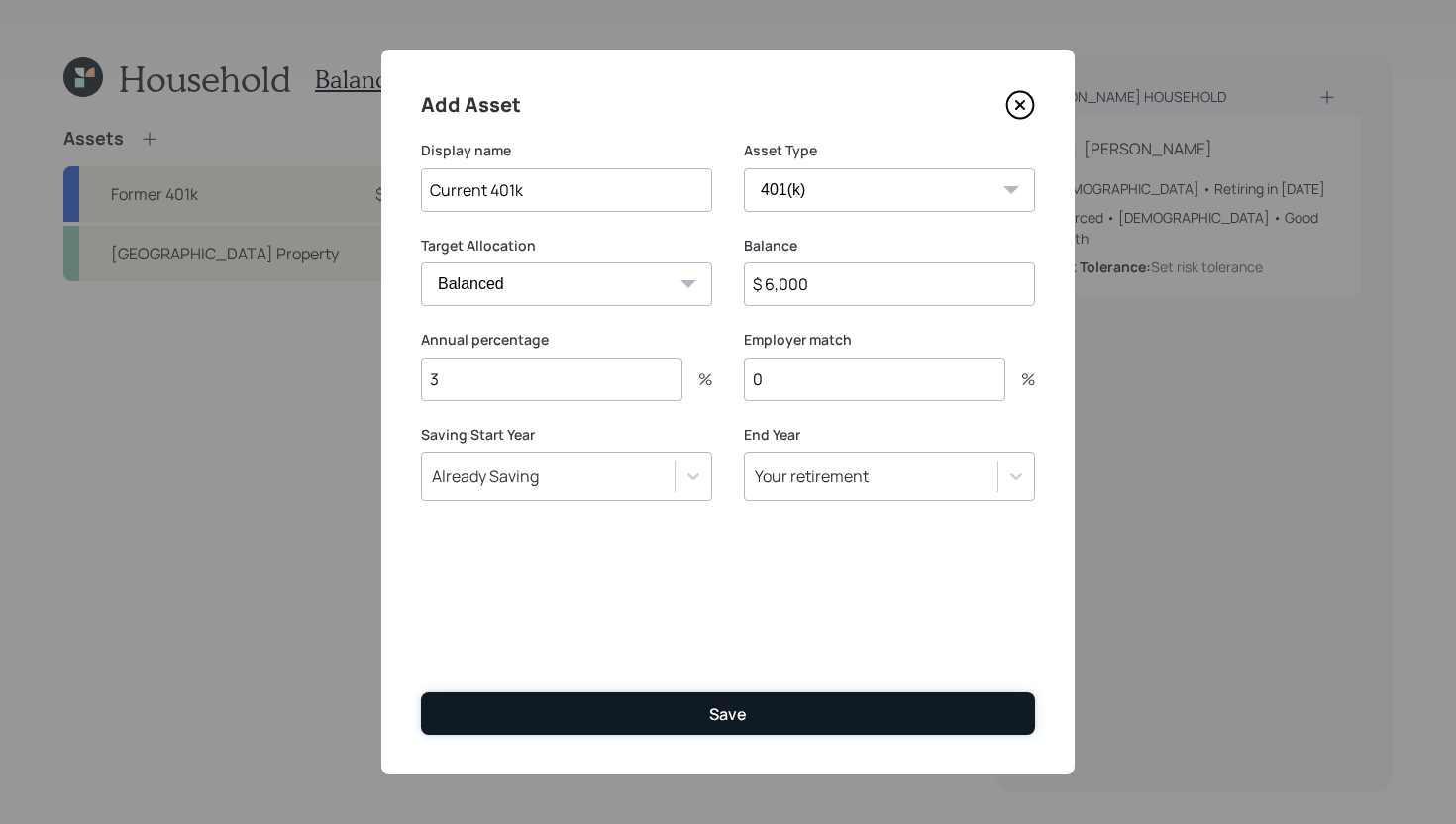 click on "Save" at bounding box center (728, 713) 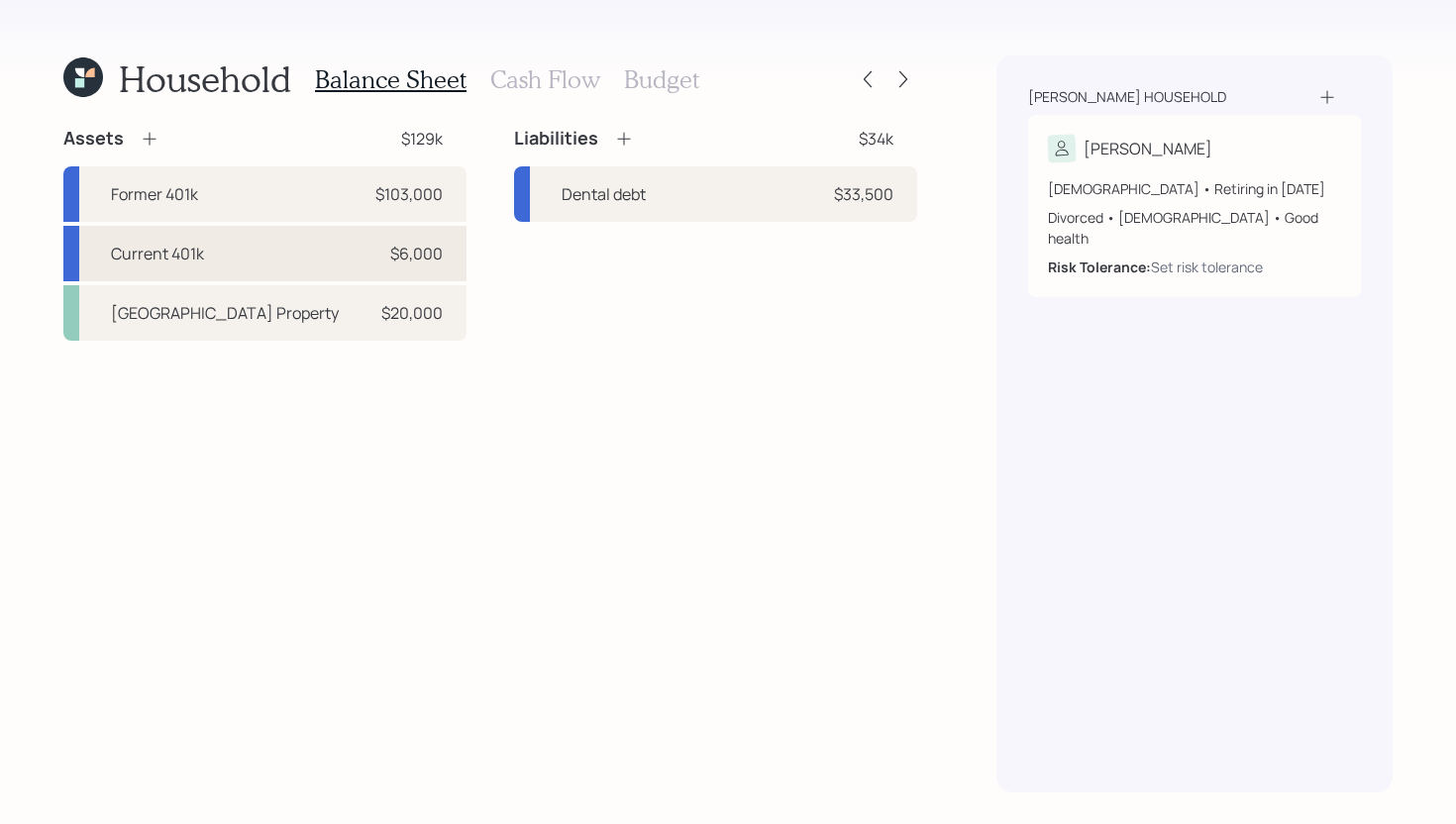 click on "Current 401k $6,000" at bounding box center [264, 254] 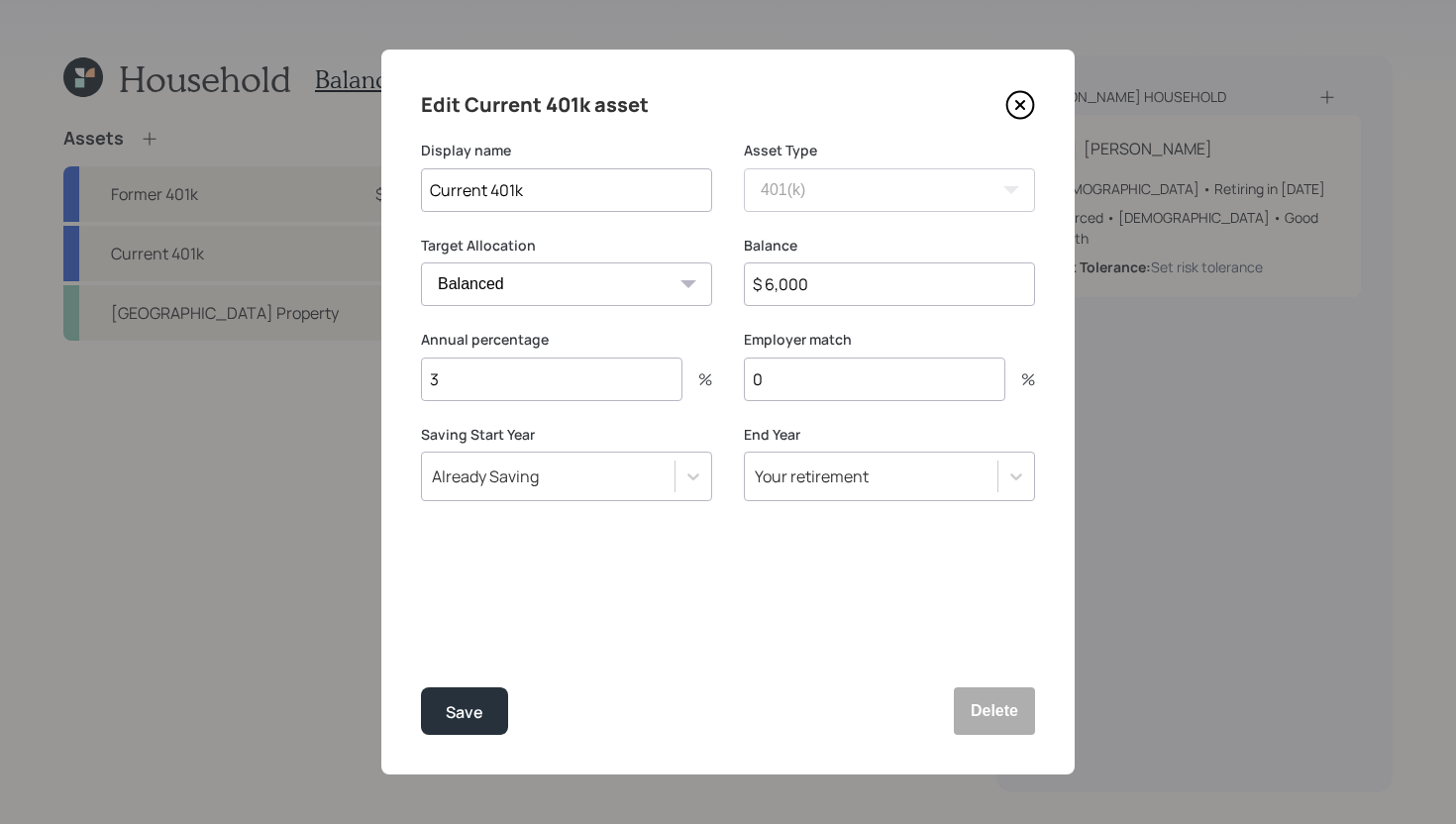 click on "3" at bounding box center [552, 379] 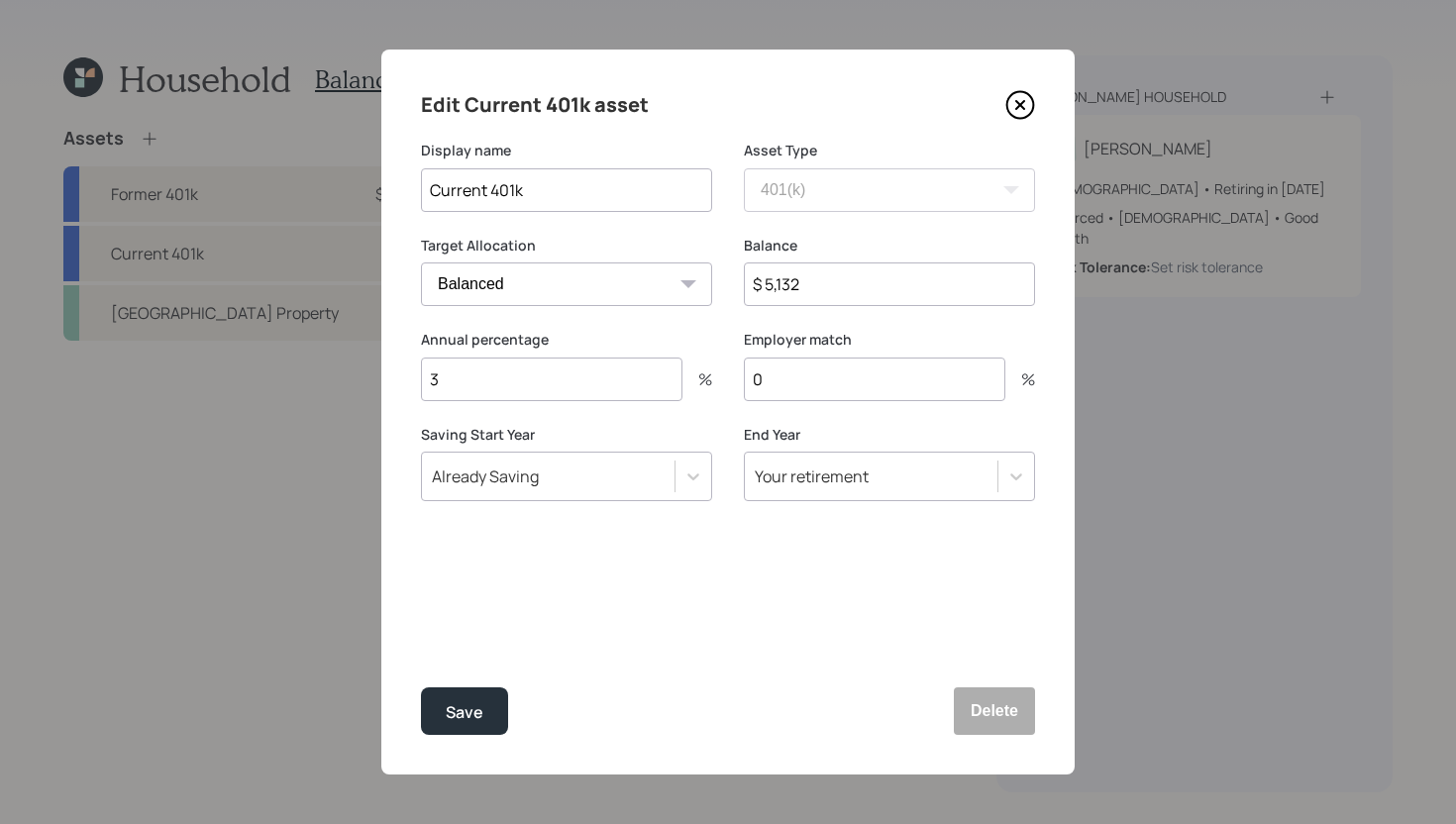 type on "$ 5,132" 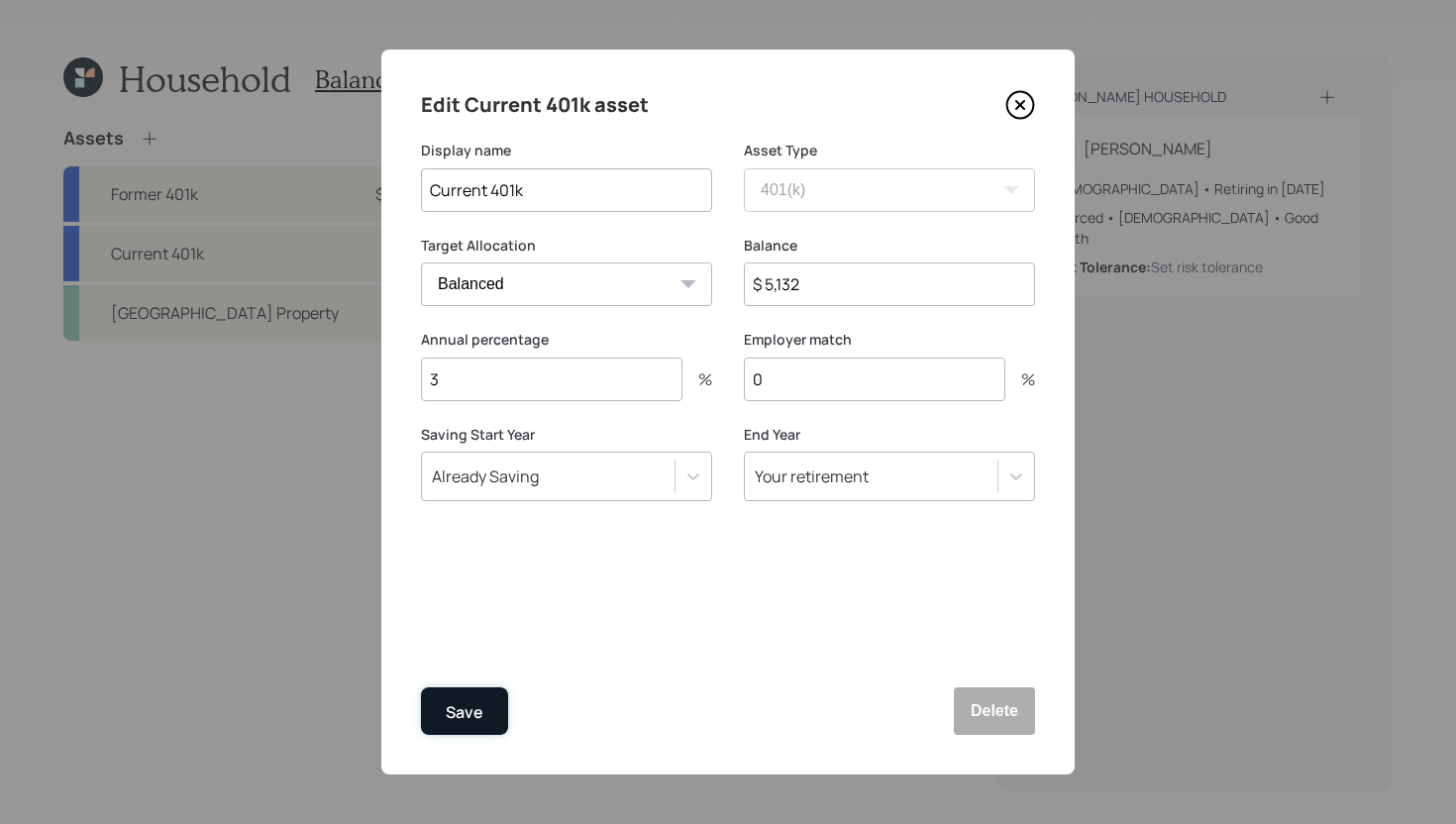 click on "Save" at bounding box center (465, 712) 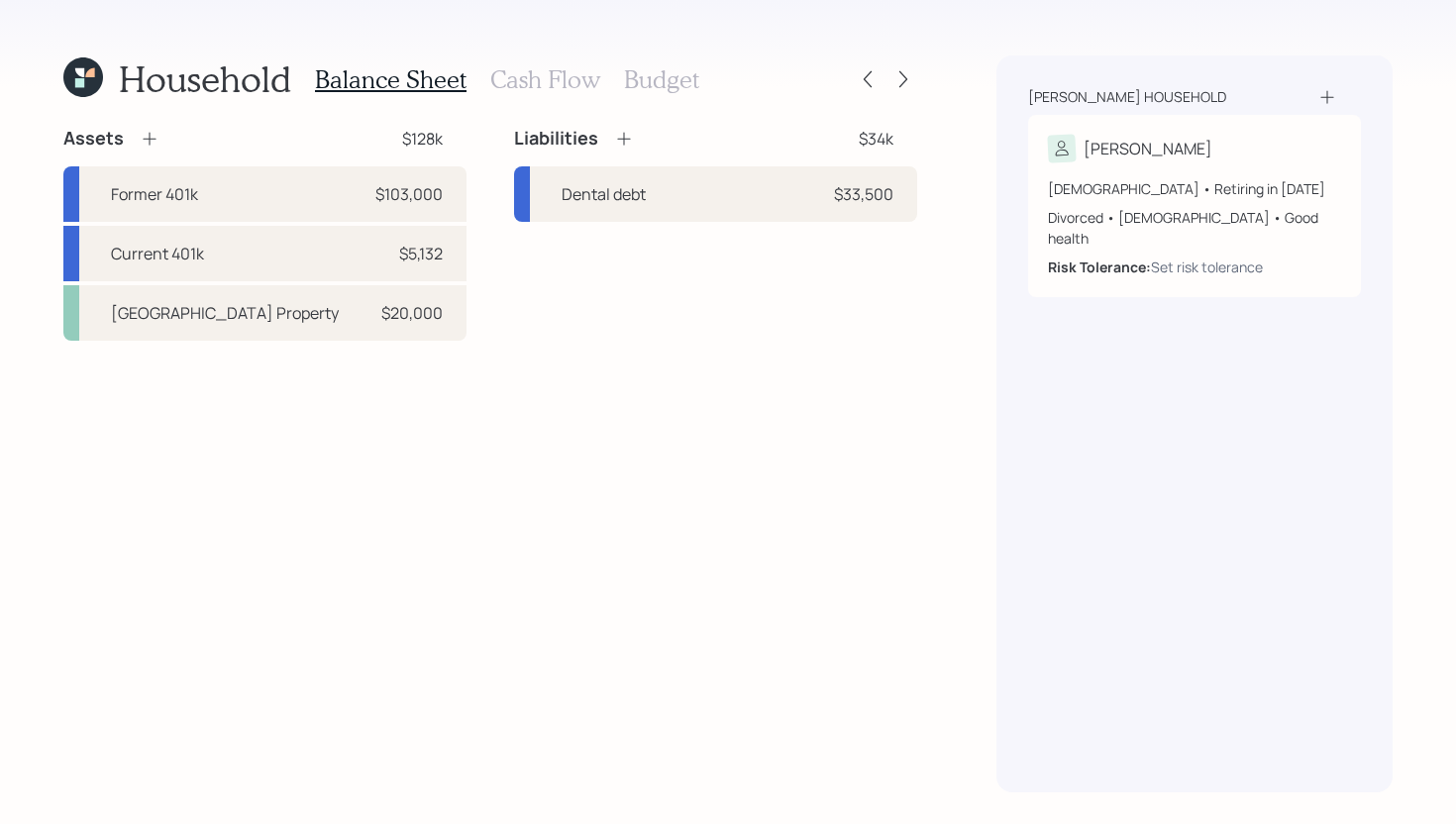 click on "Cash Flow" at bounding box center [545, 79] 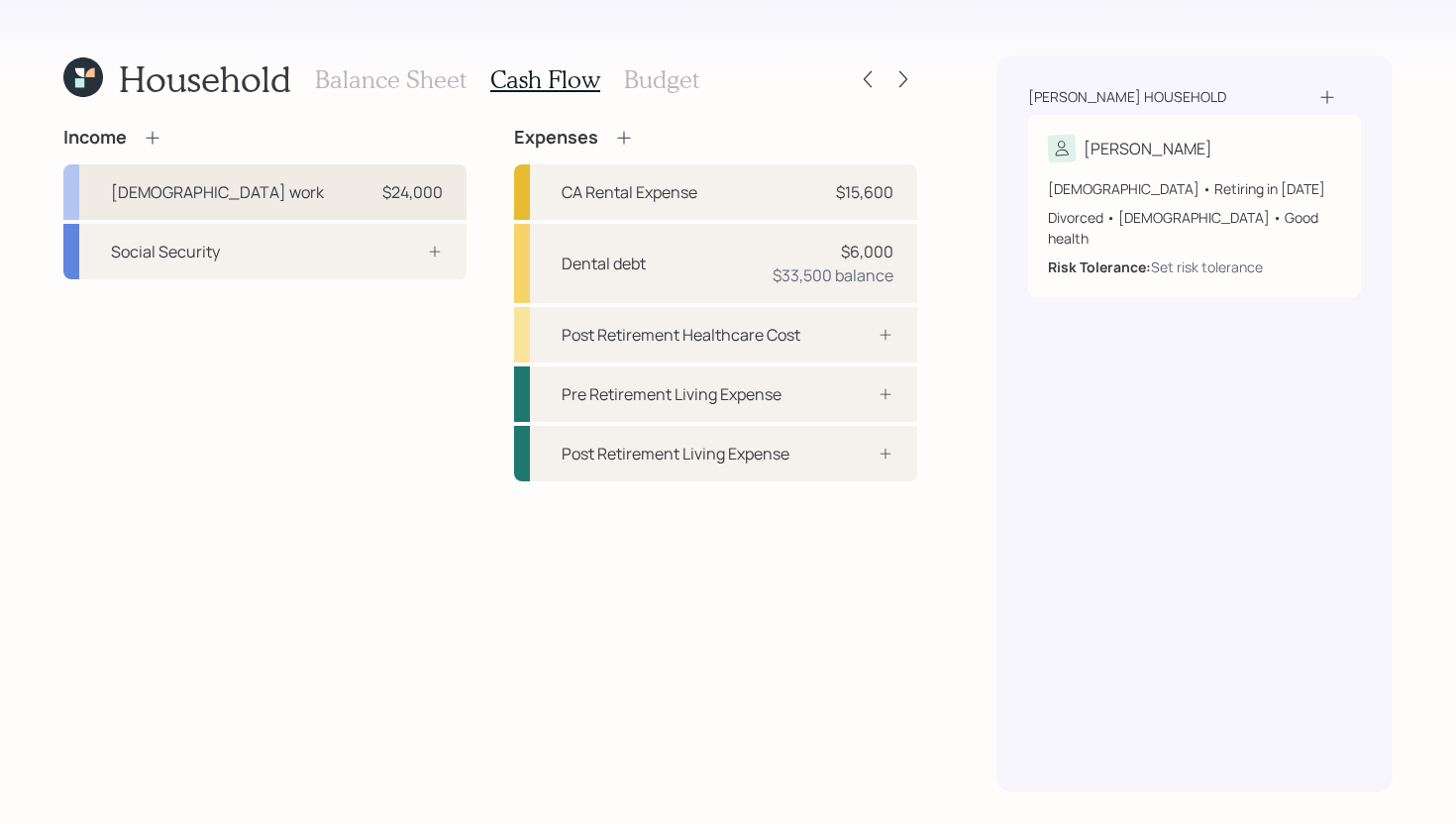 click on "Full-time work $24,000" at bounding box center (264, 192) 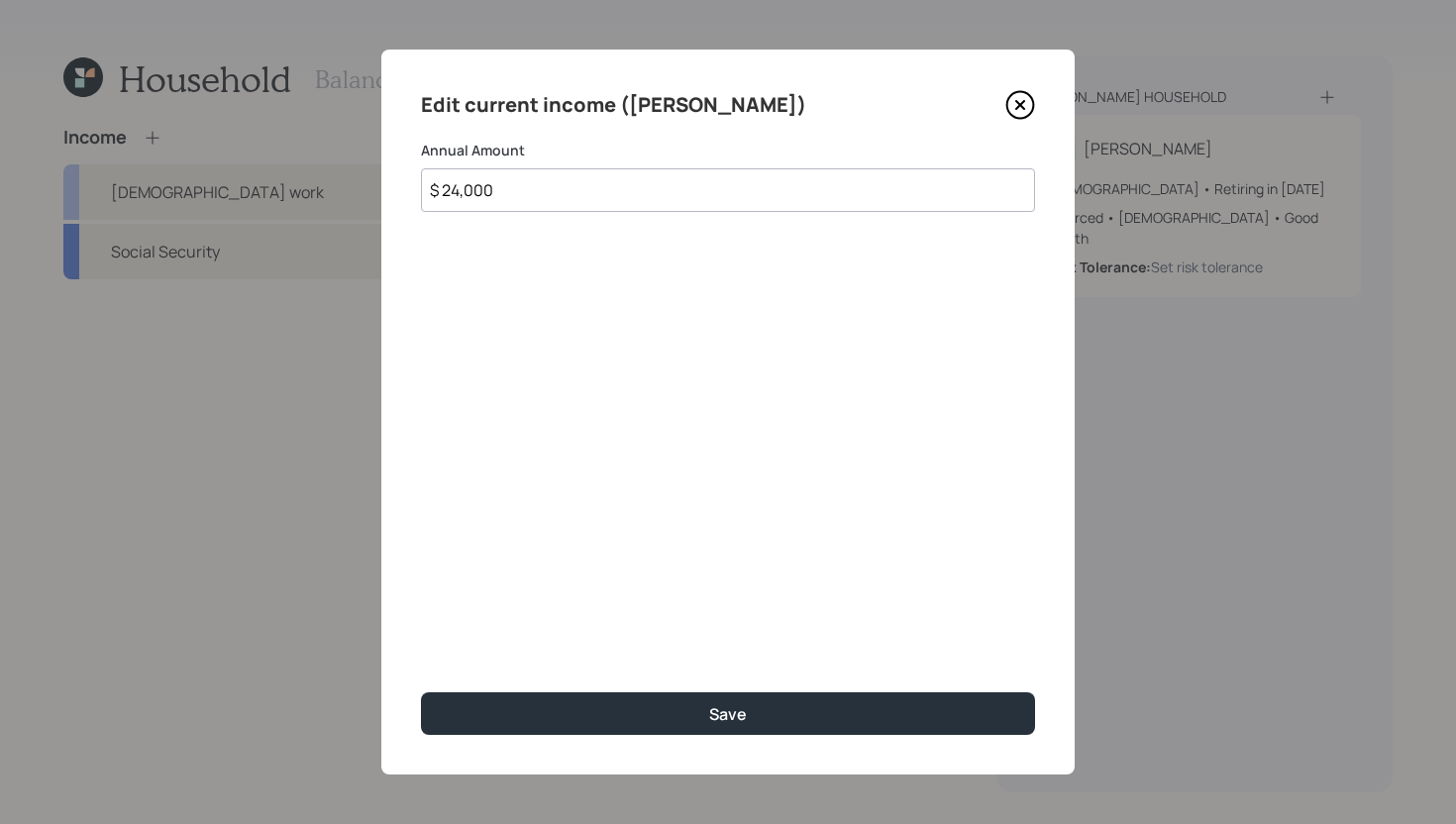 click on "$ 24,000" at bounding box center (728, 190) 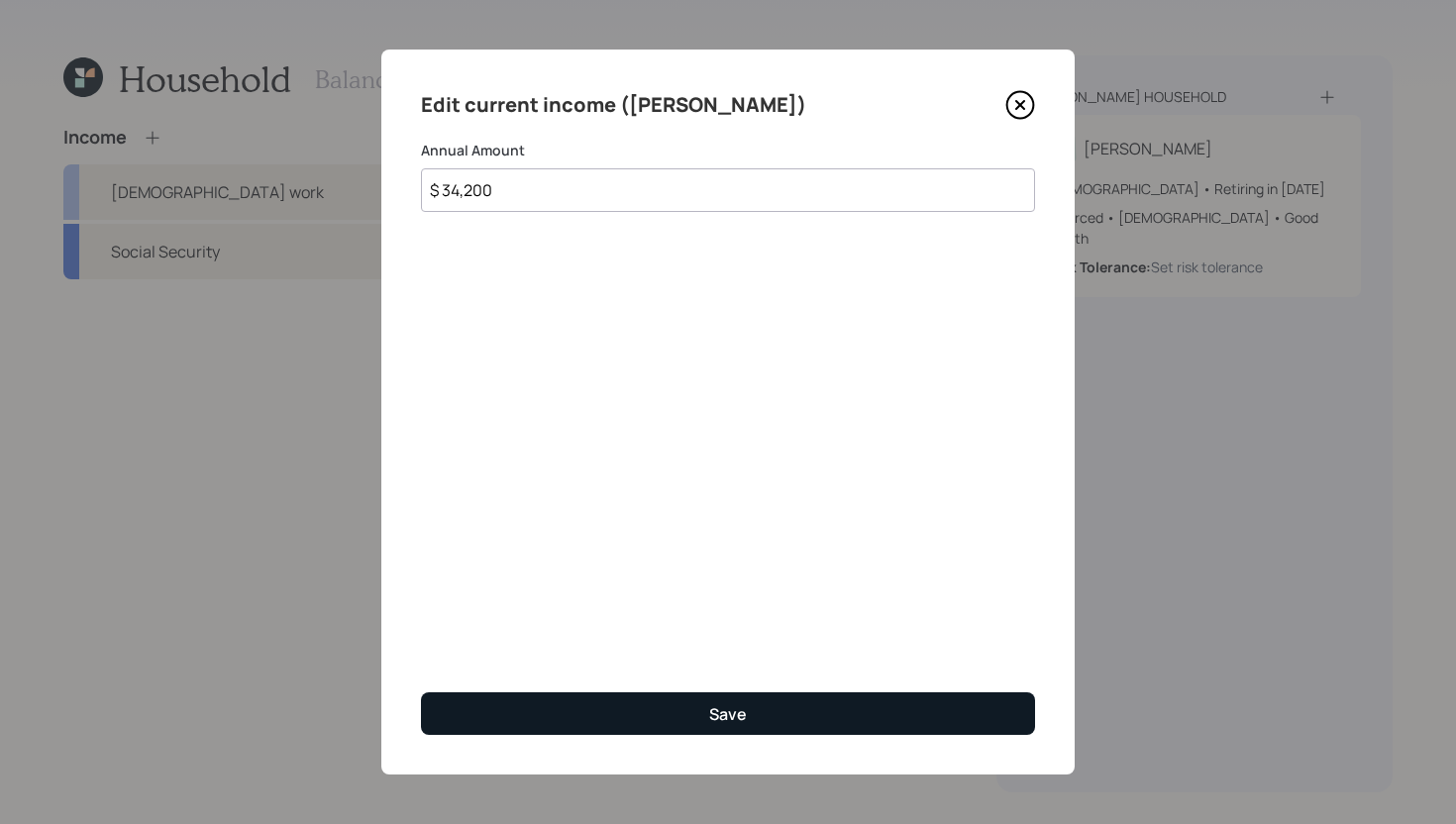 type on "$ 34,200" 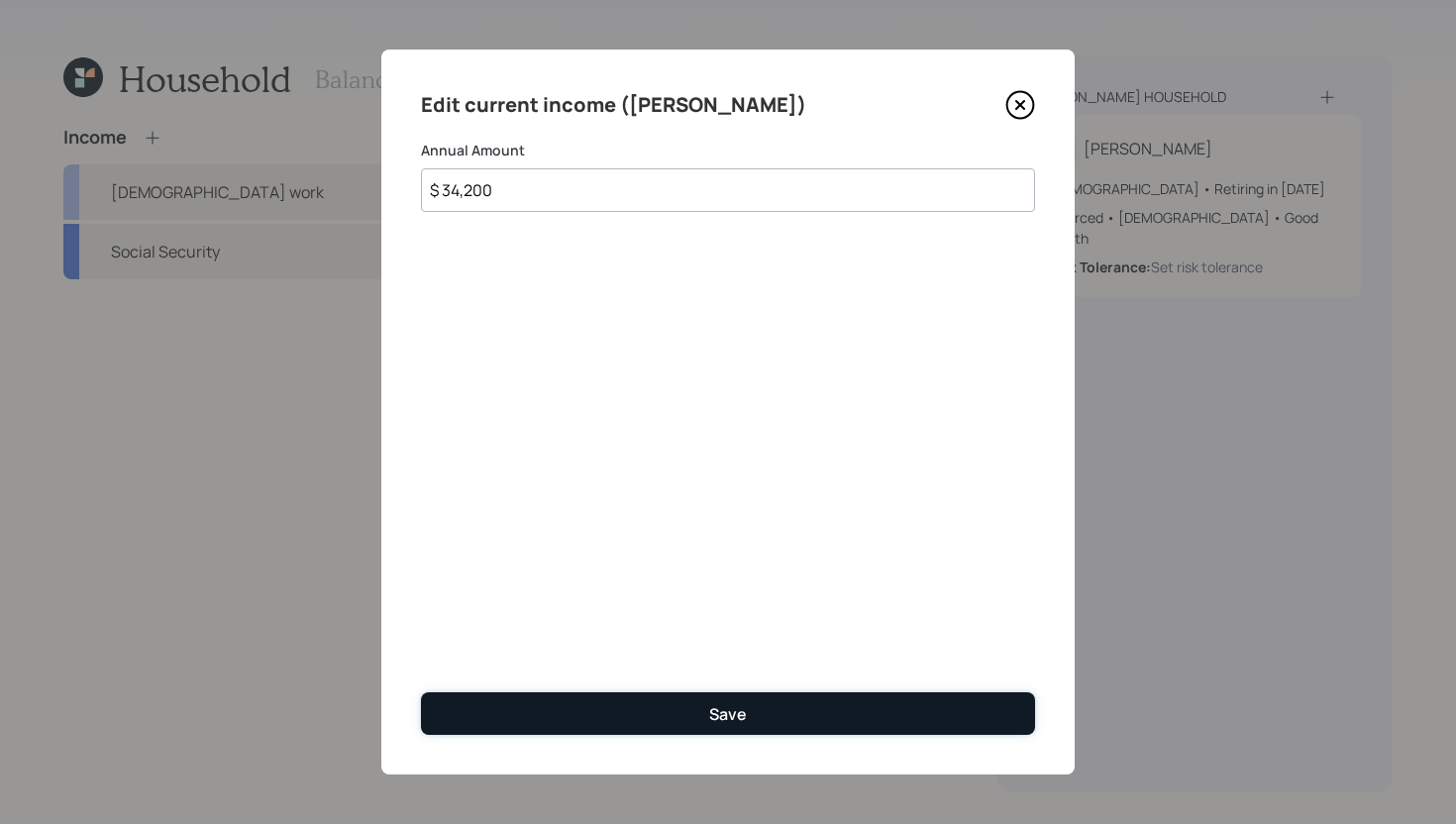 click on "Save" at bounding box center (728, 713) 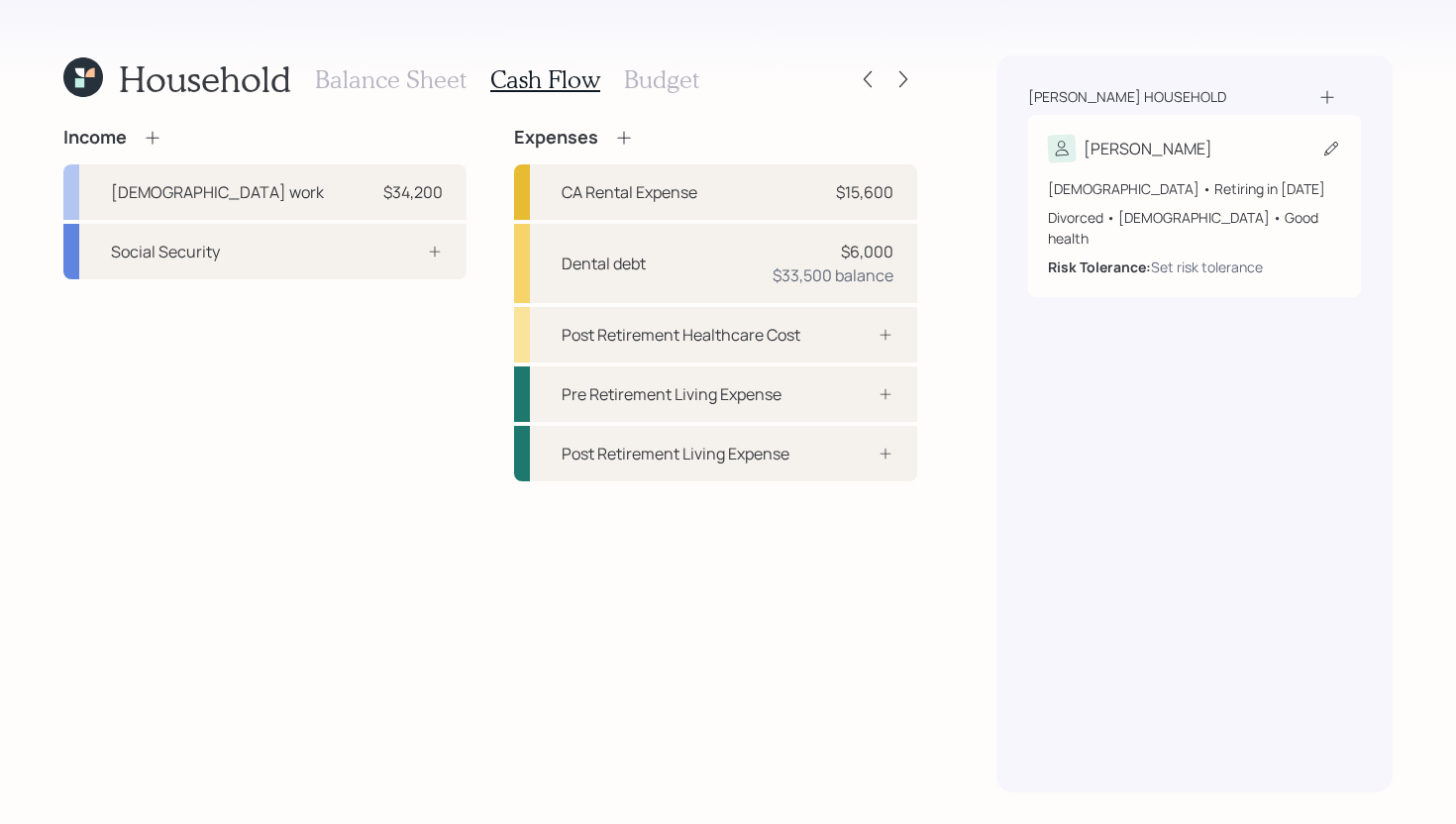 click on "[PERSON_NAME]" at bounding box center [1195, 149] 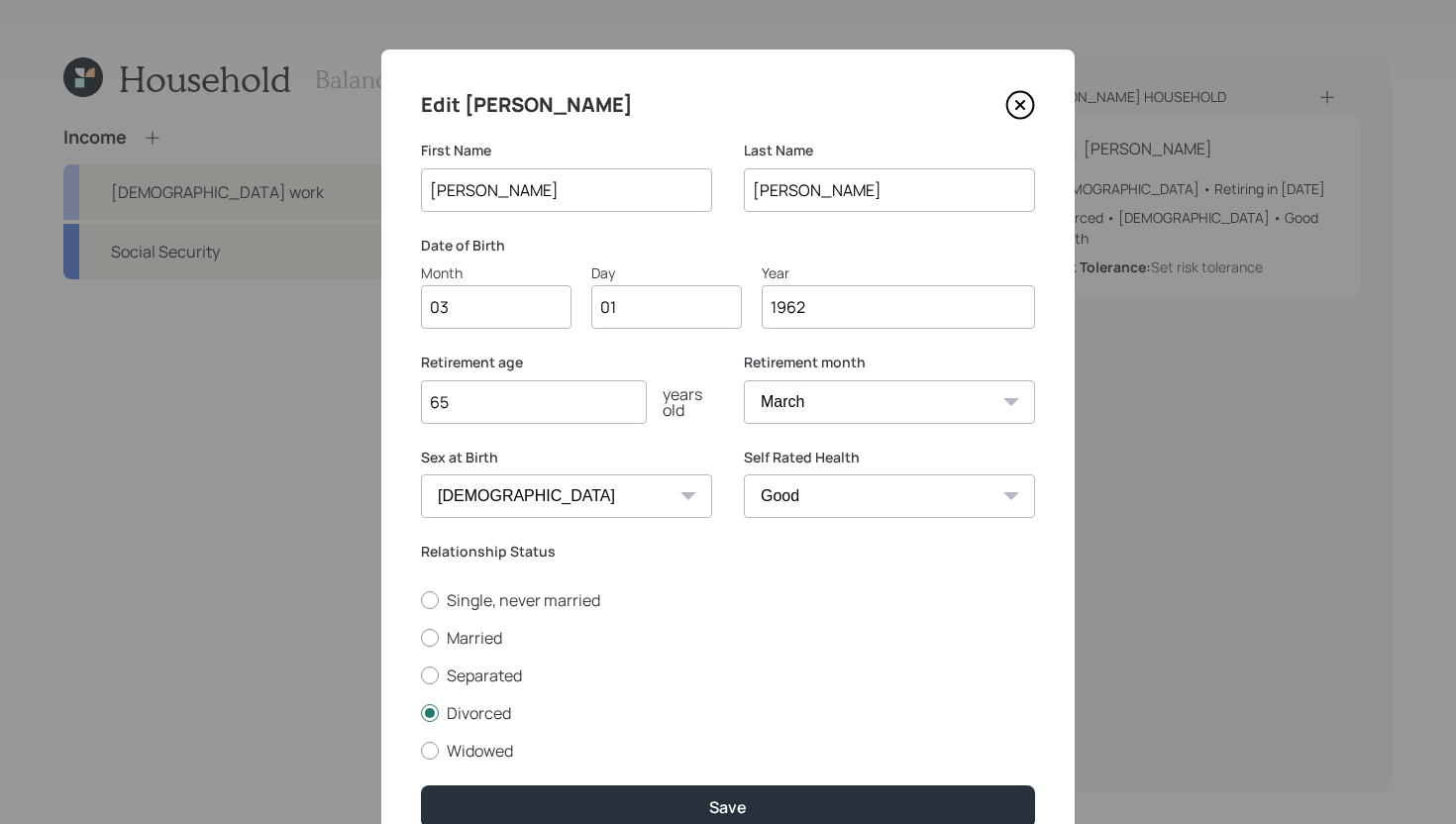 click 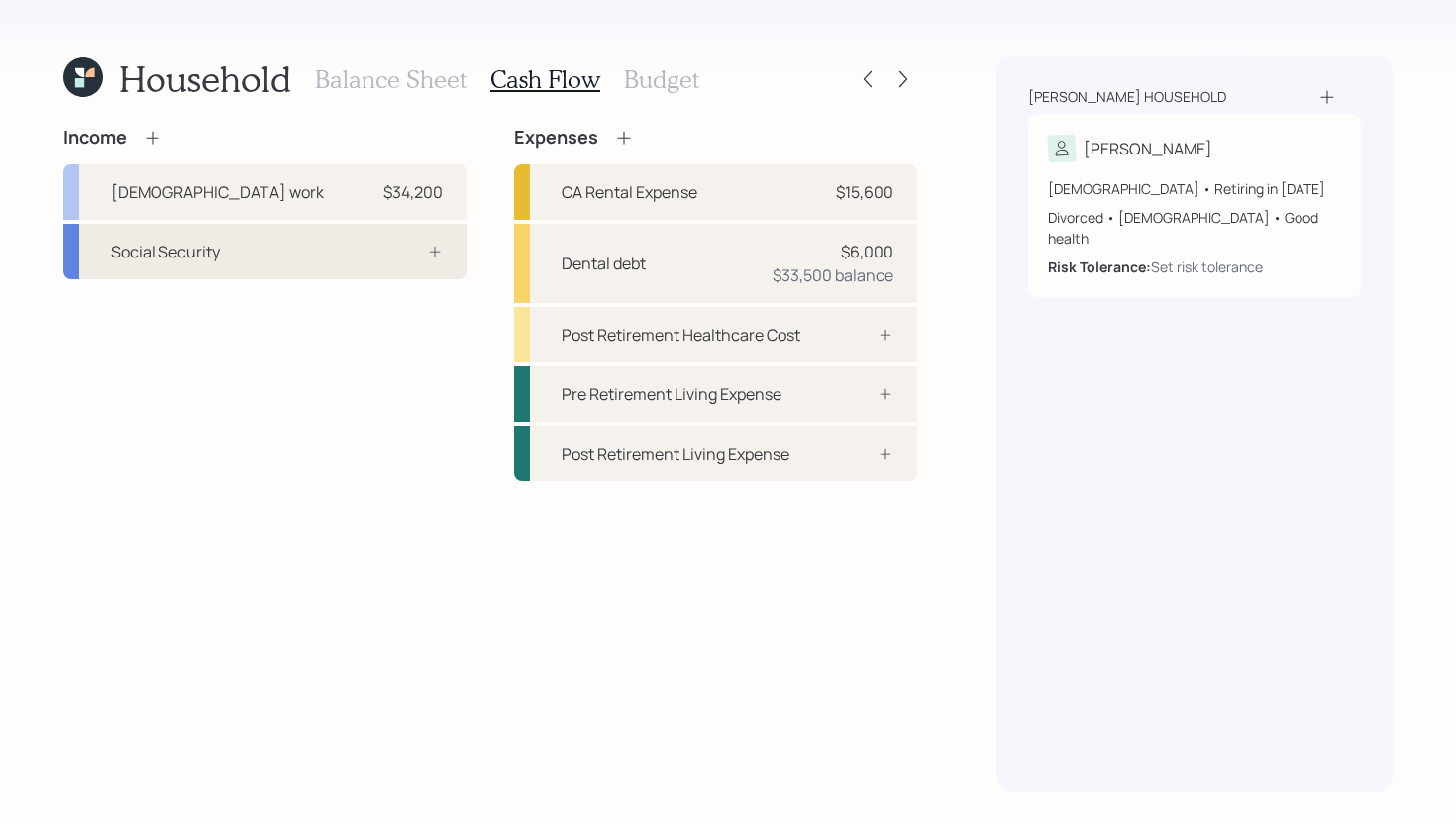 click on "Social Security" at bounding box center (264, 252) 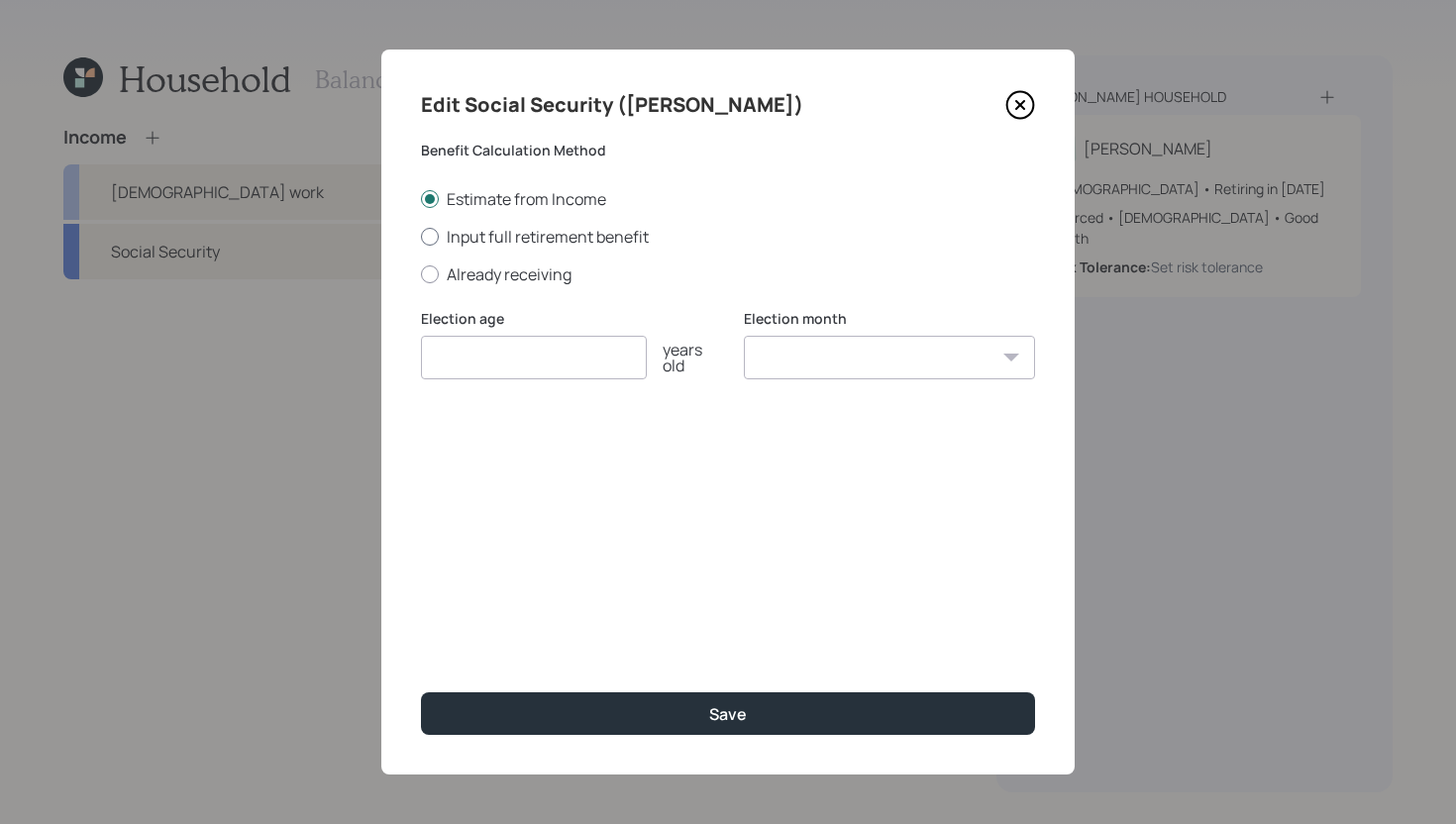 click on "Input full retirement benefit" at bounding box center [728, 237] 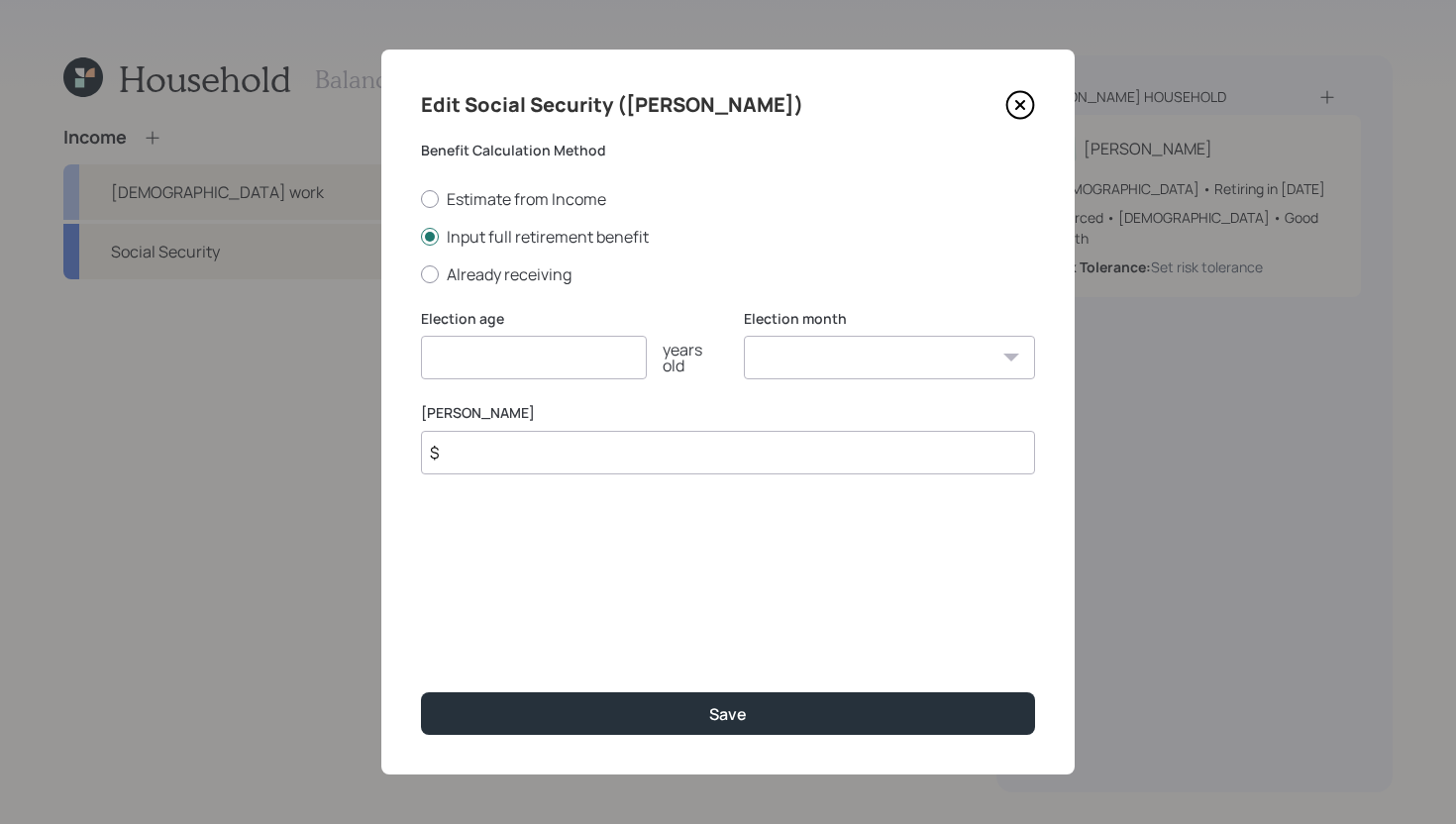 click on "$" at bounding box center (728, 453) 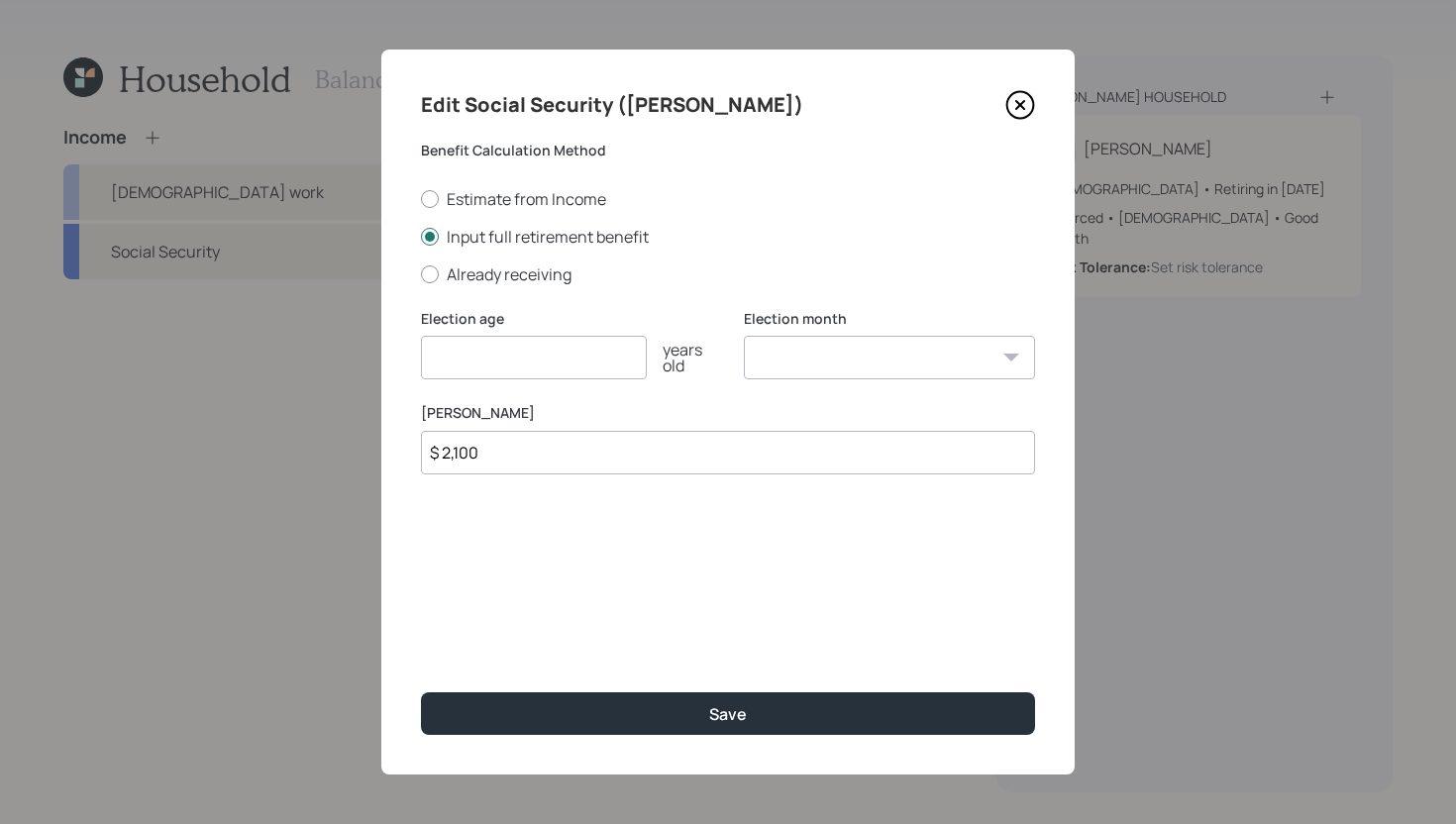 type on "$ 2,100" 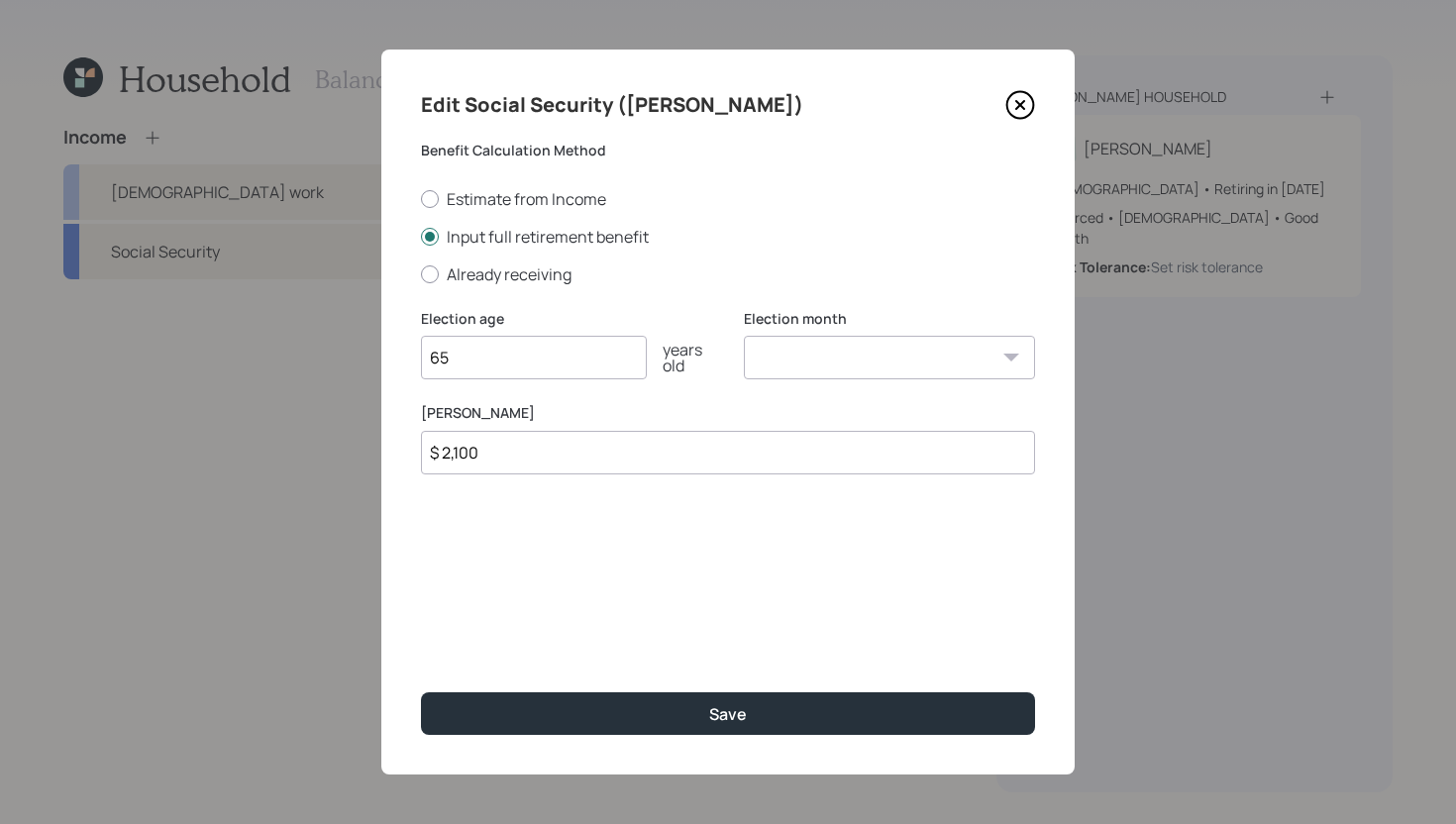 type on "65" 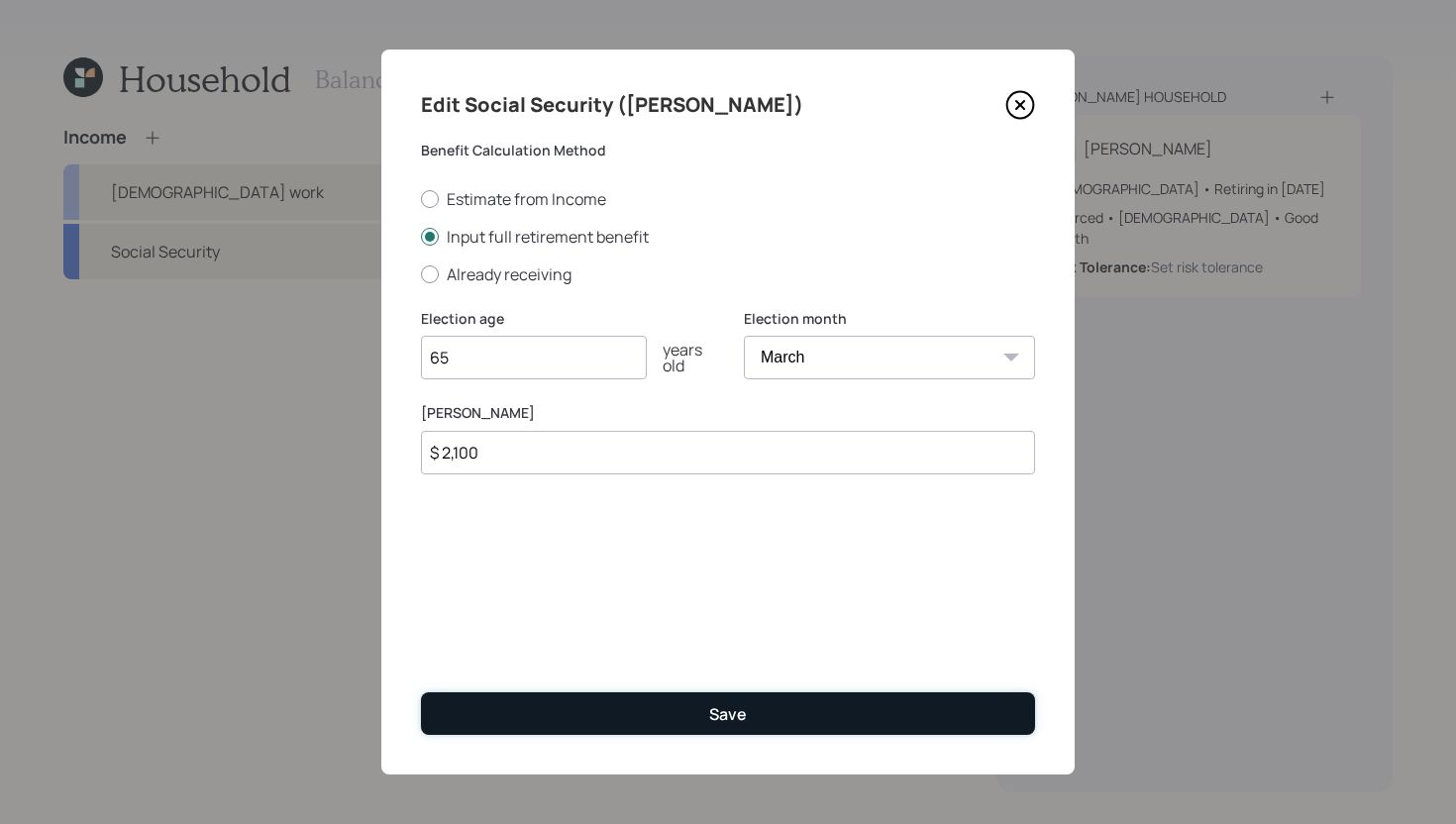 click on "Save" at bounding box center (728, 713) 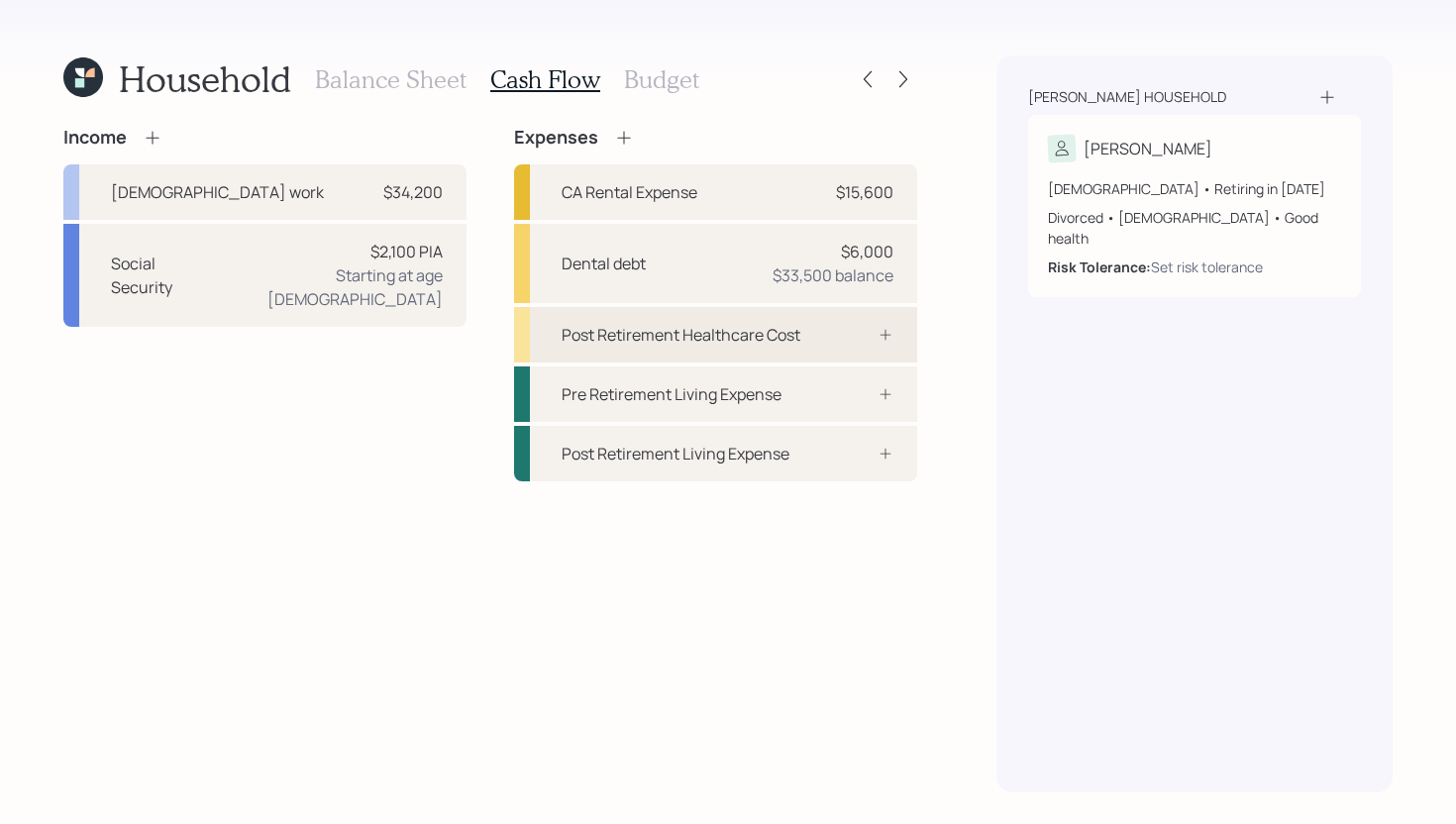 click at bounding box center [864, 335] 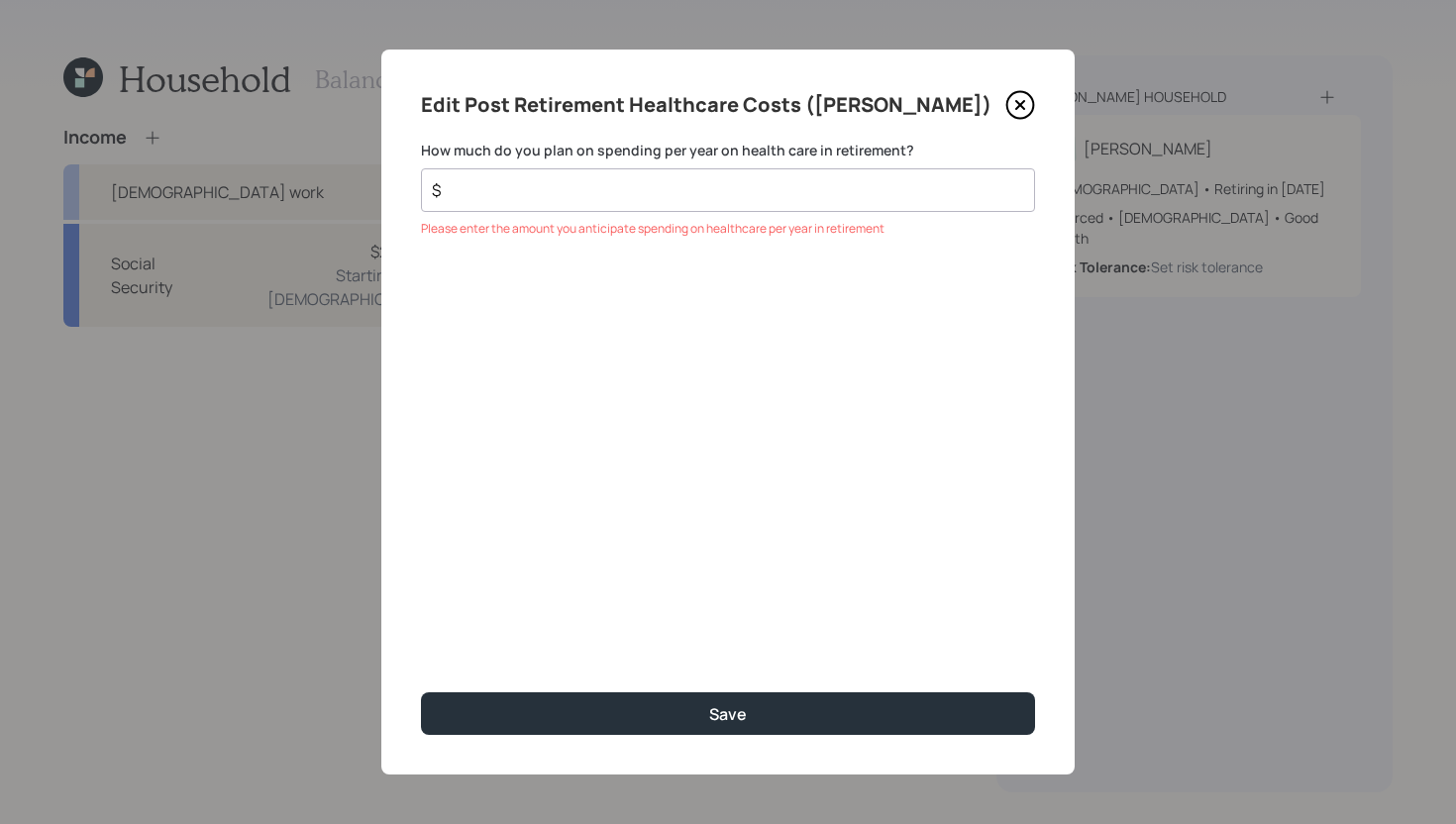 click 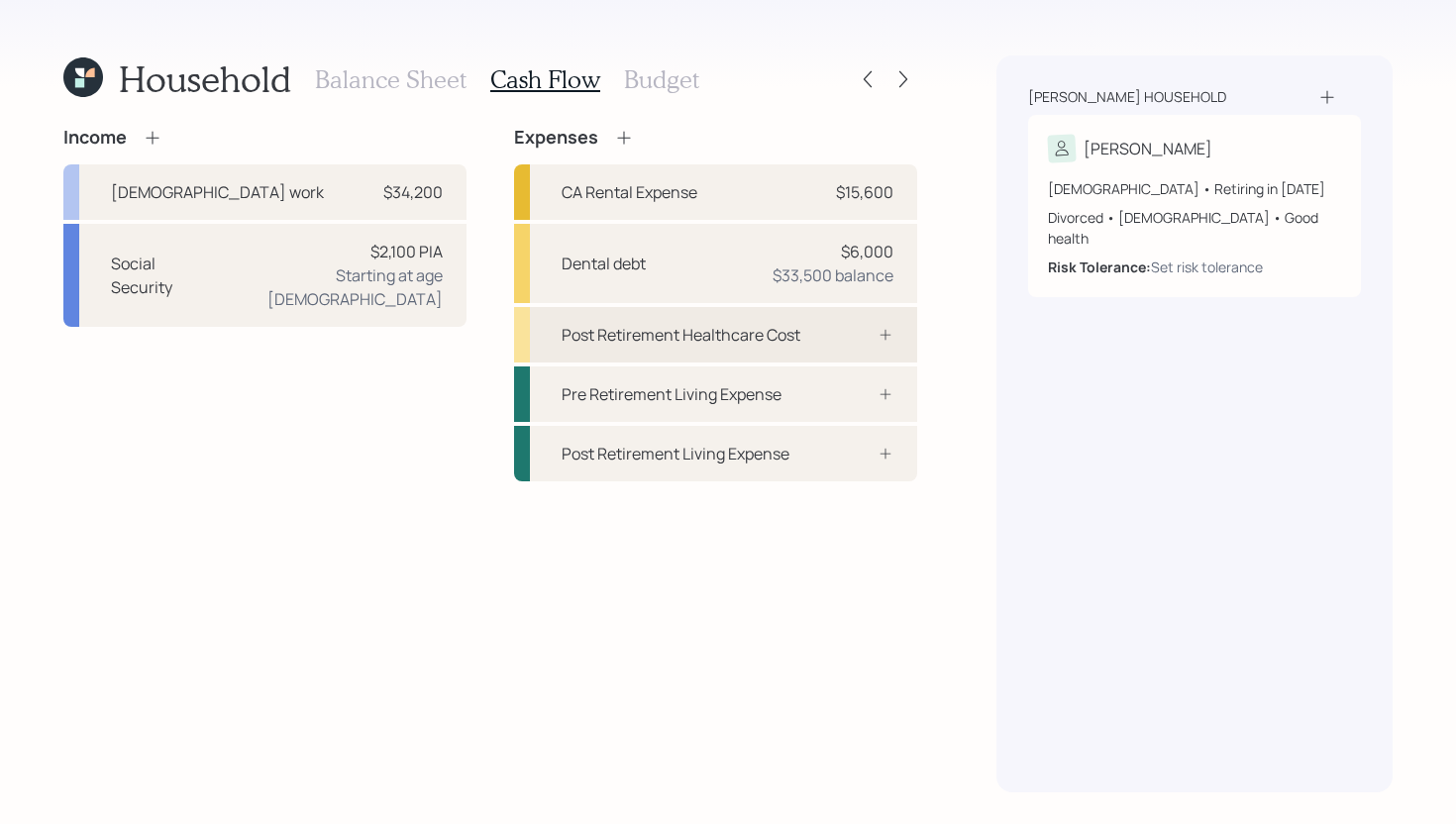 click on "Post Retirement Healthcare Cost" at bounding box center [715, 335] 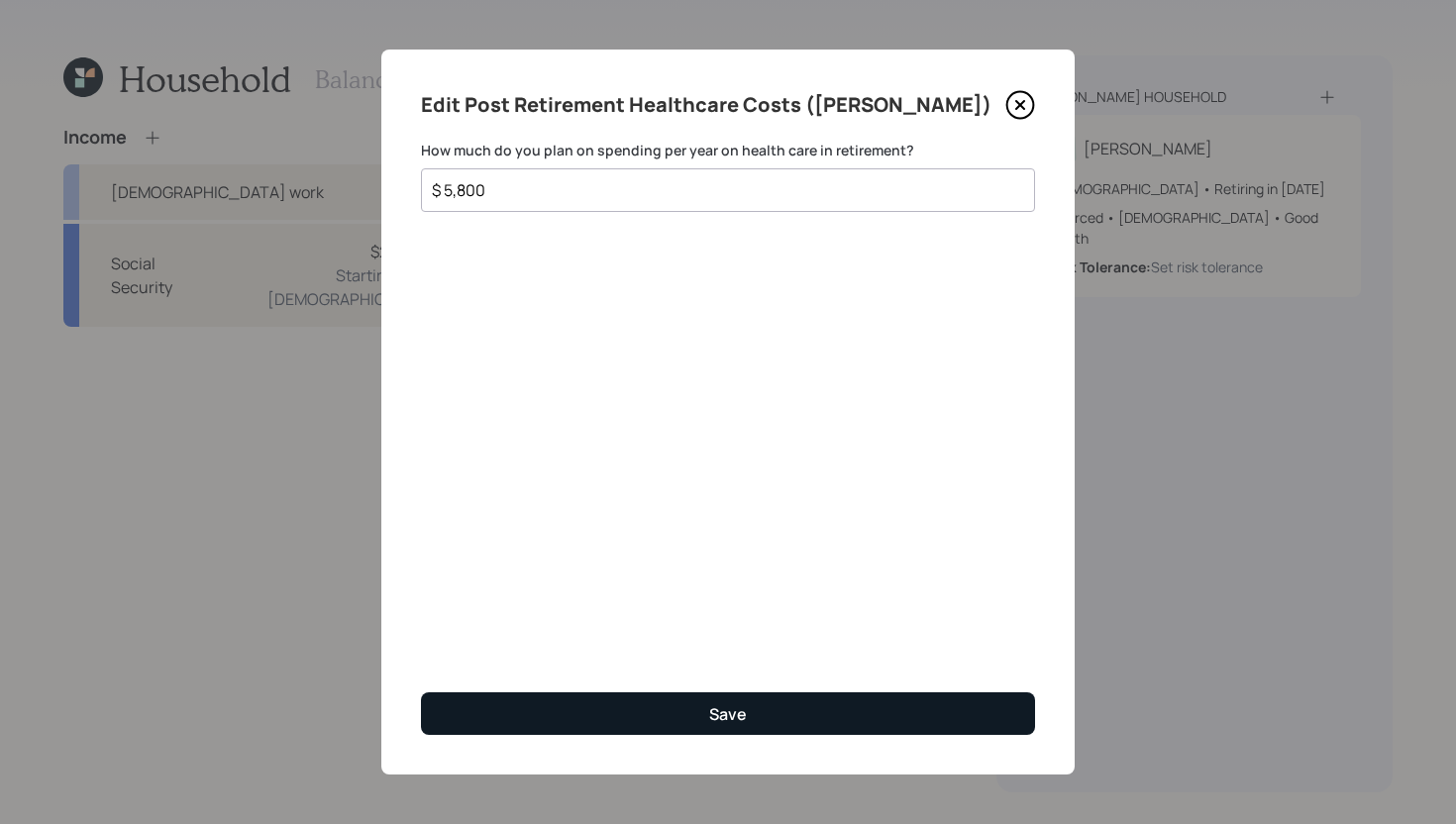 type on "$ 5,800" 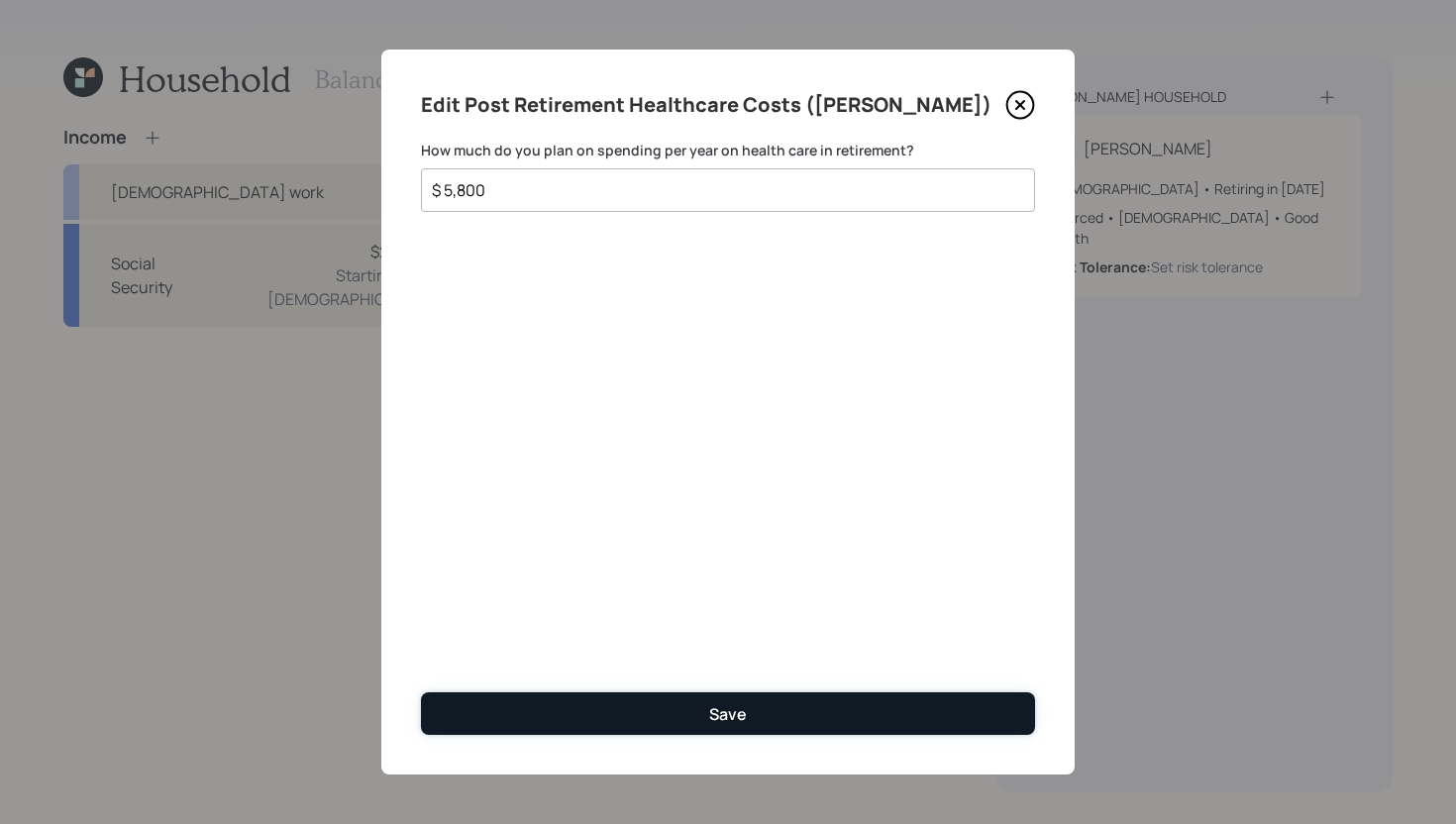 click on "Save" at bounding box center [728, 713] 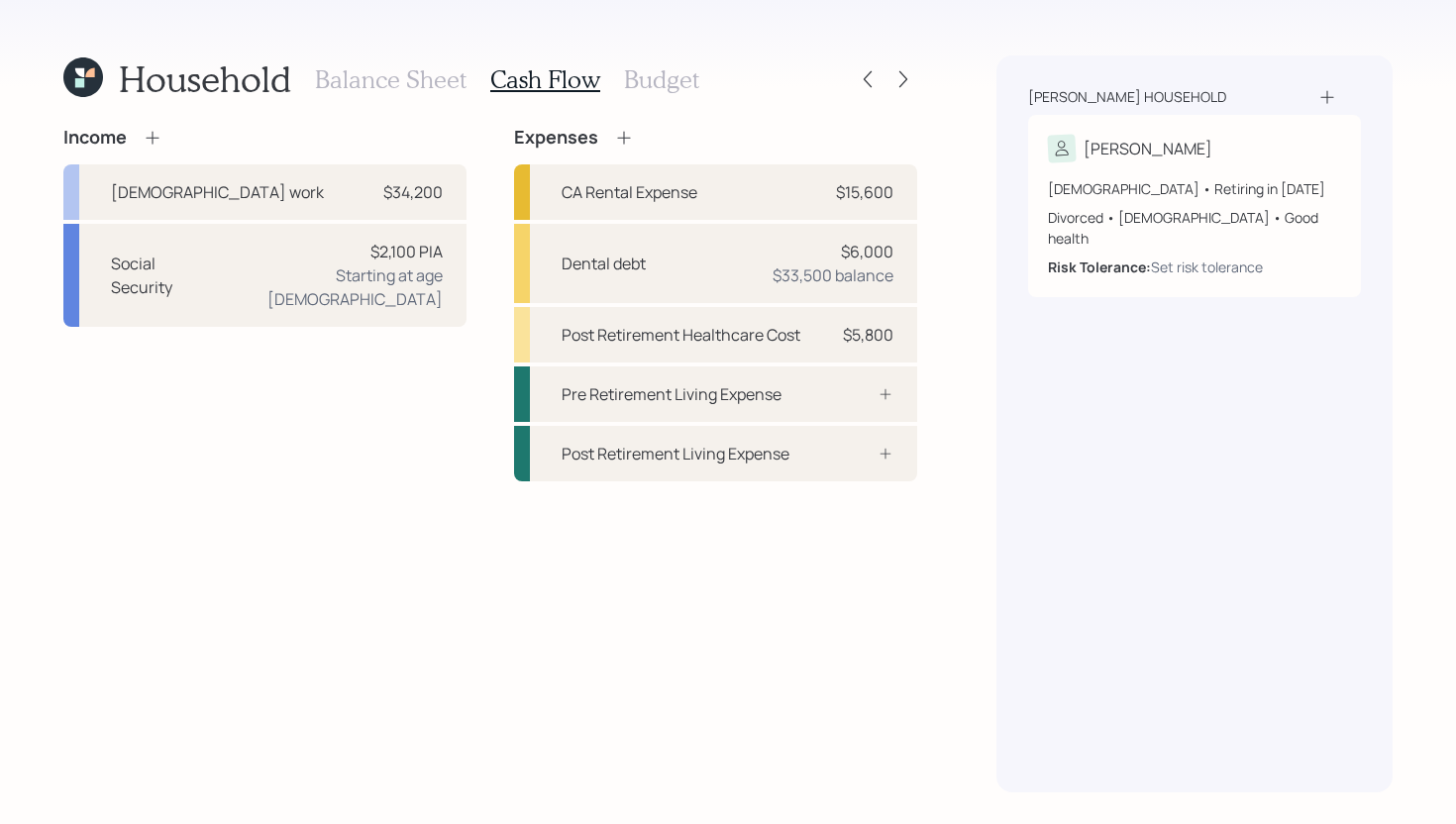 click on "Budget" at bounding box center [662, 79] 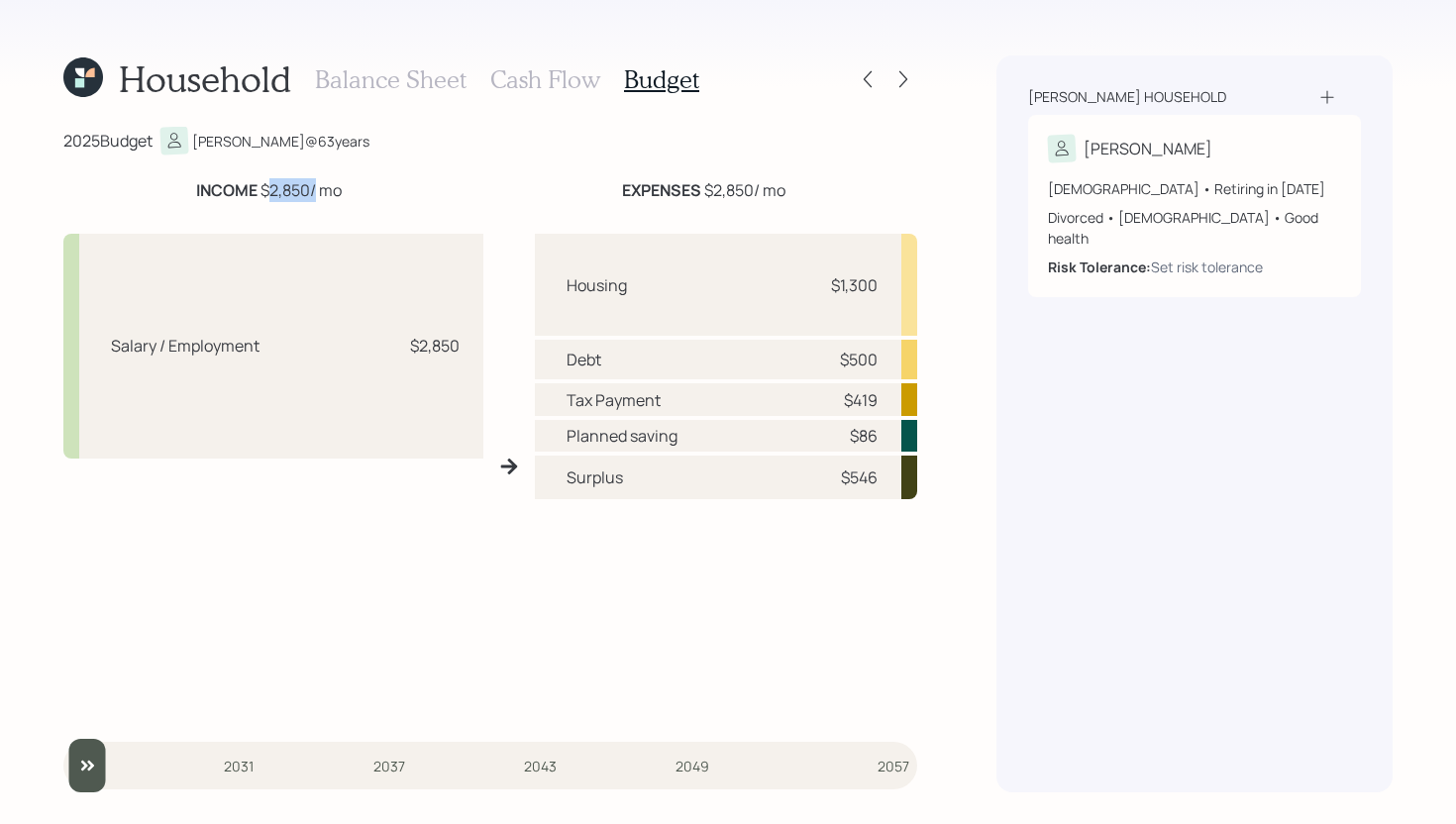 drag, startPoint x: 263, startPoint y: 192, endPoint x: 311, endPoint y: 187, distance: 48.259714 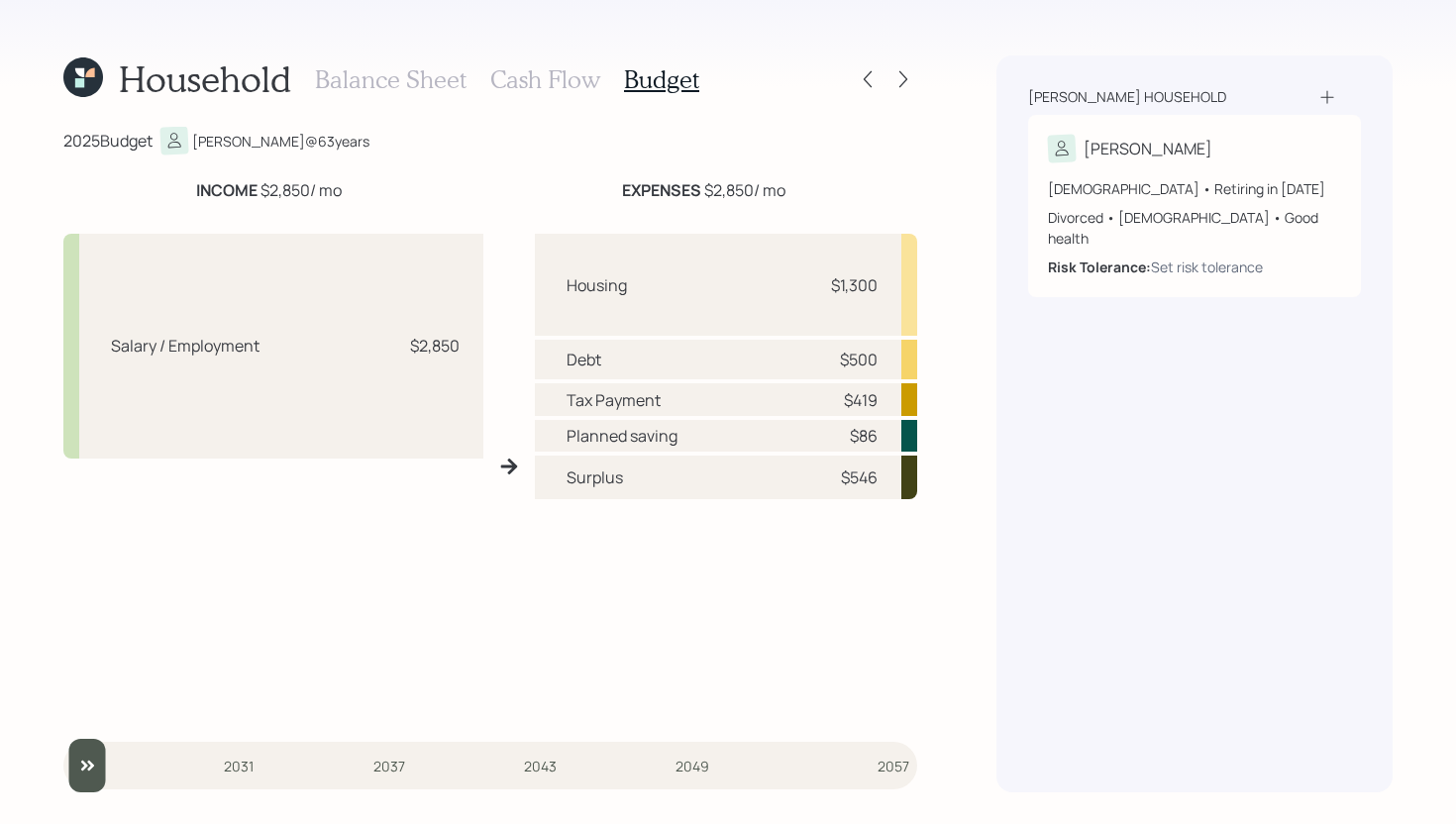 click on "INCOME   $2,850  / mo" at bounding box center [268, 190] 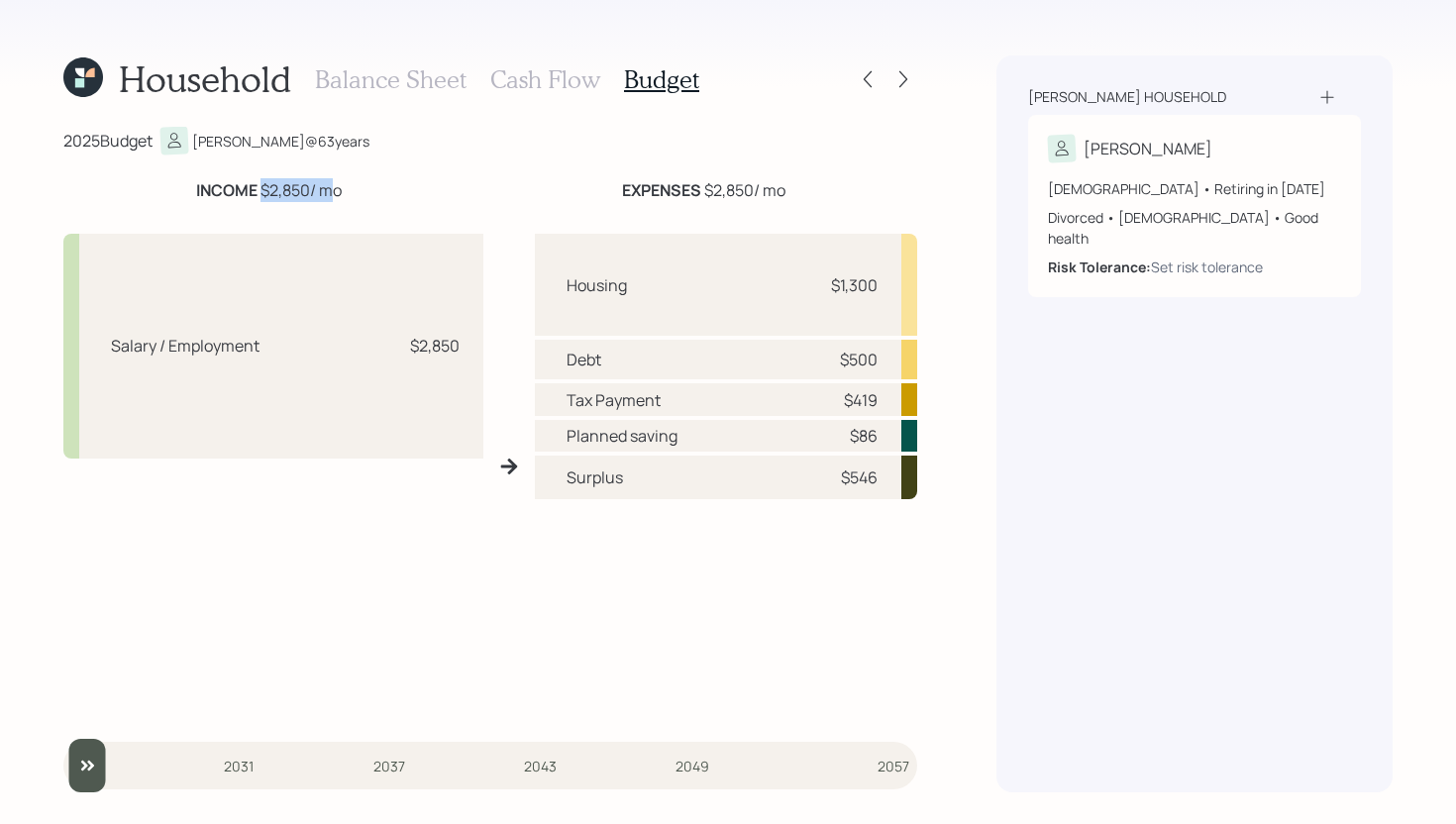 drag, startPoint x: 259, startPoint y: 186, endPoint x: 324, endPoint y: 192, distance: 65.27634 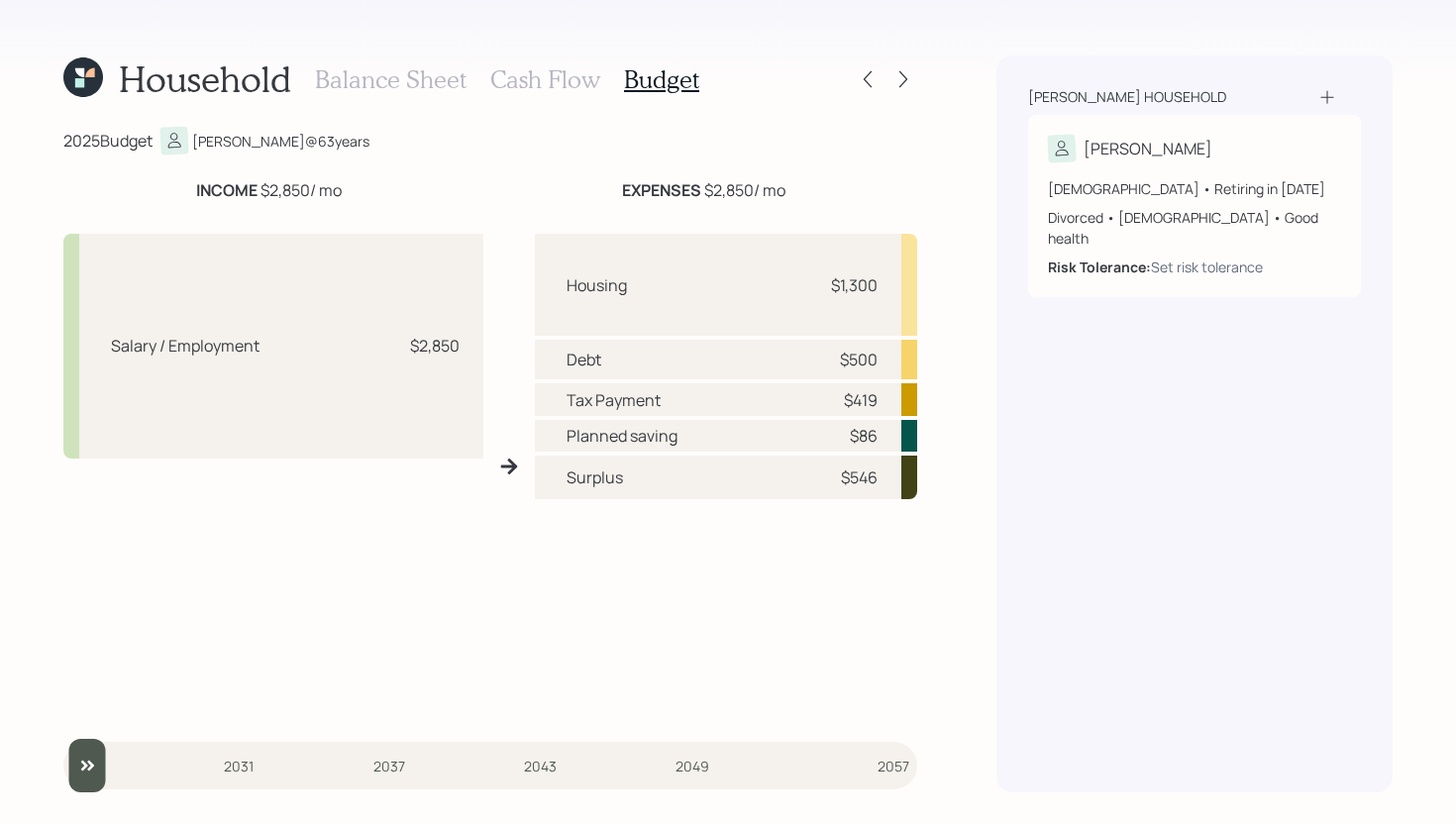click on "2025  Budget Ricardo  @  63  years INCOME   $2,850  / mo EXPENSES   $2,850  / mo Salary / Employment $2,850 Housing $1,300 Debt $500 Tax Payment $419 Planned saving $86 Surplus $546 2025 2031 2037 2043 2049 2057" at bounding box center [490, 460] 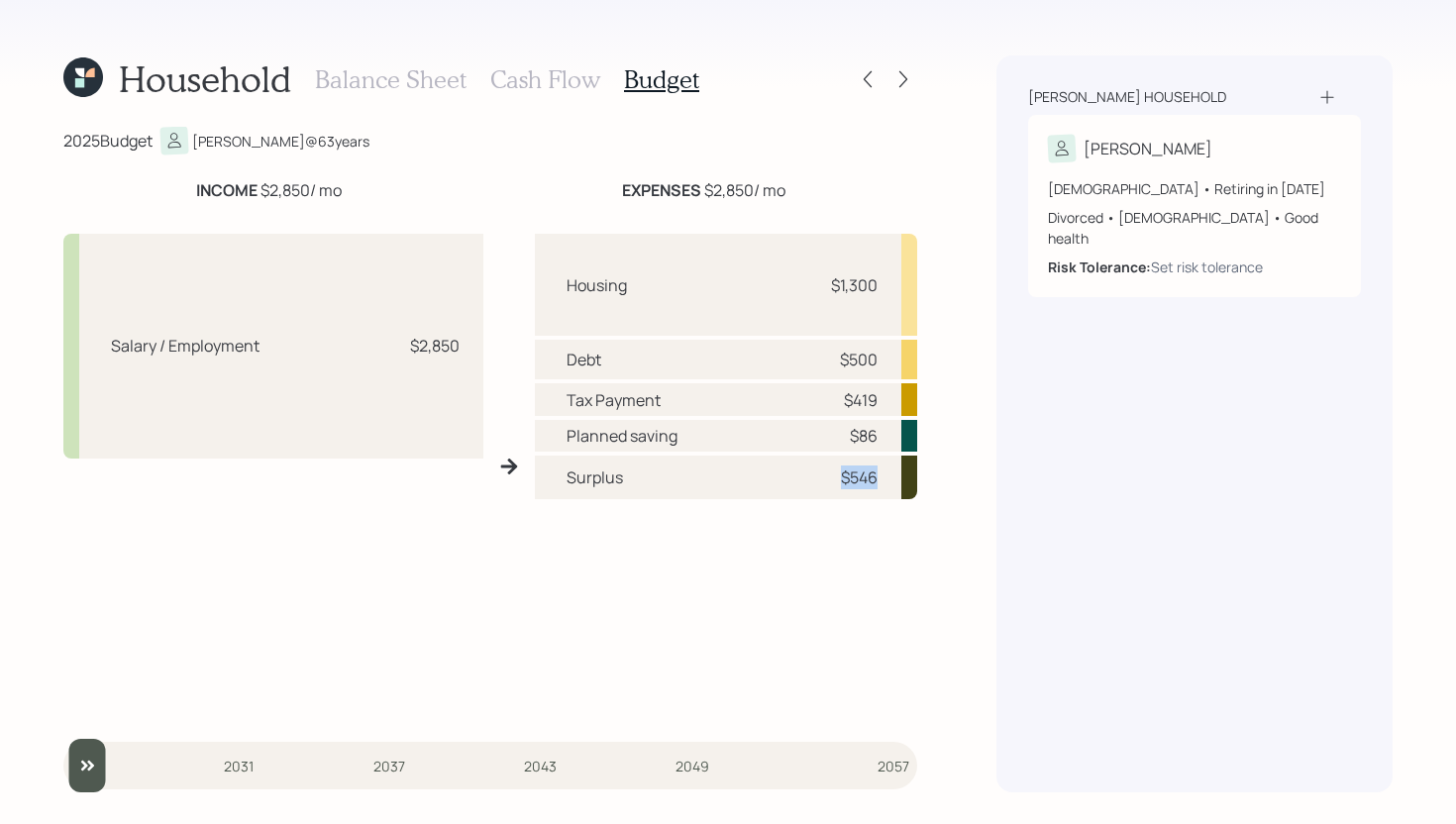 drag, startPoint x: 836, startPoint y: 481, endPoint x: 880, endPoint y: 481, distance: 44 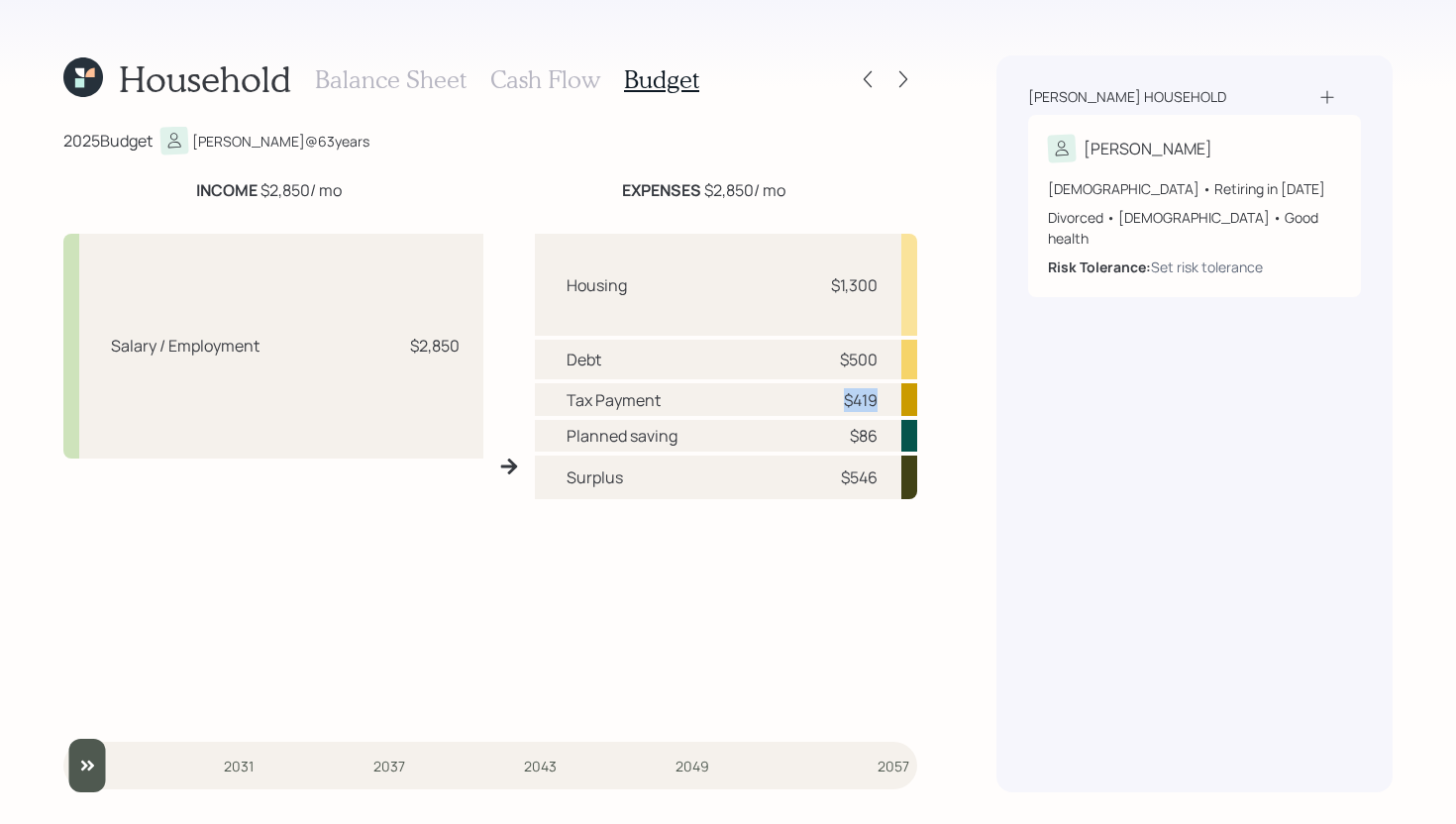 drag, startPoint x: 843, startPoint y: 391, endPoint x: 892, endPoint y: 391, distance: 49 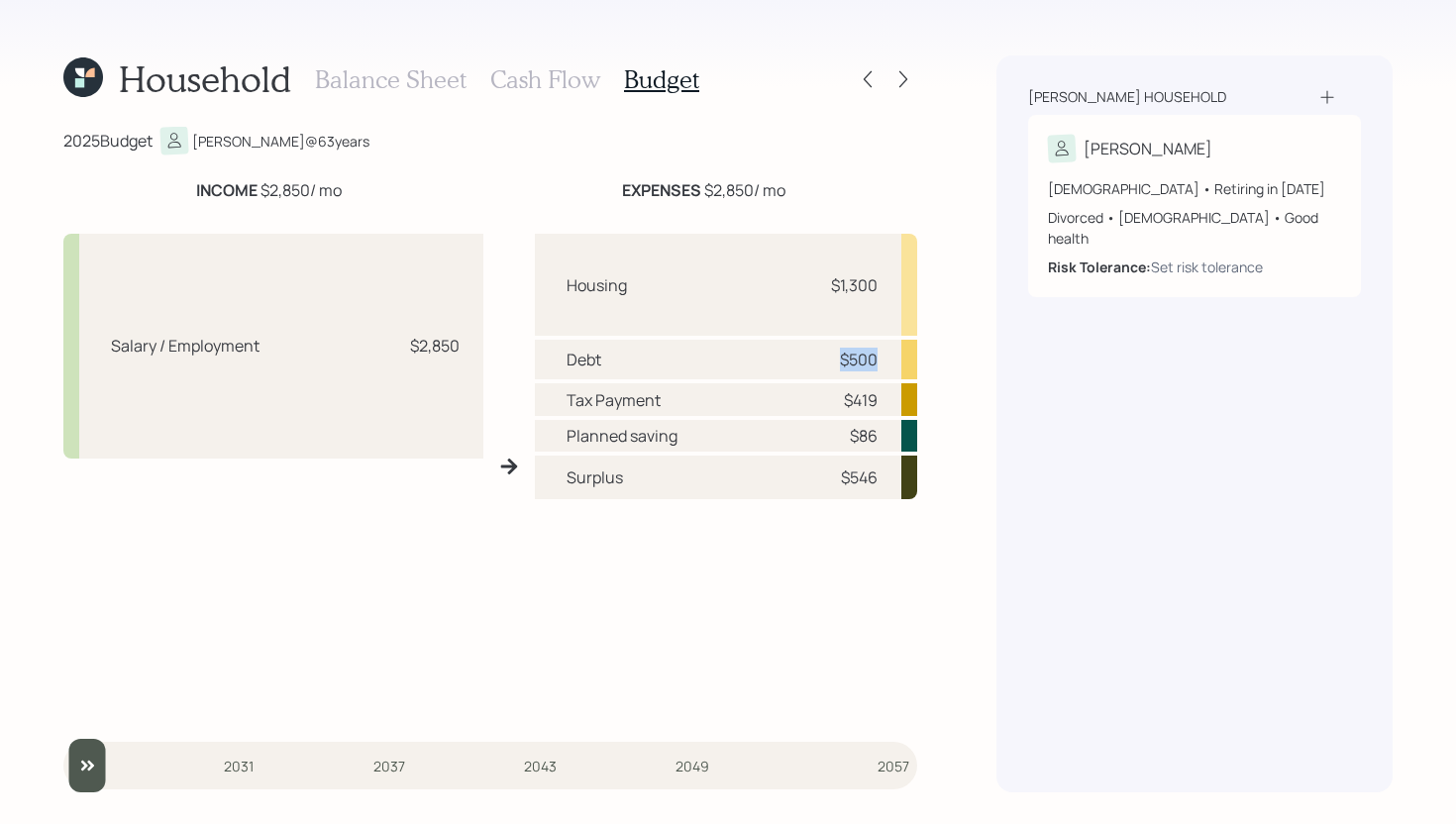 drag, startPoint x: 839, startPoint y: 363, endPoint x: 880, endPoint y: 364, distance: 41.01219 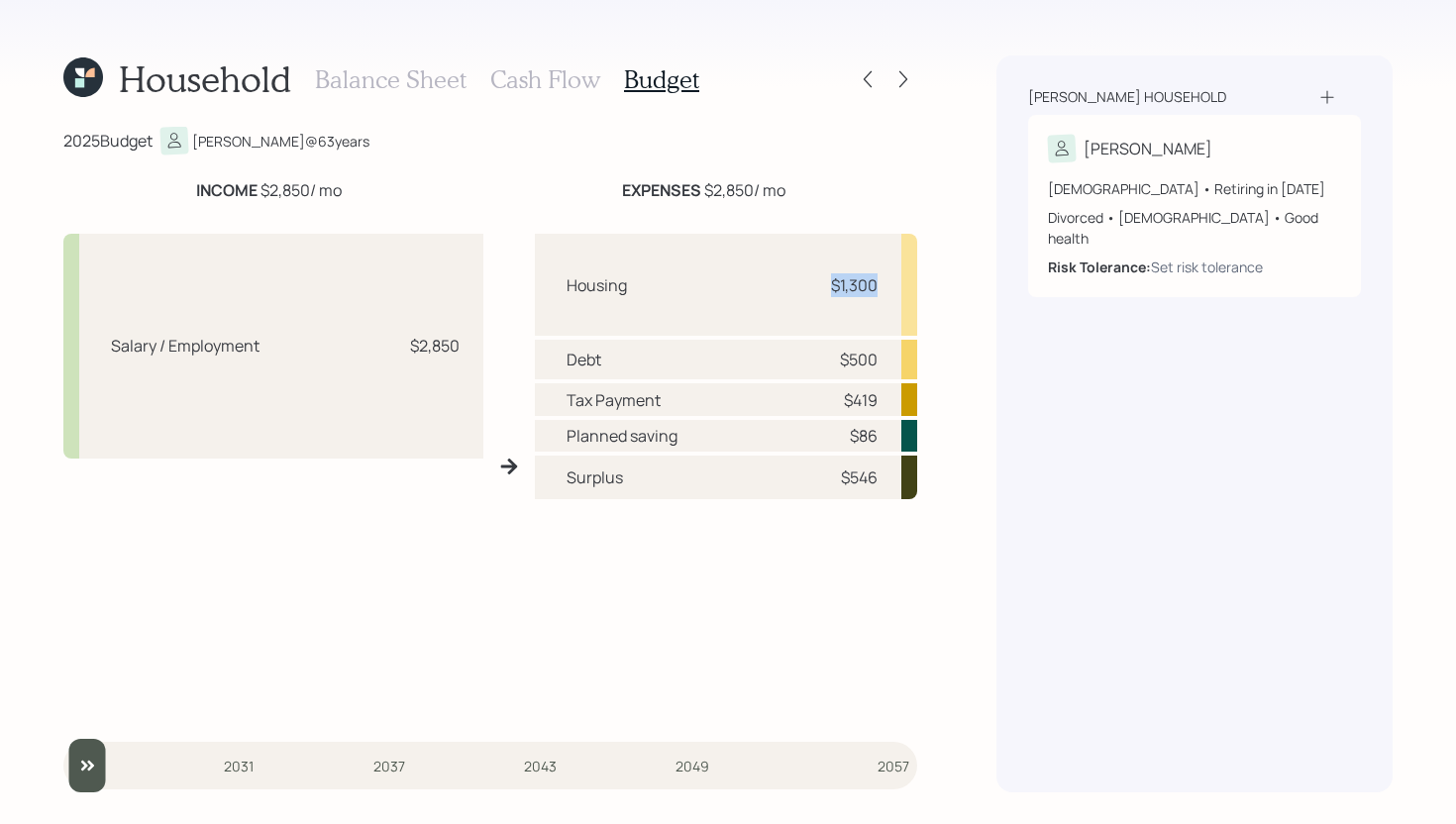 drag, startPoint x: 833, startPoint y: 287, endPoint x: 896, endPoint y: 277, distance: 63.78871 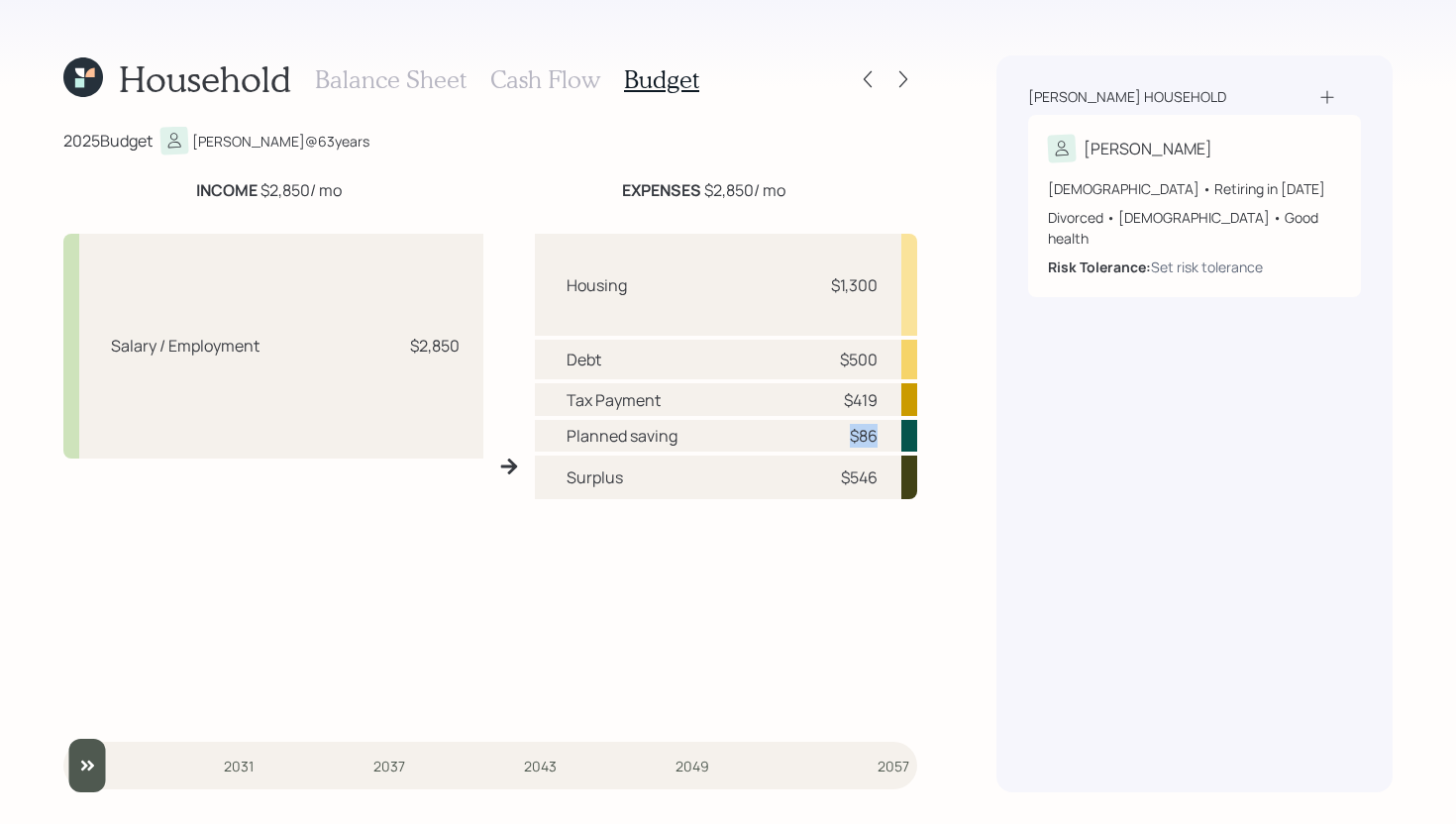 drag, startPoint x: 852, startPoint y: 438, endPoint x: 889, endPoint y: 437, distance: 37.013511 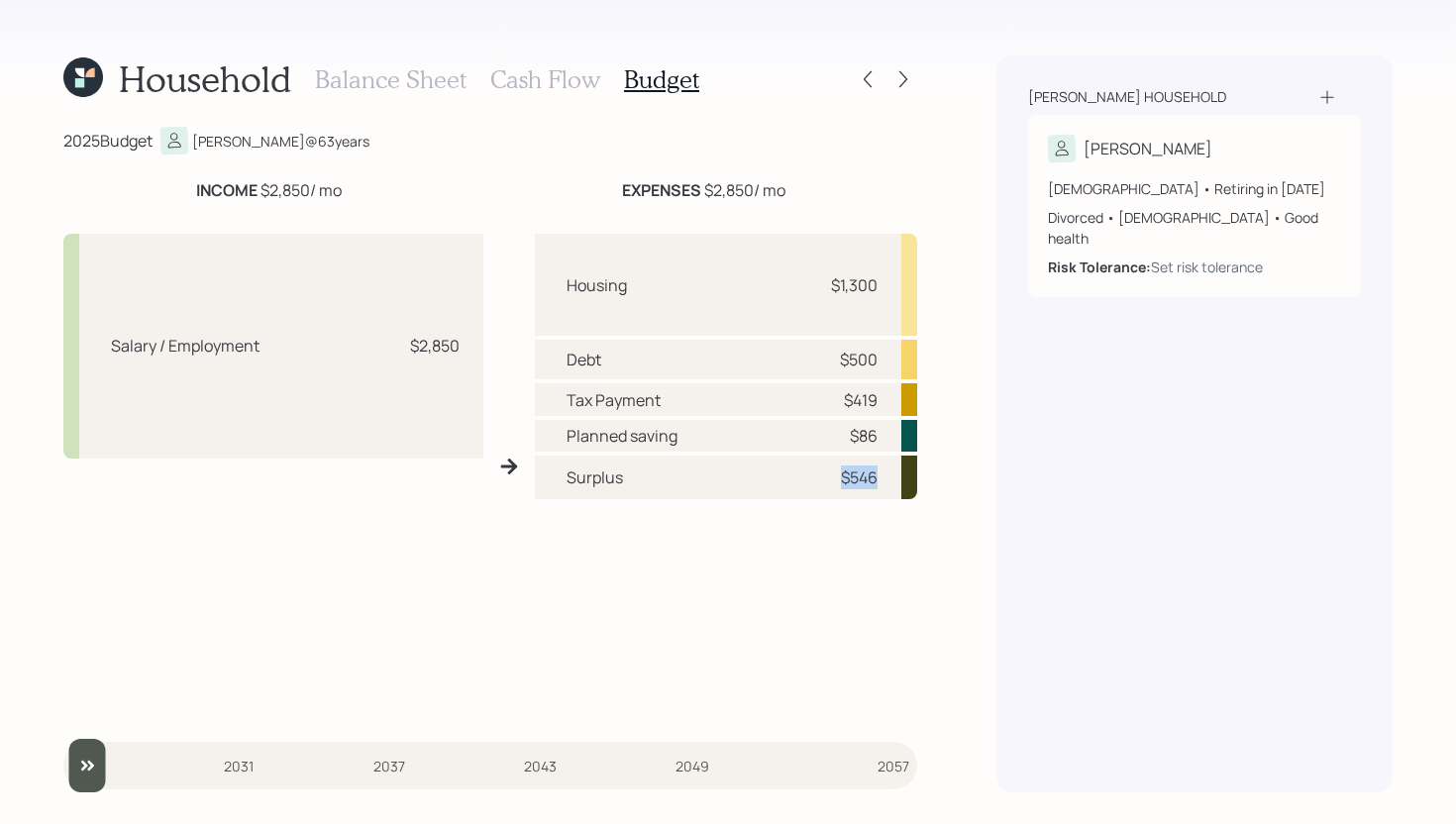 drag, startPoint x: 835, startPoint y: 477, endPoint x: 887, endPoint y: 479, distance: 52.038447 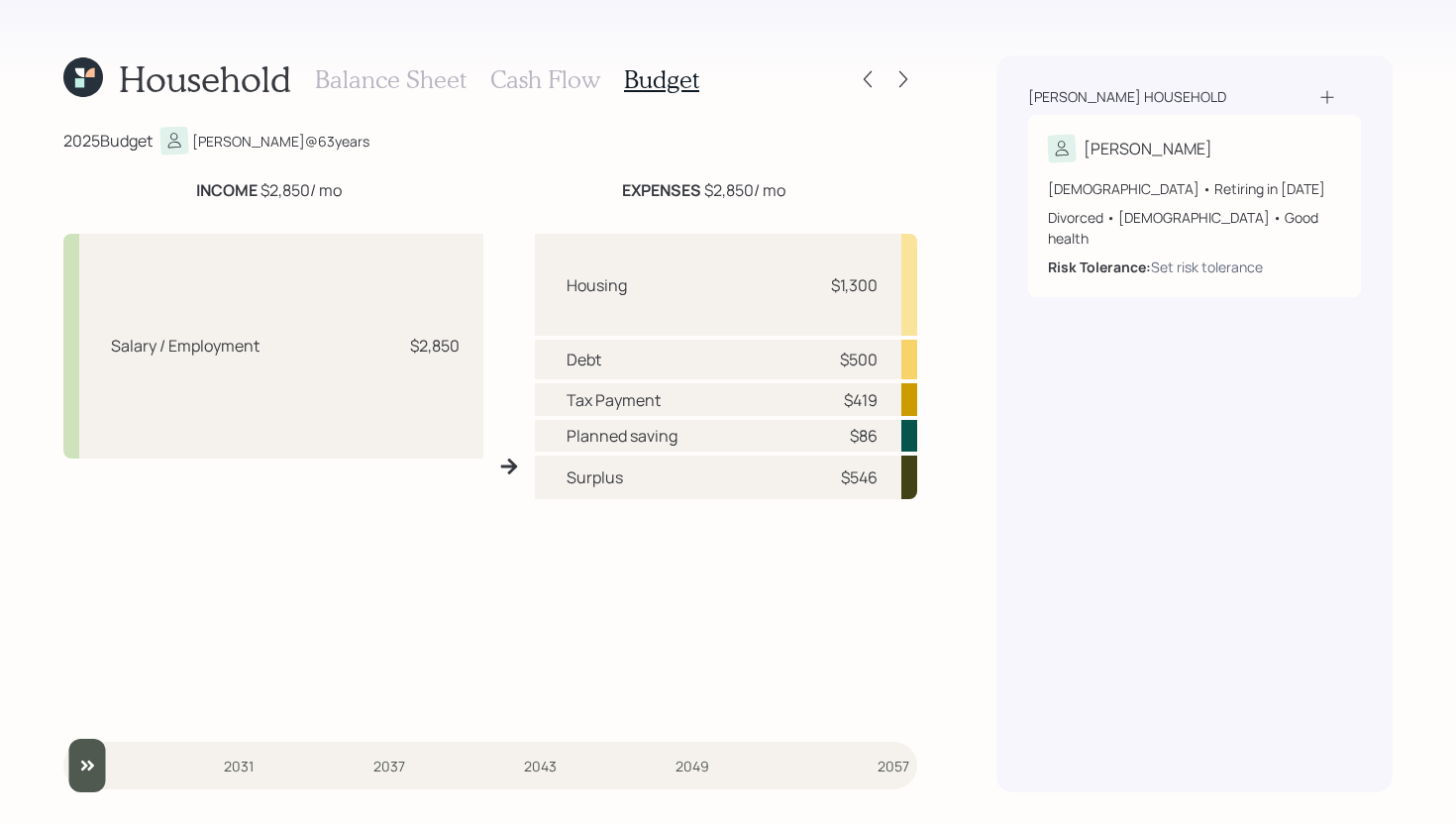 click on "Surplus $546" at bounding box center [726, 476] 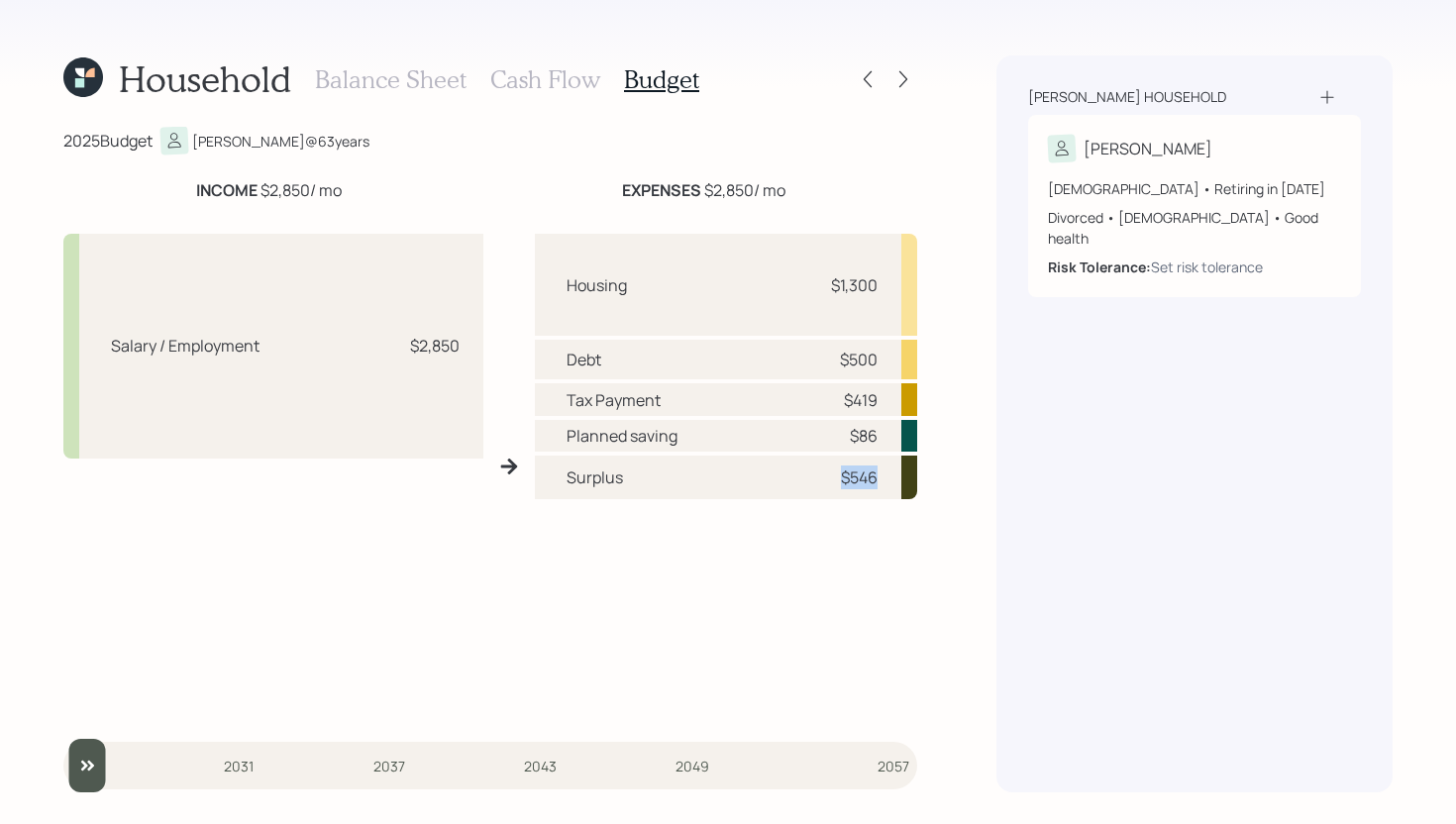 drag, startPoint x: 881, startPoint y: 473, endPoint x: 832, endPoint y: 479, distance: 49.36598 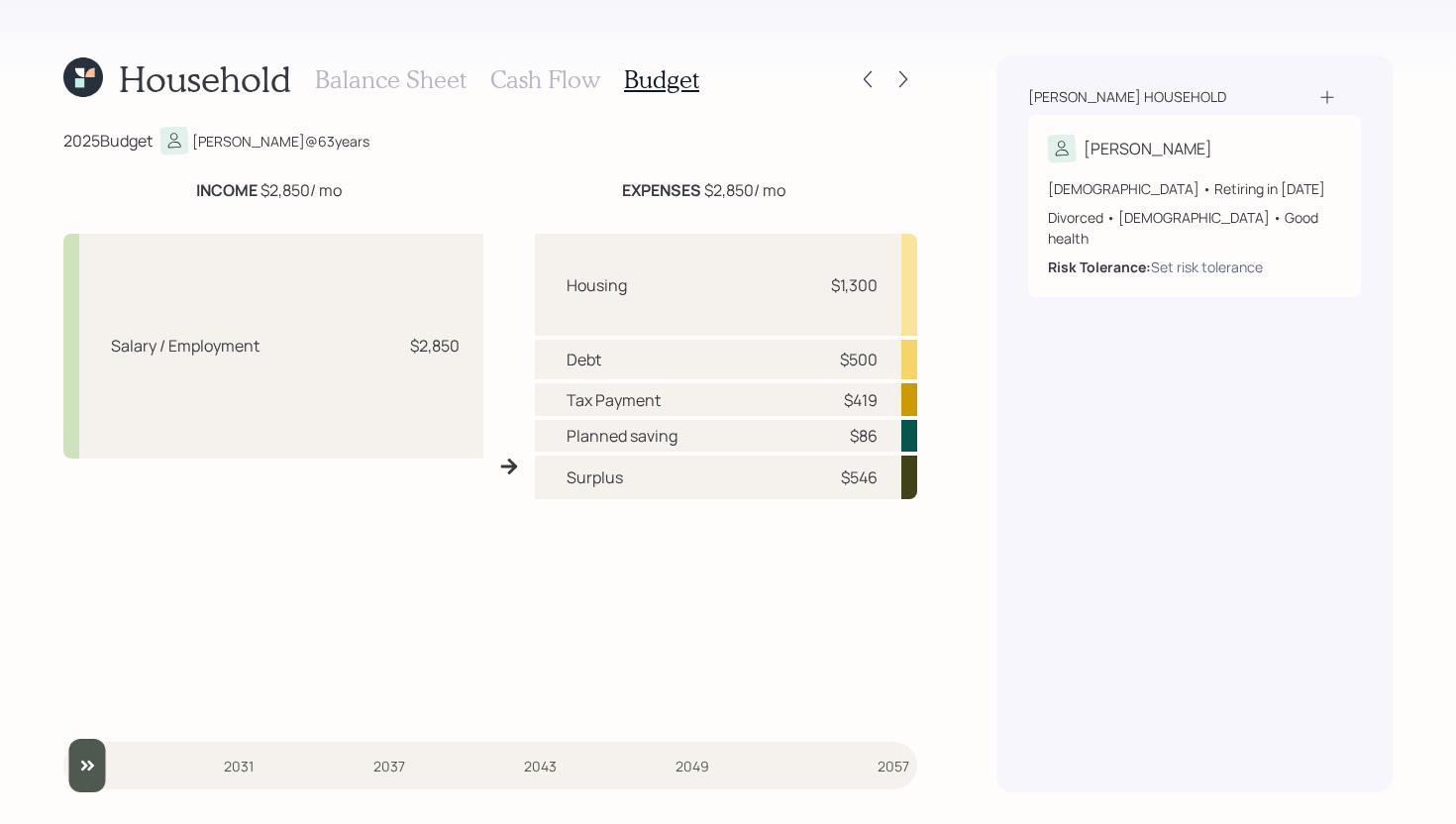 click on "Housing $1,300 Debt $500 Tax Payment $419 Planned saving $86 Surplus $546" at bounding box center [726, 474] 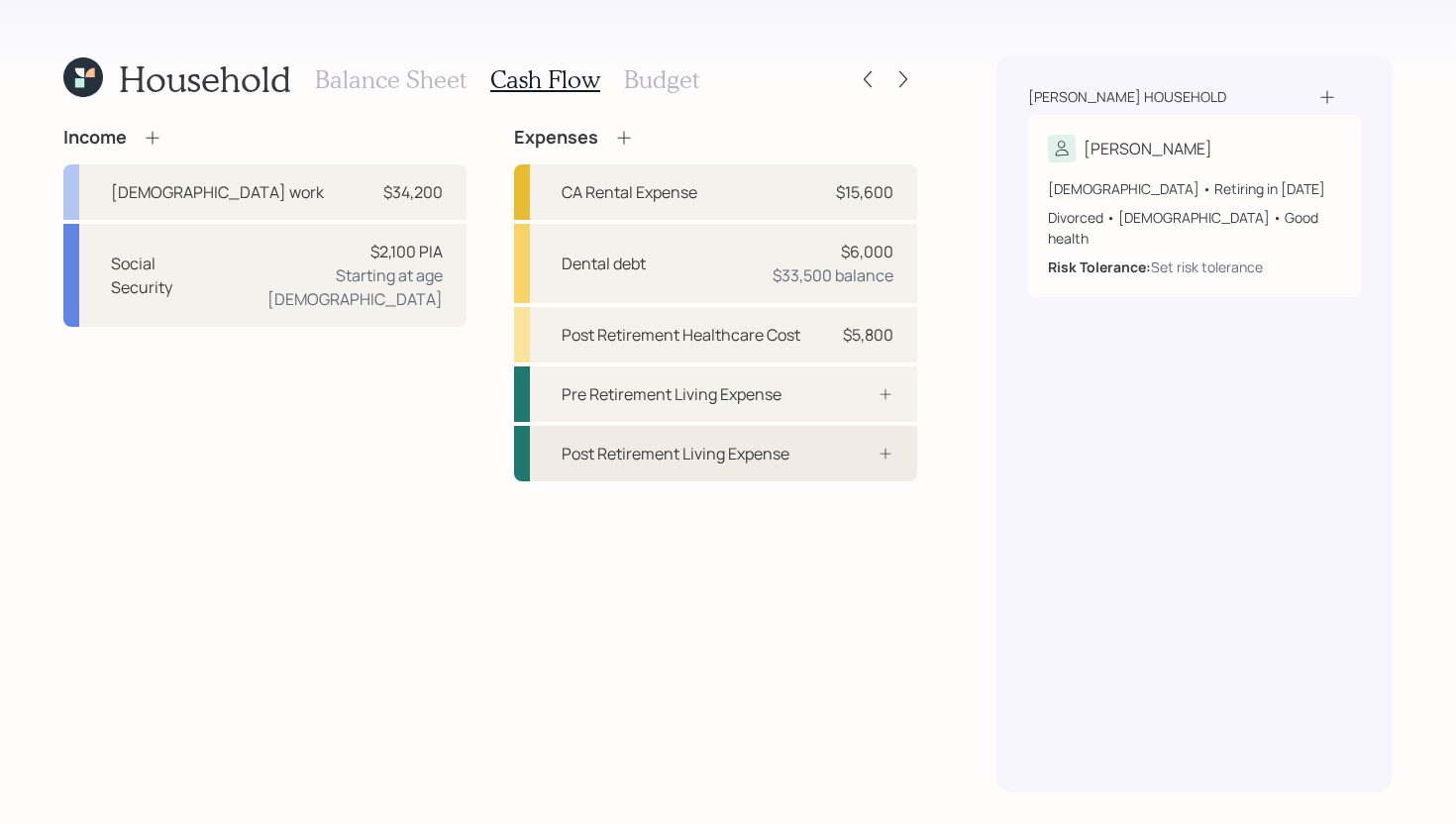 click on "Post Retirement Living Expense" at bounding box center (676, 454) 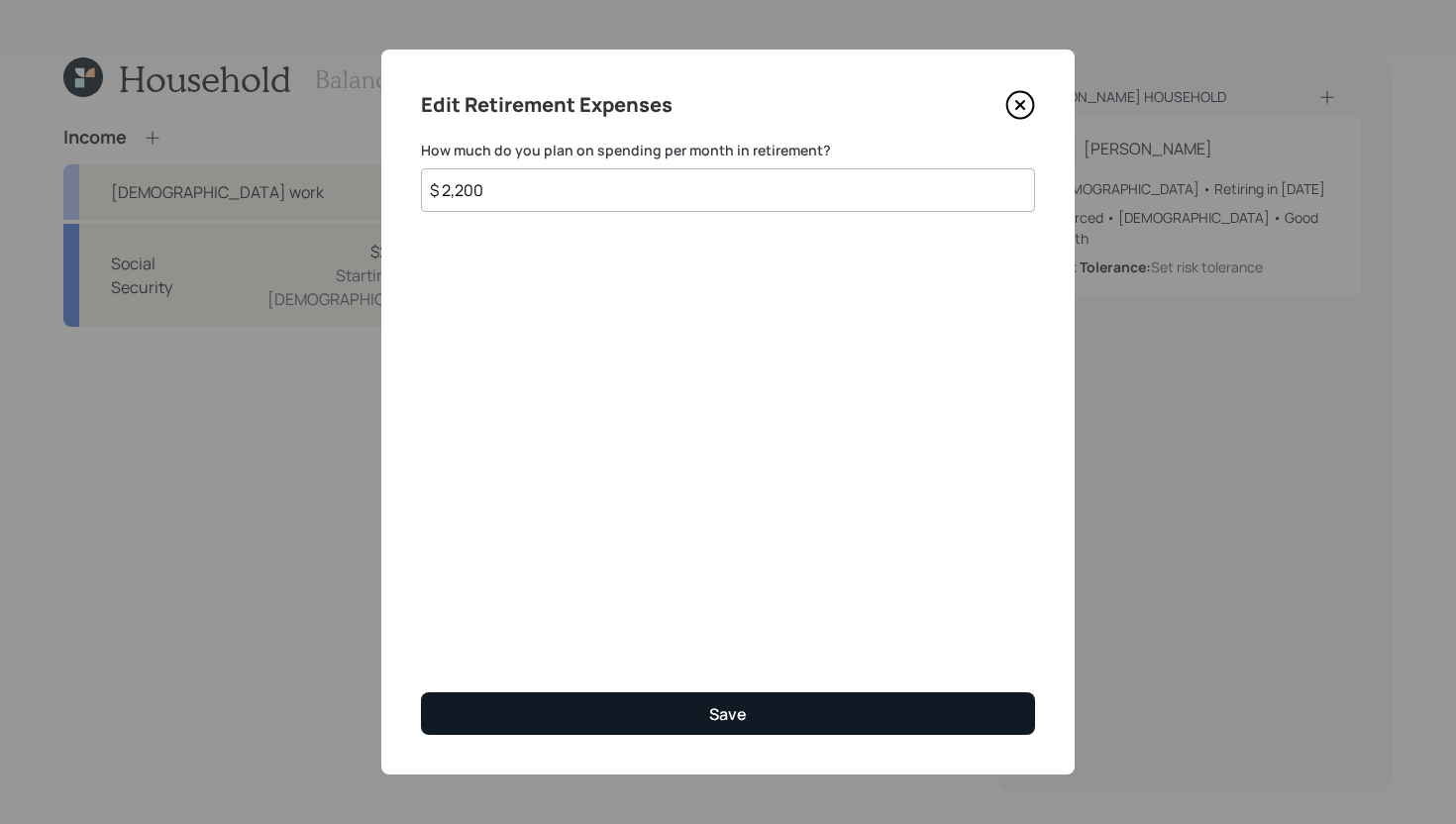 type on "$ 2,200" 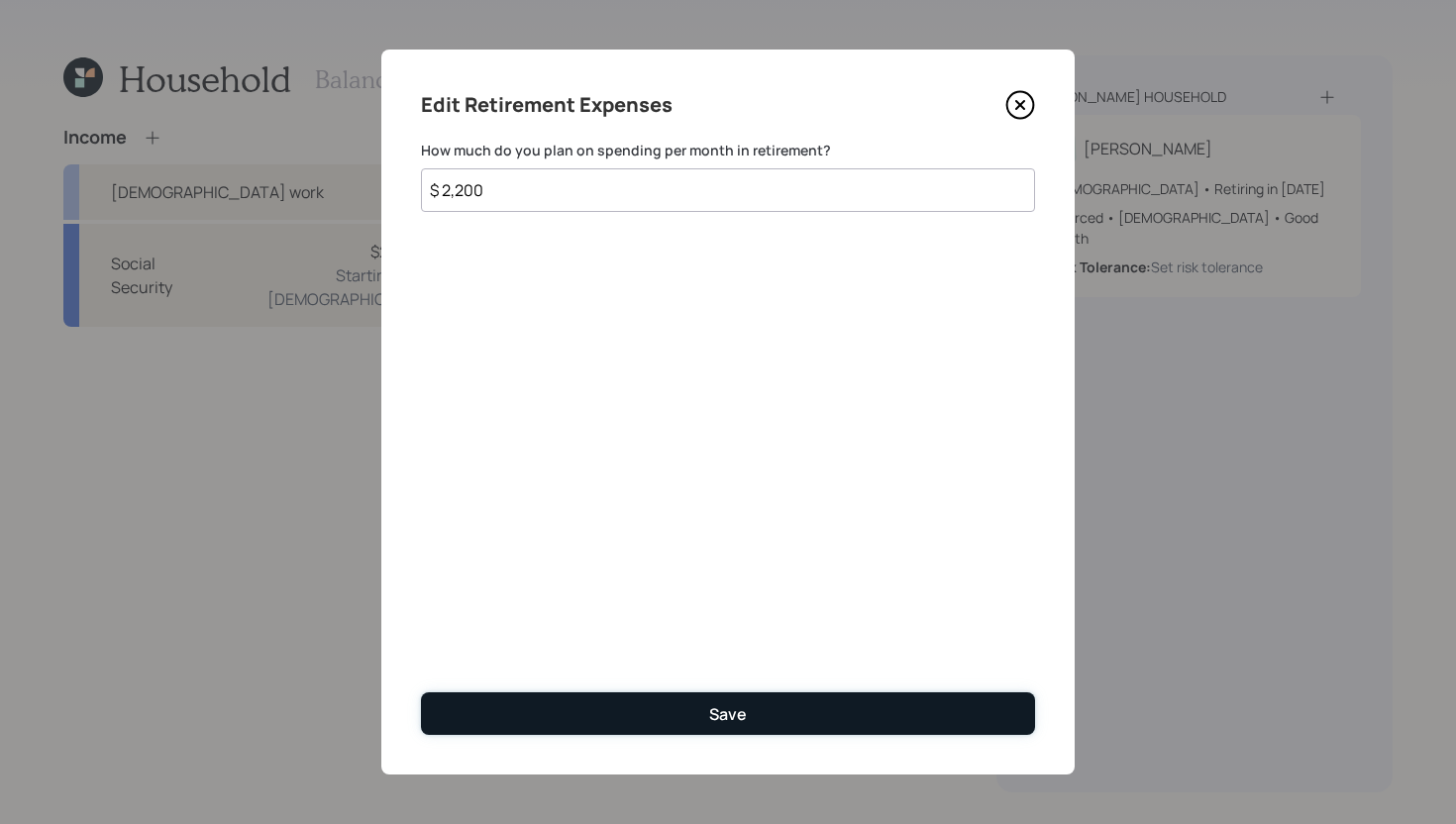 click on "Save" at bounding box center [728, 714] 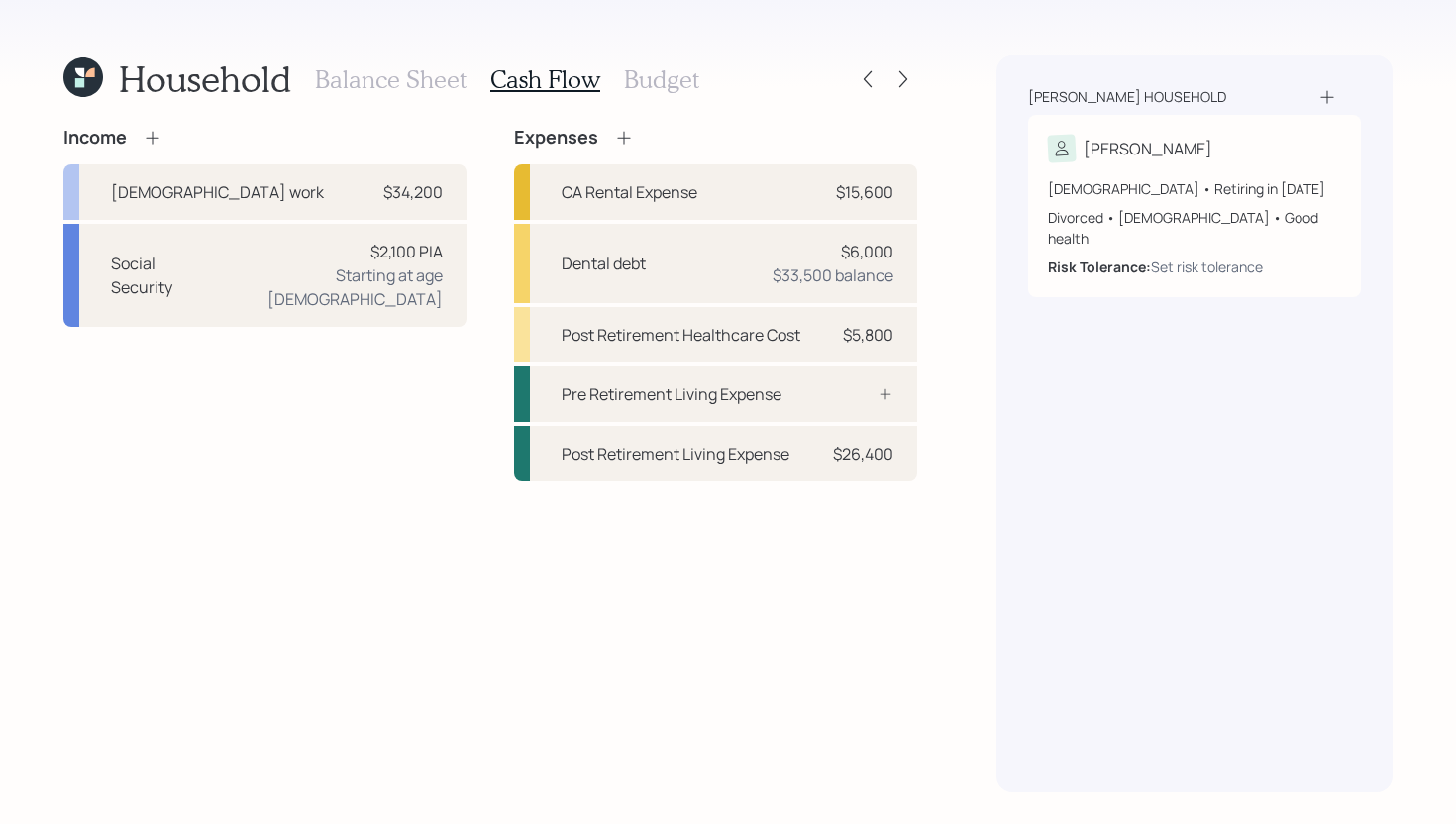 click on "Pre Retirement Living Expense" at bounding box center [672, 394] 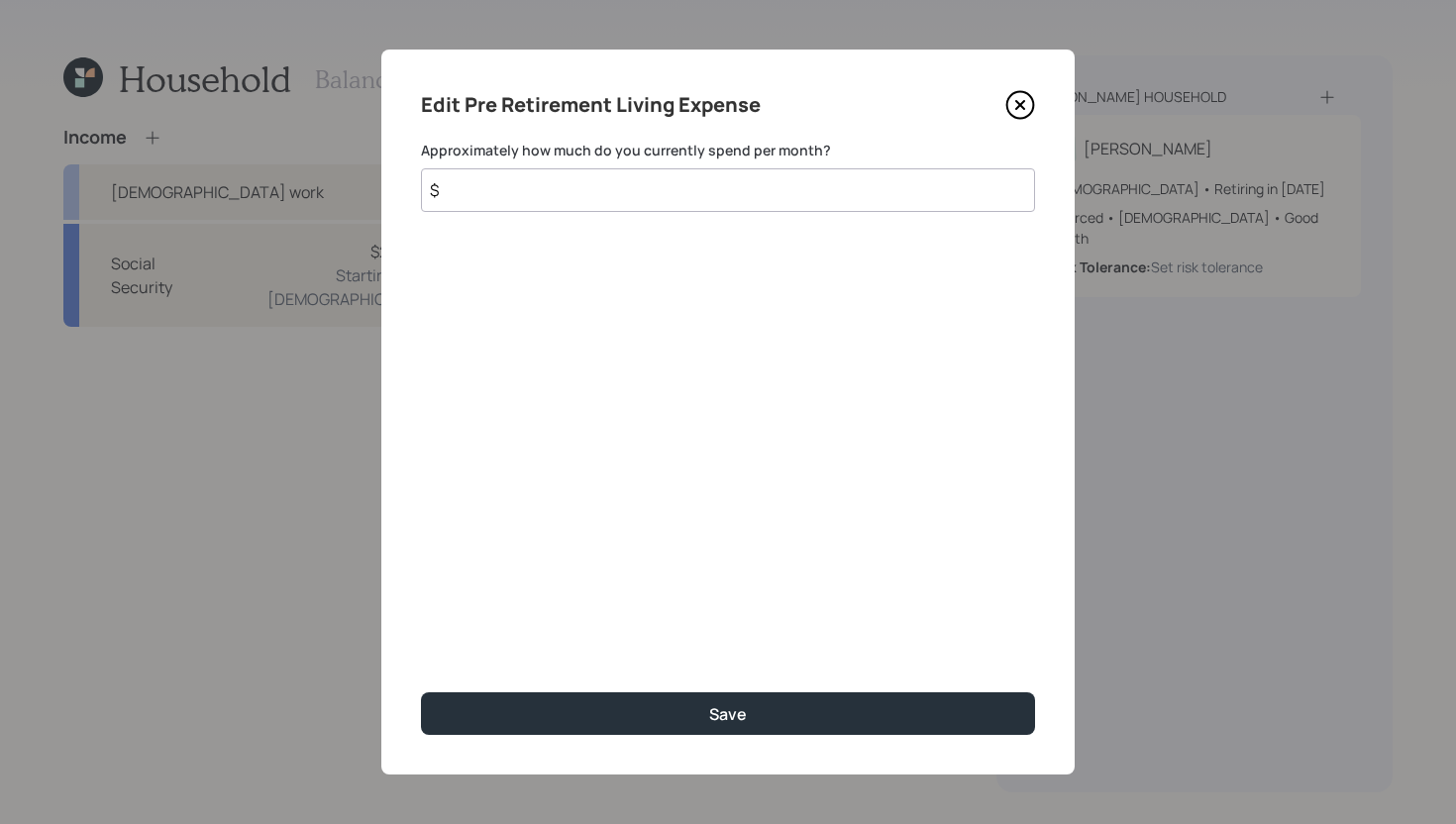 click on "$" at bounding box center [728, 190] 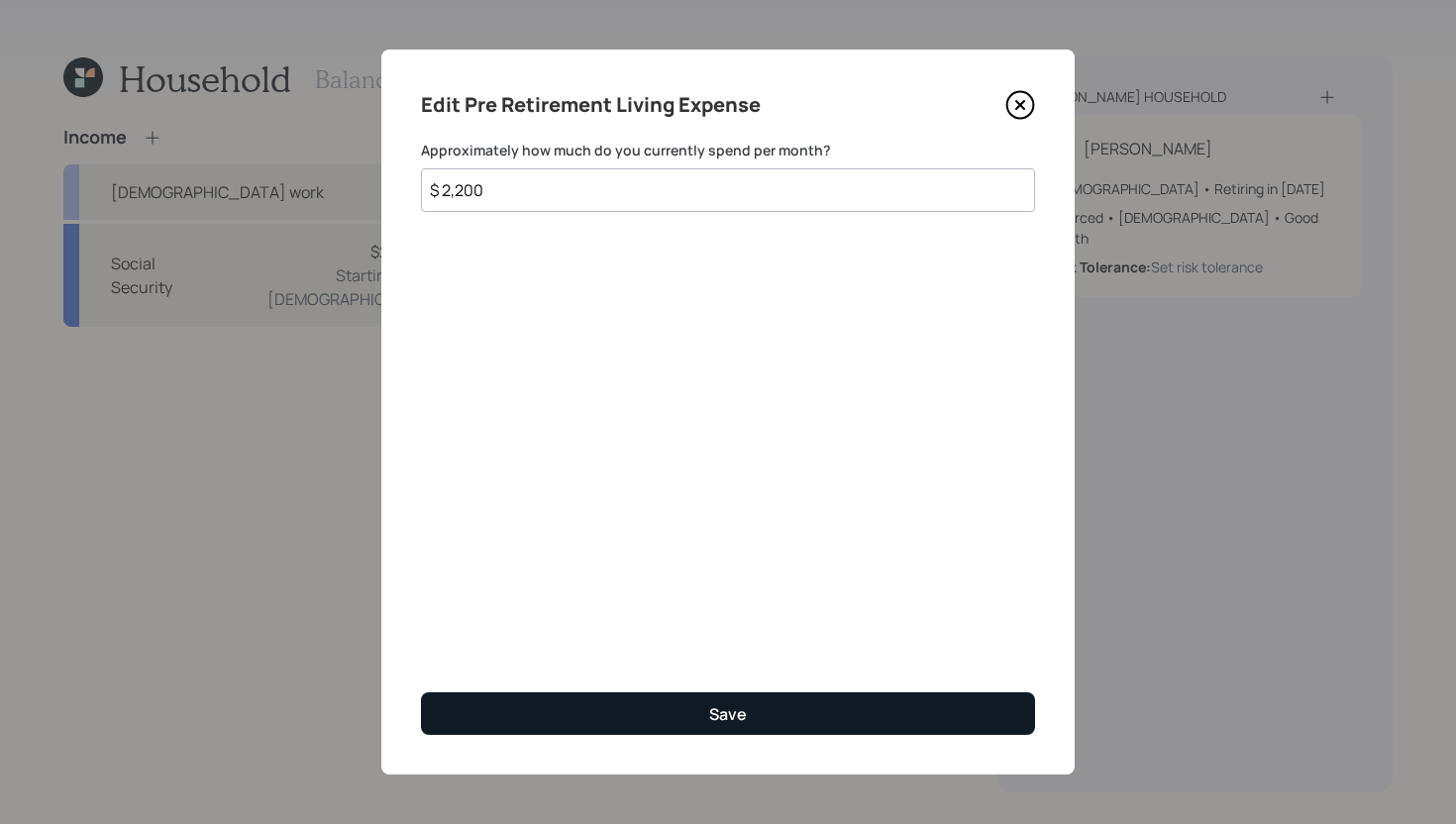type on "$ 2,200" 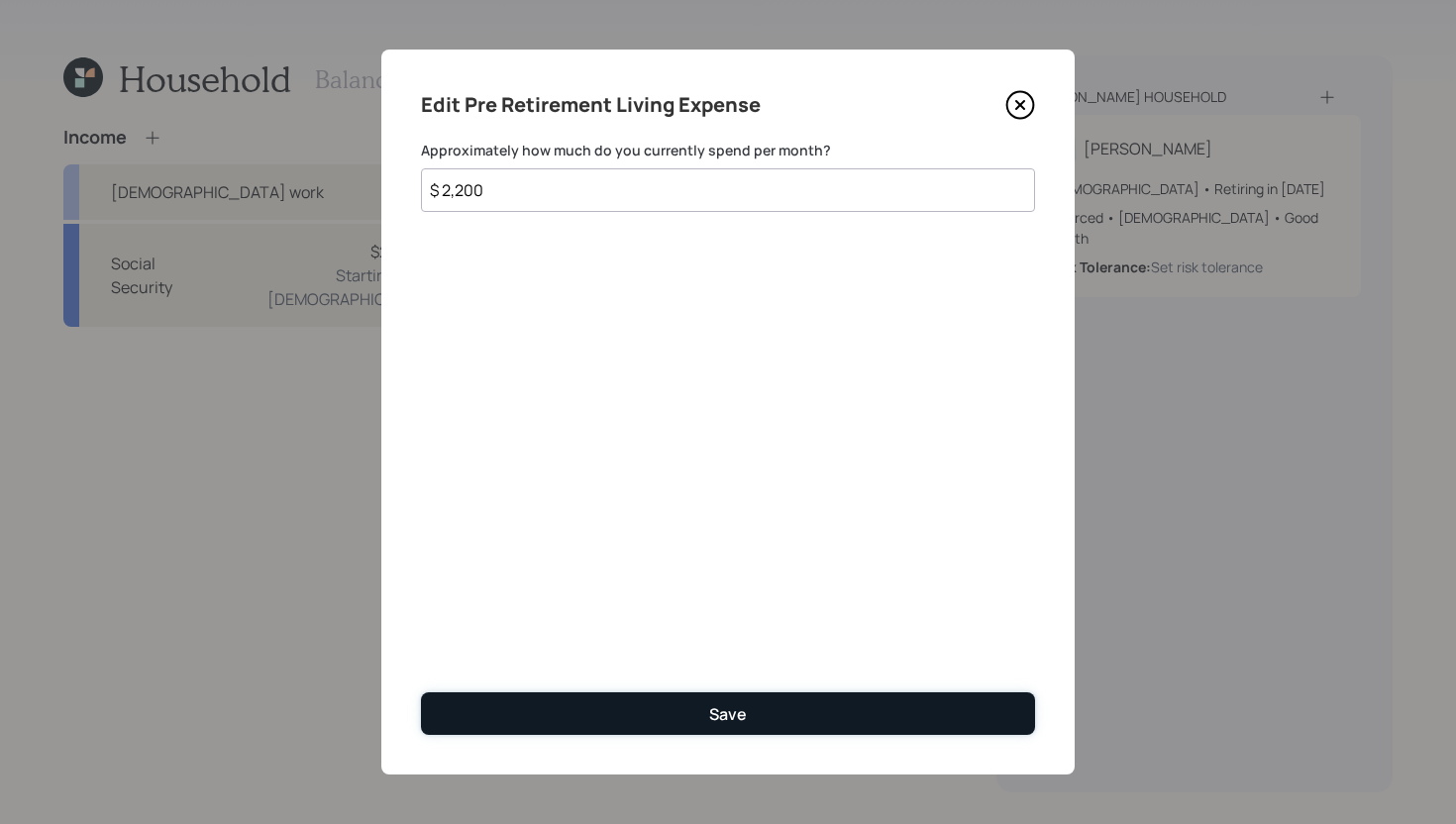 click on "Save" at bounding box center (728, 713) 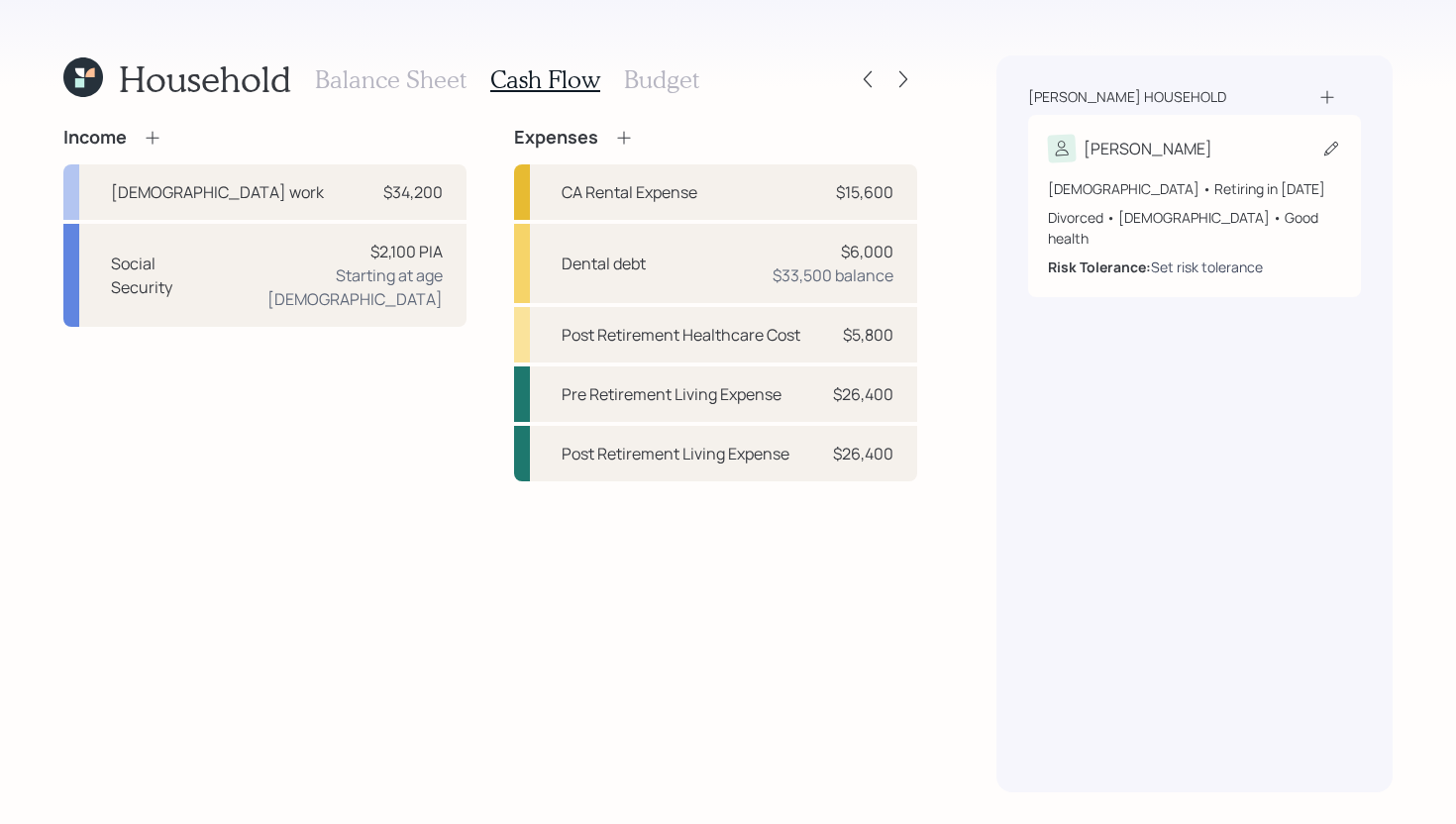 click on "Set risk tolerance" at bounding box center [1206, 266] 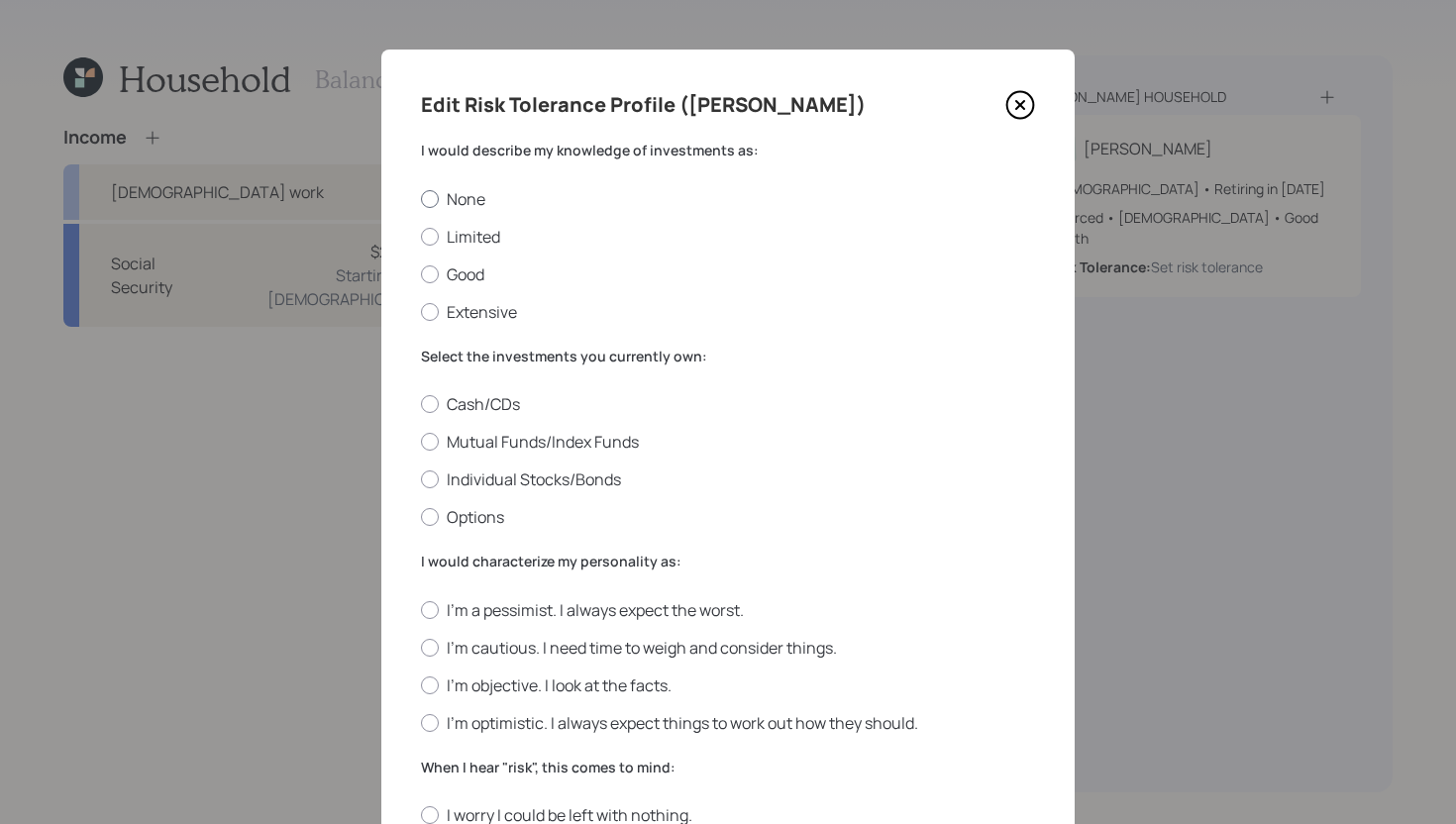 click on "None" at bounding box center [728, 199] 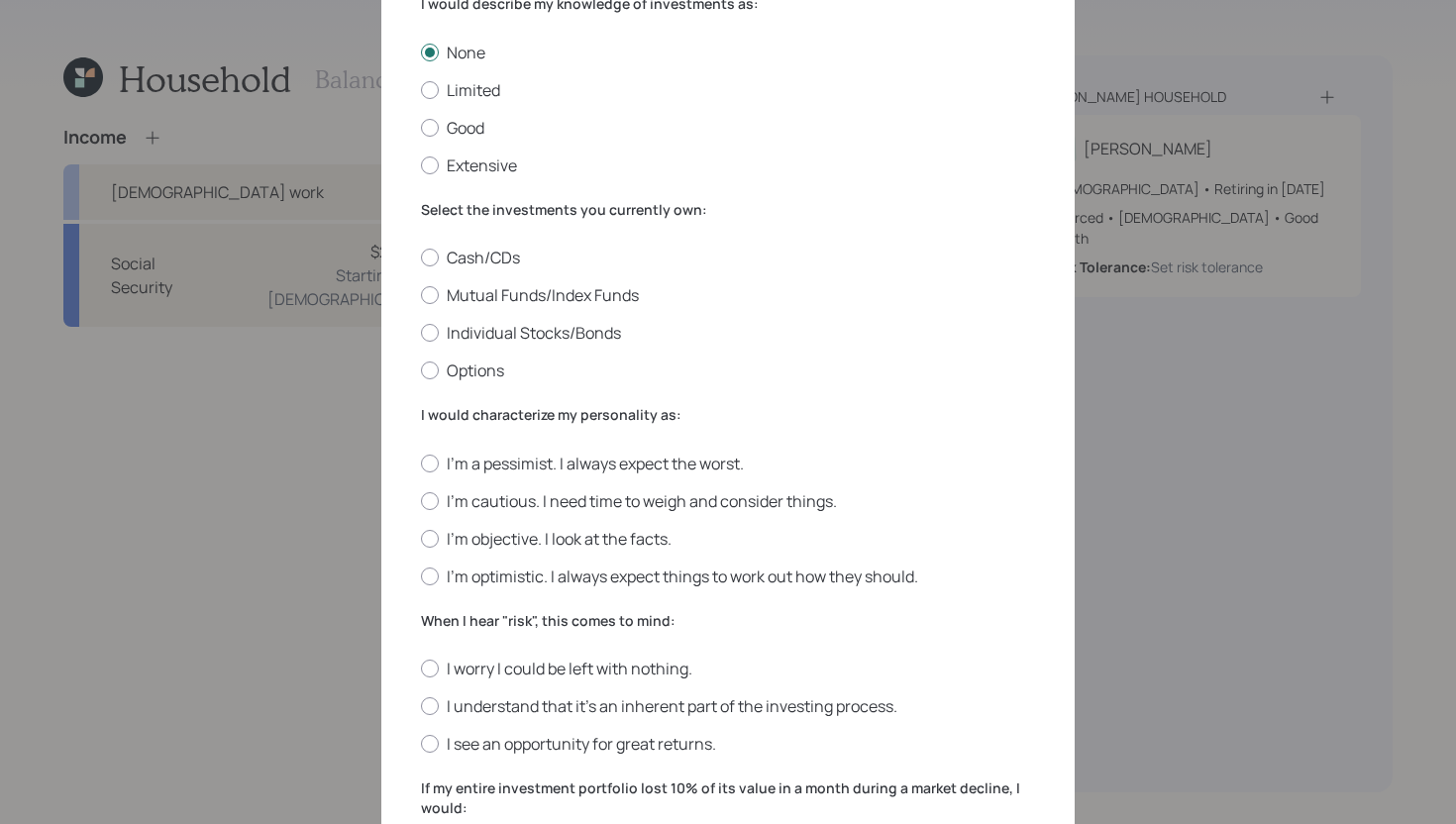 scroll, scrollTop: 148, scrollLeft: 0, axis: vertical 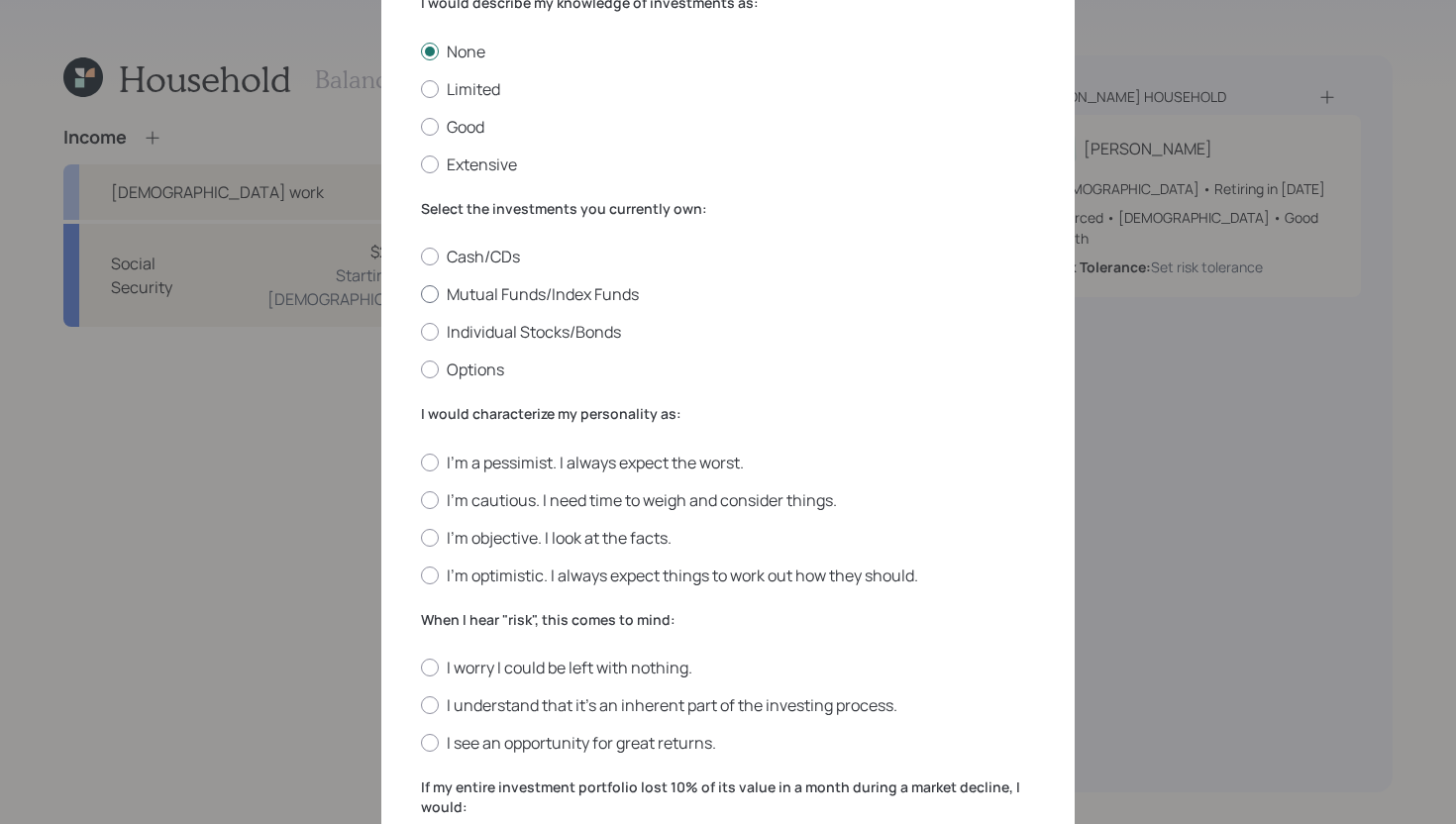 click on "Mutual Funds/Index Funds" at bounding box center (728, 294) 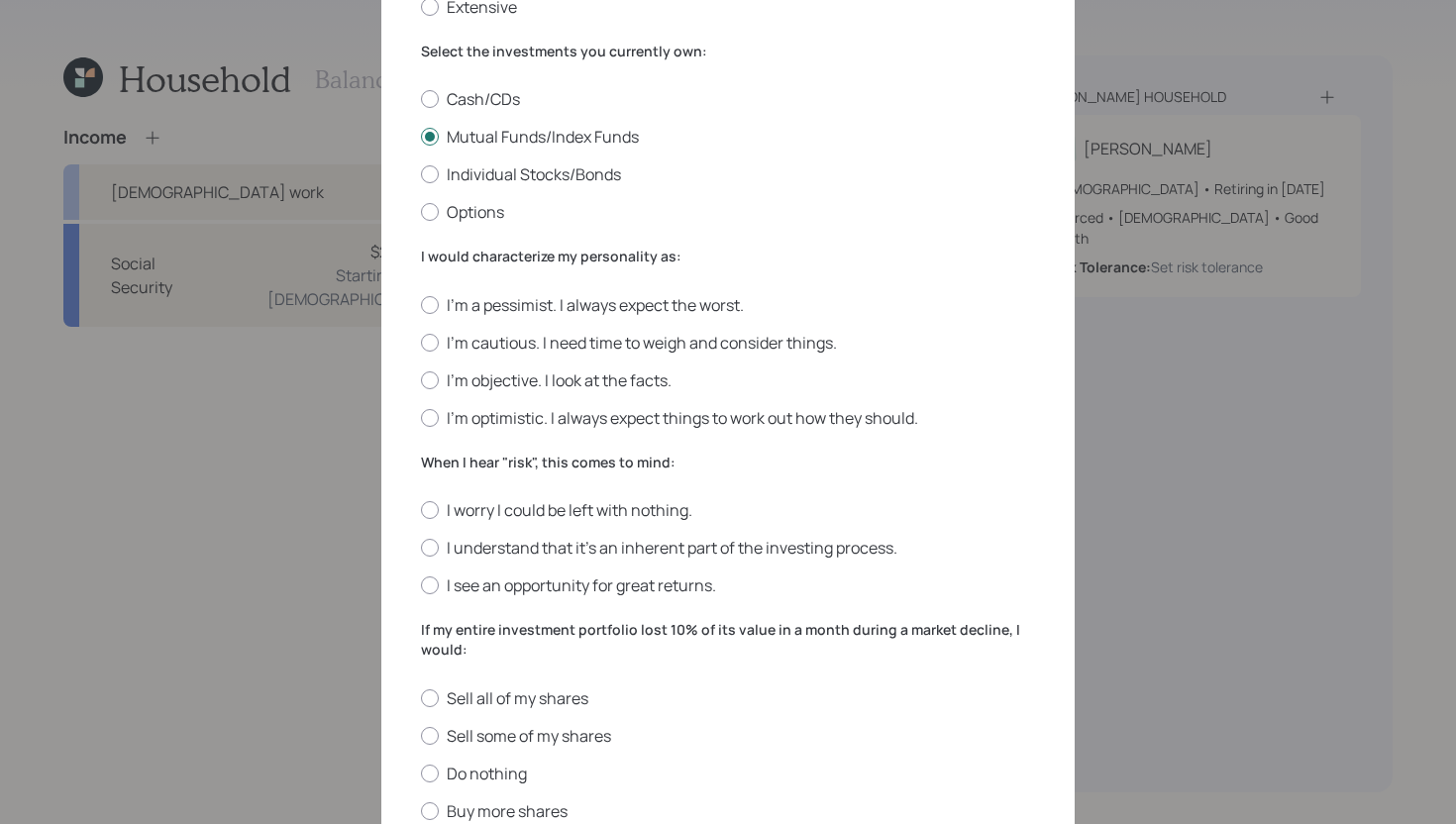 scroll, scrollTop: 342, scrollLeft: 0, axis: vertical 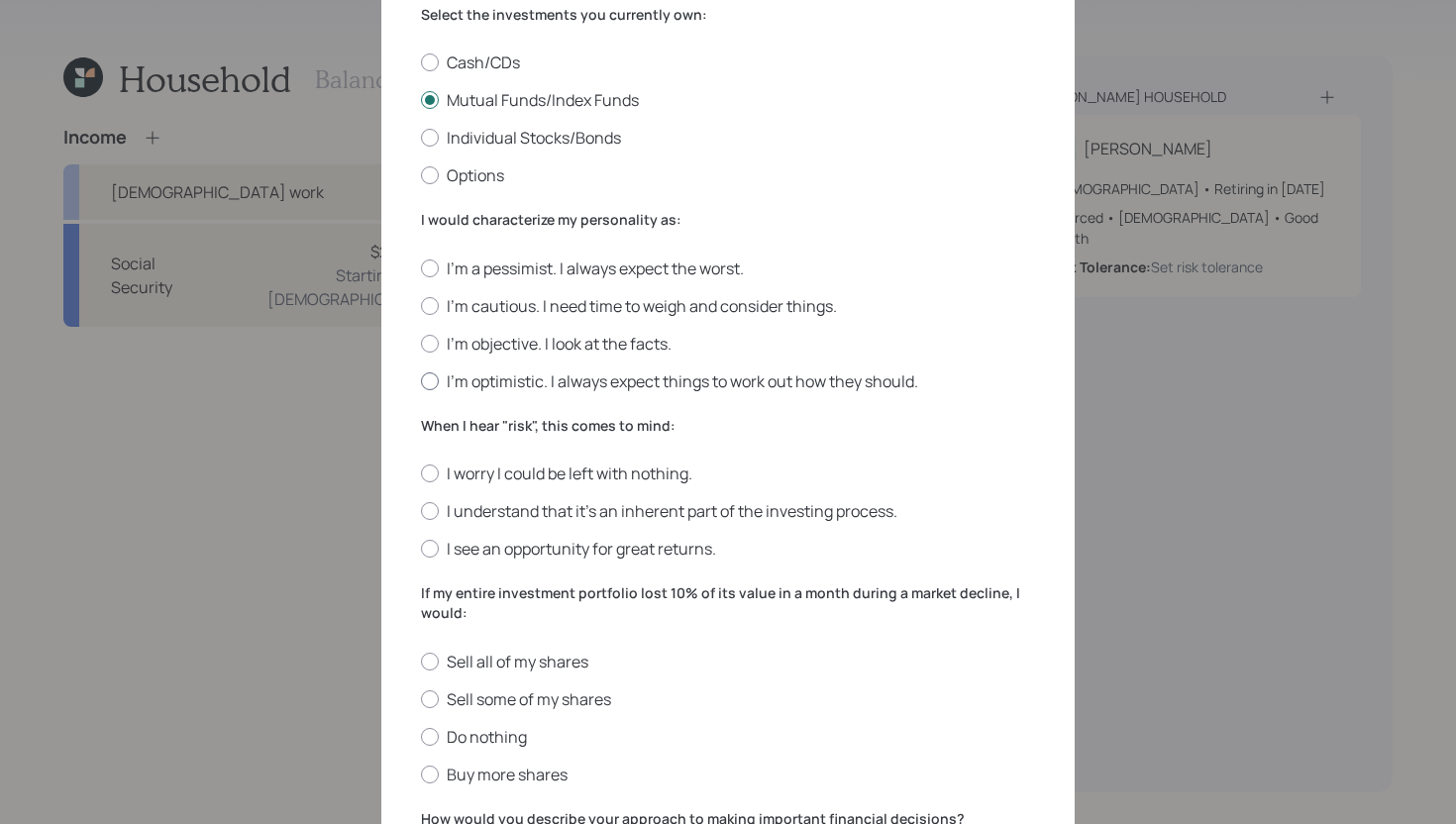 click on "I'm optimistic. I always expect things to work out how they should." at bounding box center (728, 381) 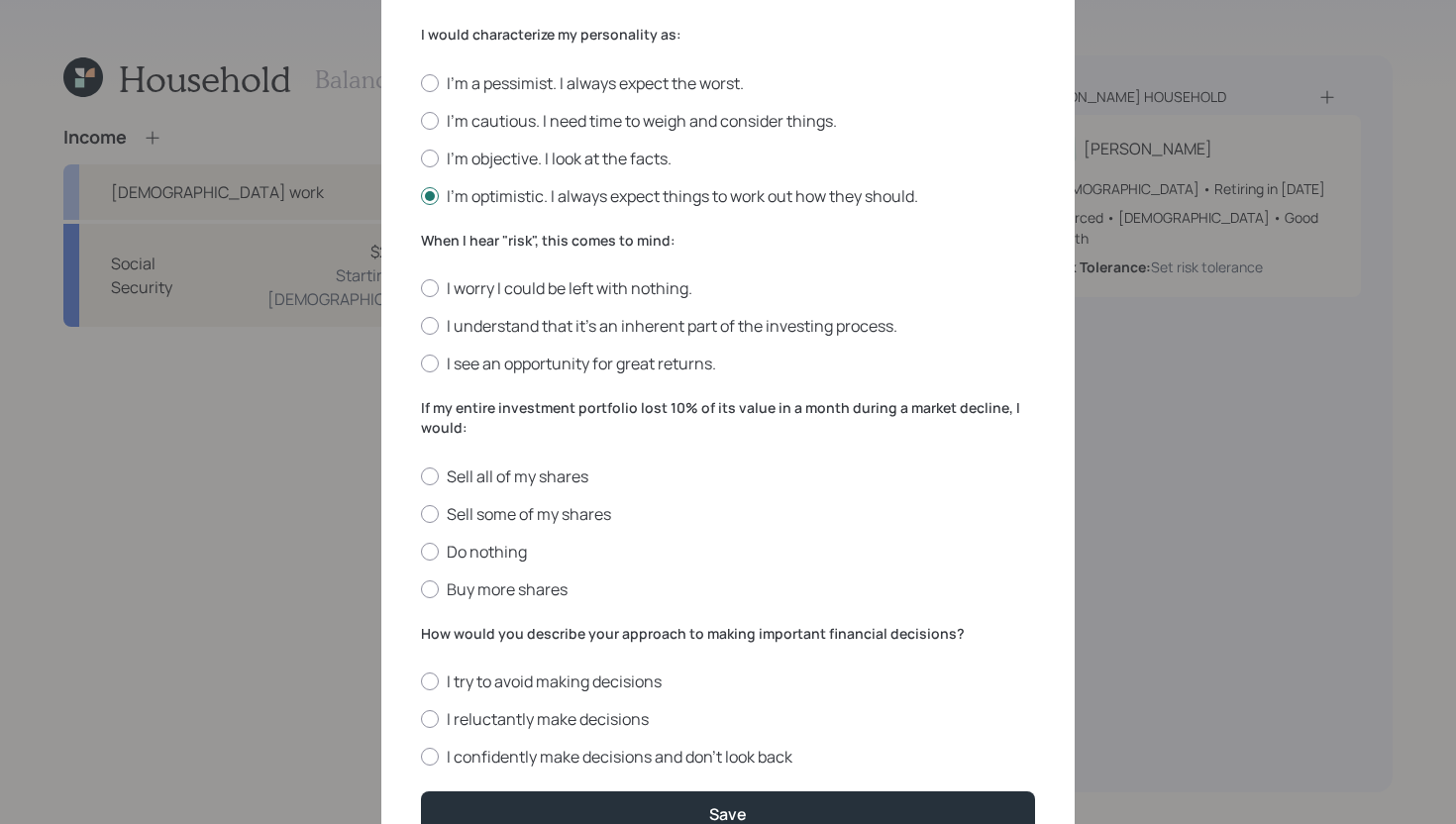 scroll, scrollTop: 566, scrollLeft: 0, axis: vertical 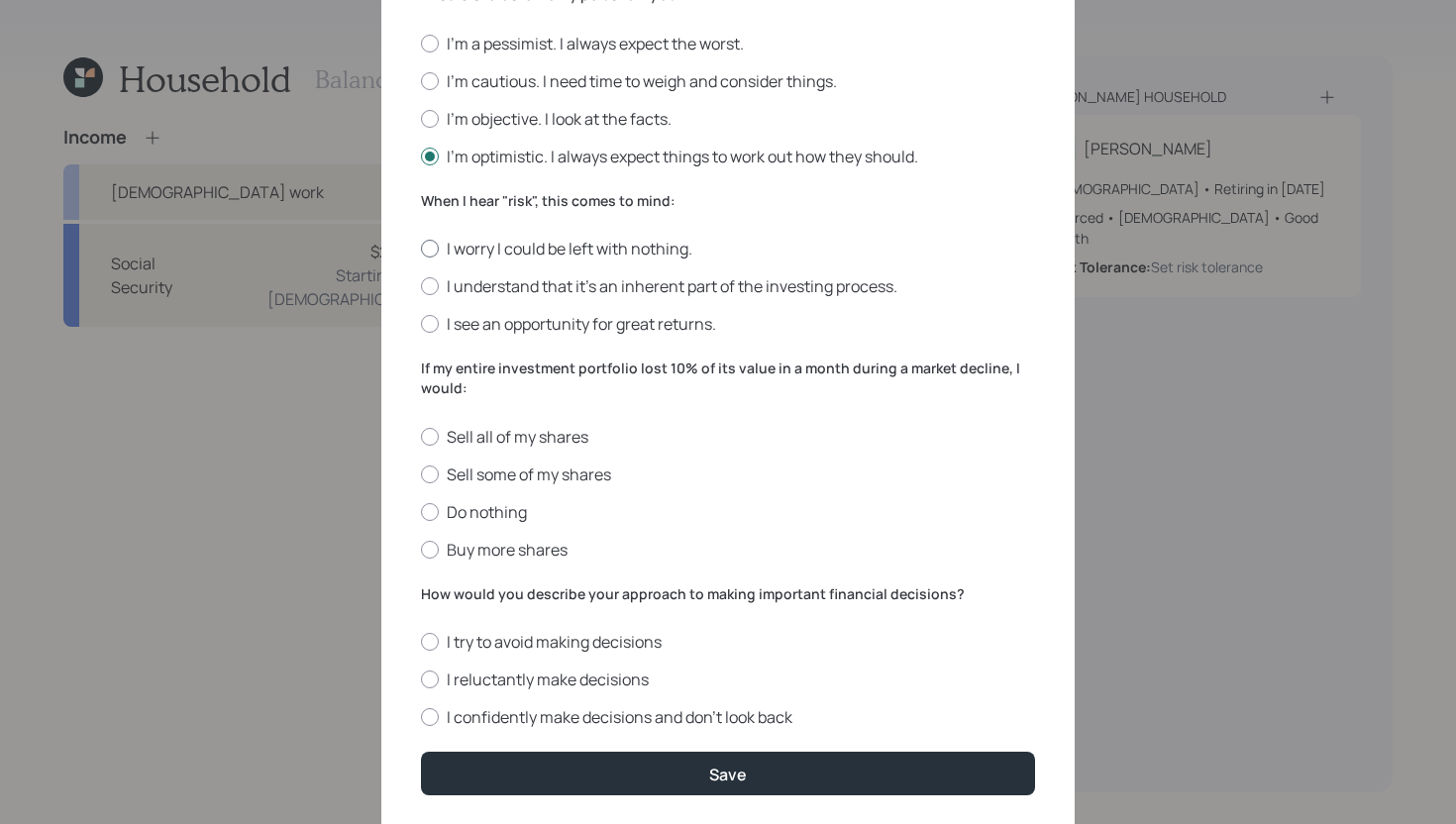 click on "I worry I could be left with nothing." at bounding box center (728, 249) 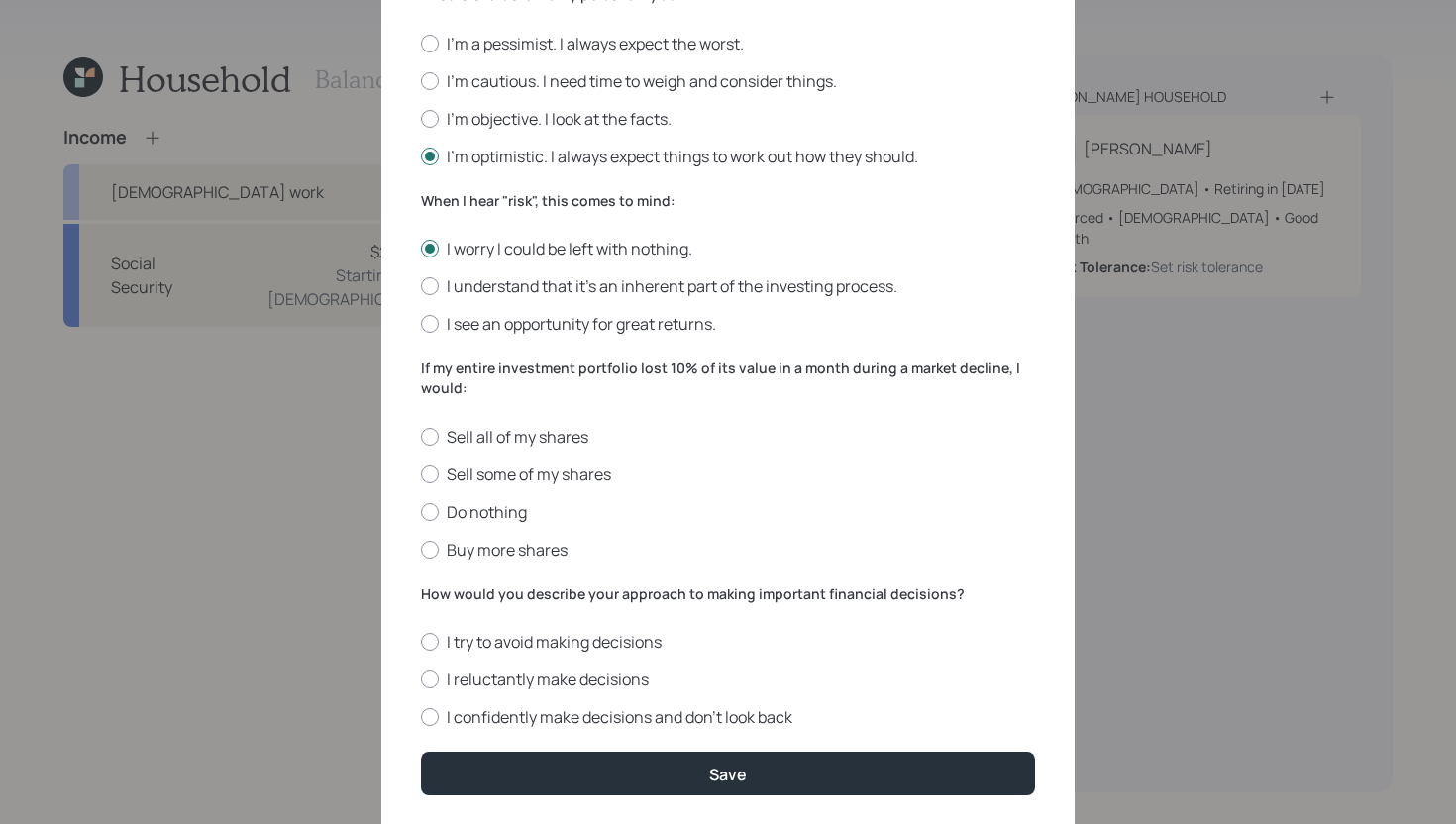 scroll, scrollTop: 627, scrollLeft: 0, axis: vertical 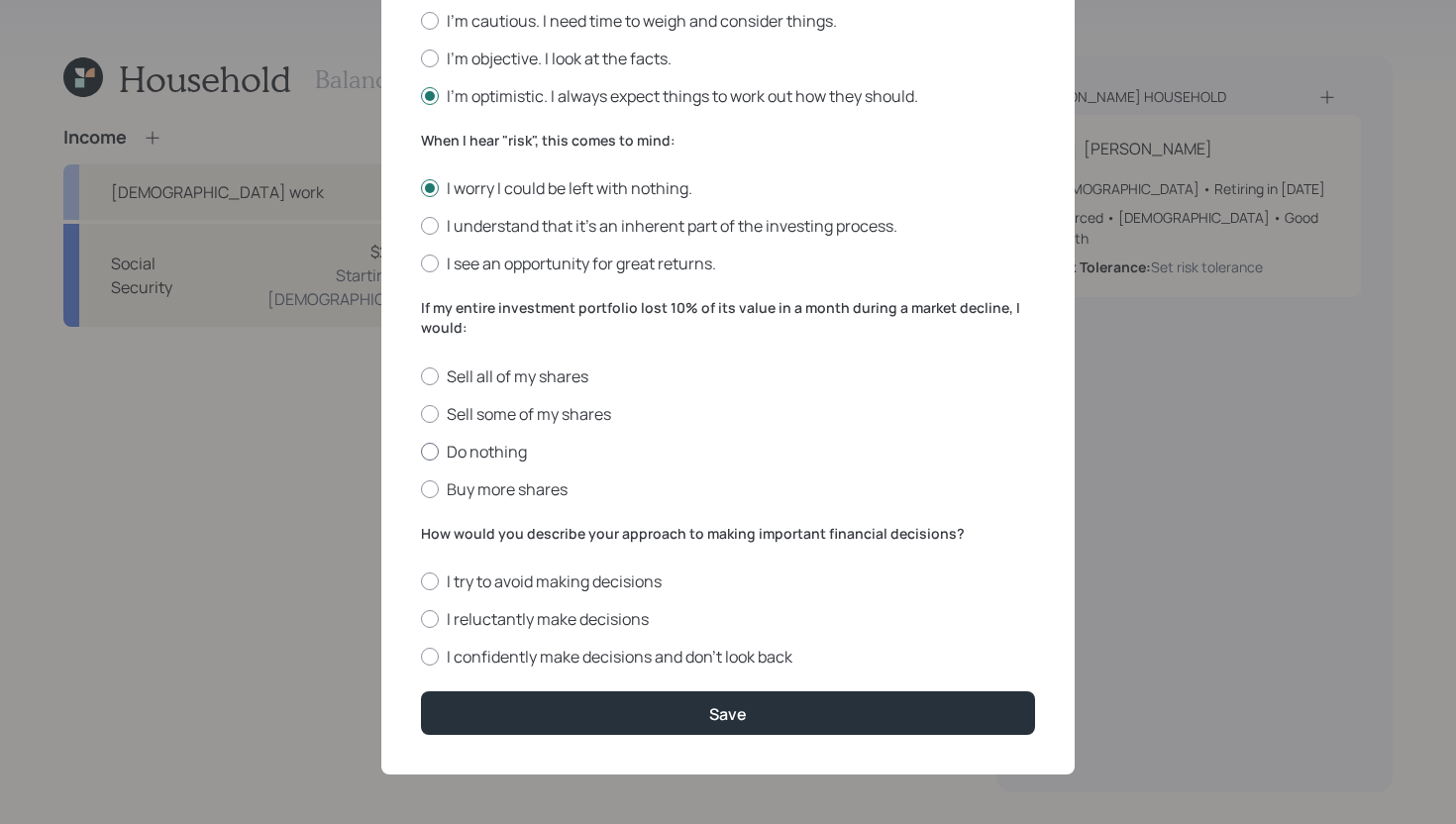 click on "Do nothing" at bounding box center [728, 452] 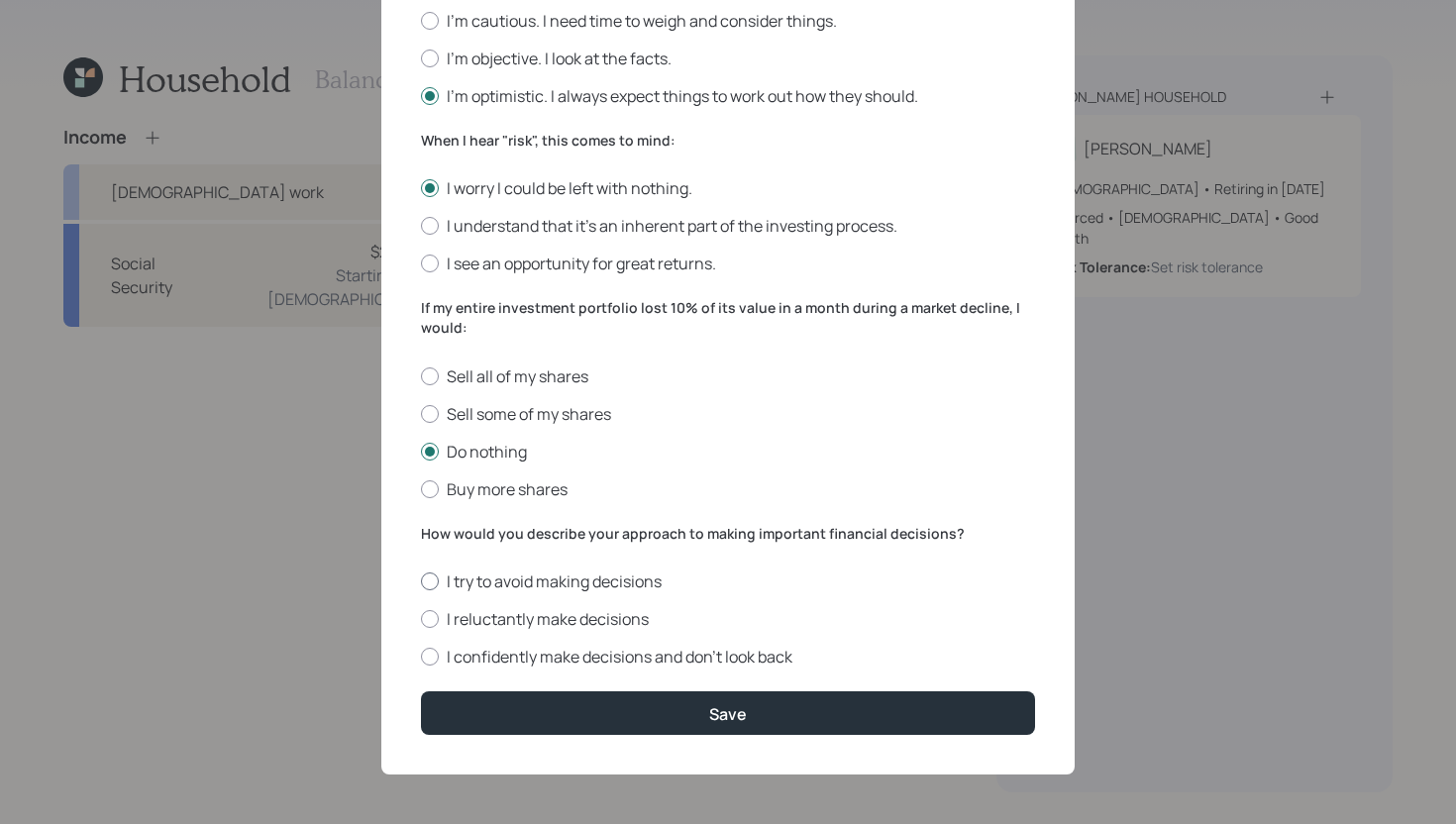 click on "I try to avoid making decisions" at bounding box center (728, 581) 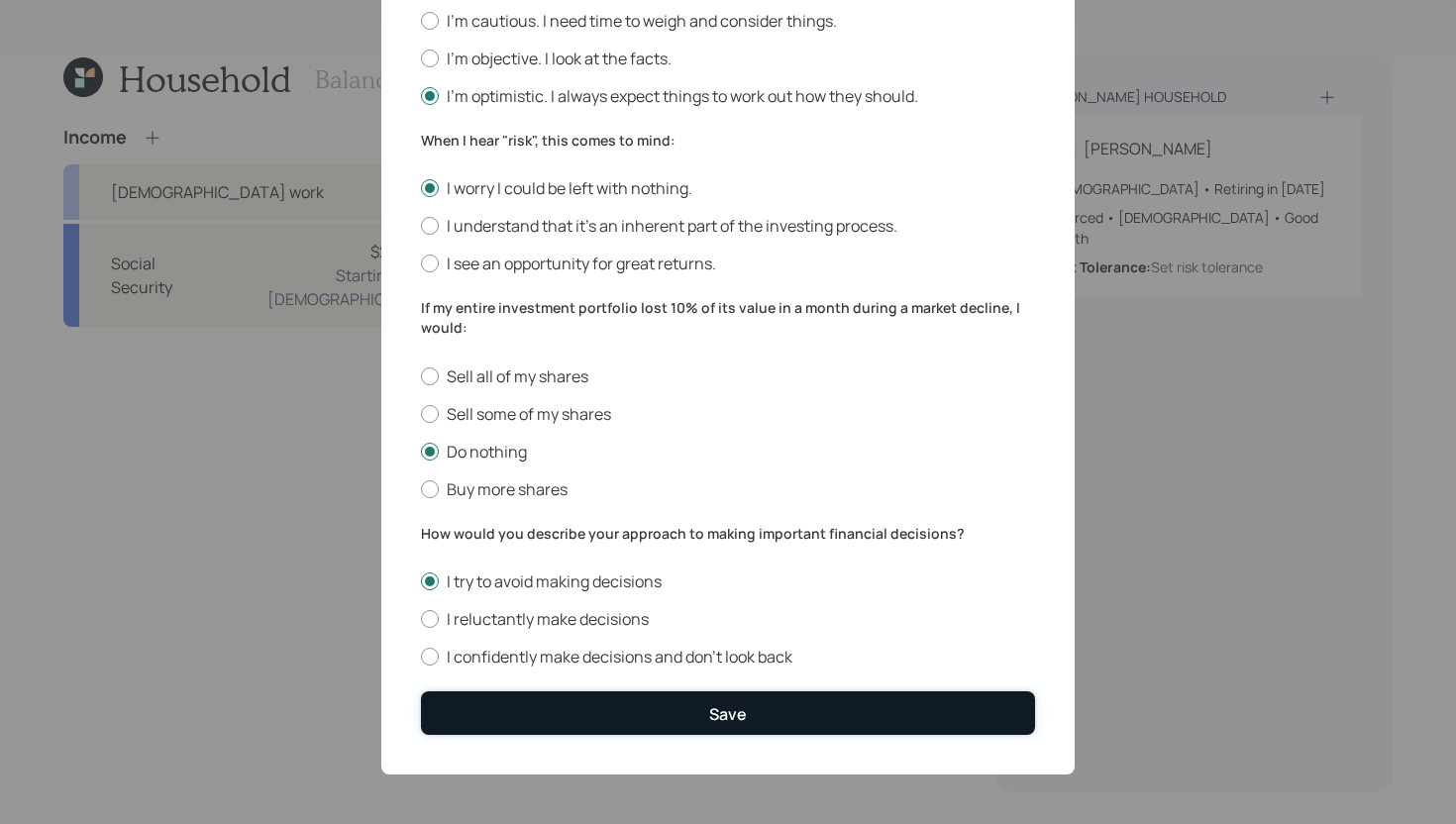 click on "Save" at bounding box center [728, 712] 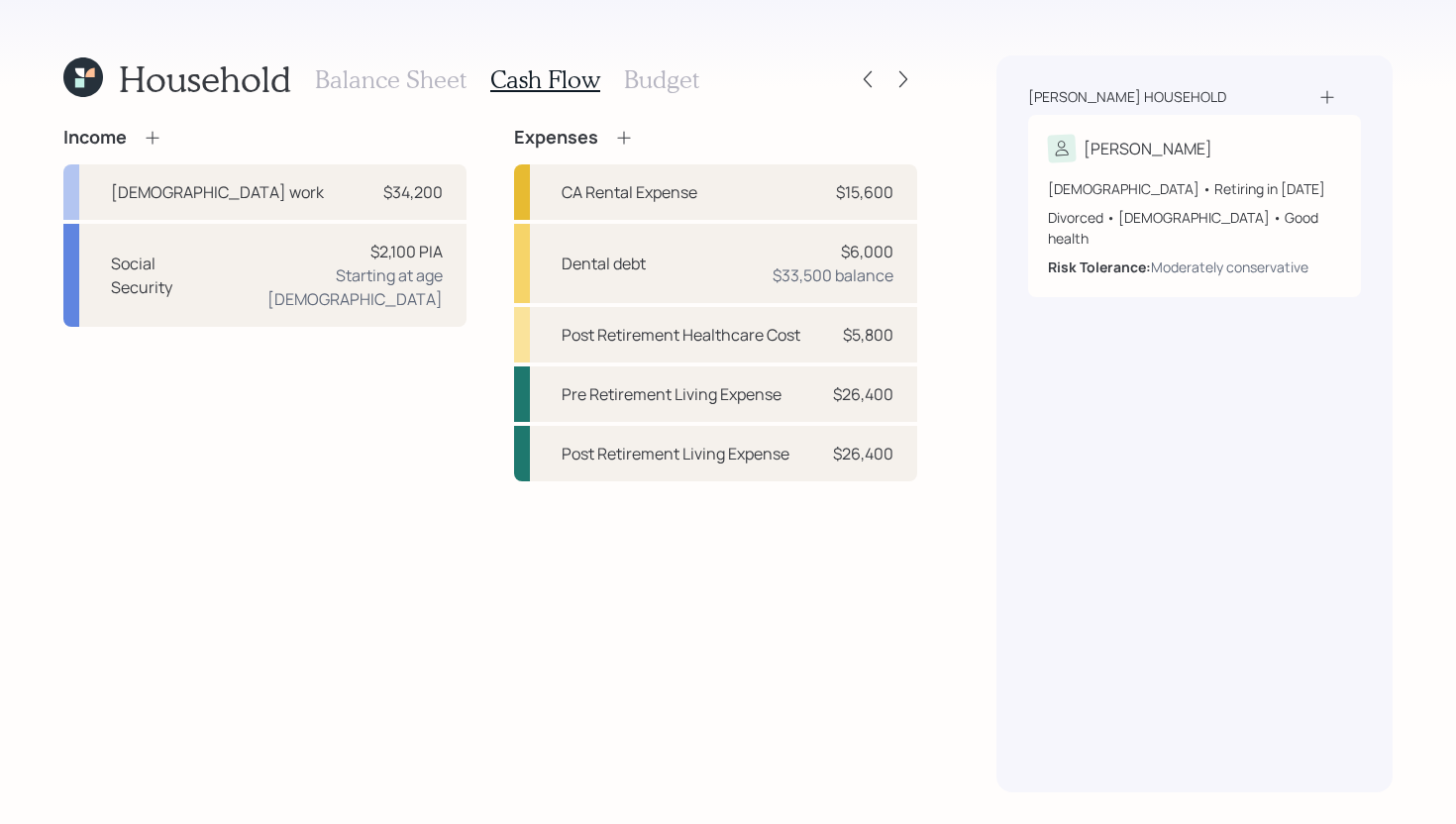 click on "Balance Sheet" at bounding box center [390, 79] 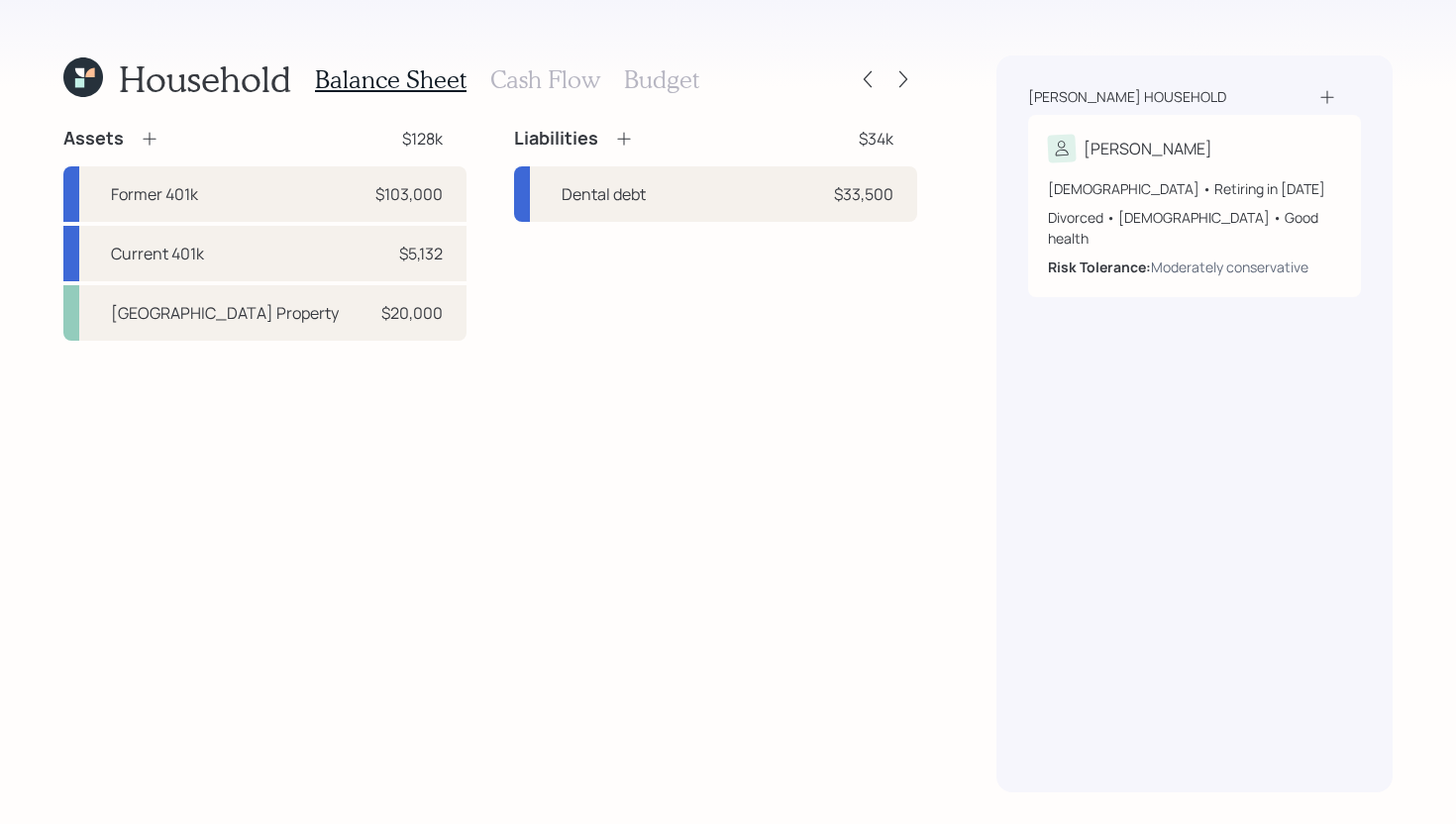 click on "Balance Sheet Cash Flow Budget" at bounding box center [507, 79] 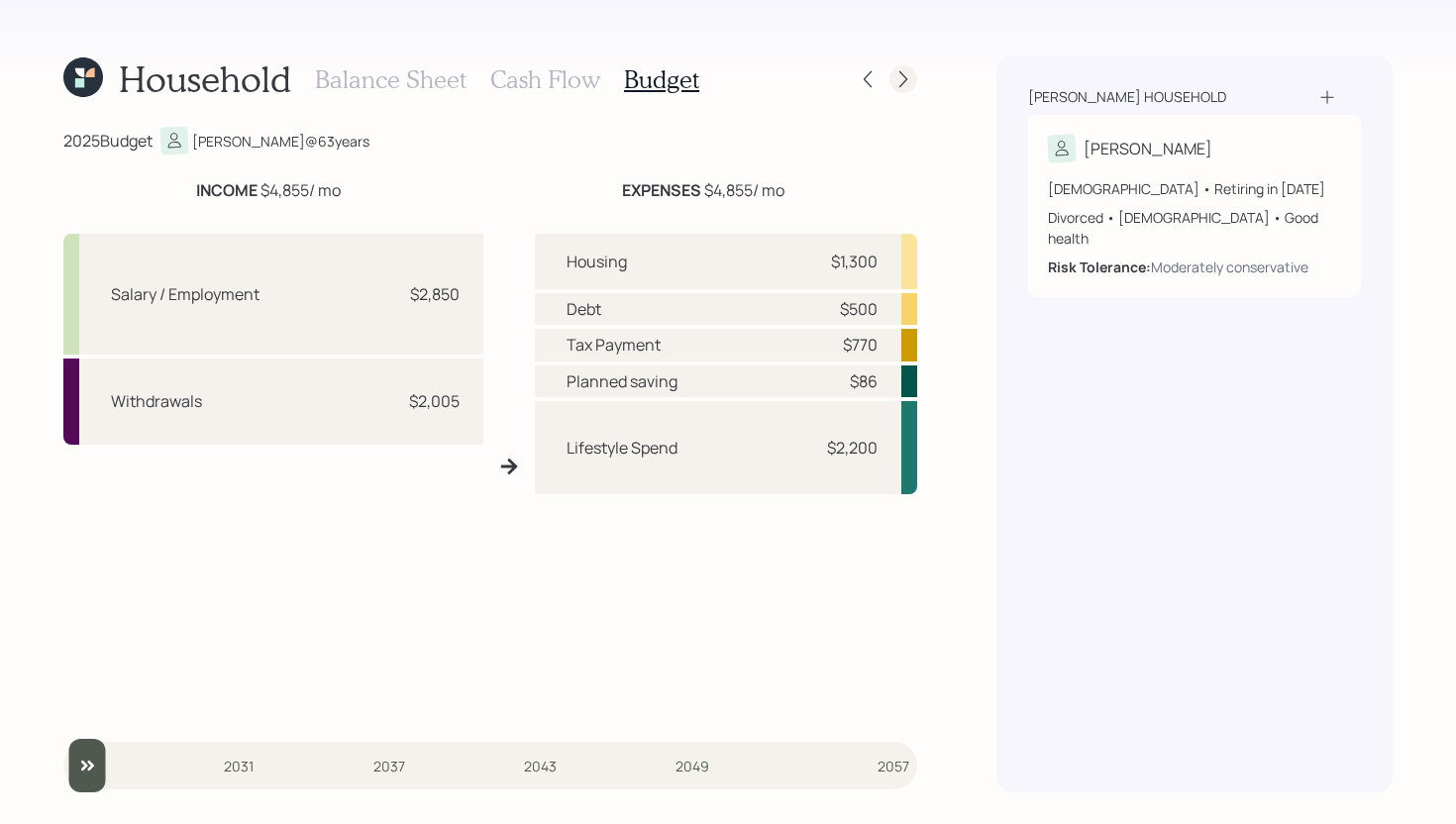 click 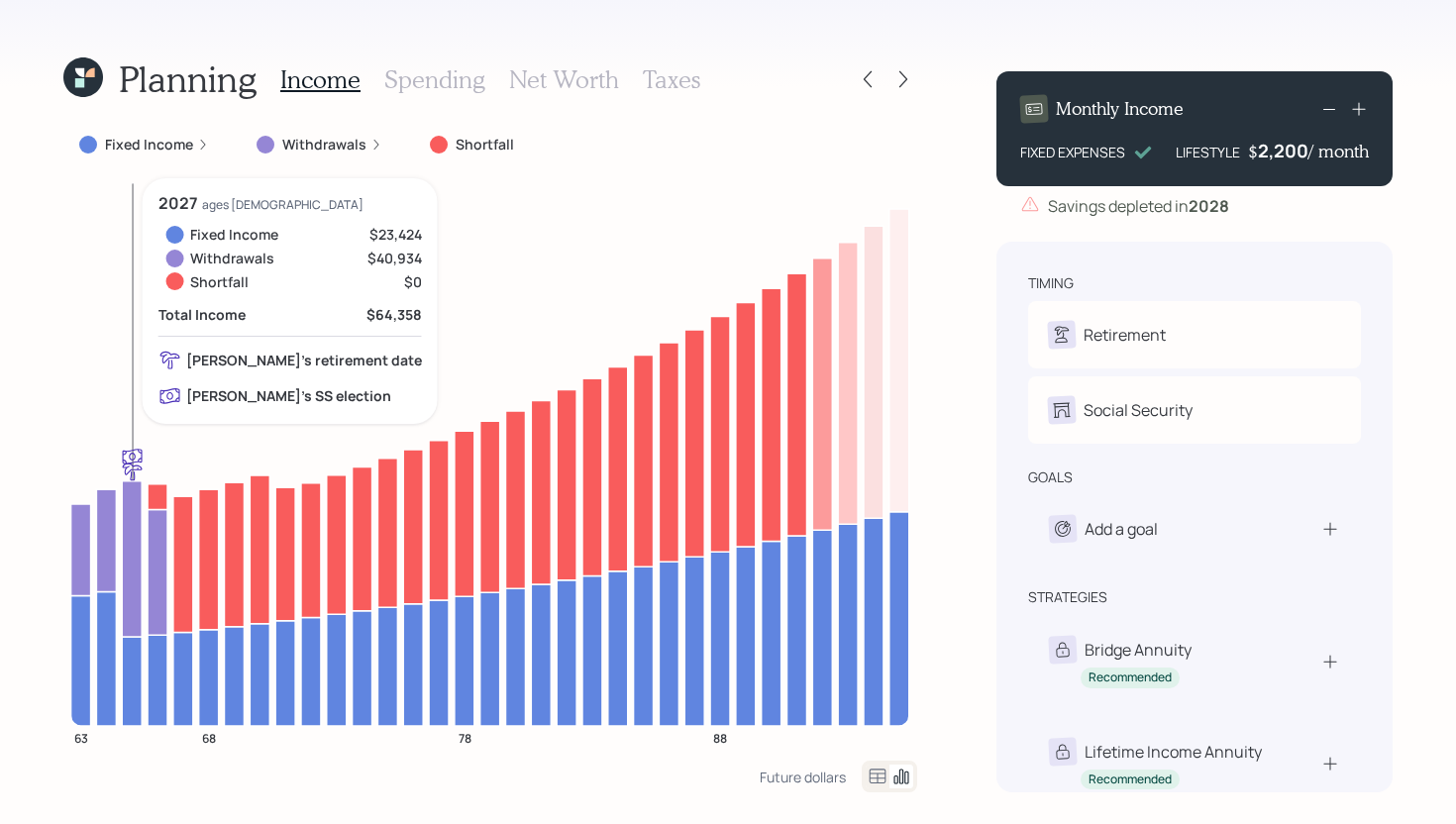 click 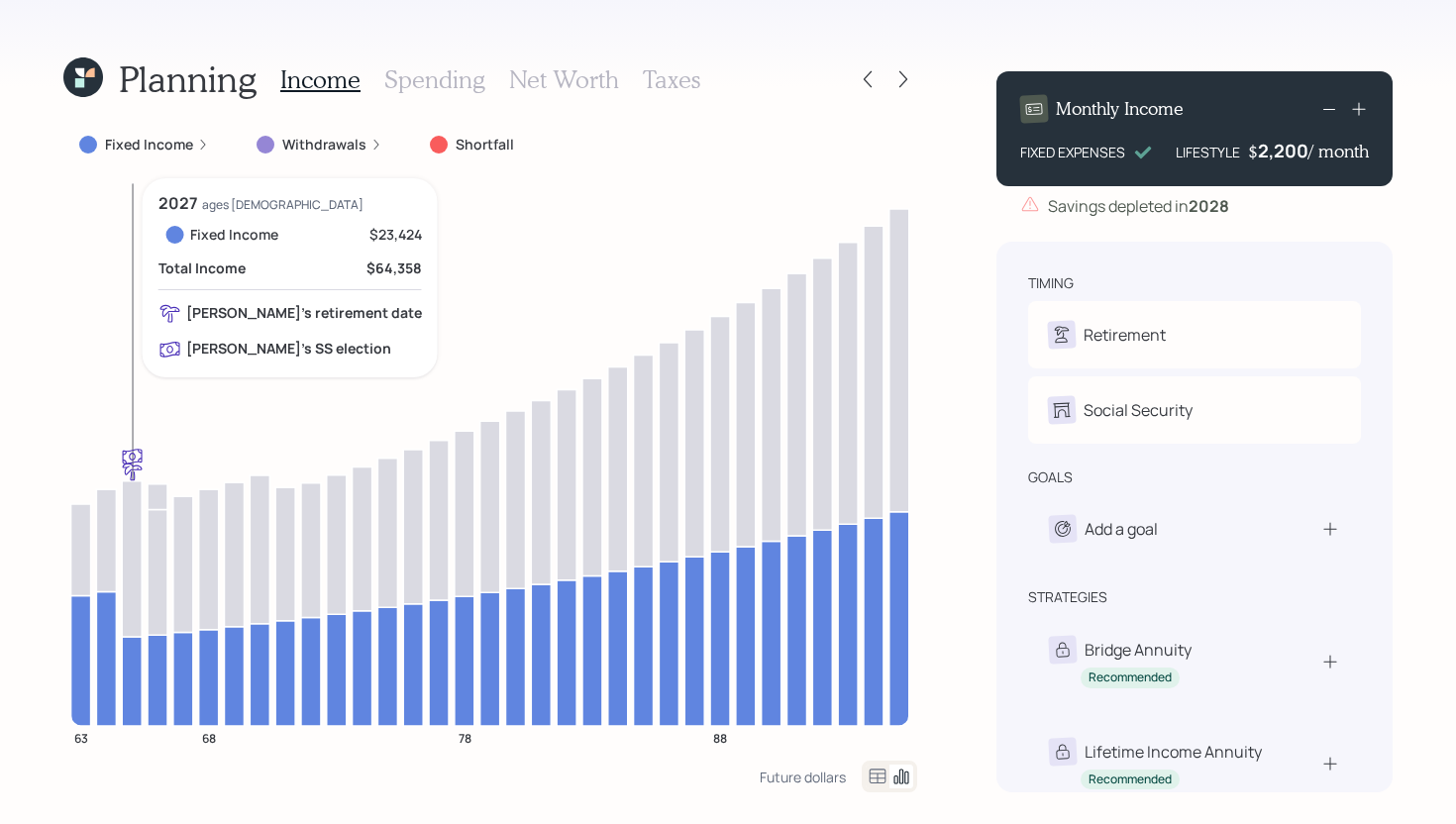click 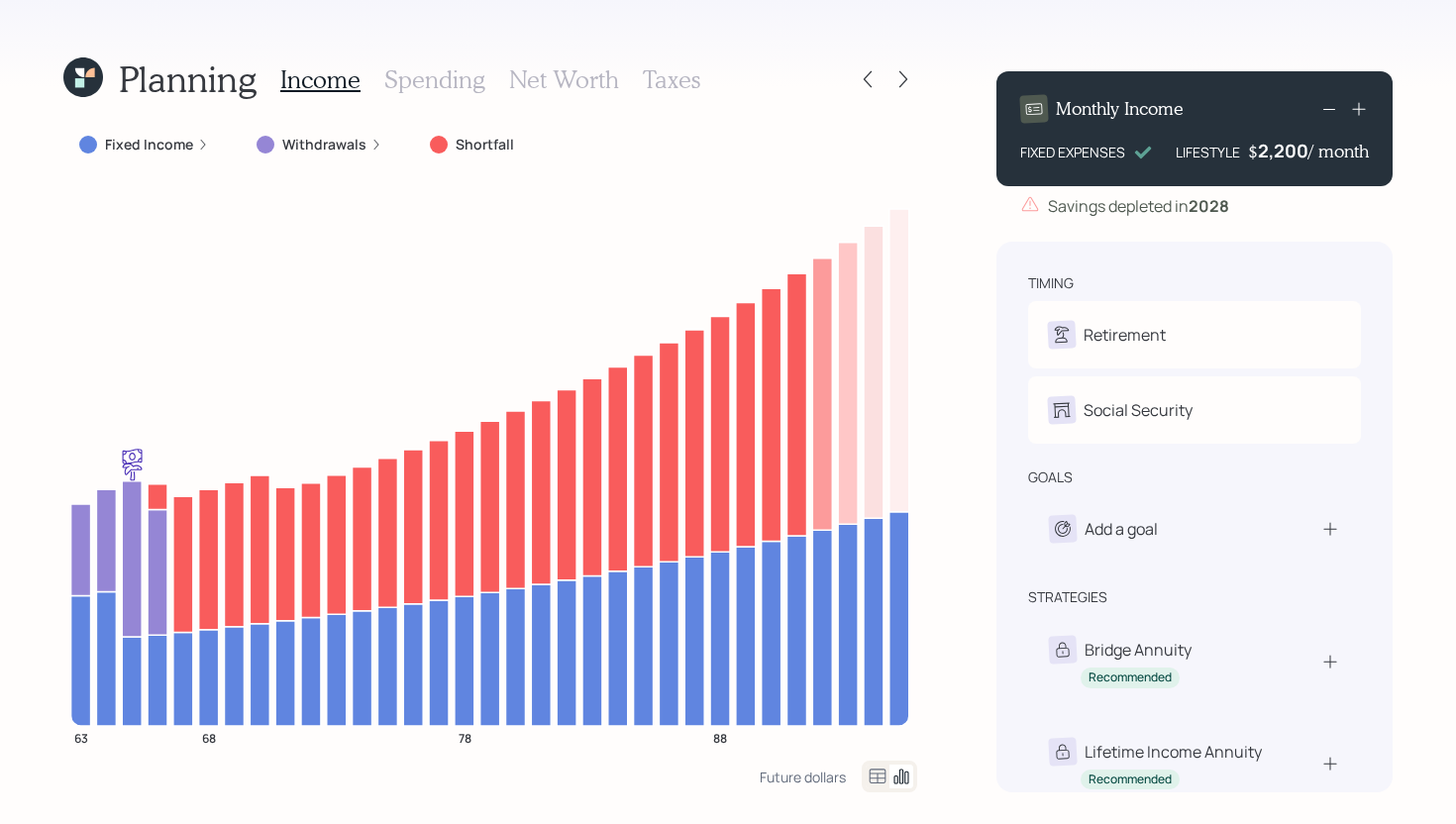 click on "Fixed Income" at bounding box center [149, 145] 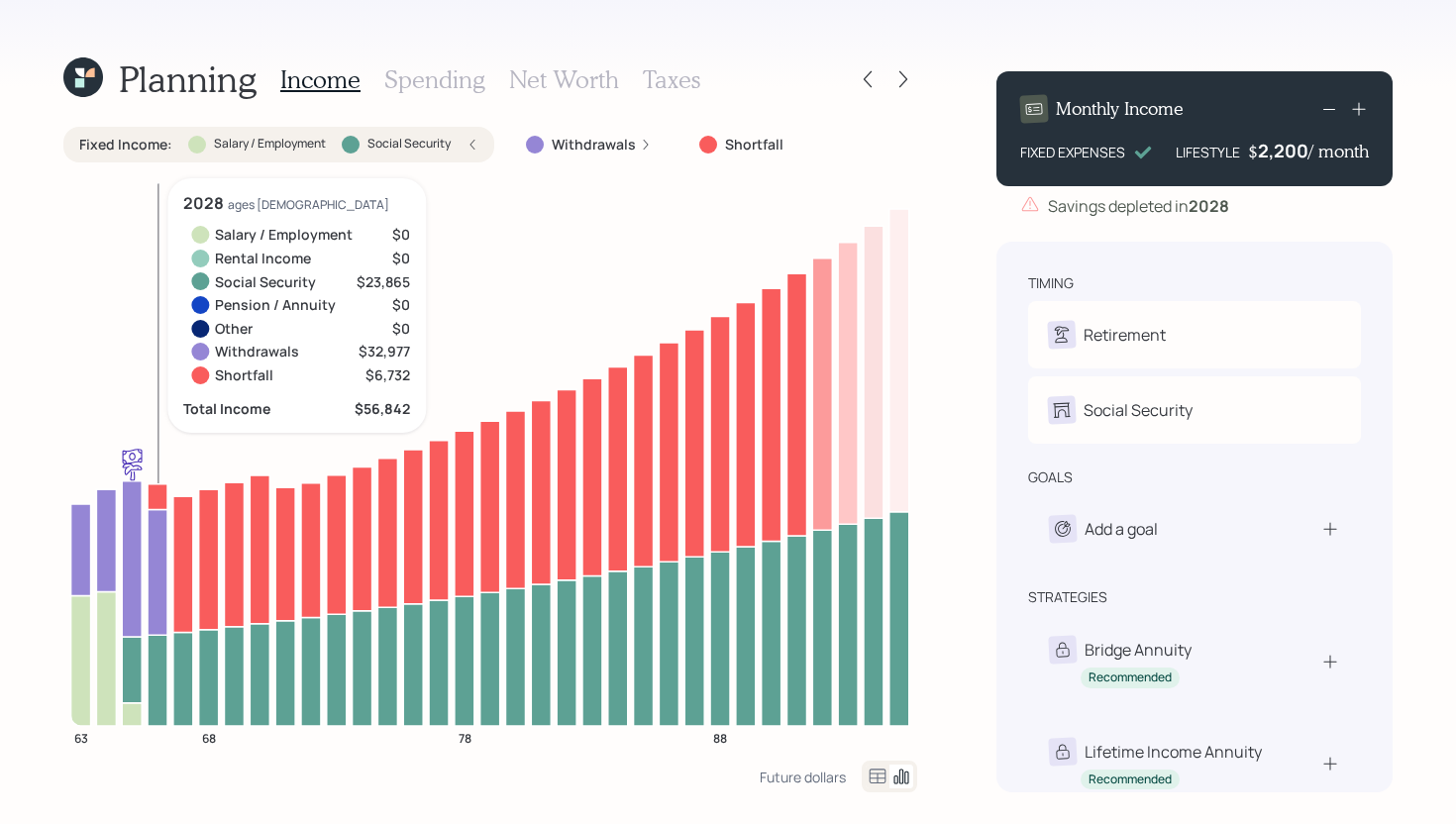 click 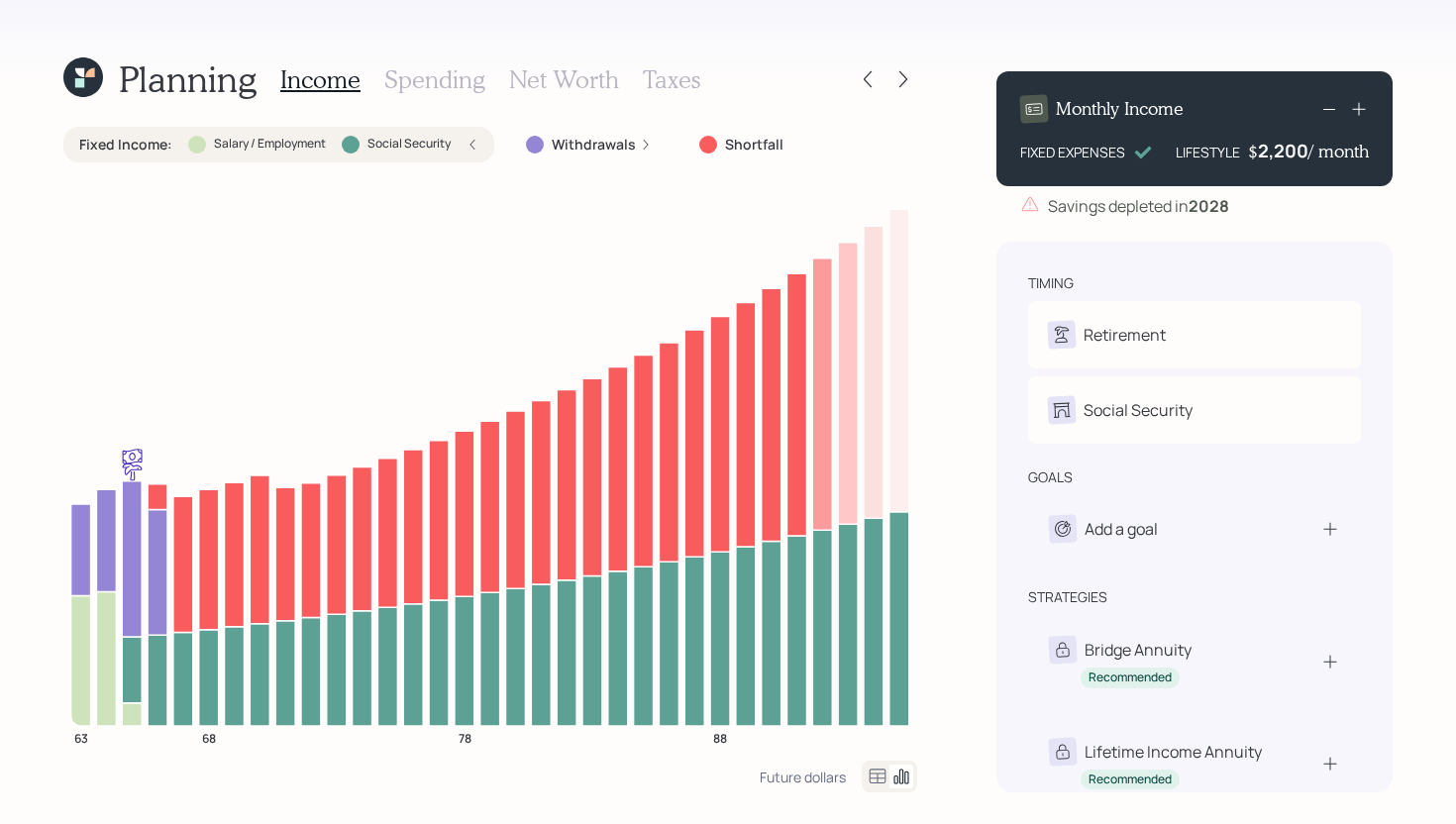 click 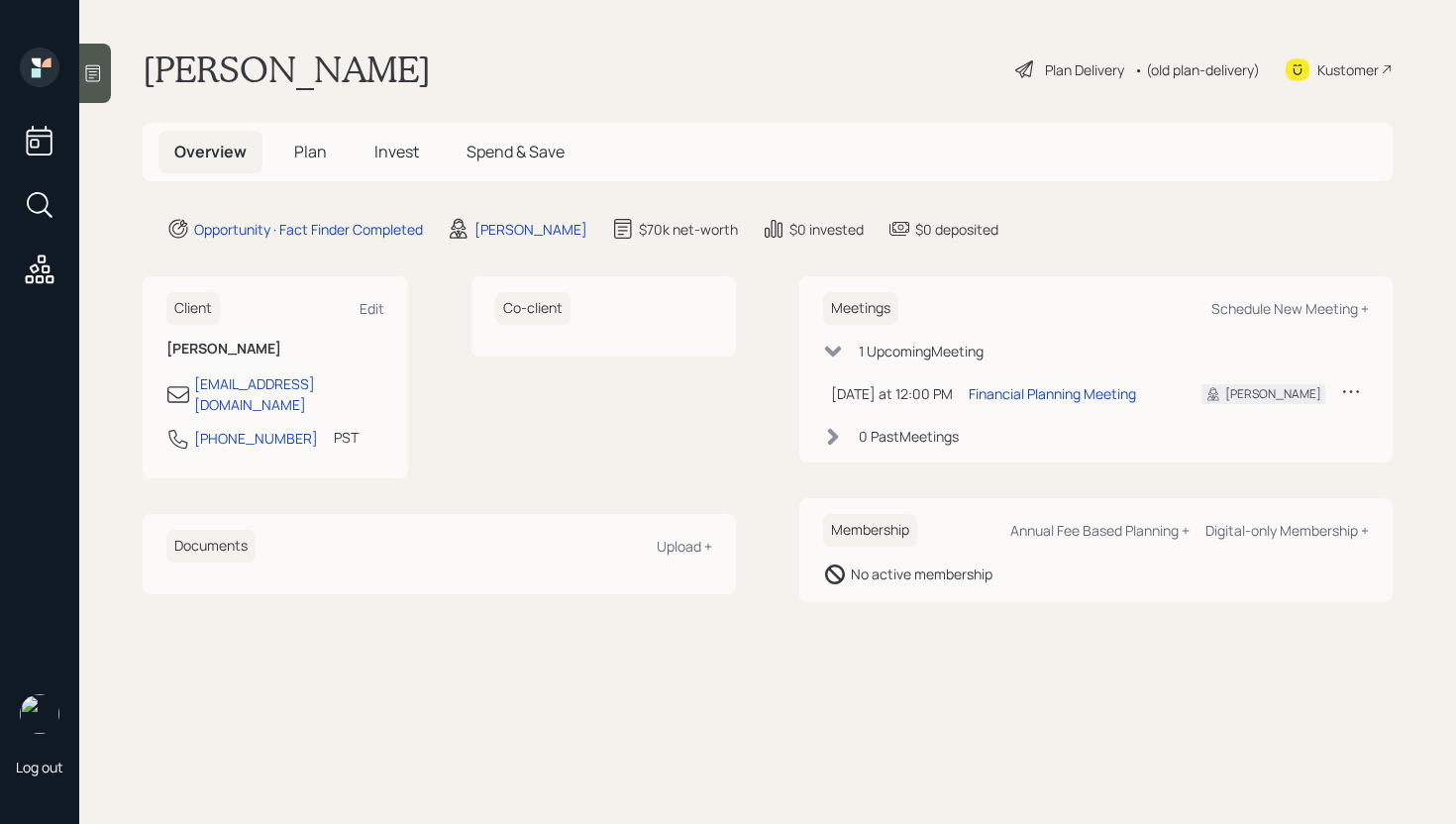 click on "Plan" at bounding box center [310, 152] 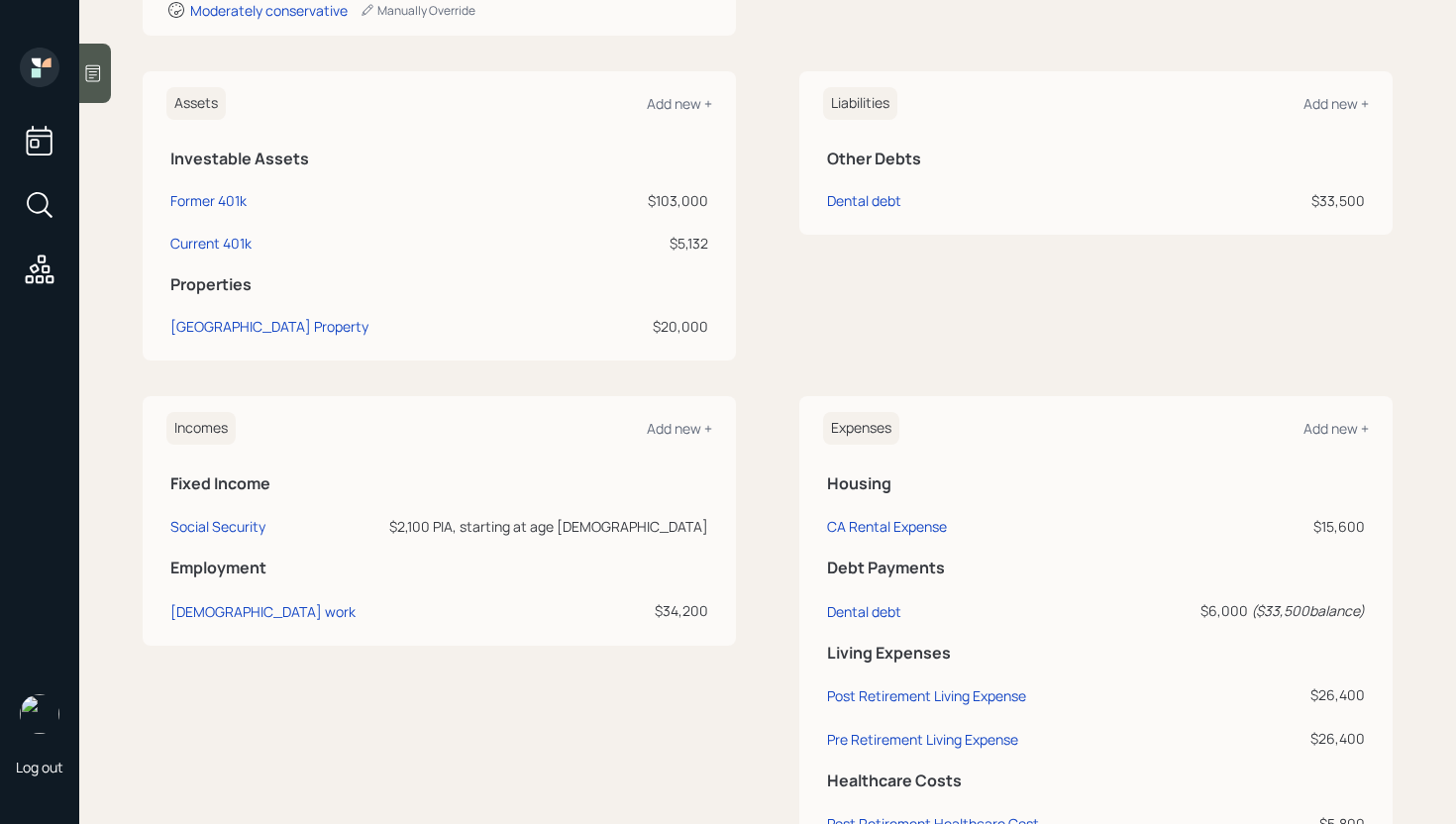 scroll, scrollTop: 518, scrollLeft: 0, axis: vertical 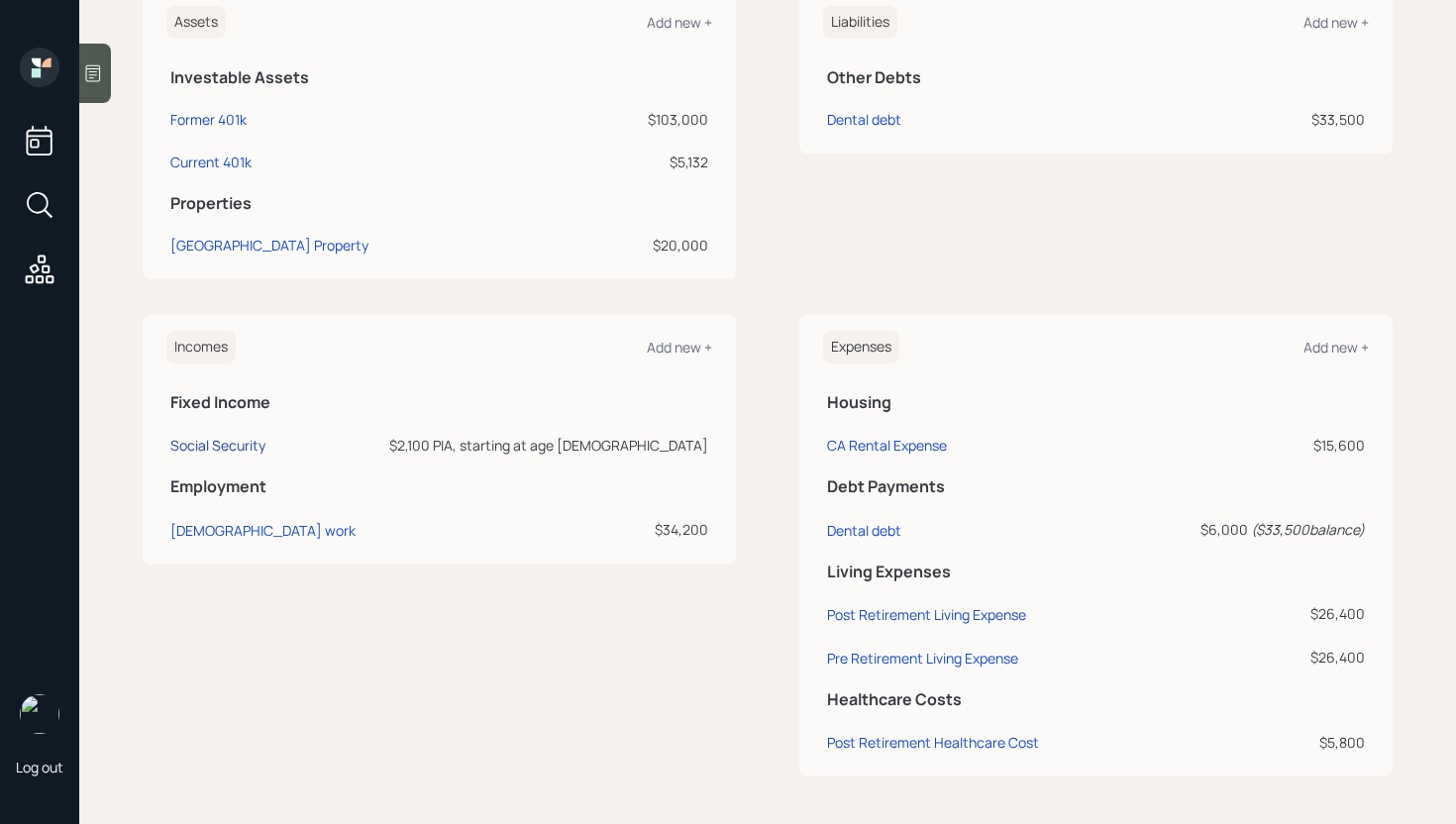 click on "Social Security" at bounding box center [218, 445] 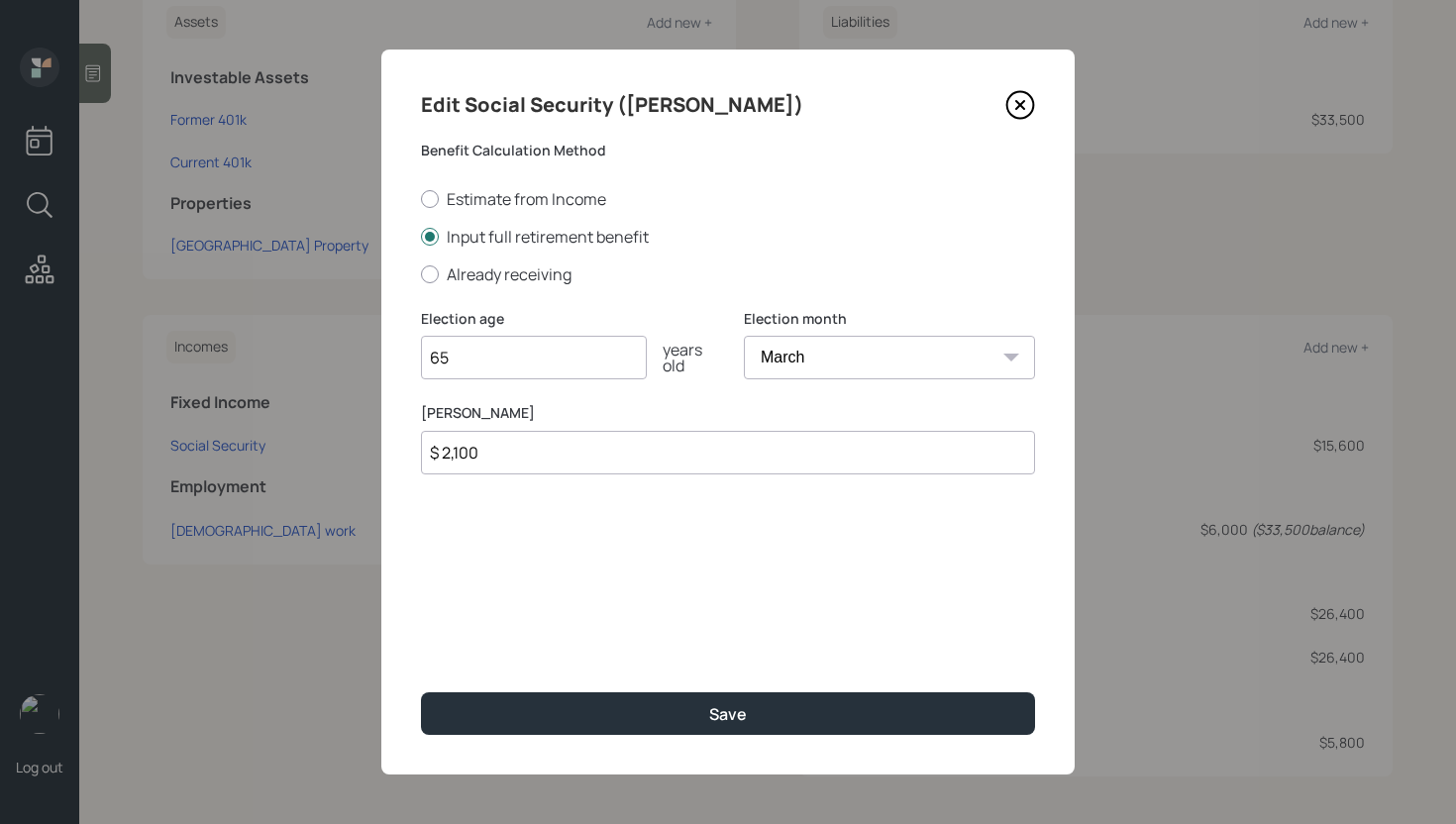 click on "$ 2,100" at bounding box center [728, 453] 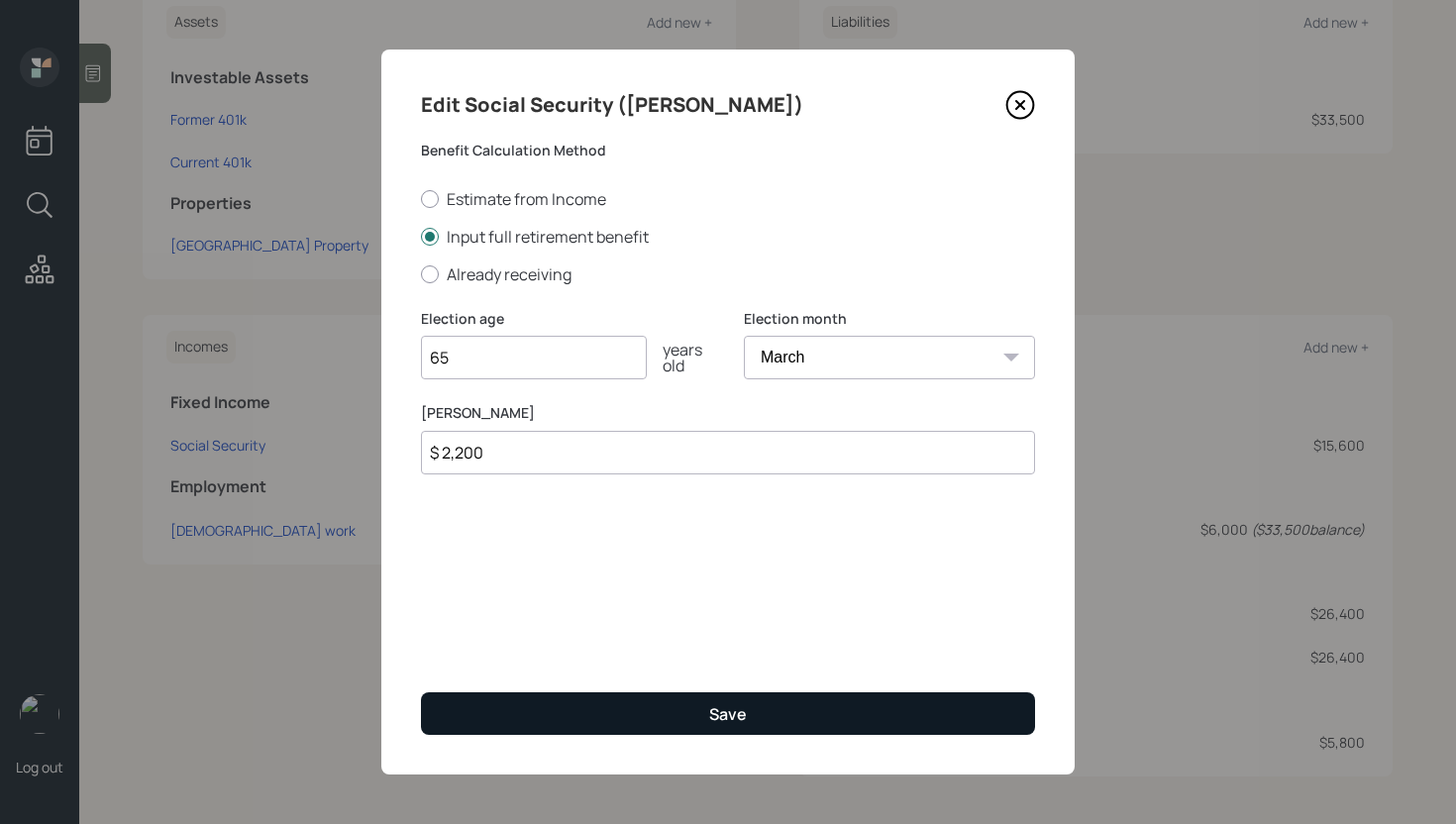 type on "$ 2,200" 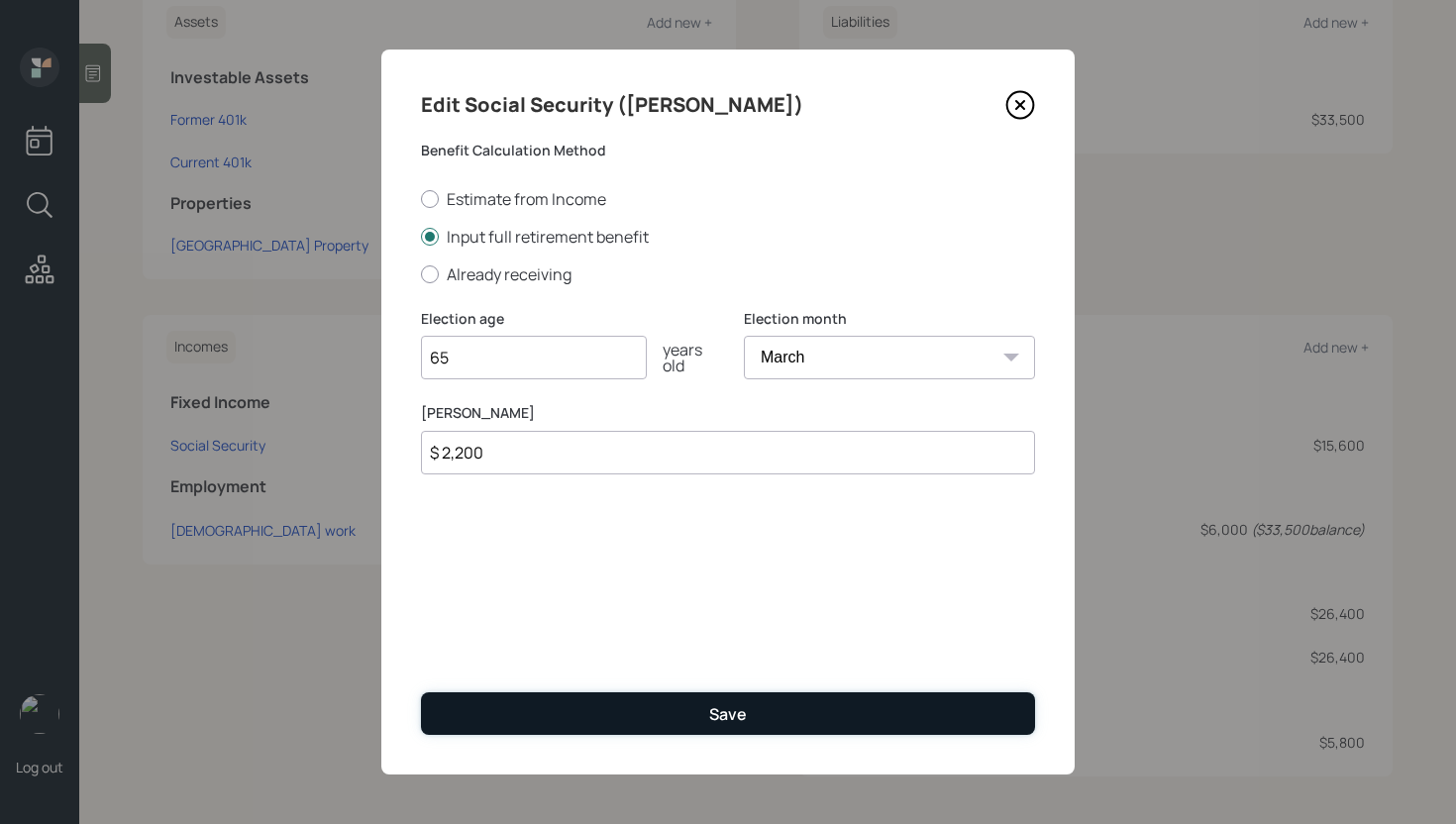 click on "Save" at bounding box center (728, 713) 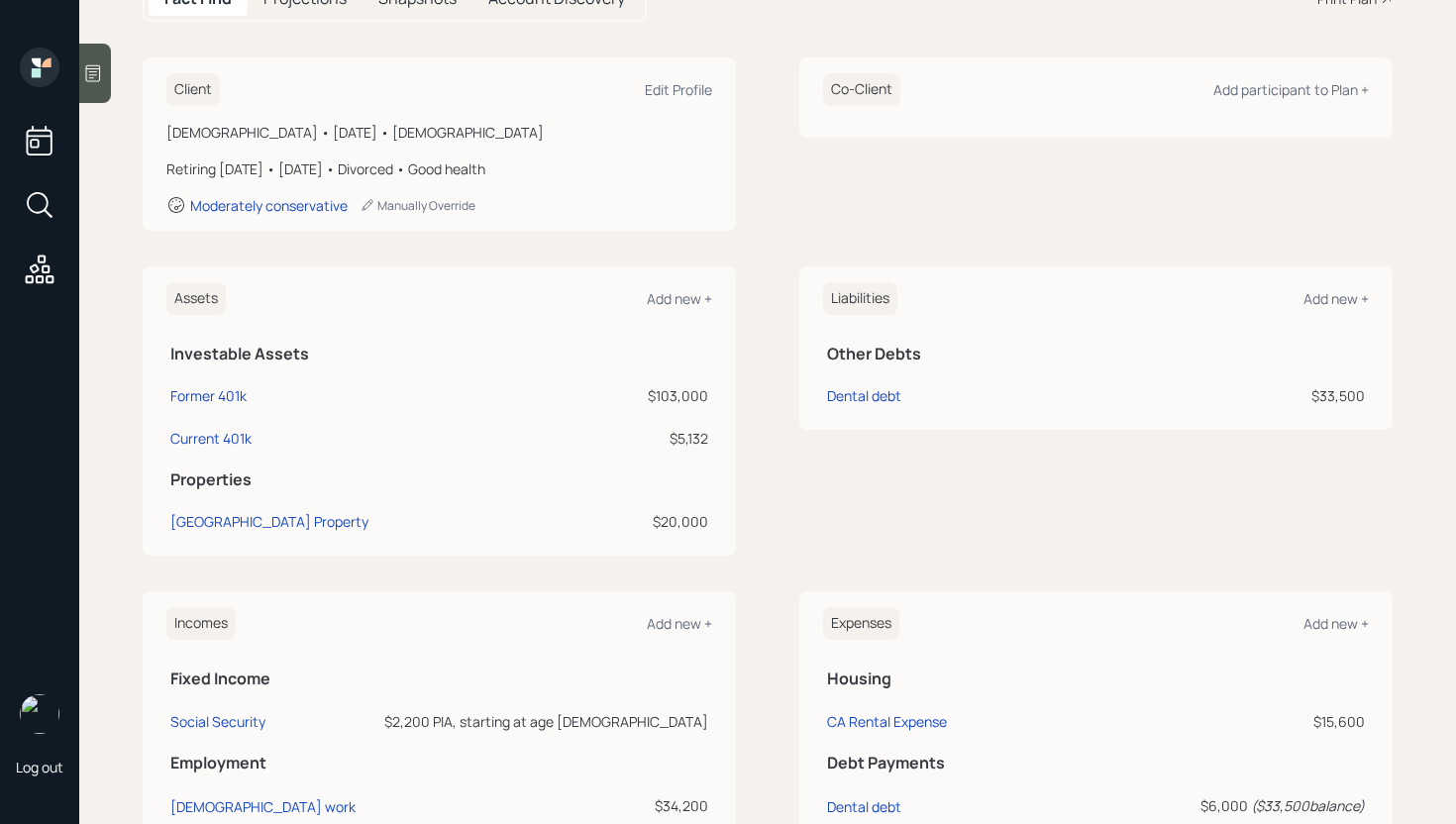 scroll, scrollTop: 0, scrollLeft: 0, axis: both 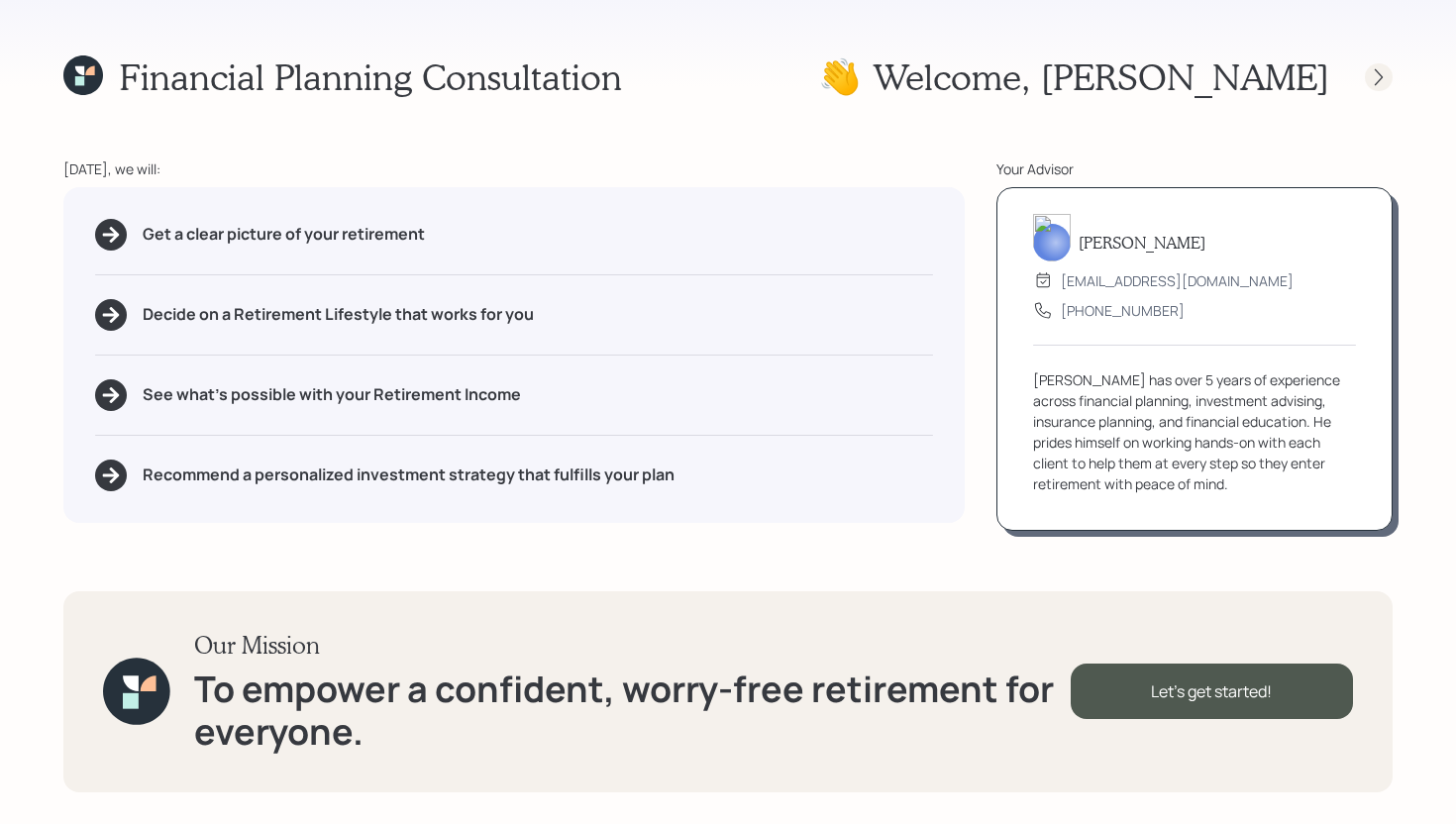 click at bounding box center (1379, 77) 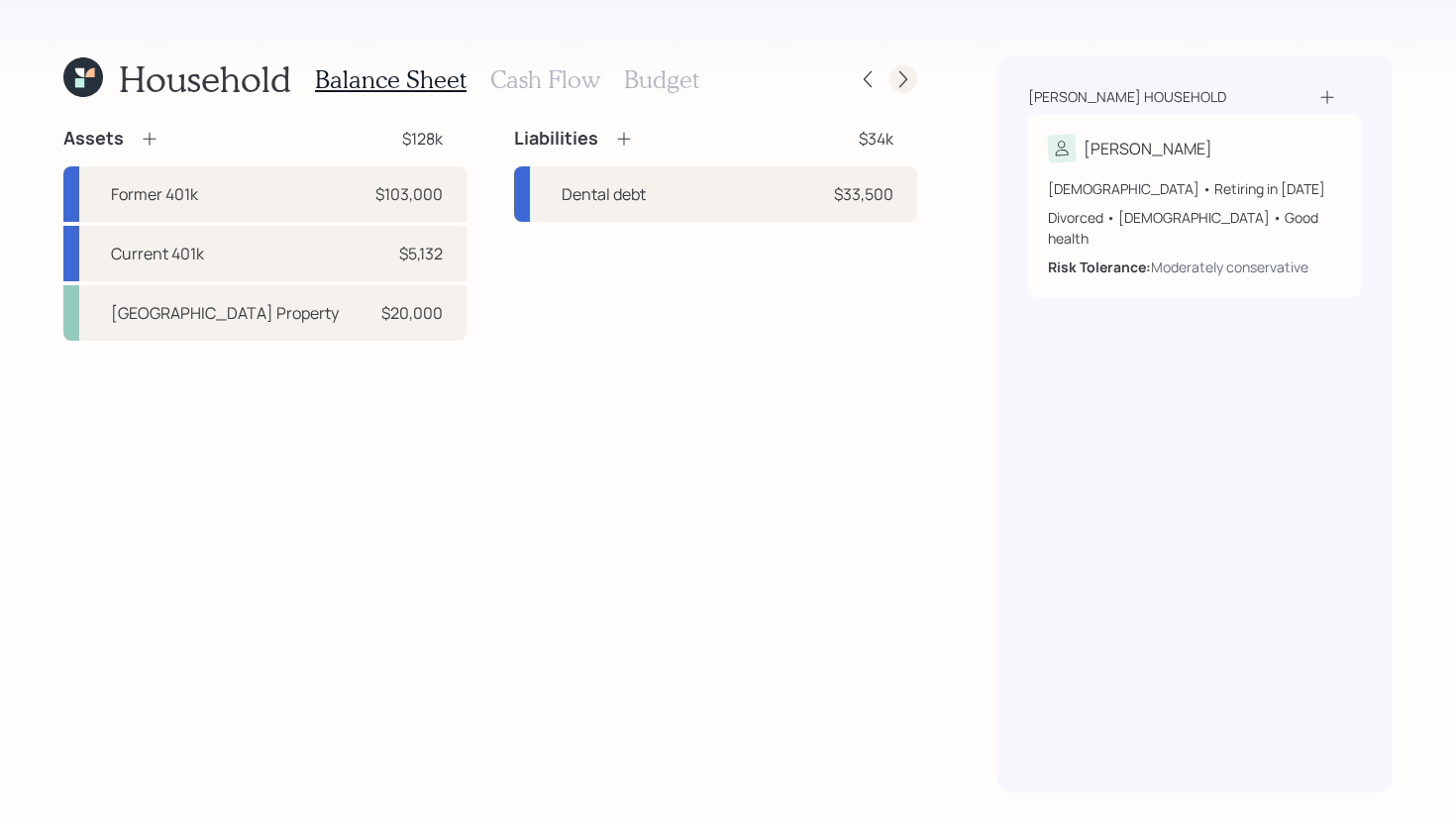 click 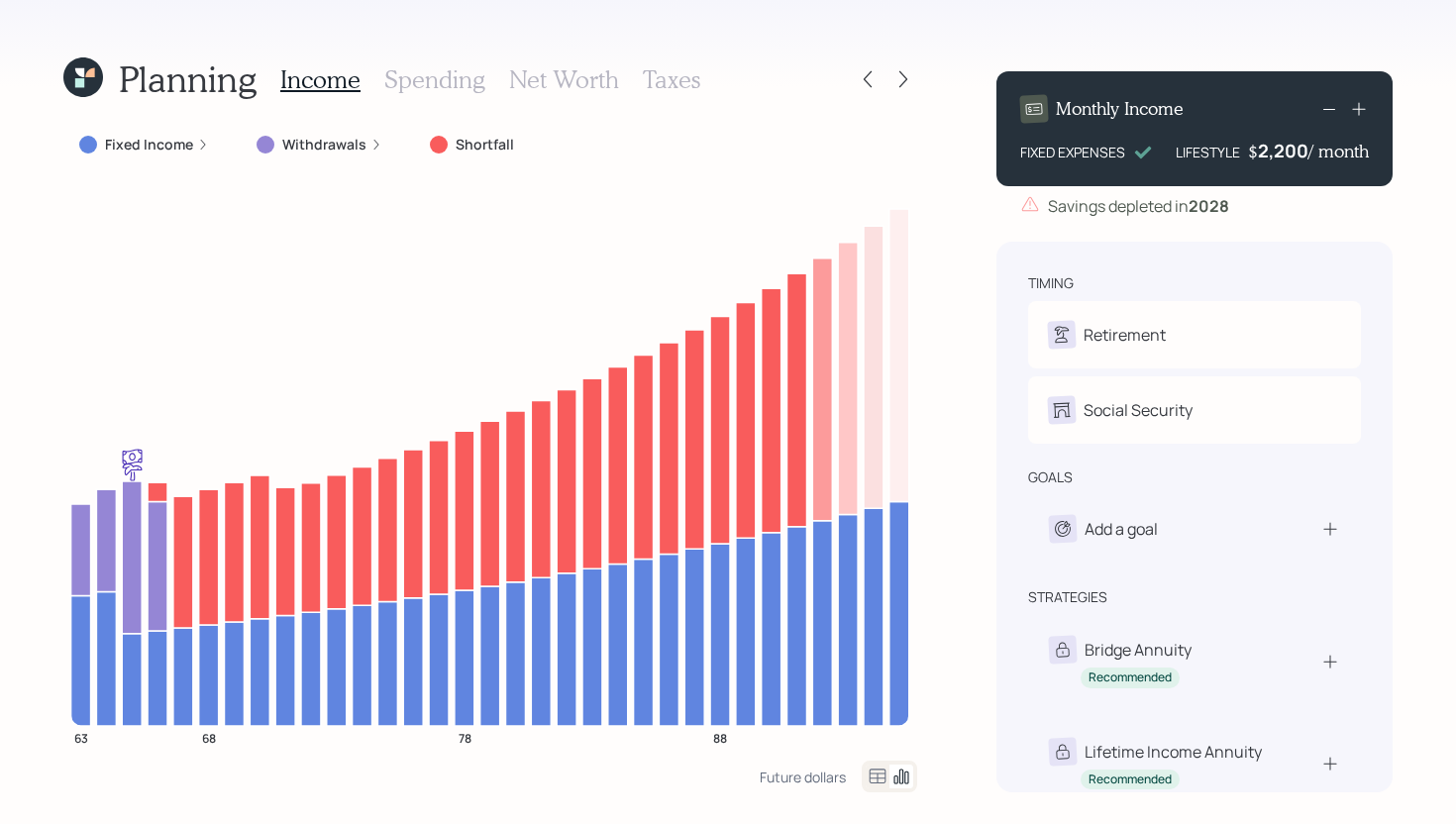 click 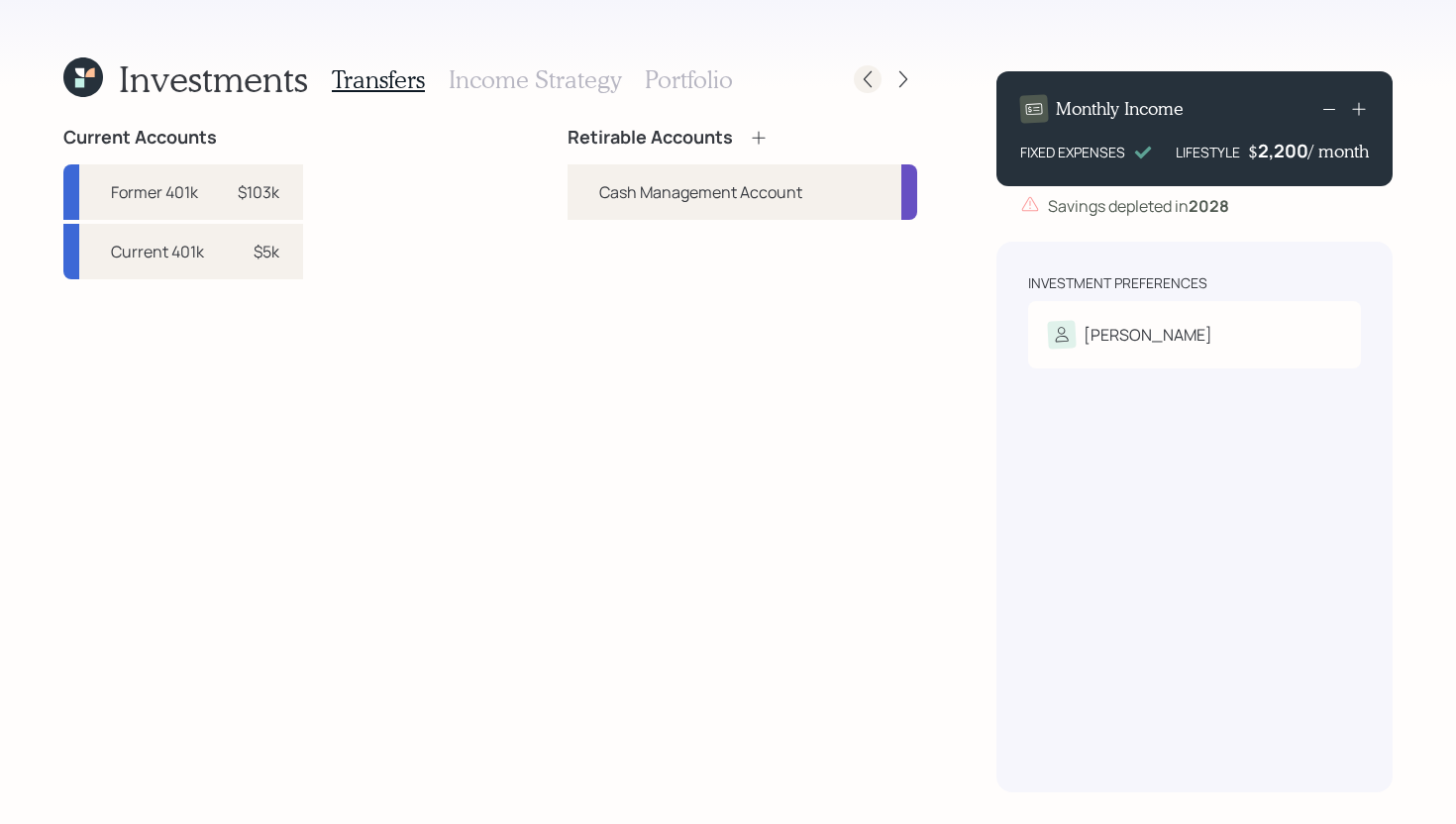 click 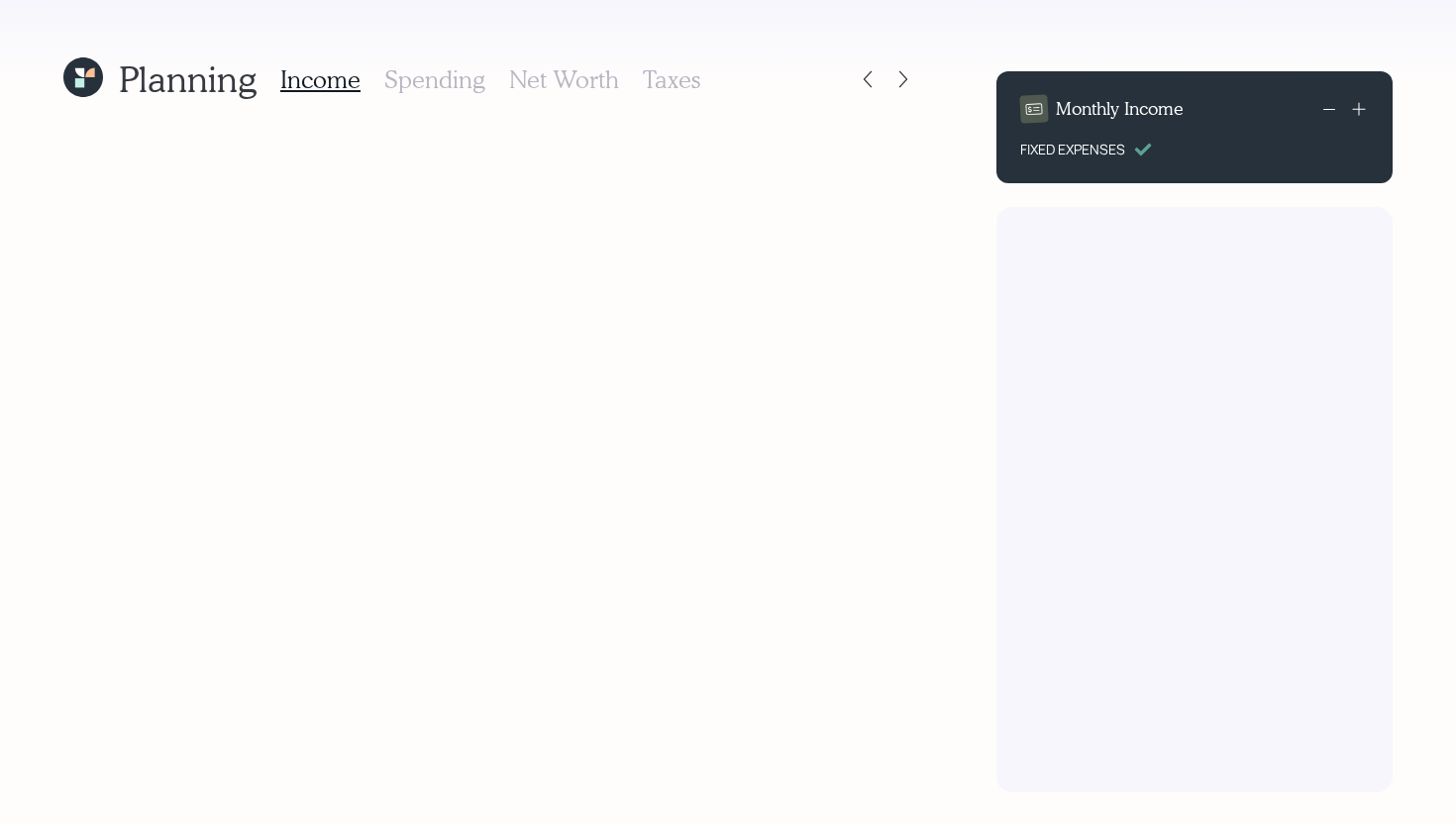 scroll, scrollTop: 0, scrollLeft: 0, axis: both 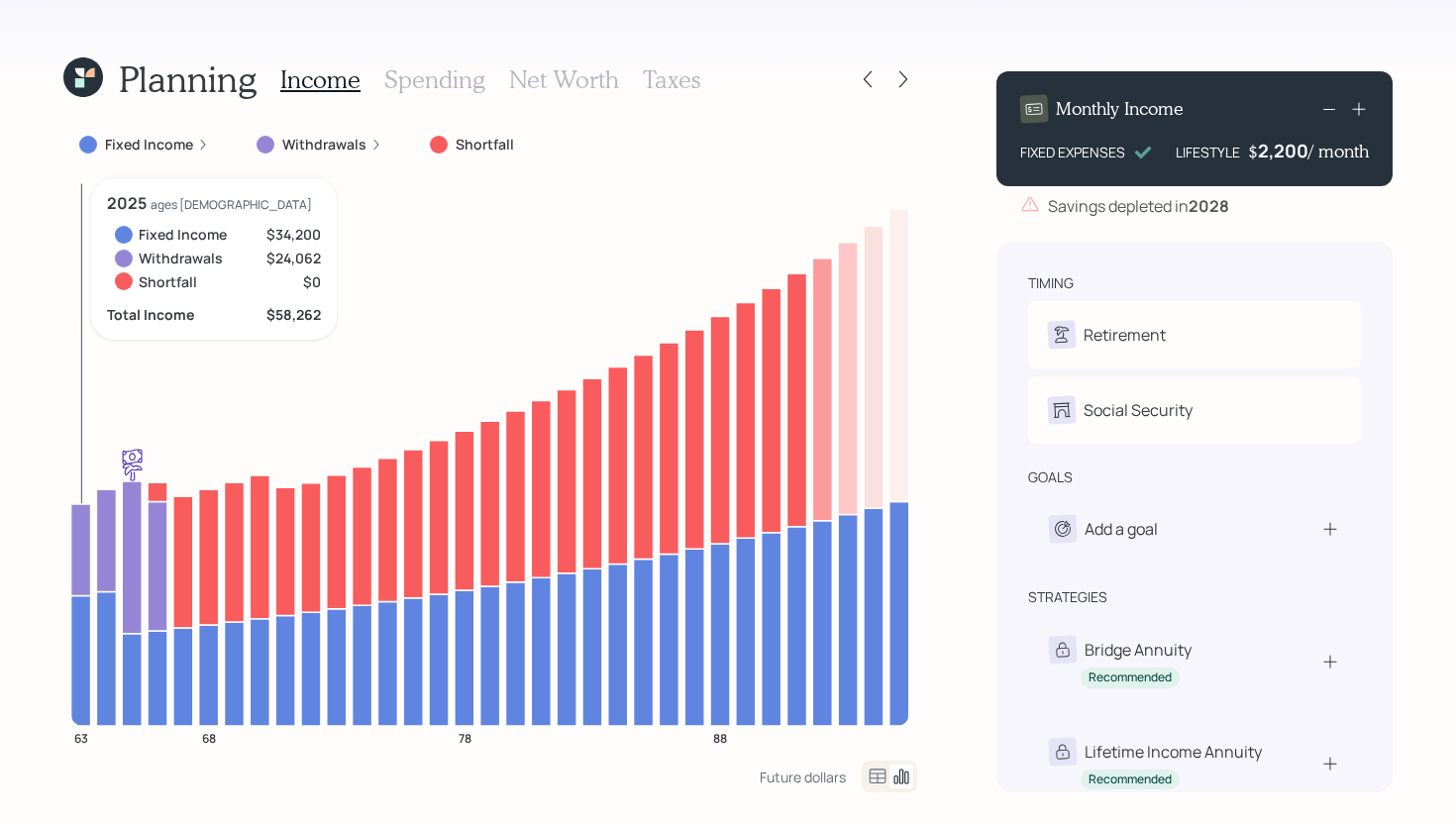 click 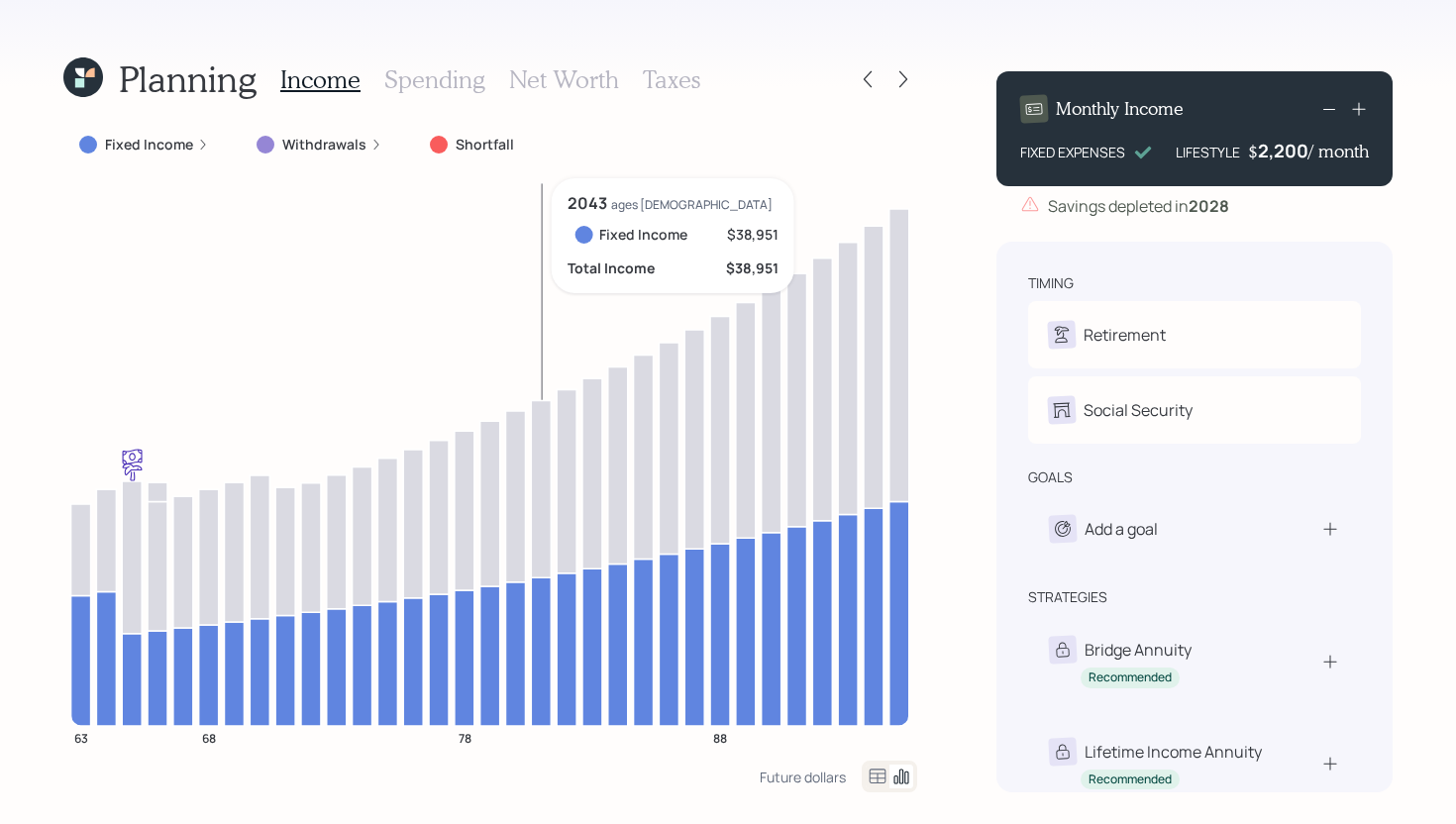 click 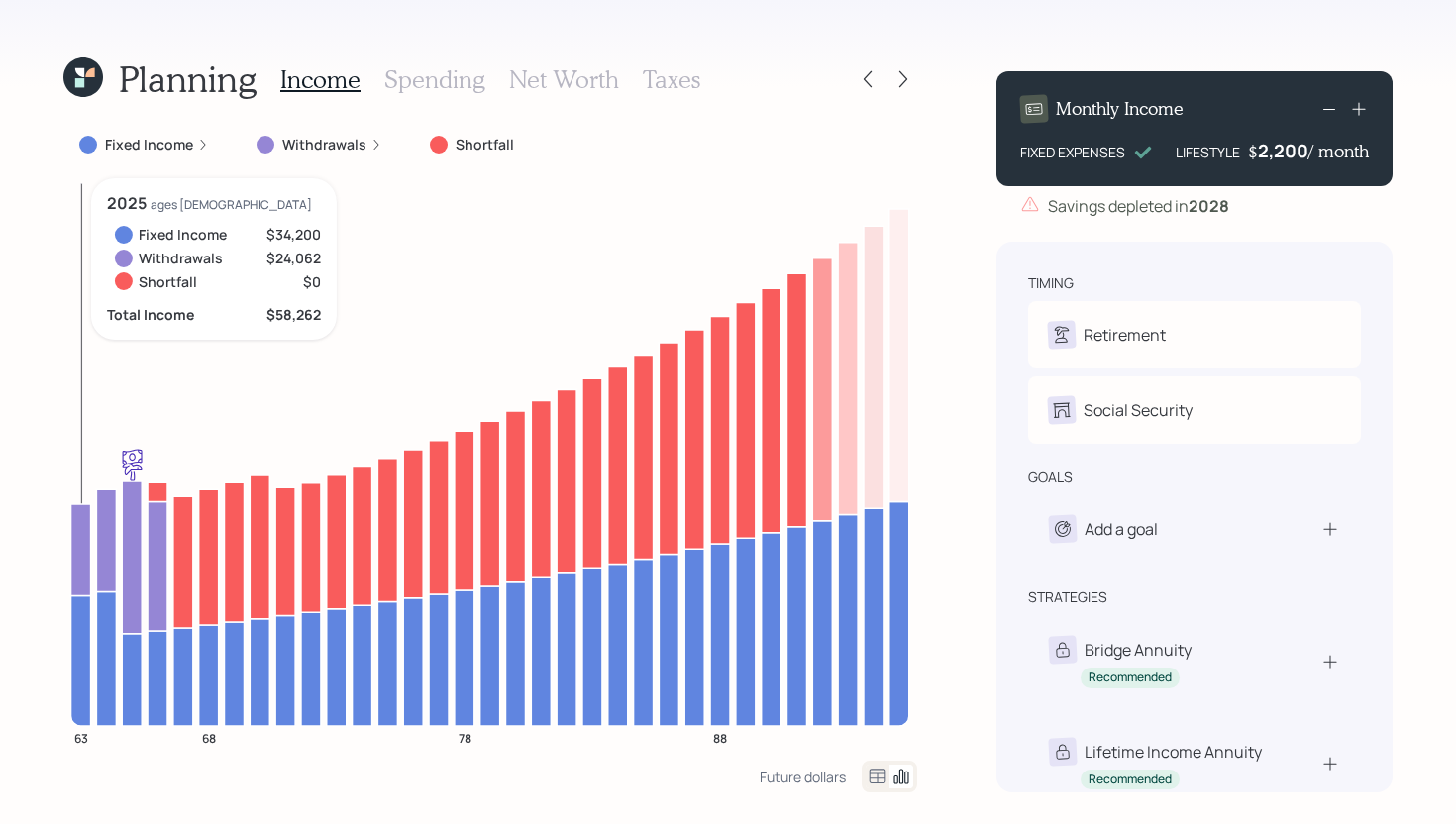 click 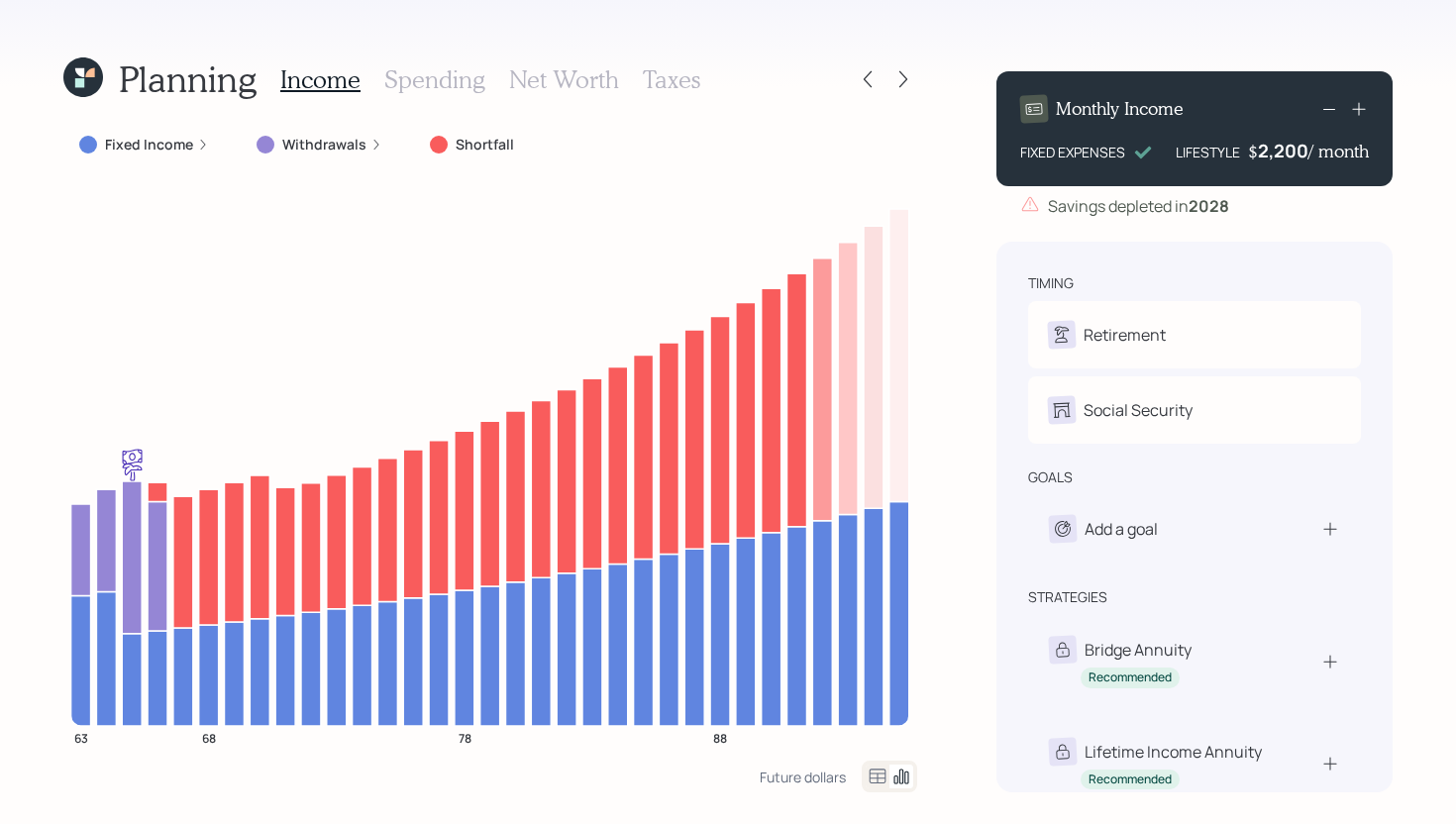 click 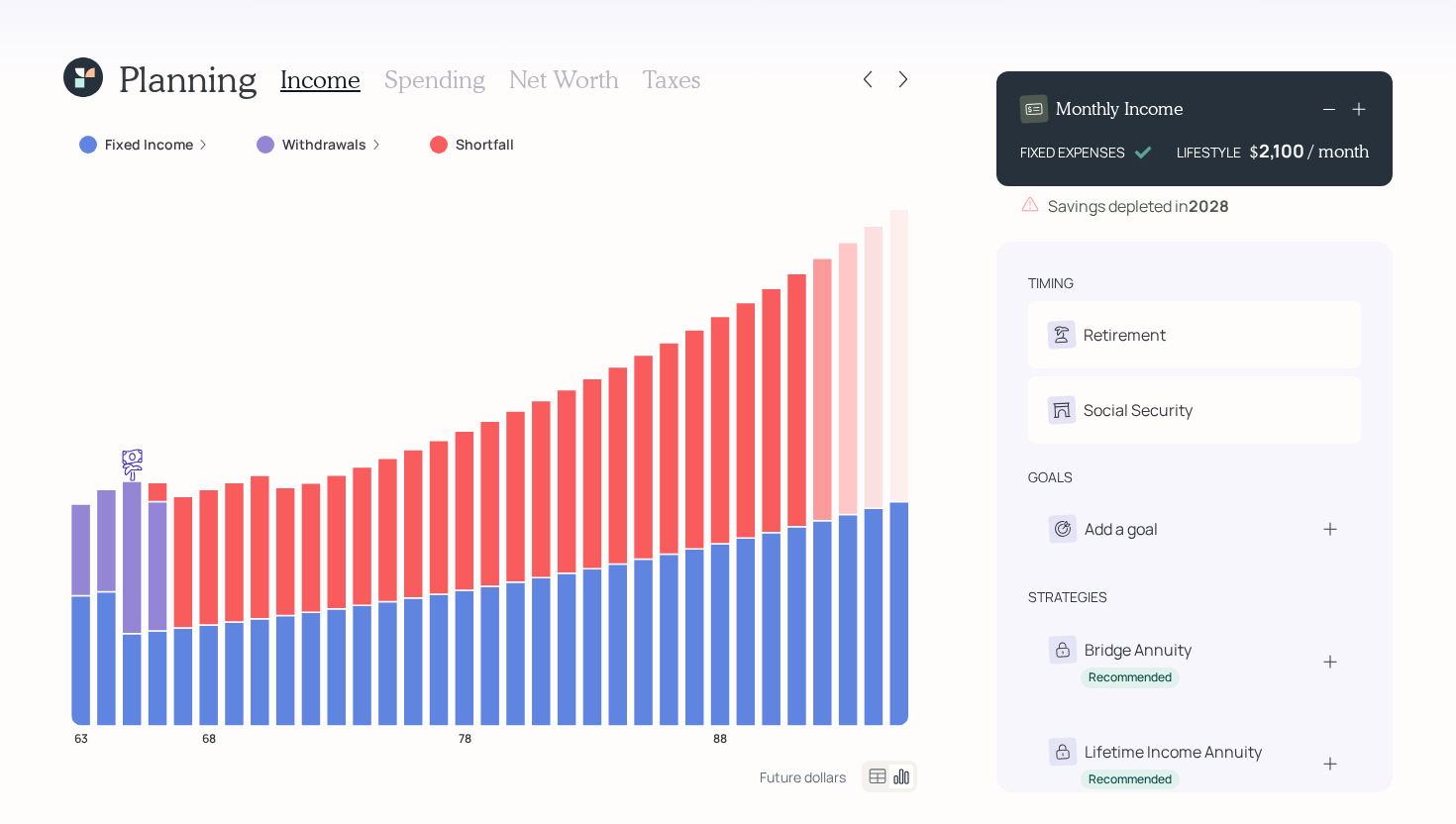 click 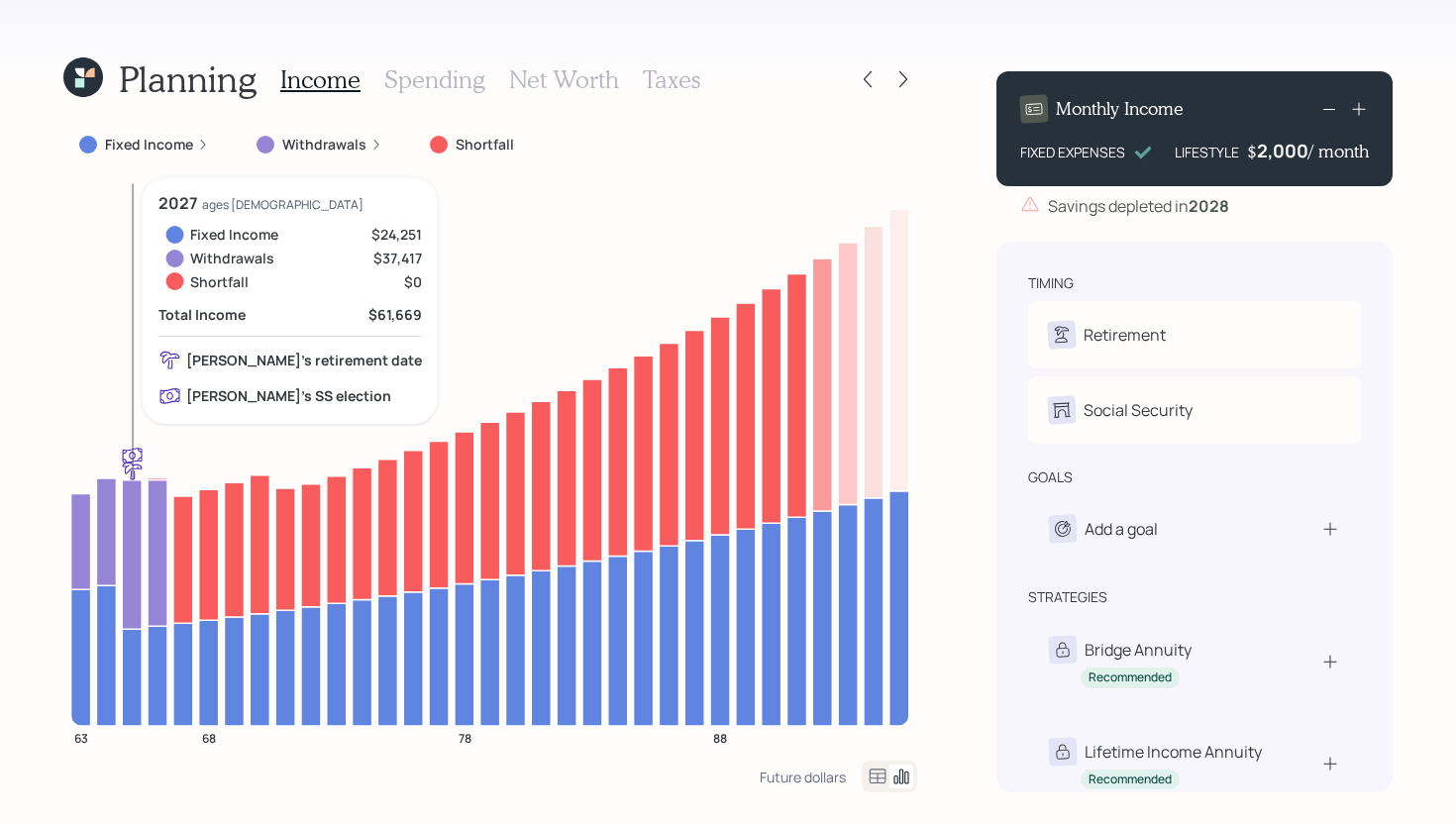 click on "63 68 78 88" 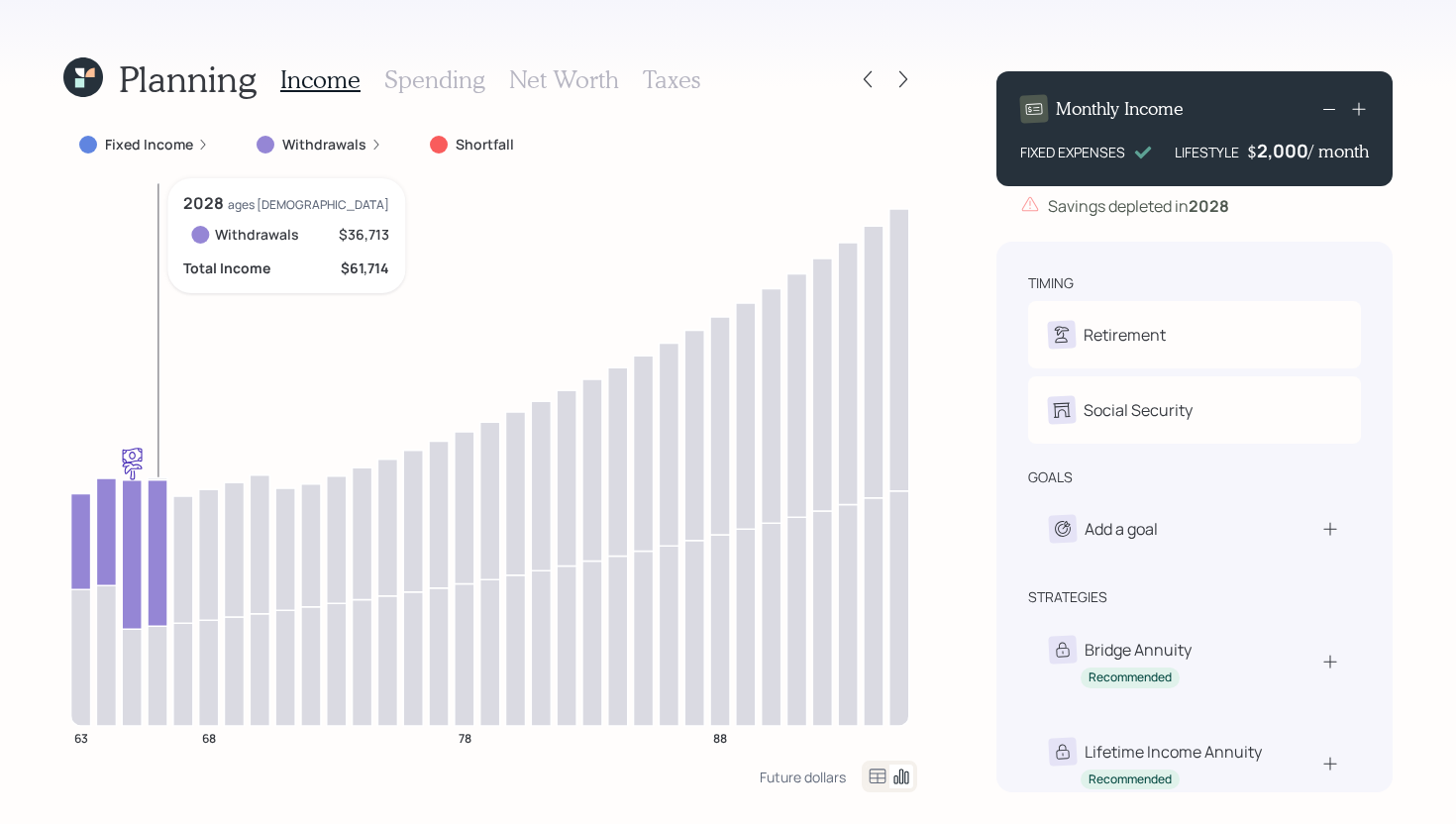 click 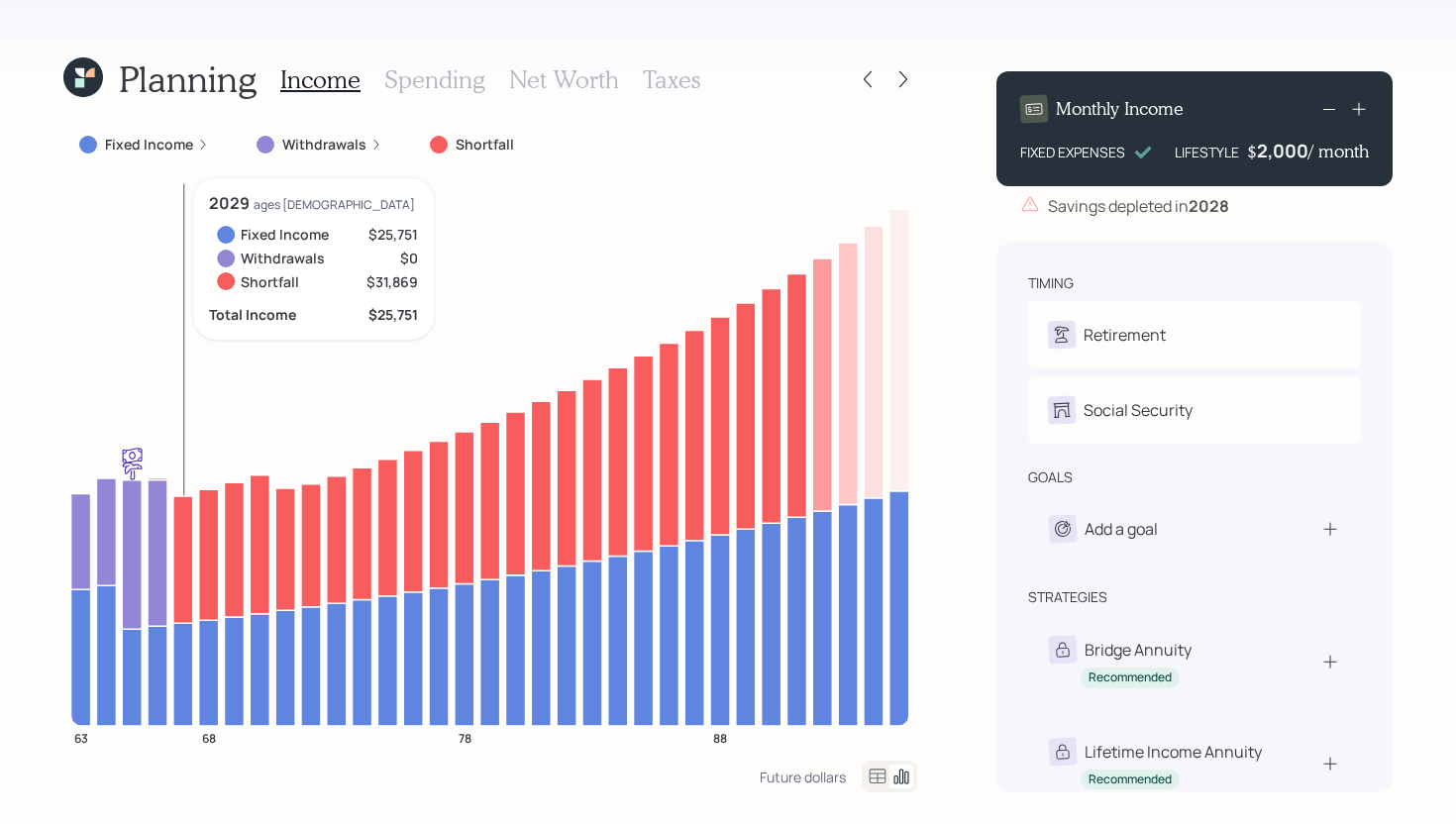 click 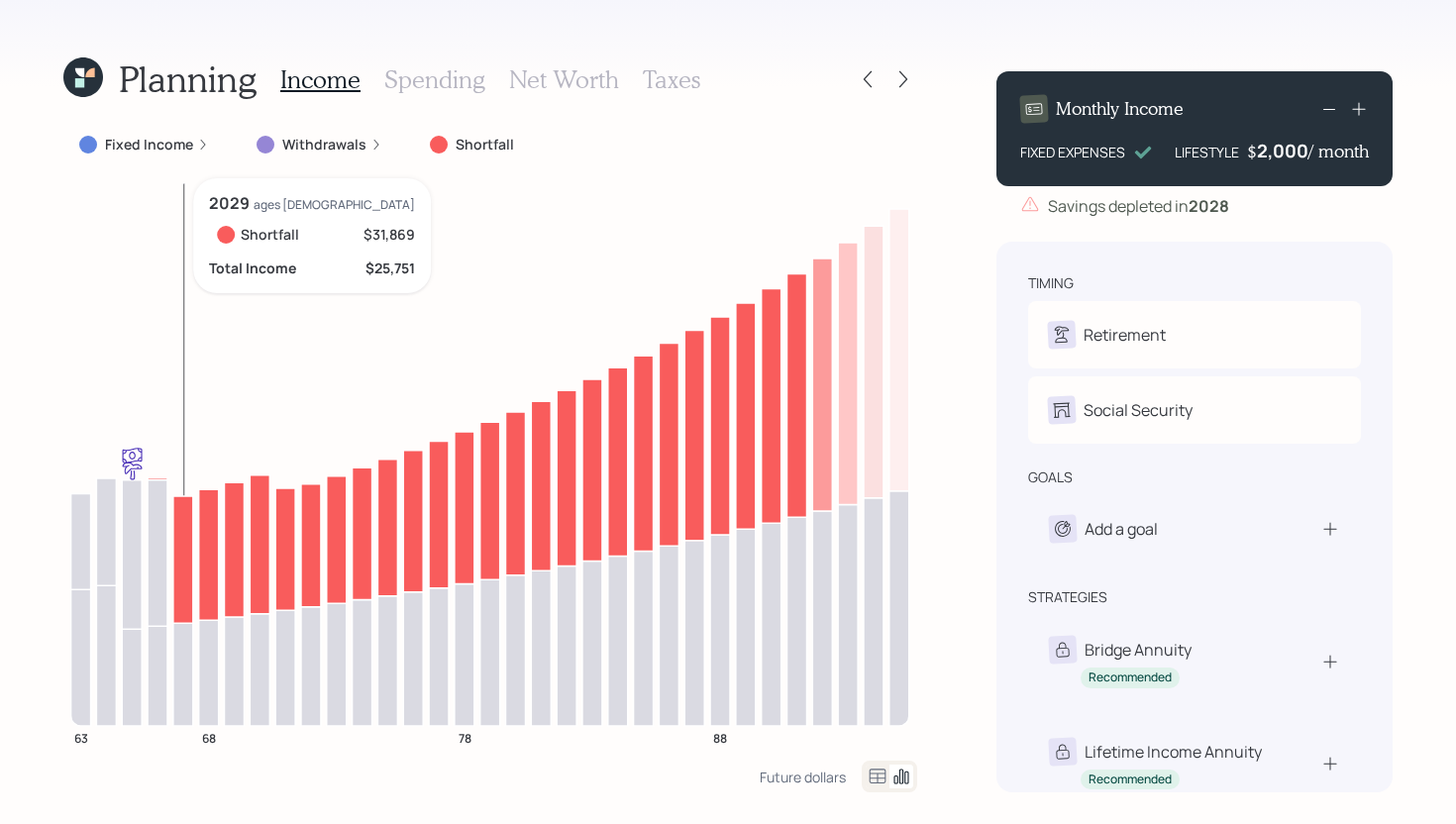 click 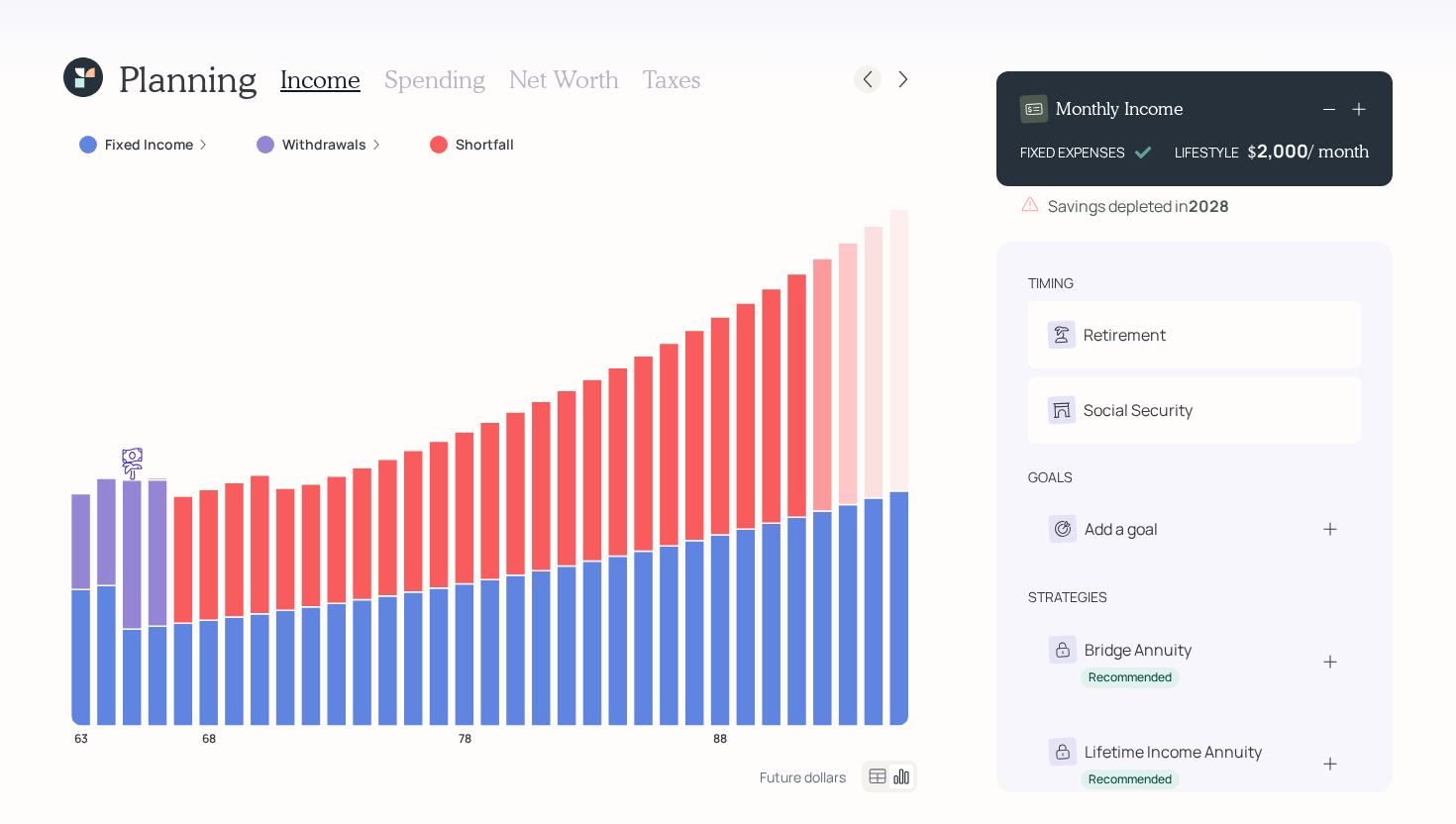 click 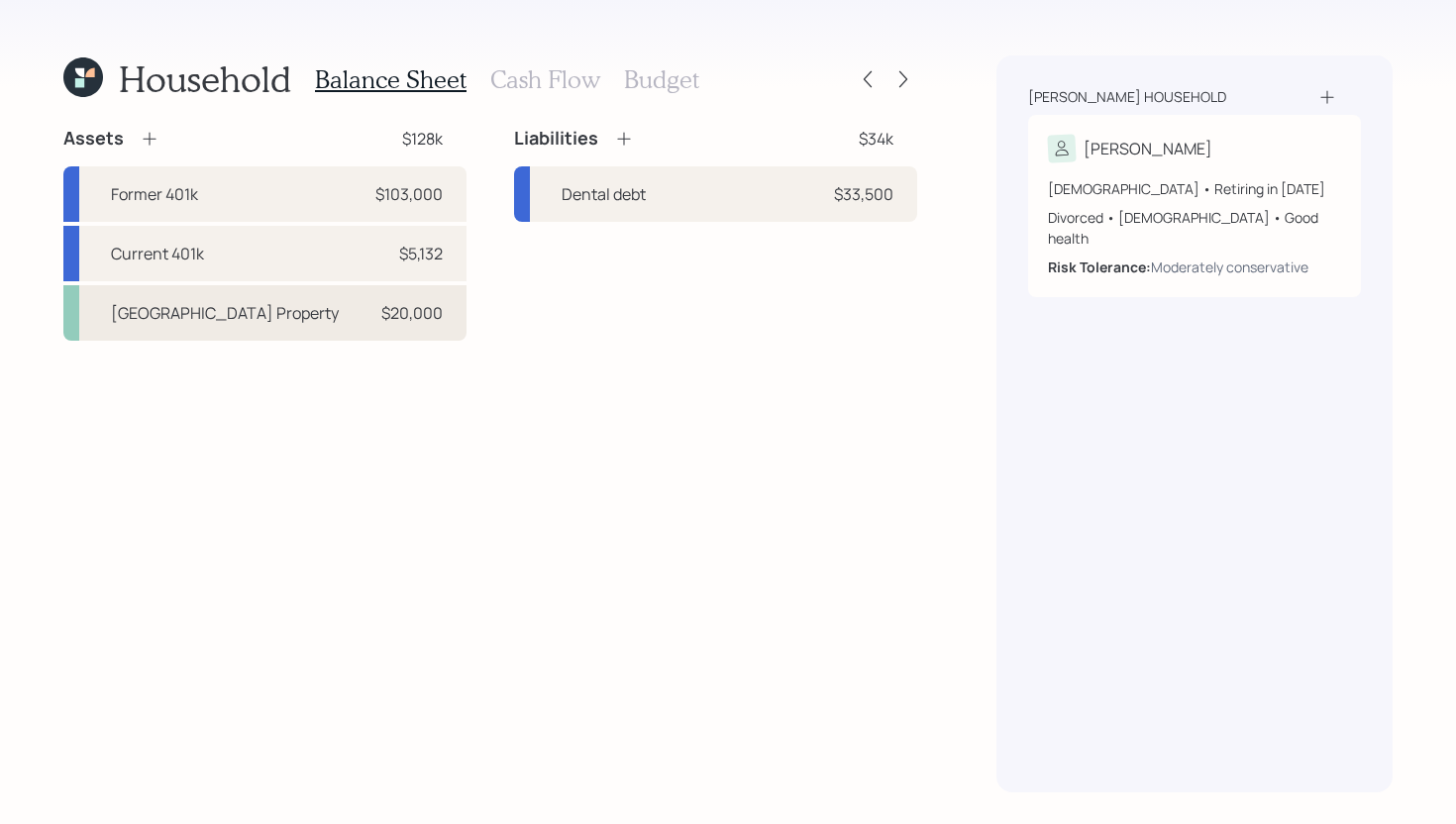 click on "El Salvador Property" at bounding box center (225, 313) 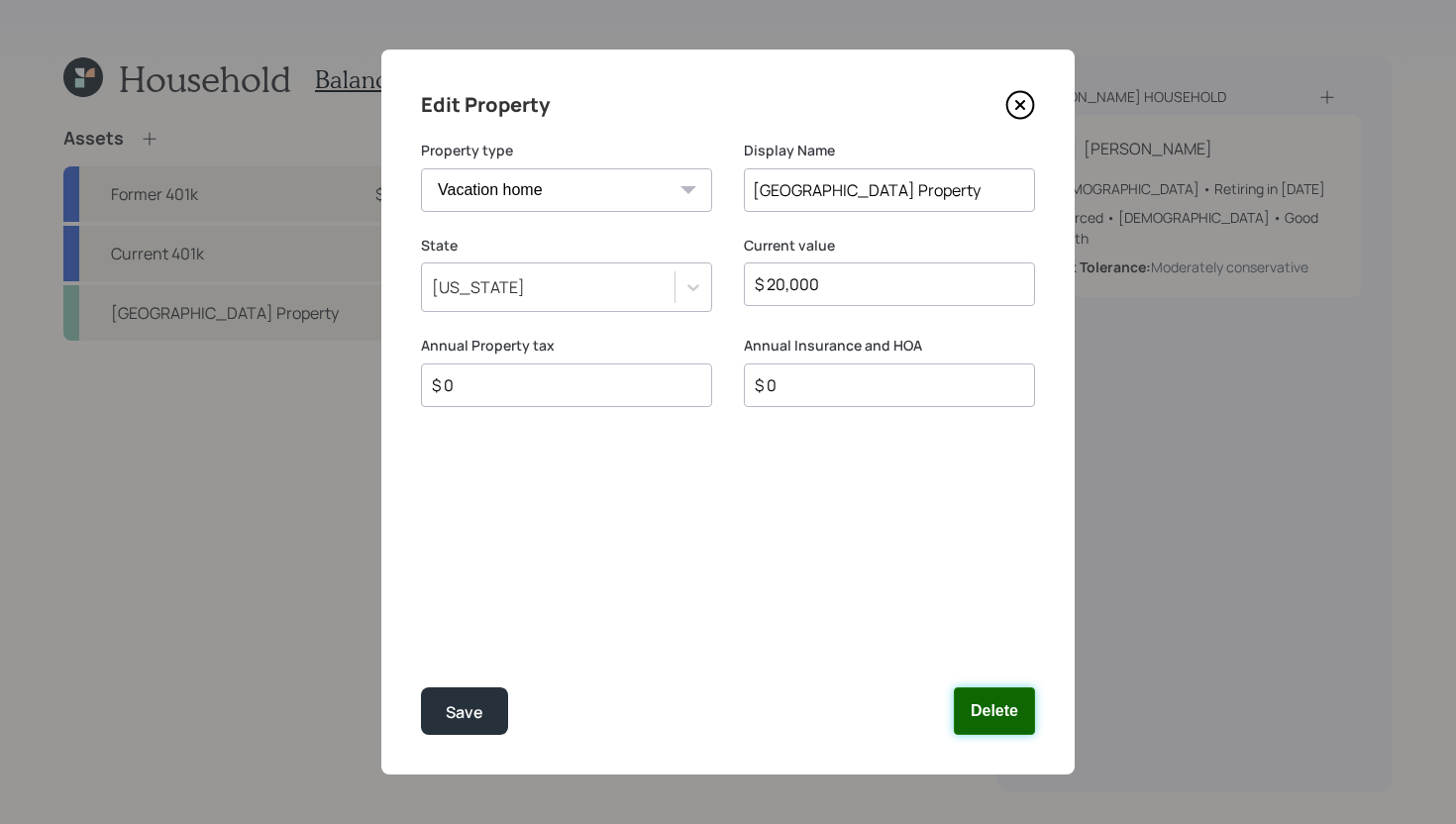 click on "Delete" at bounding box center [994, 711] 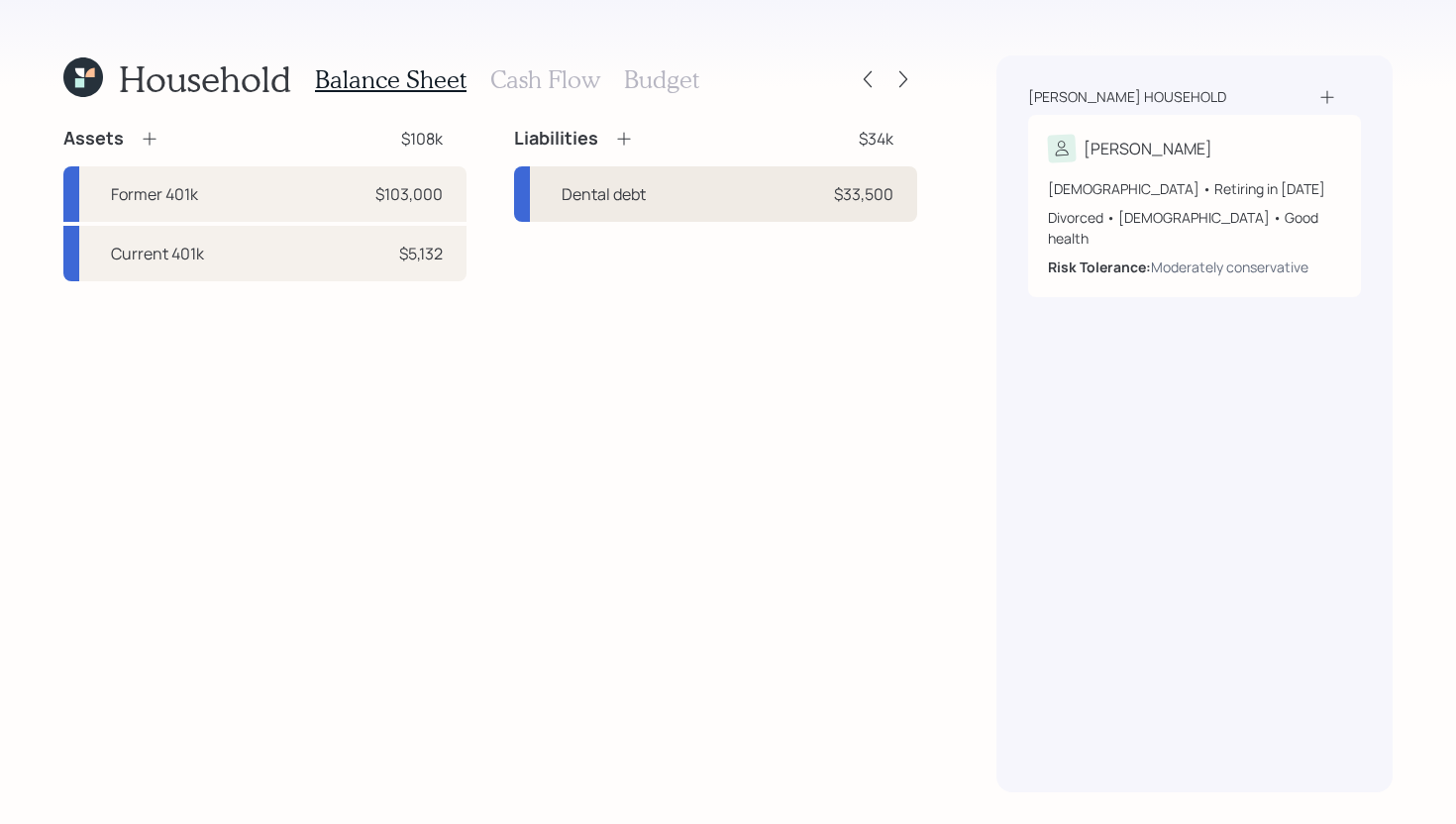 click on "Dental debt $33,500" at bounding box center [715, 194] 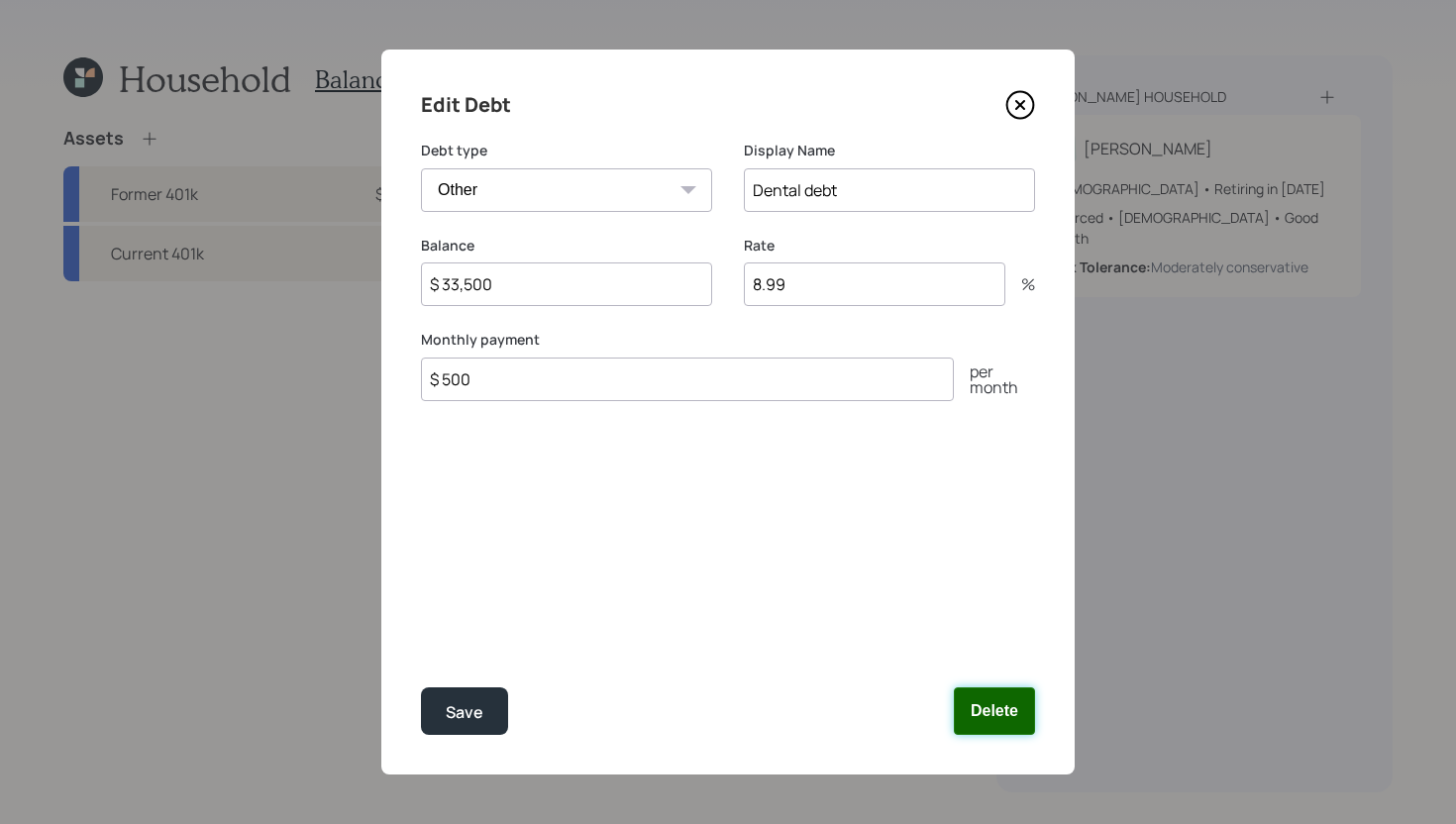 click on "Delete" at bounding box center [994, 711] 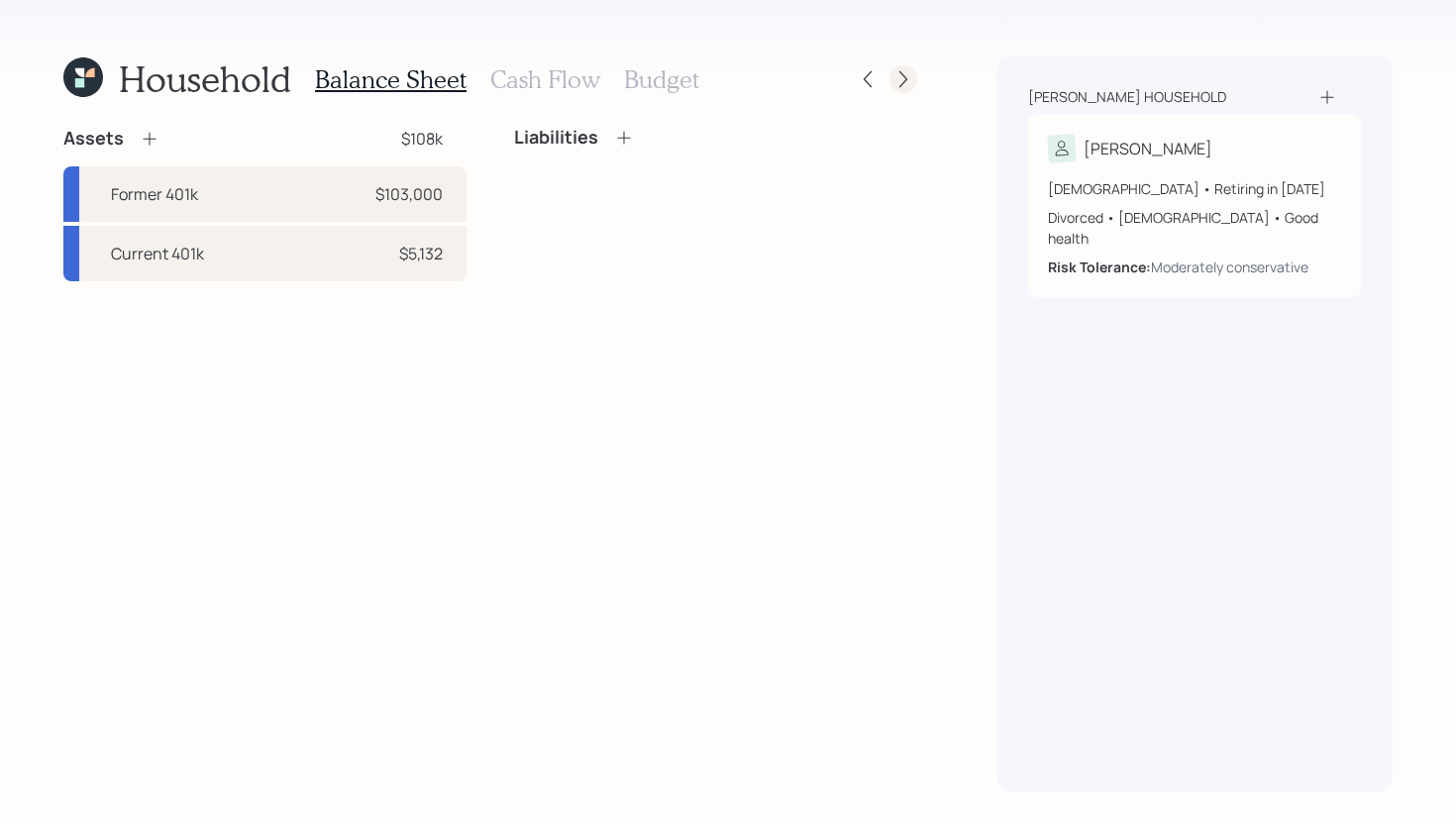 click 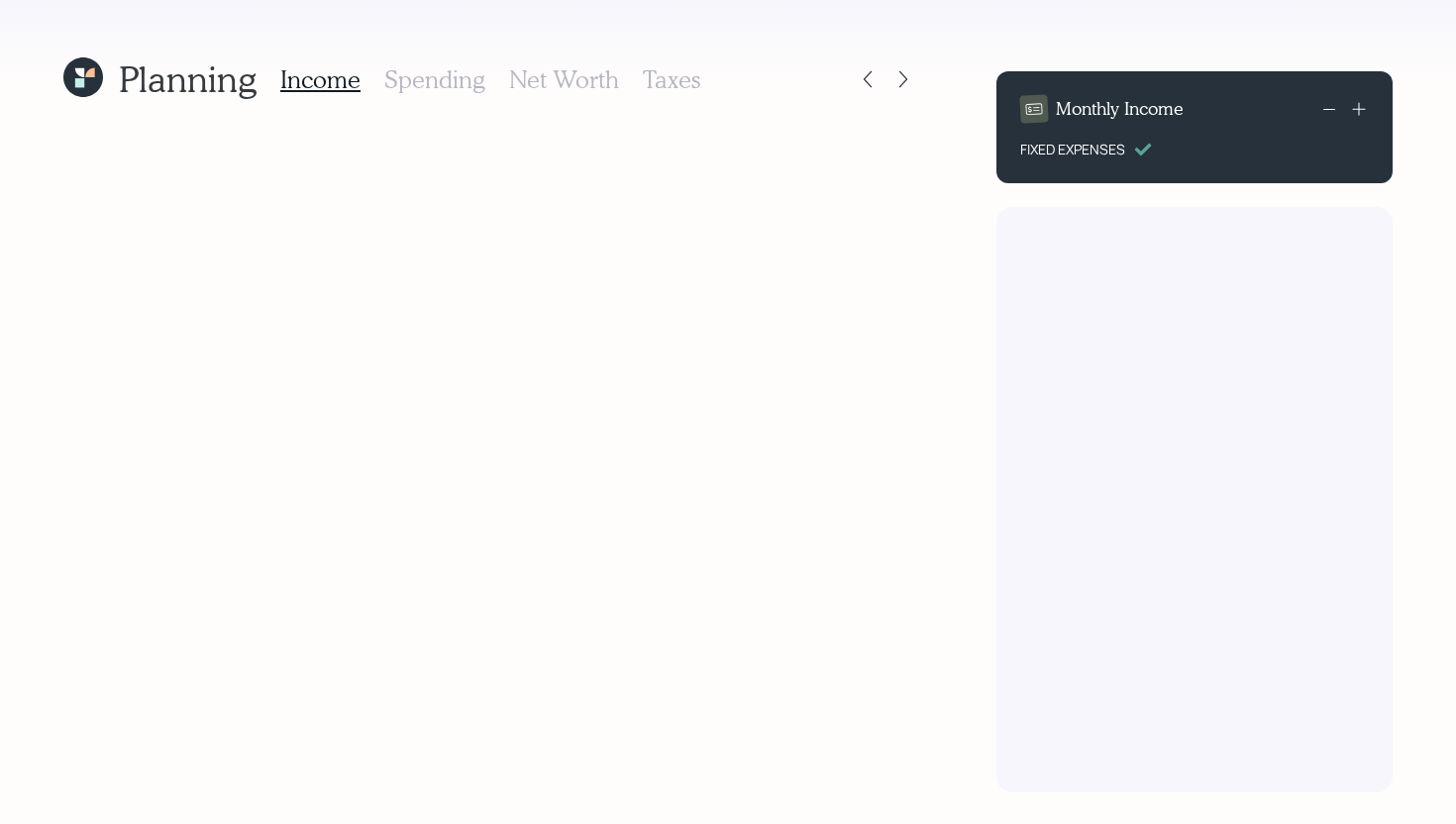scroll, scrollTop: 0, scrollLeft: 0, axis: both 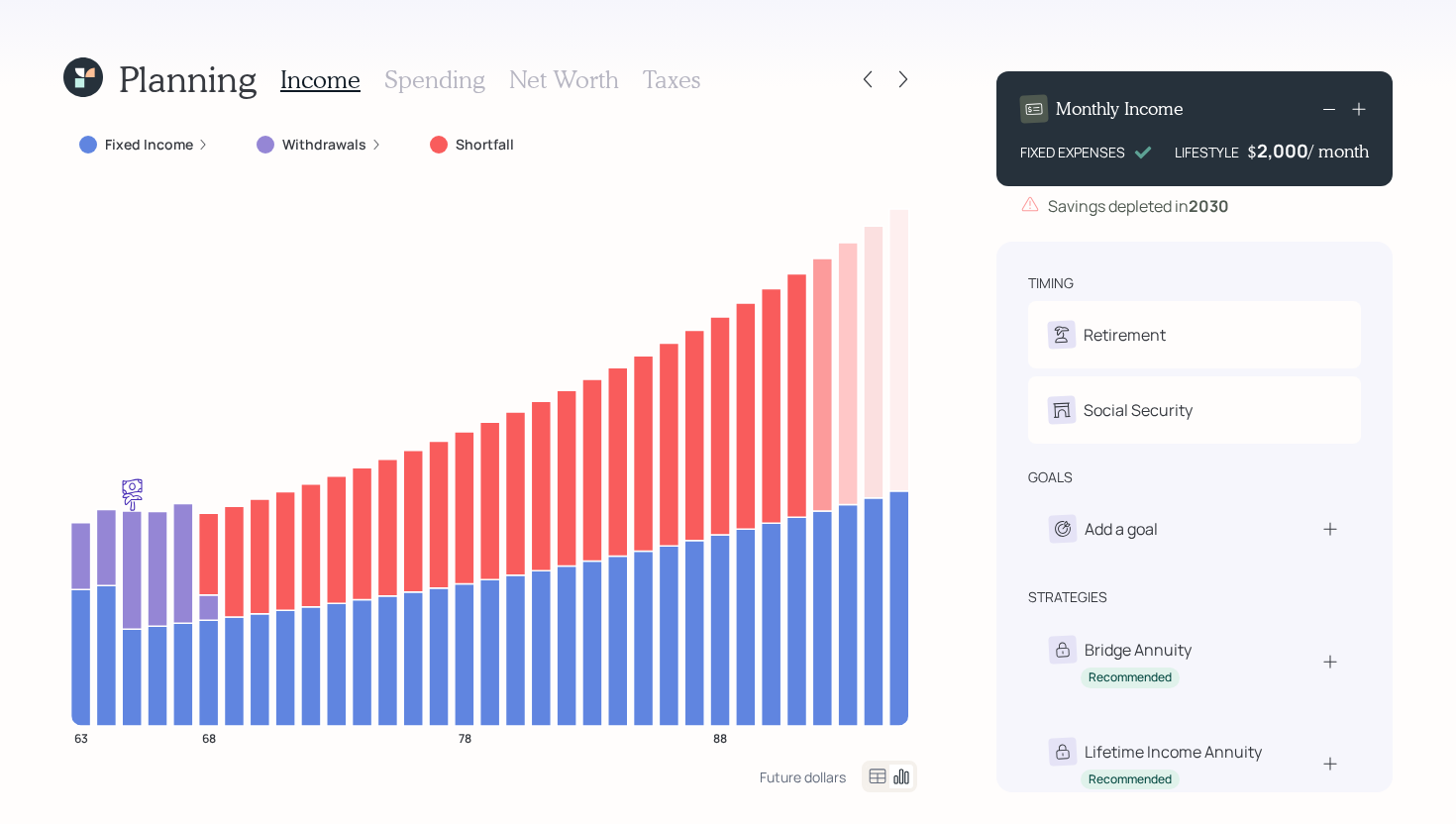 click 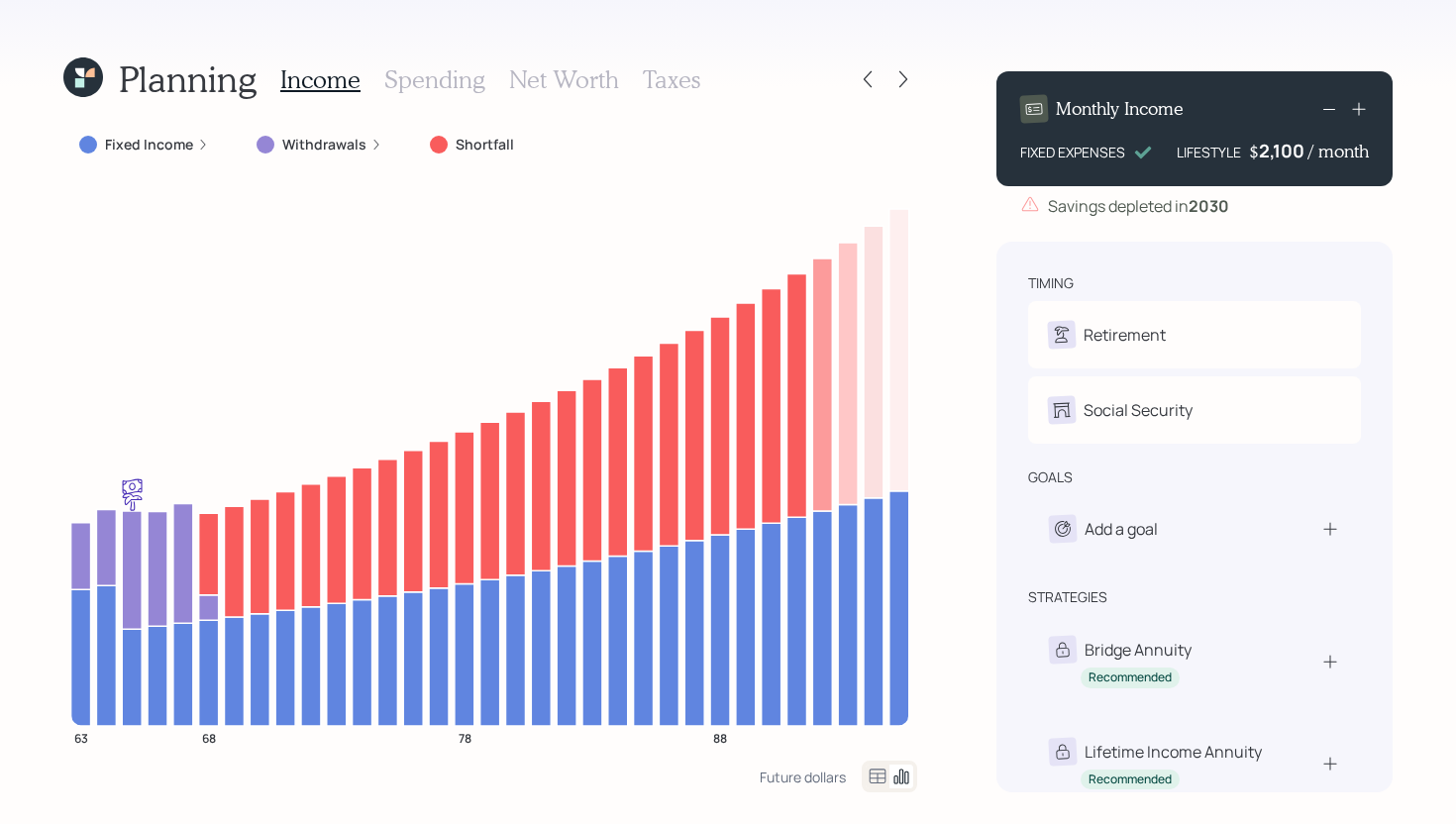 click 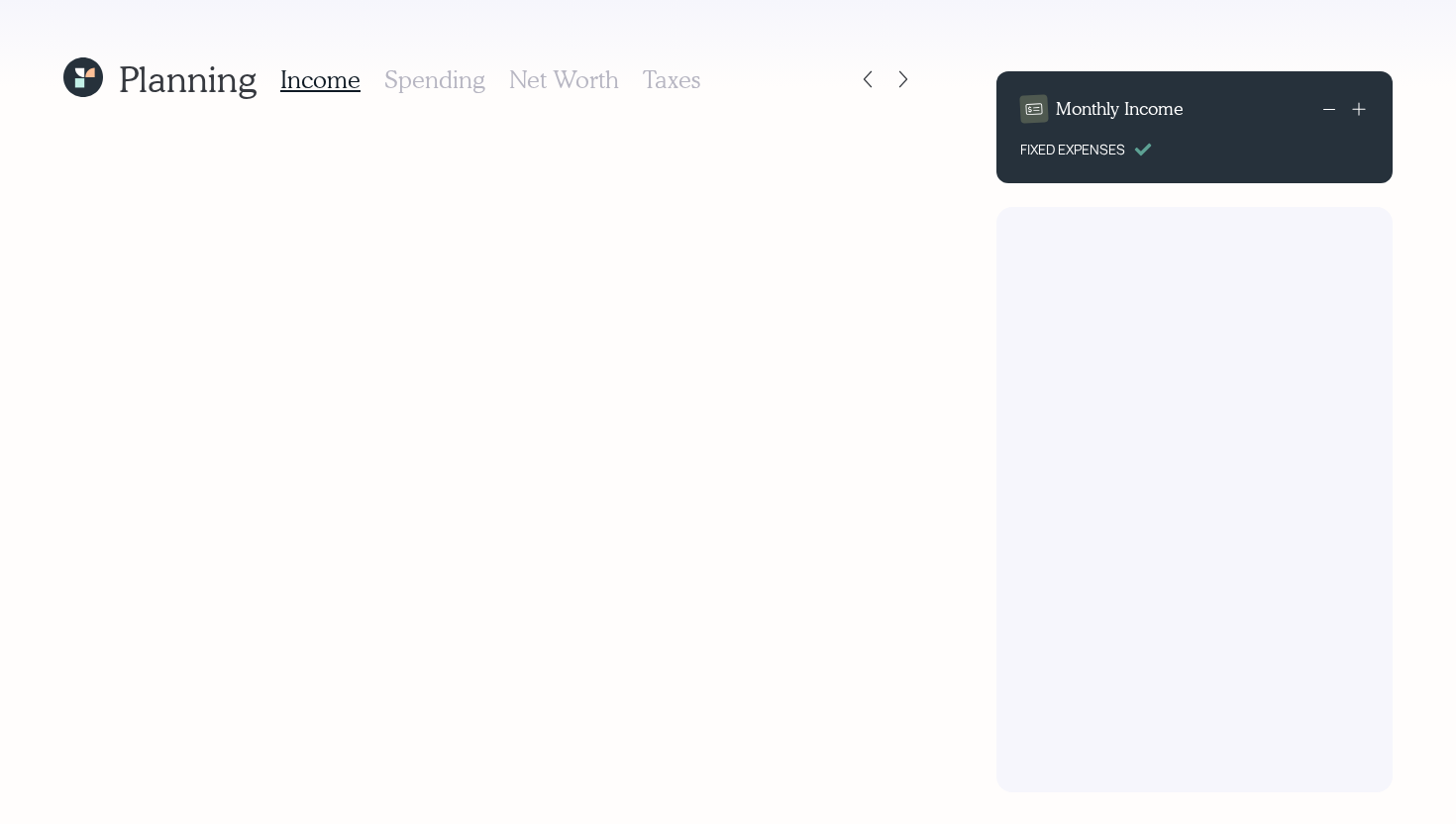 scroll, scrollTop: 0, scrollLeft: 0, axis: both 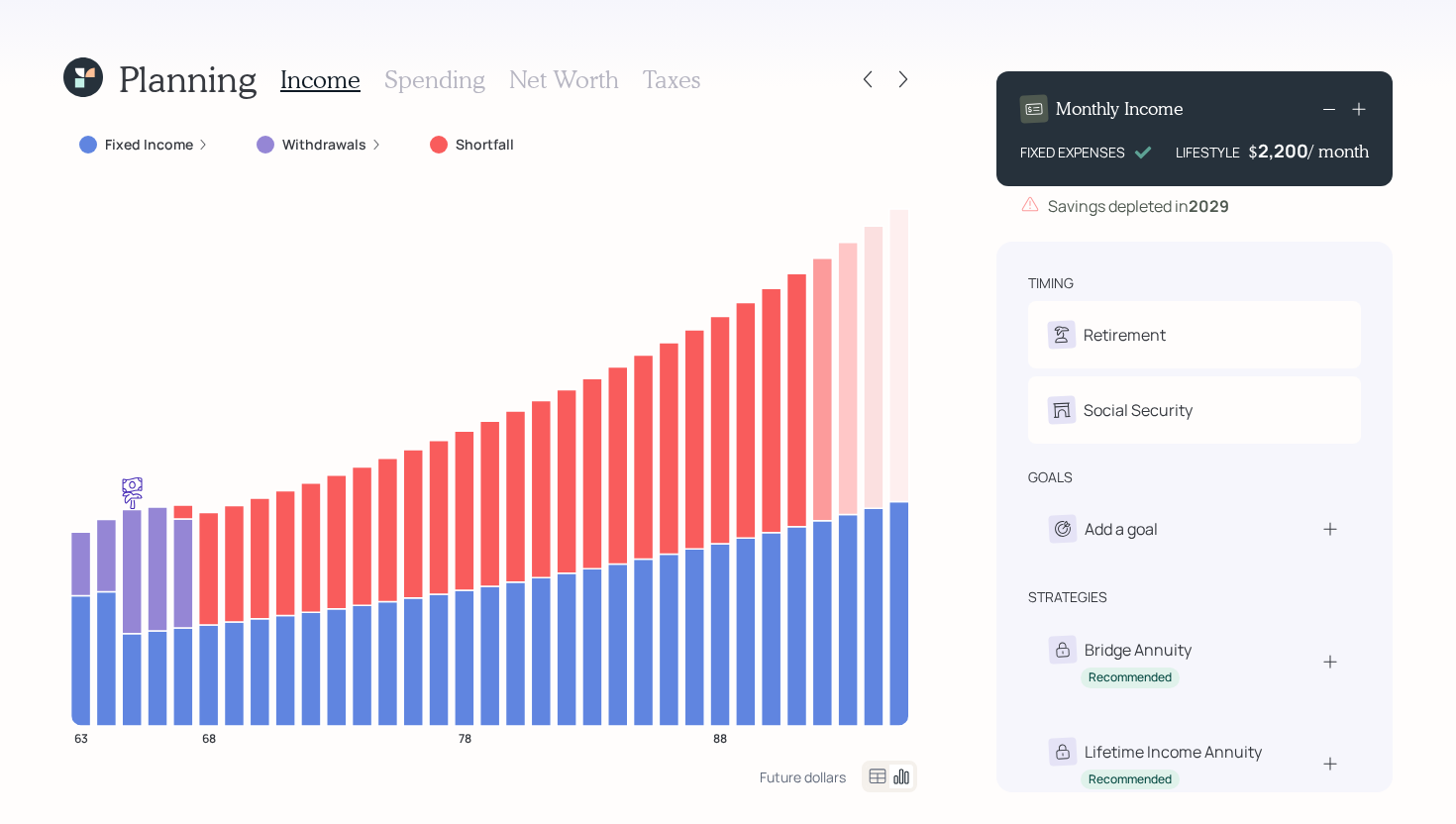 click on "Spending" at bounding box center (435, 79) 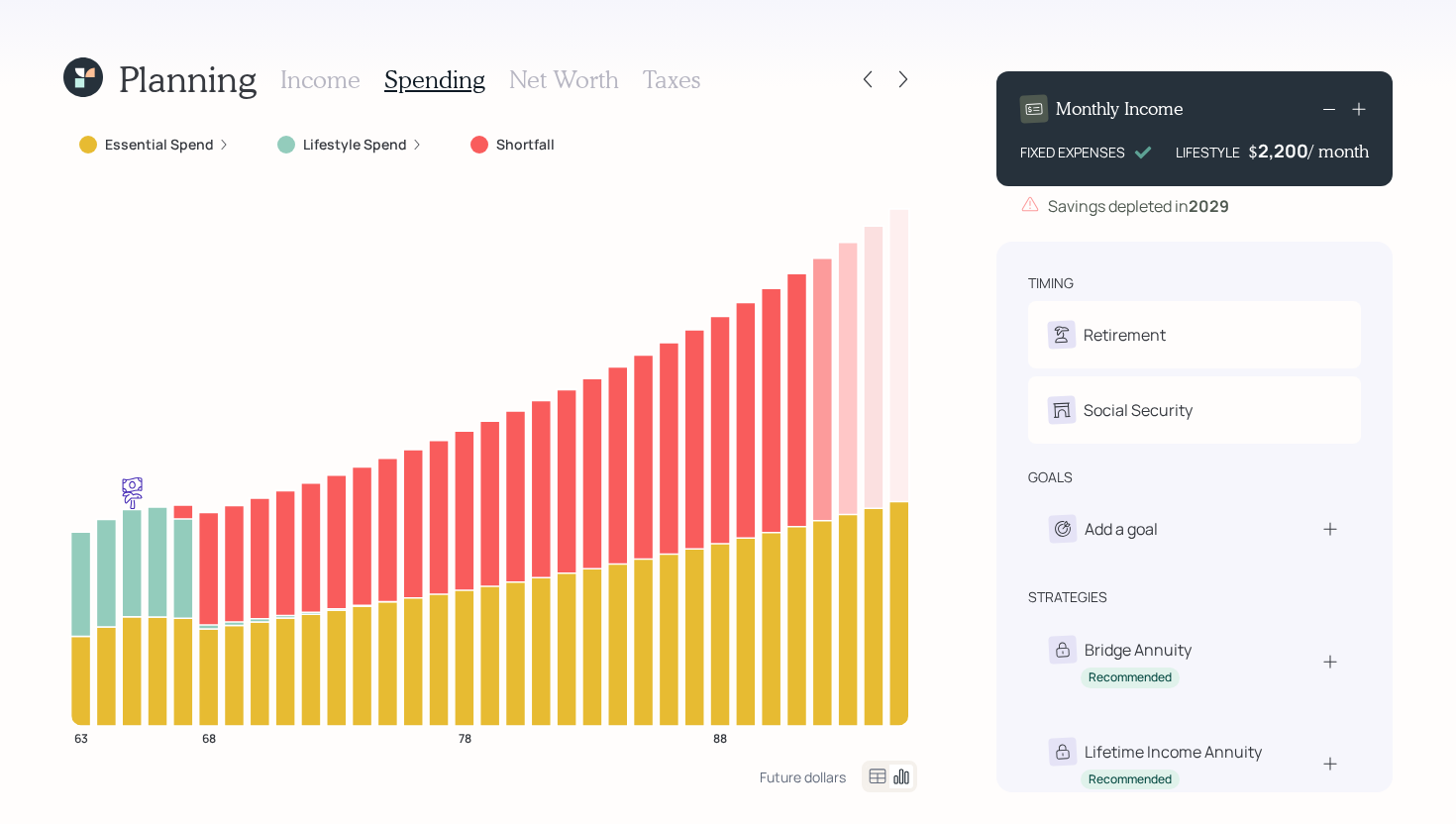 click on "Income" at bounding box center (320, 79) 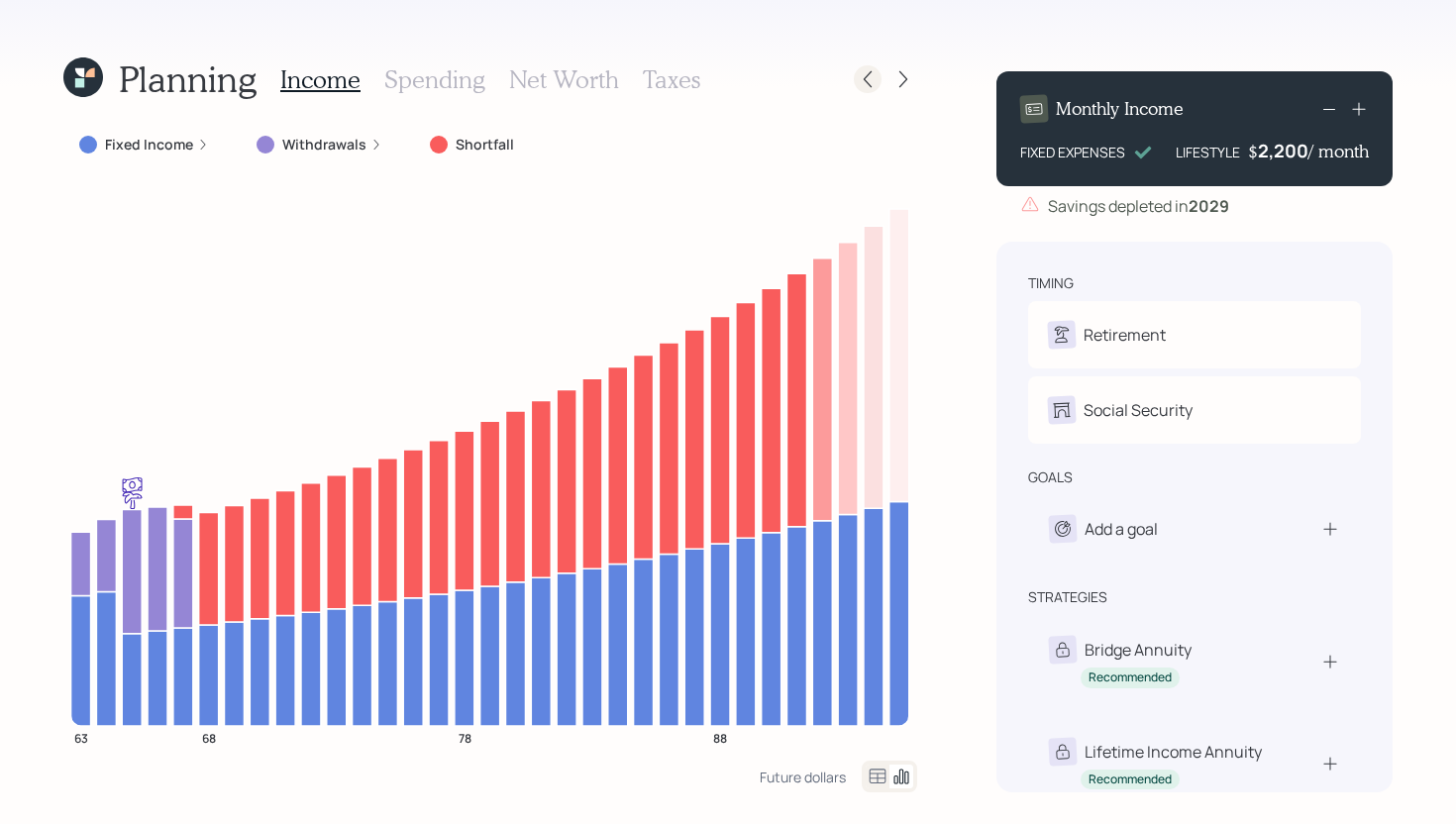 click 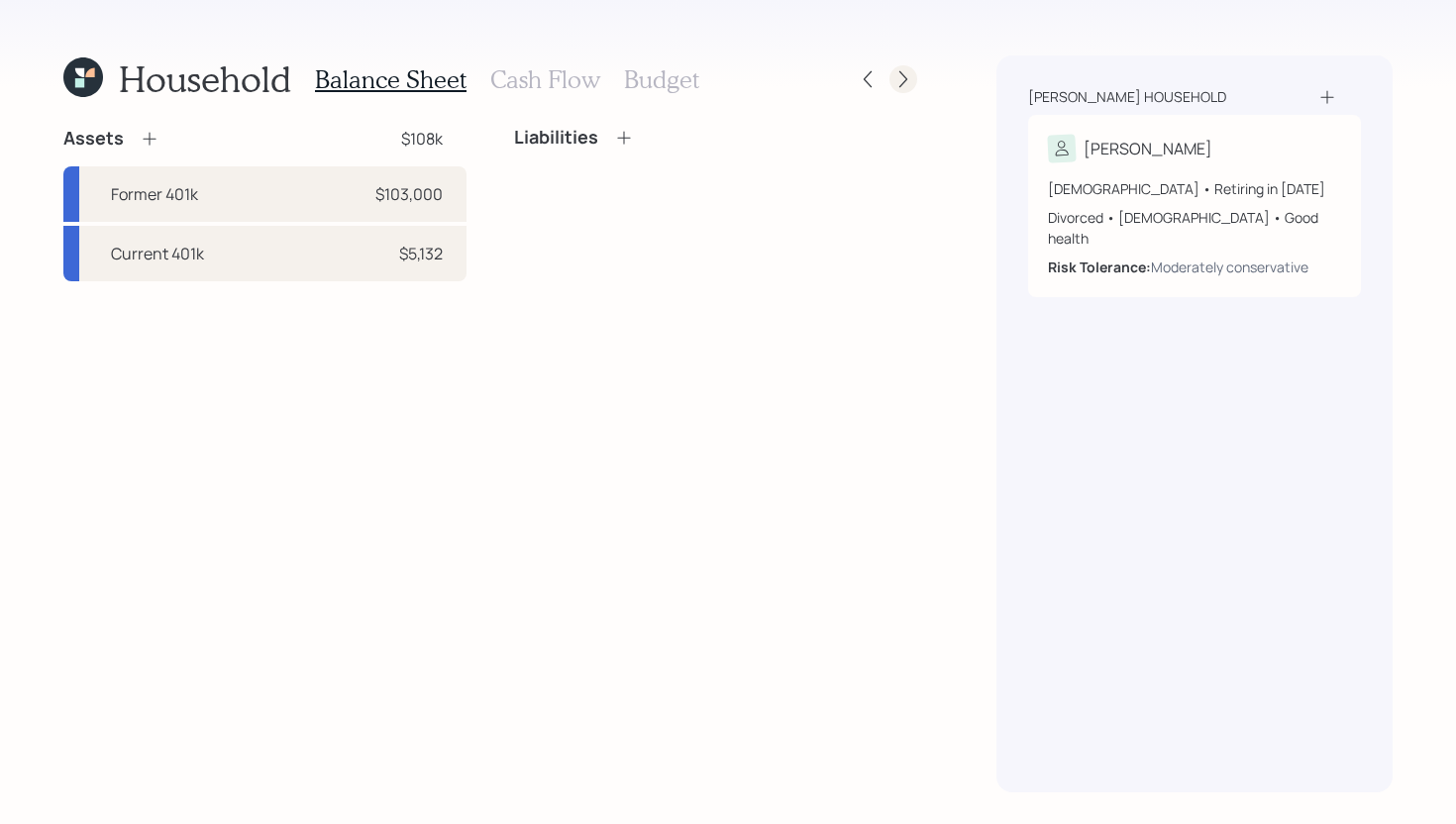 click at bounding box center [885, 79] 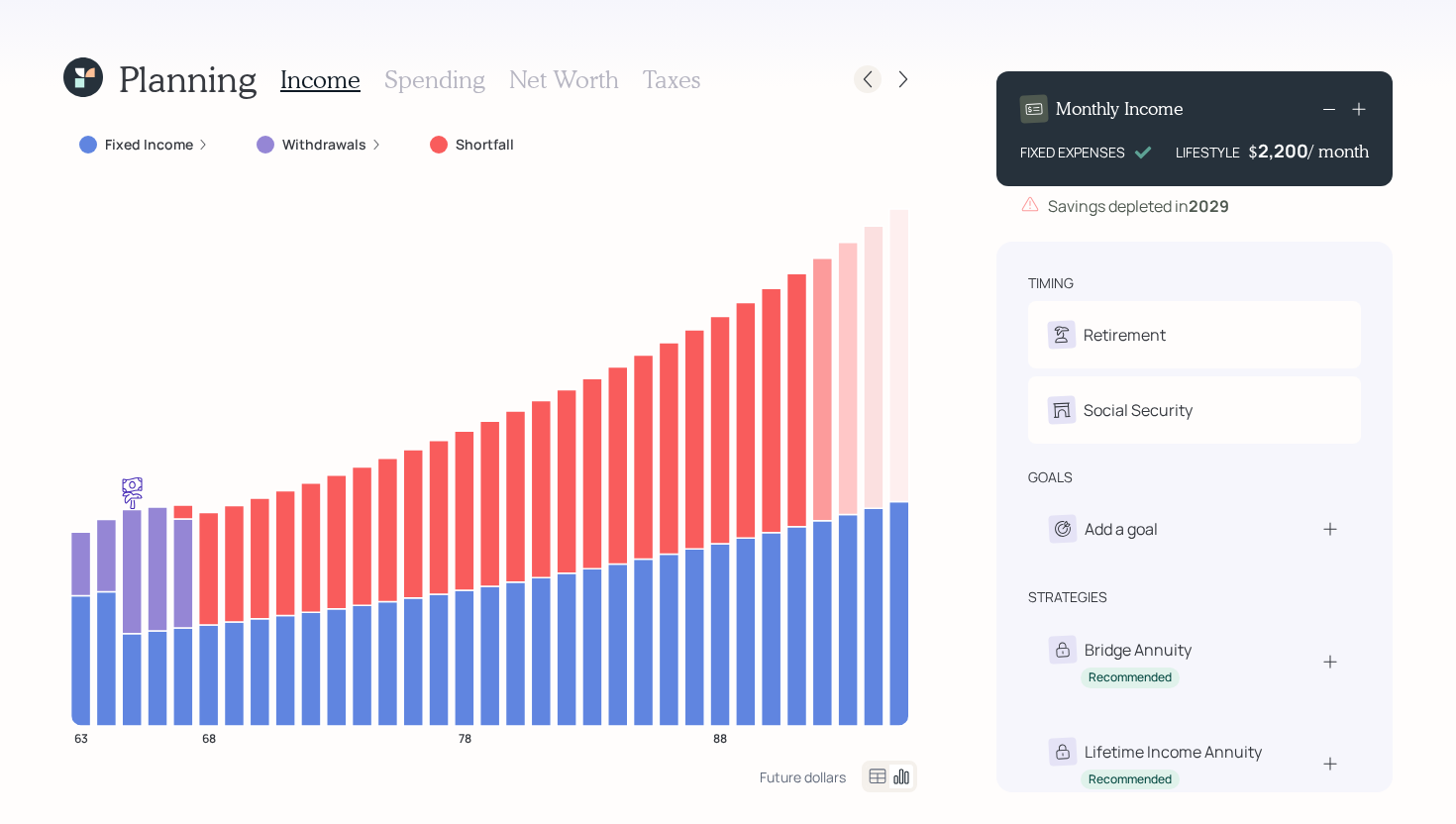 click 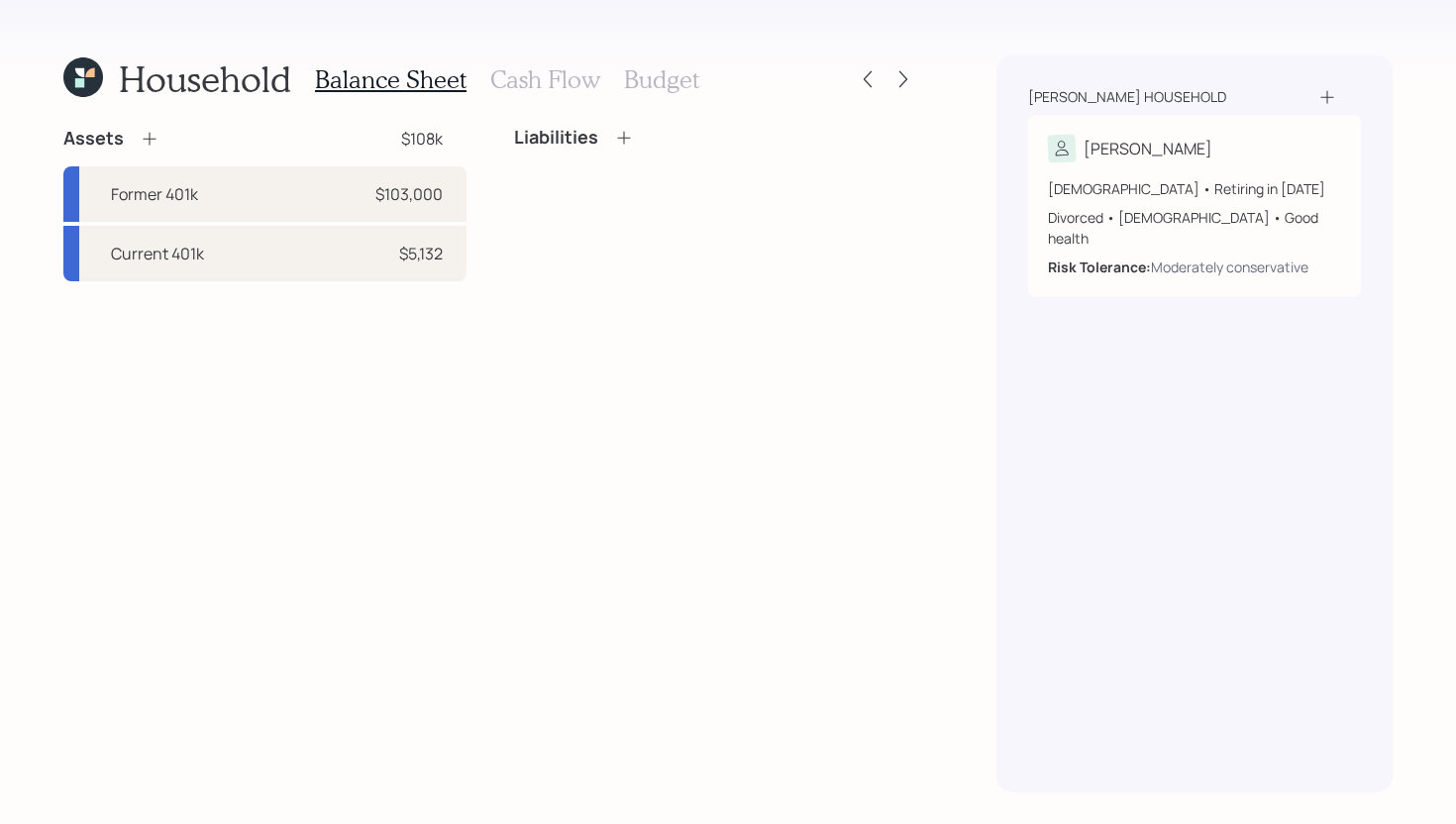 click on "Cash Flow" at bounding box center (545, 79) 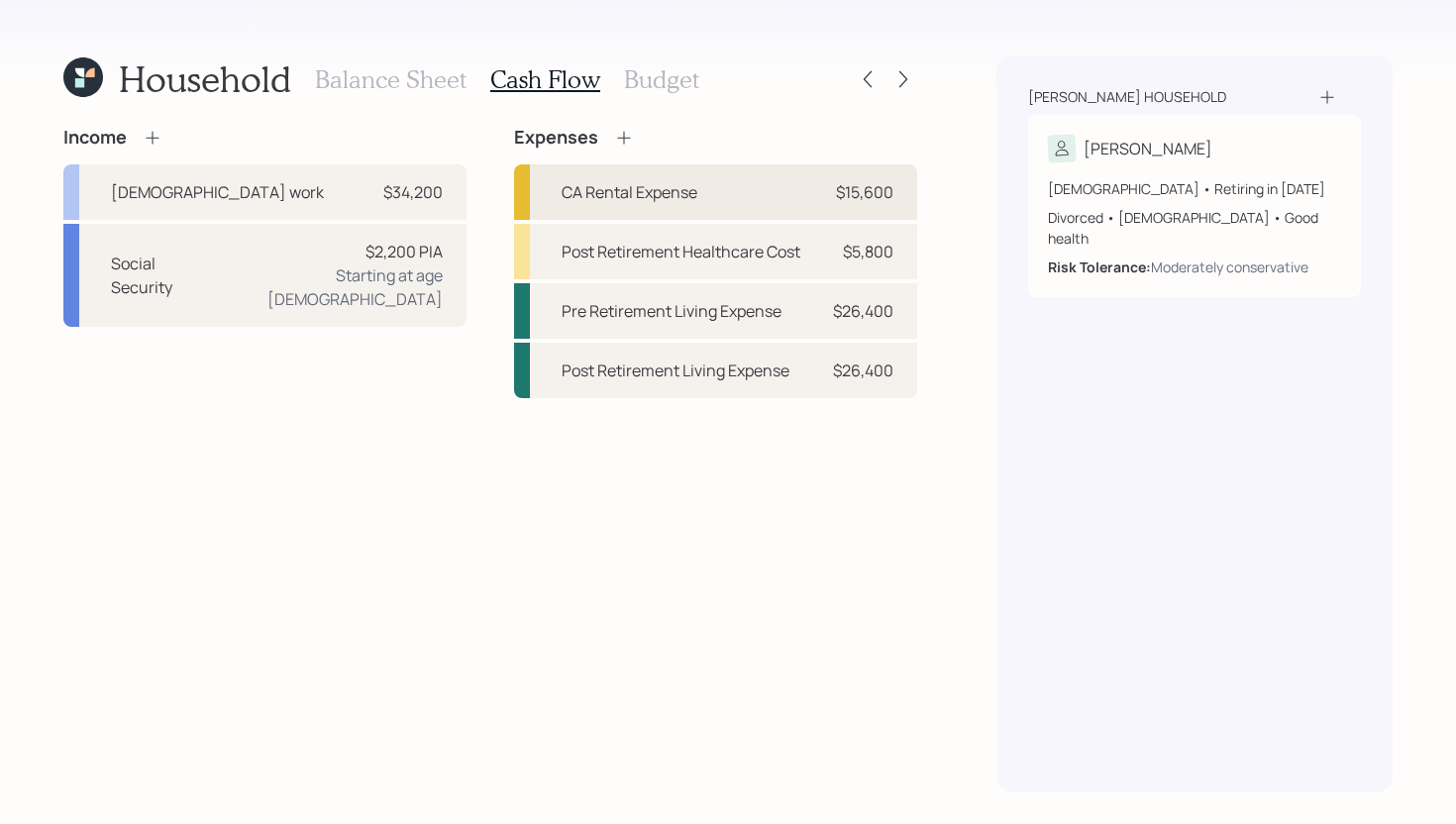 click on "CA Rental Expense" at bounding box center [629, 192] 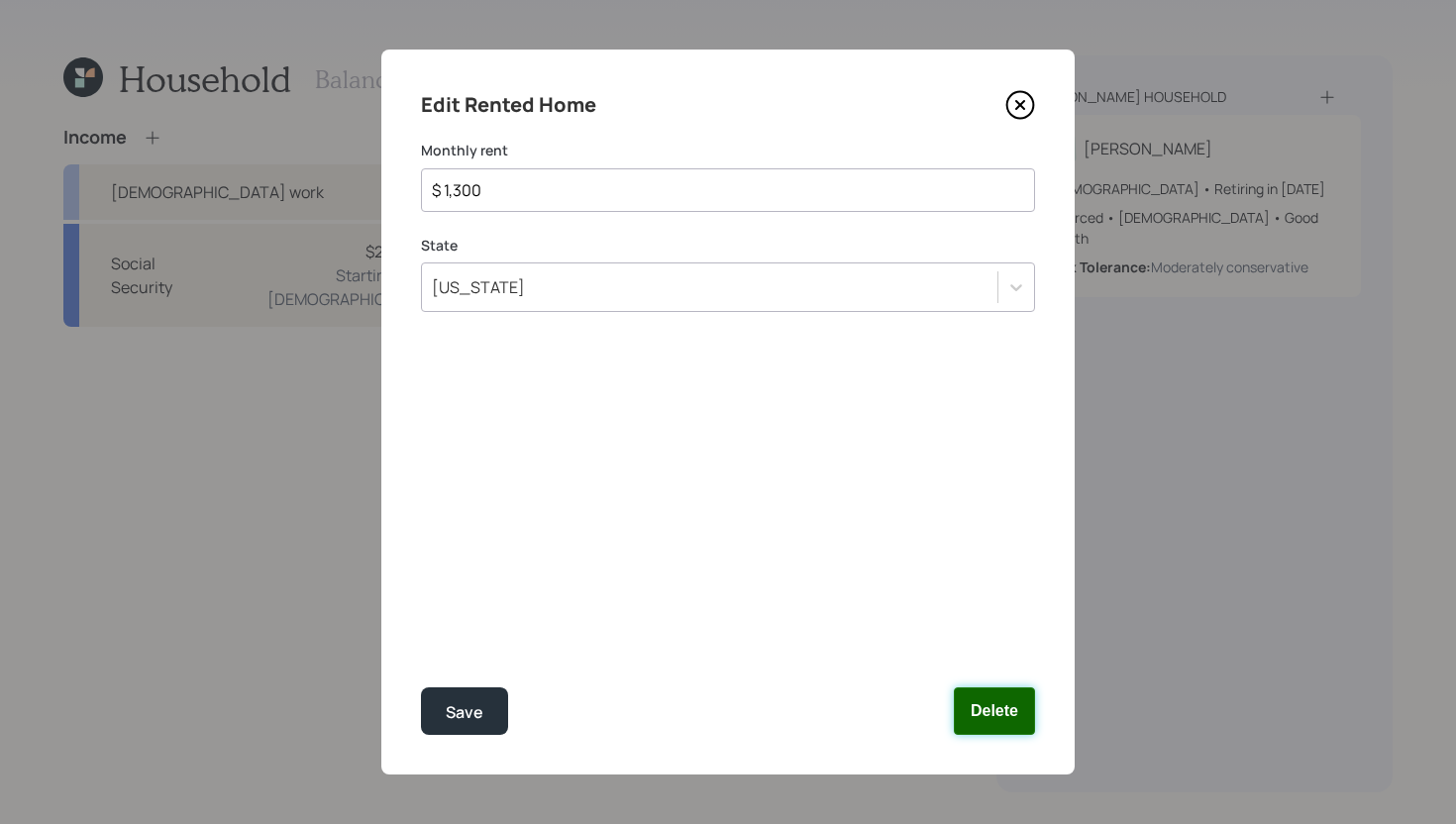 click on "Delete" at bounding box center (994, 711) 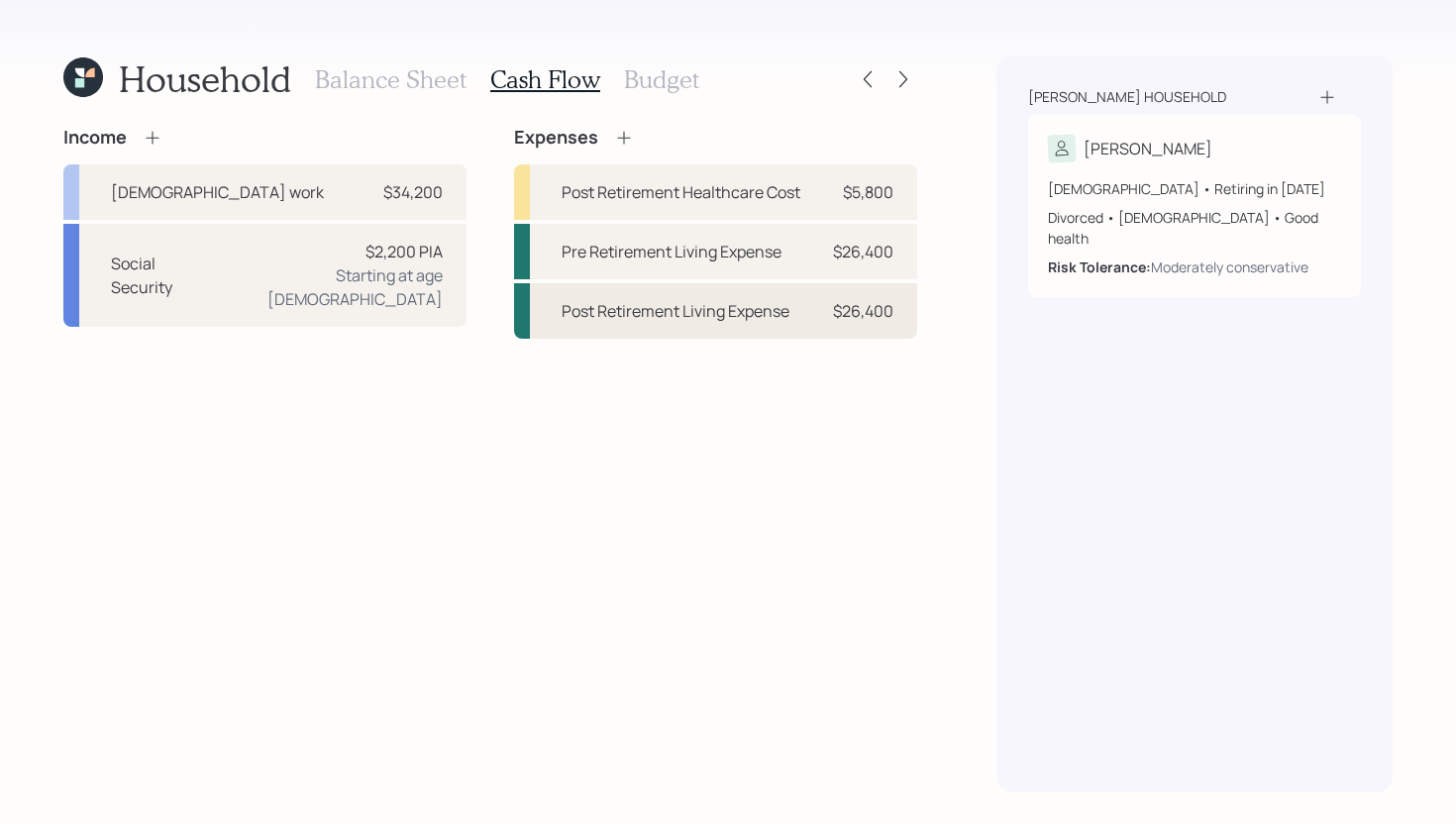 click on "Post Retirement Living Expense $26,400" at bounding box center [715, 311] 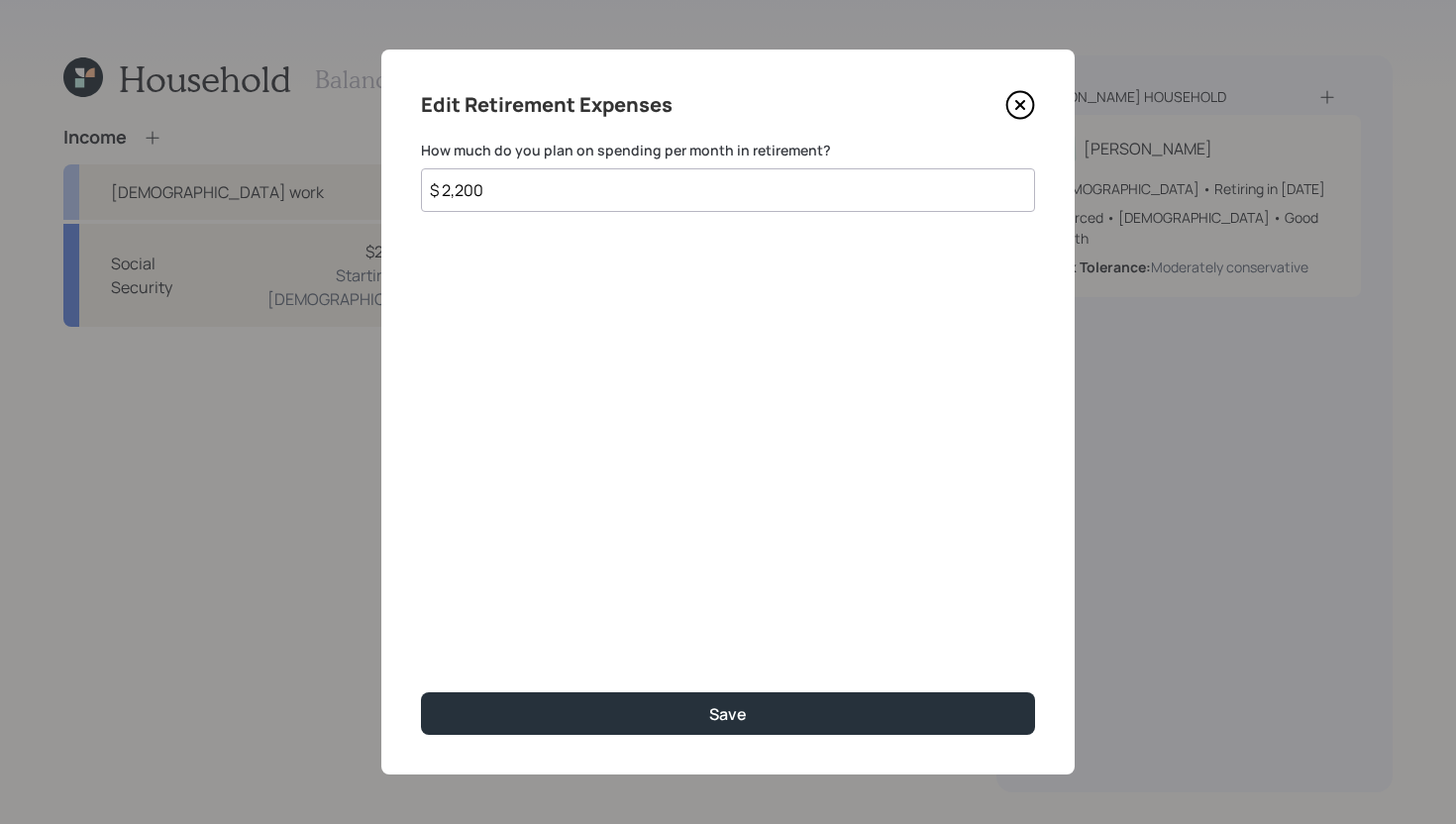 click on "$ 2,200" at bounding box center (728, 190) 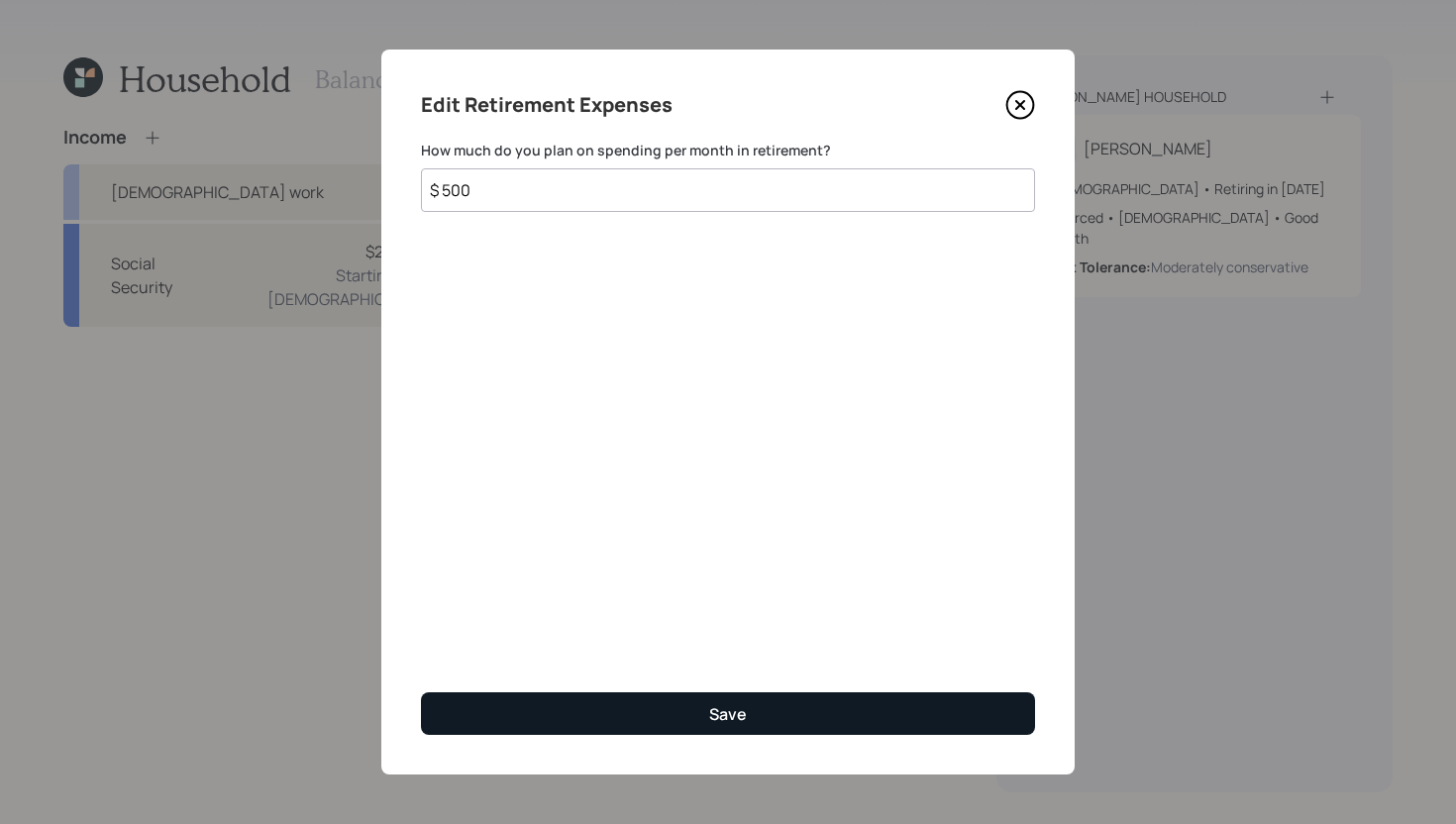 type on "$ 500" 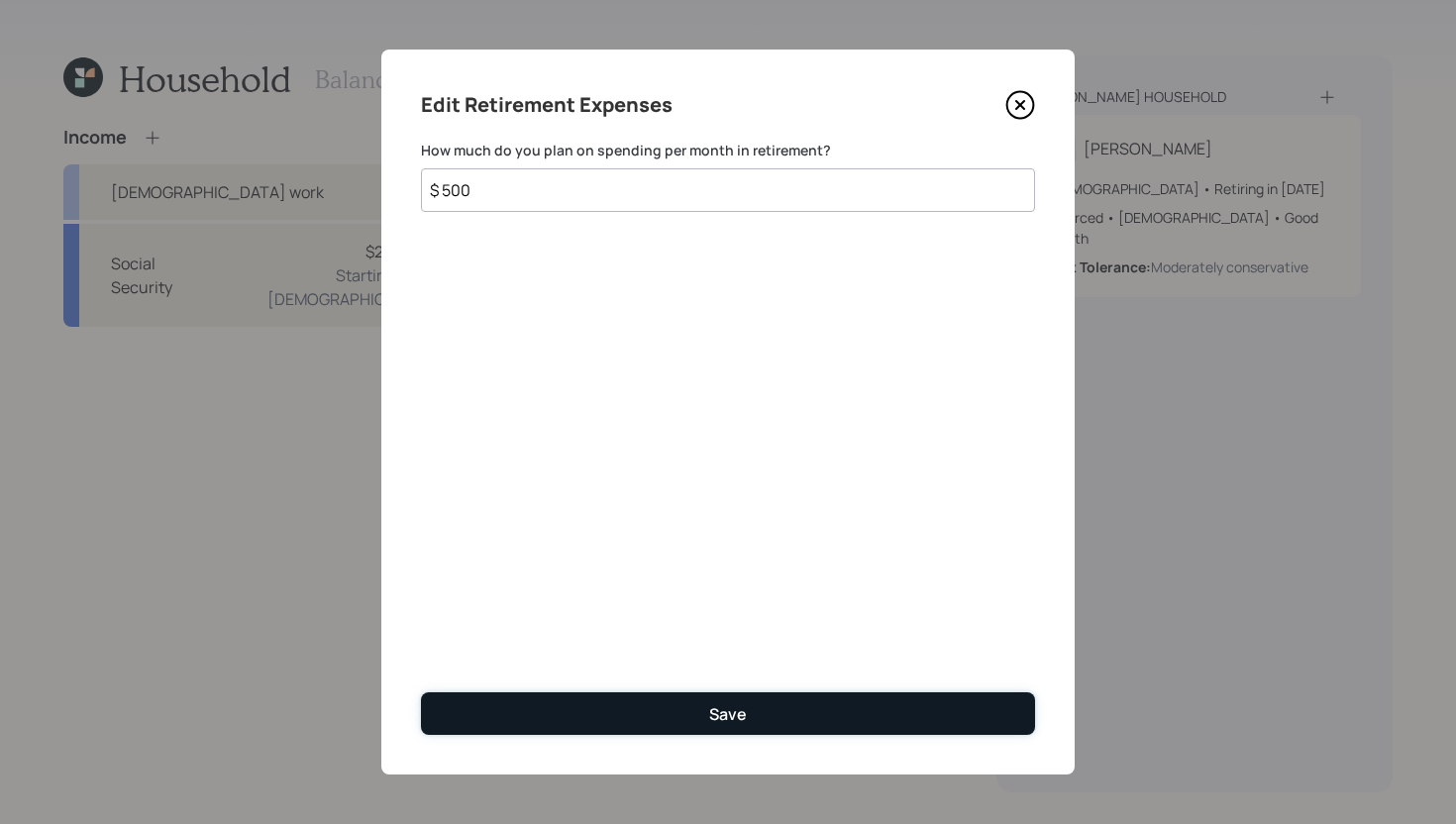 click on "Save" at bounding box center (728, 713) 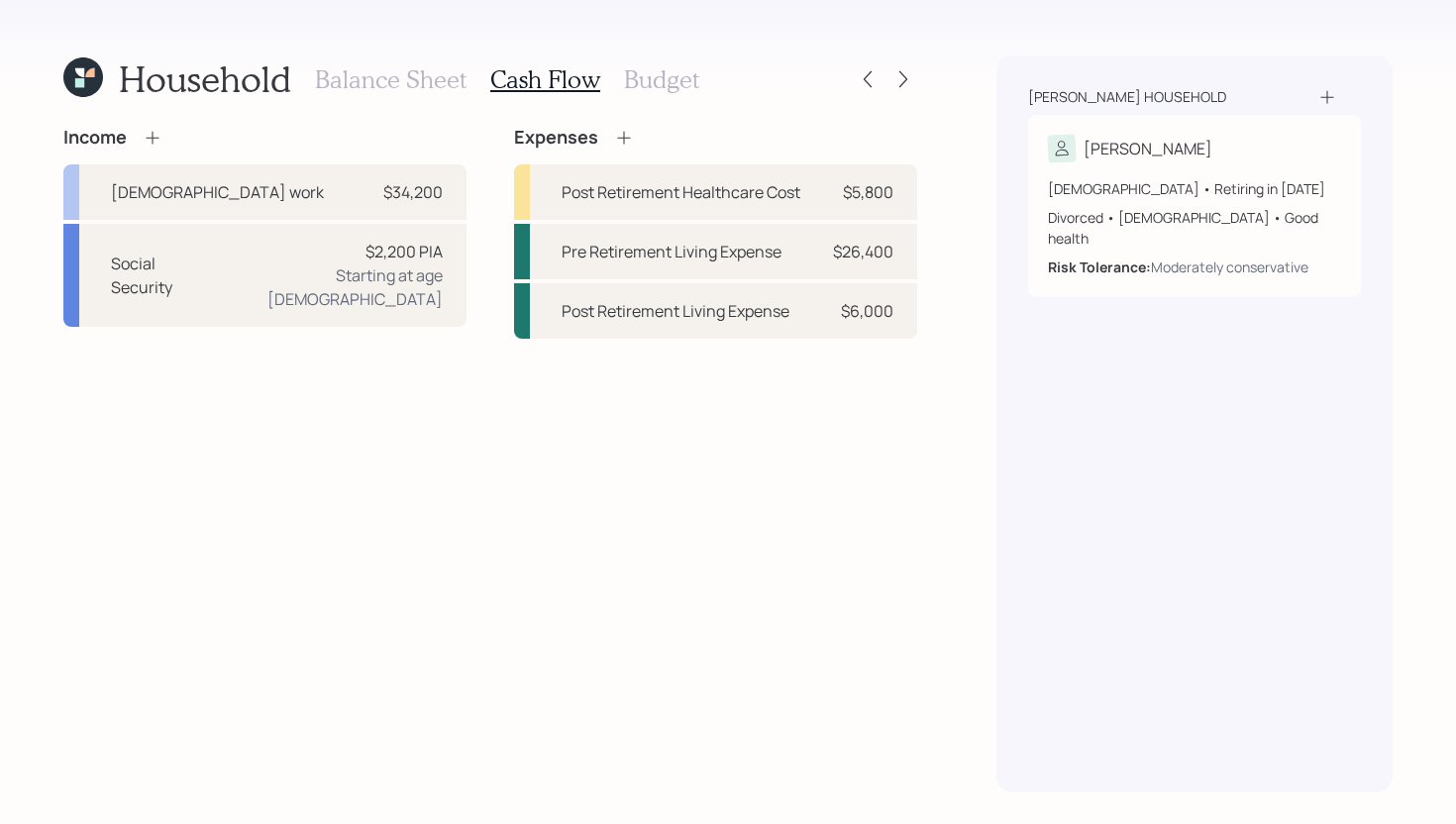 click on "Balance Sheet" at bounding box center [390, 79] 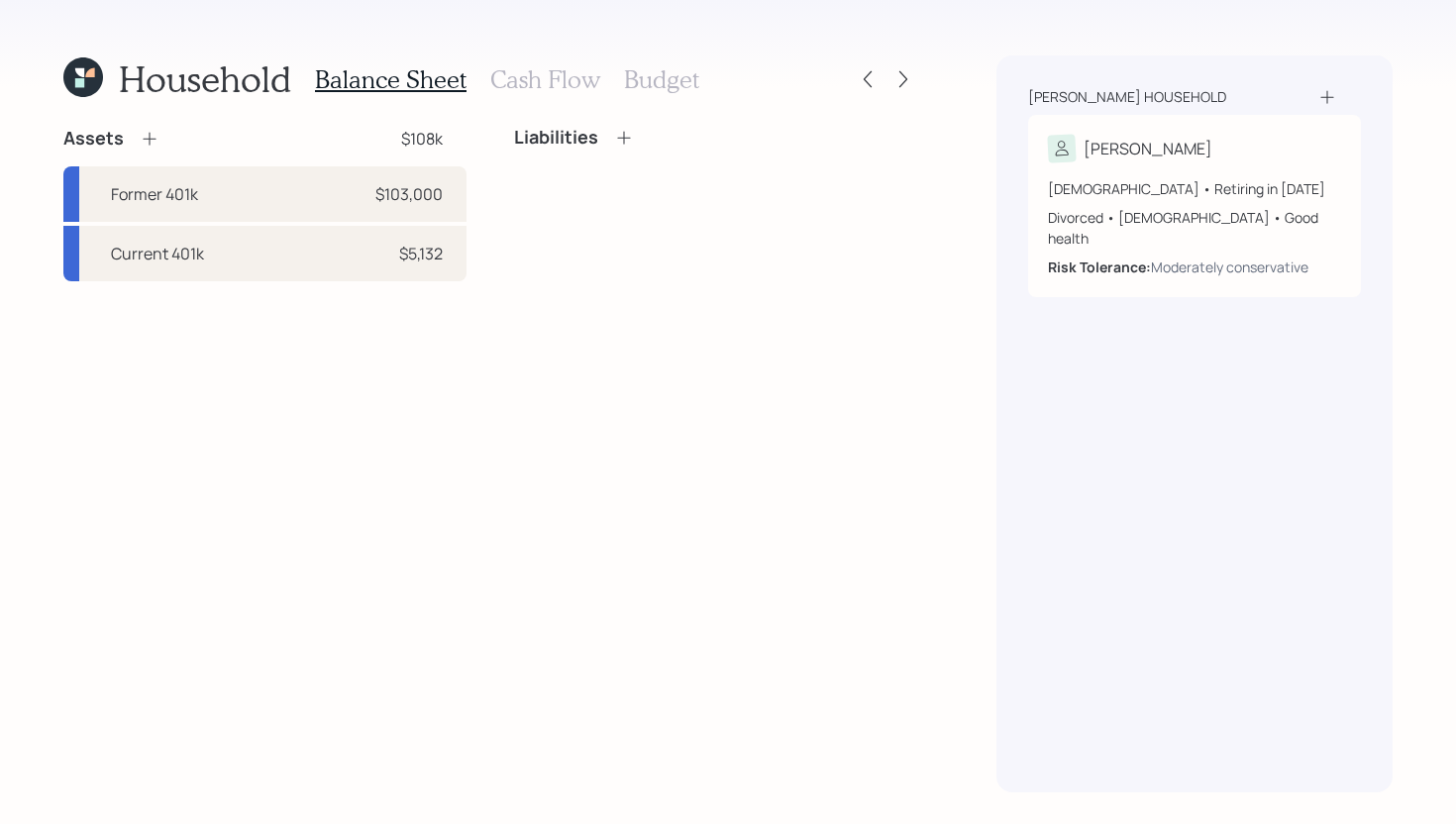 click on "Balance Sheet Cash Flow Budget" at bounding box center [507, 79] 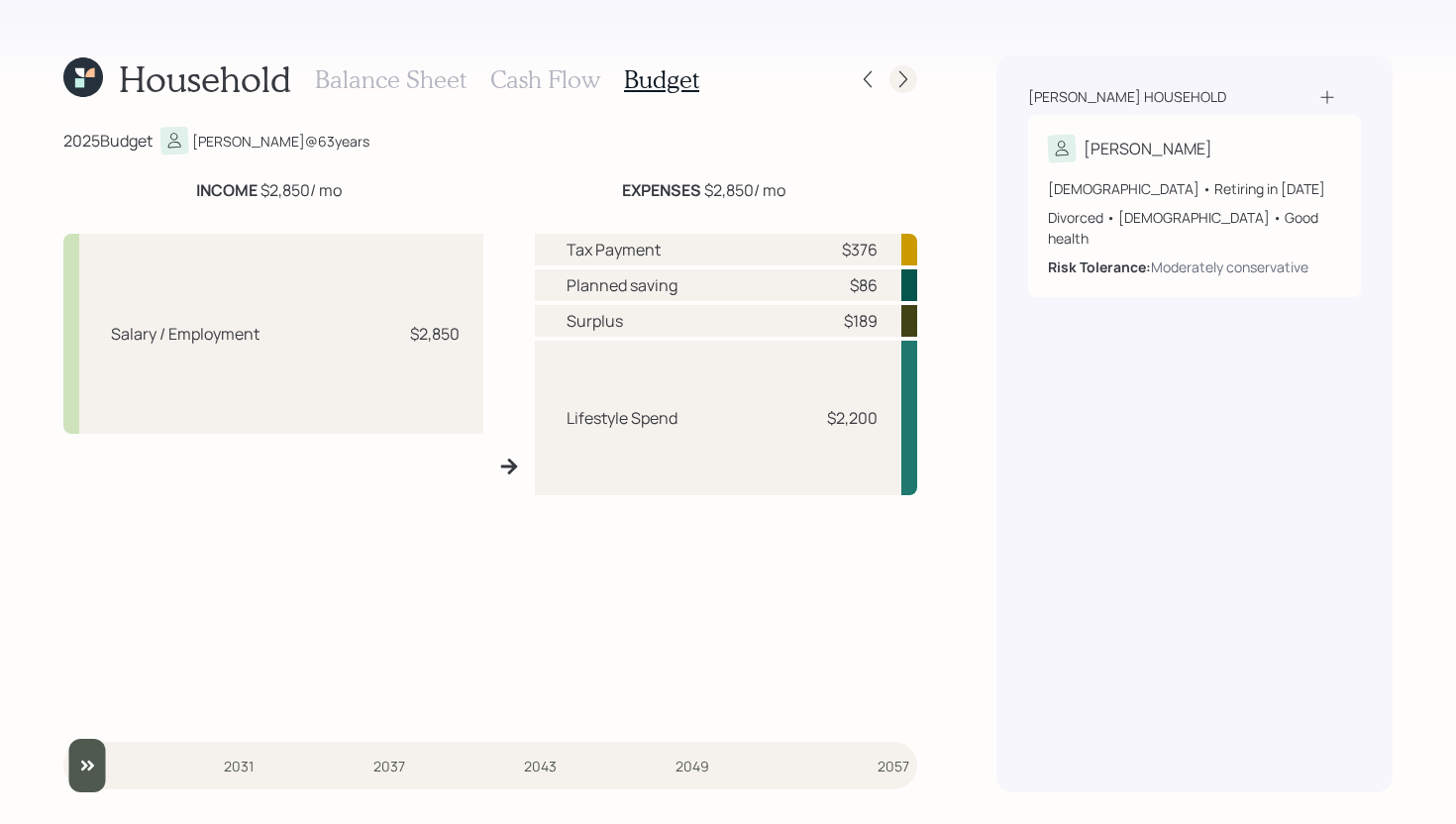 click 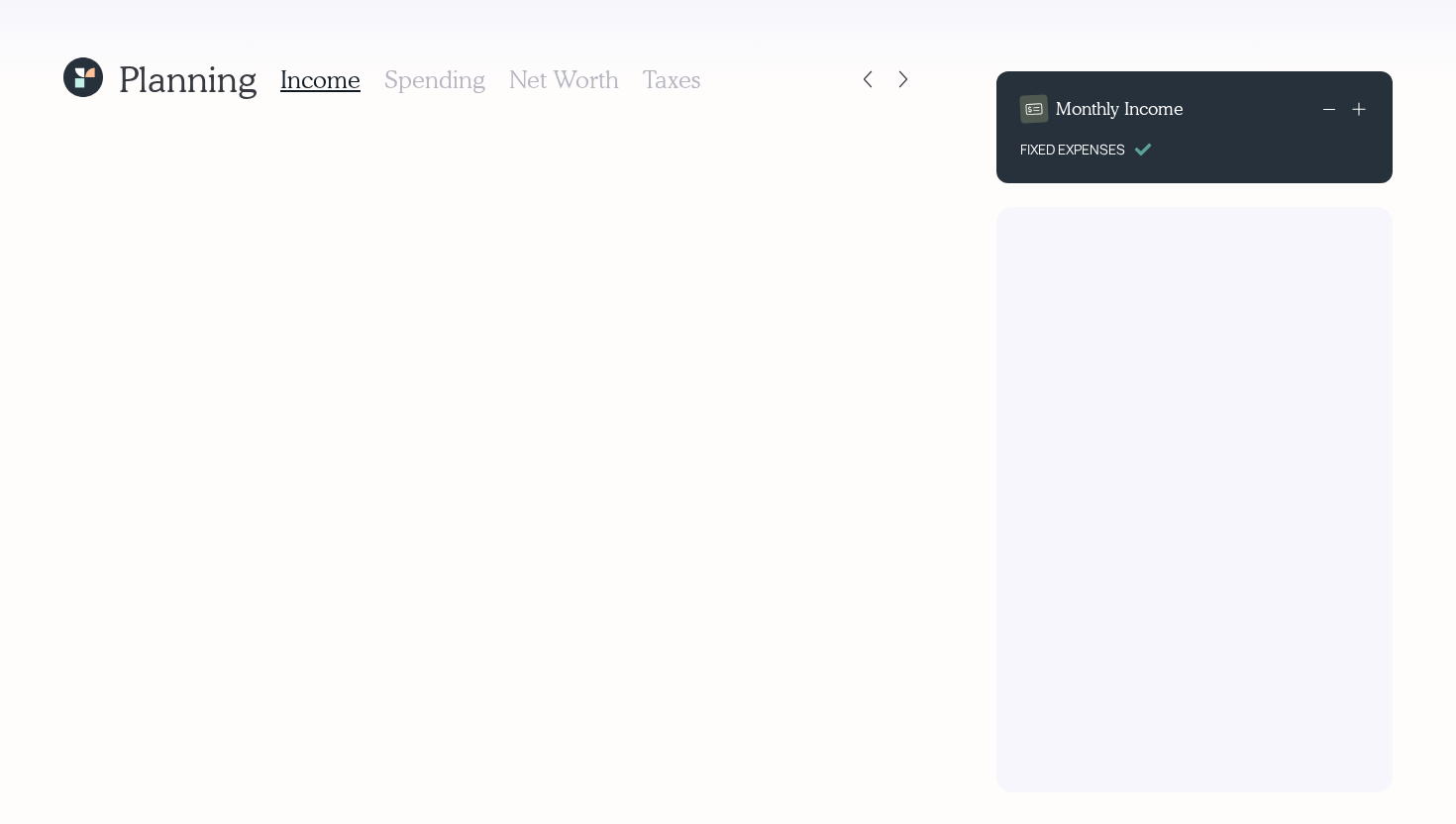 scroll, scrollTop: 0, scrollLeft: 0, axis: both 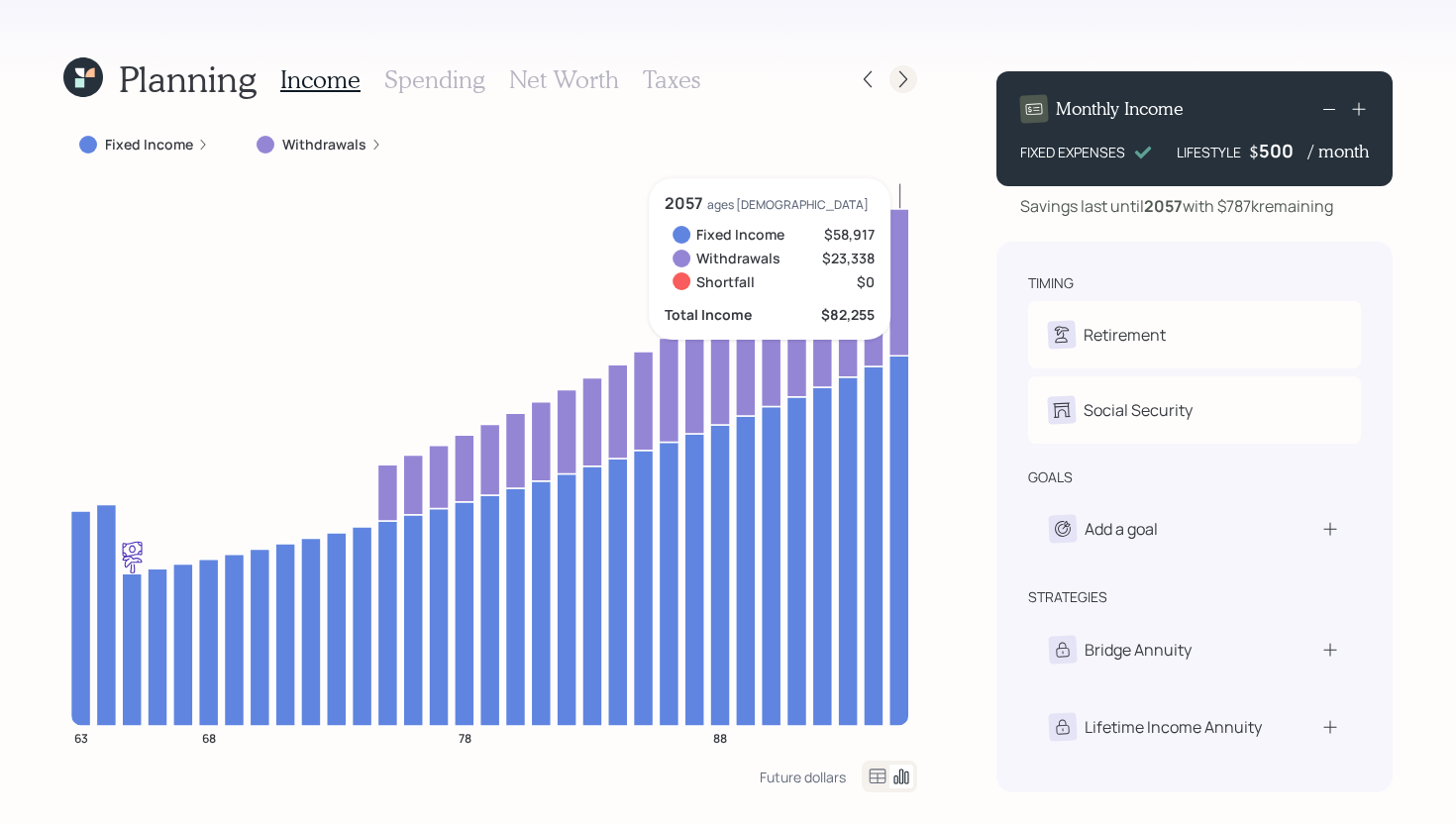click 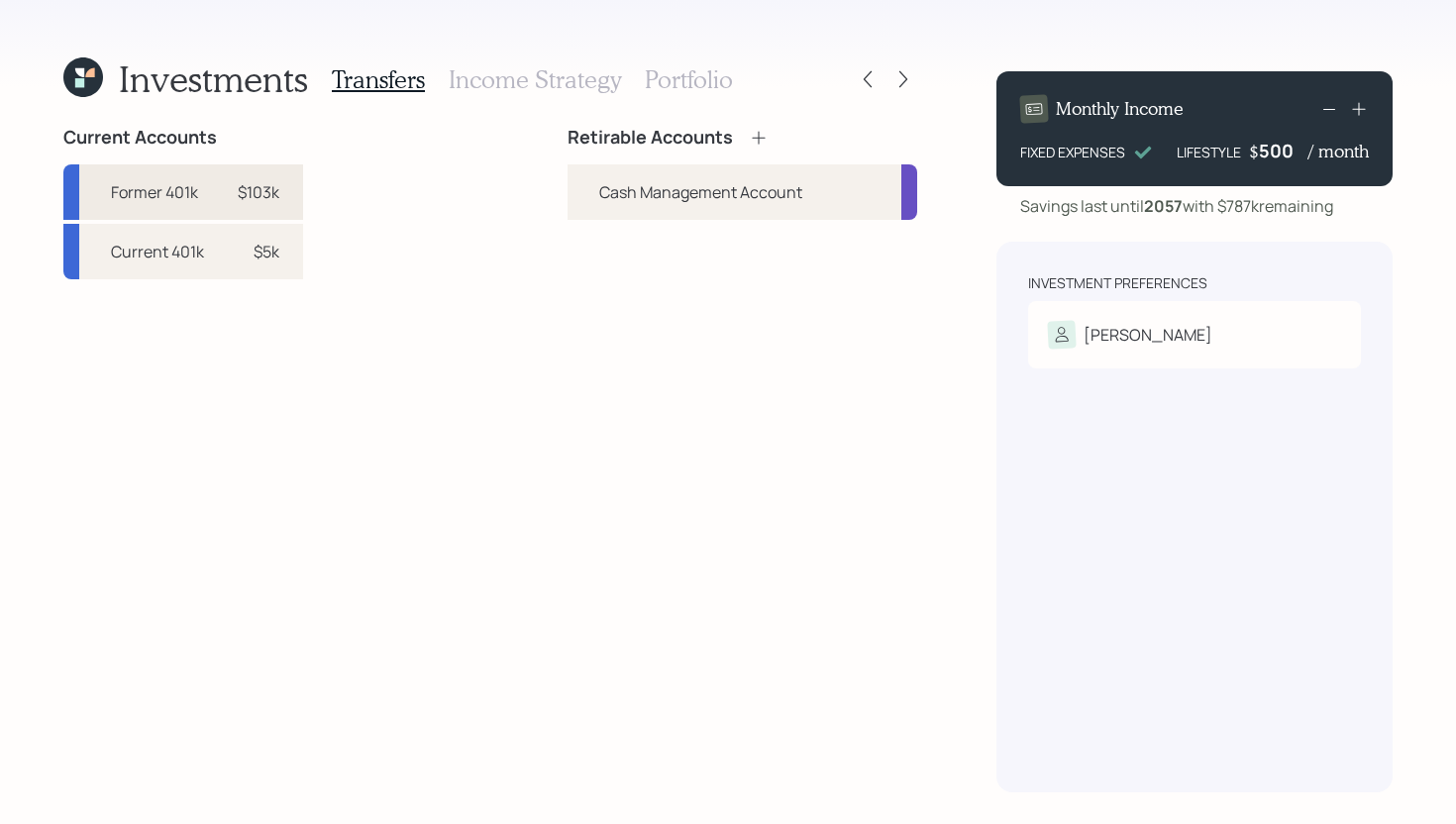 click on "$103k" at bounding box center (259, 192) 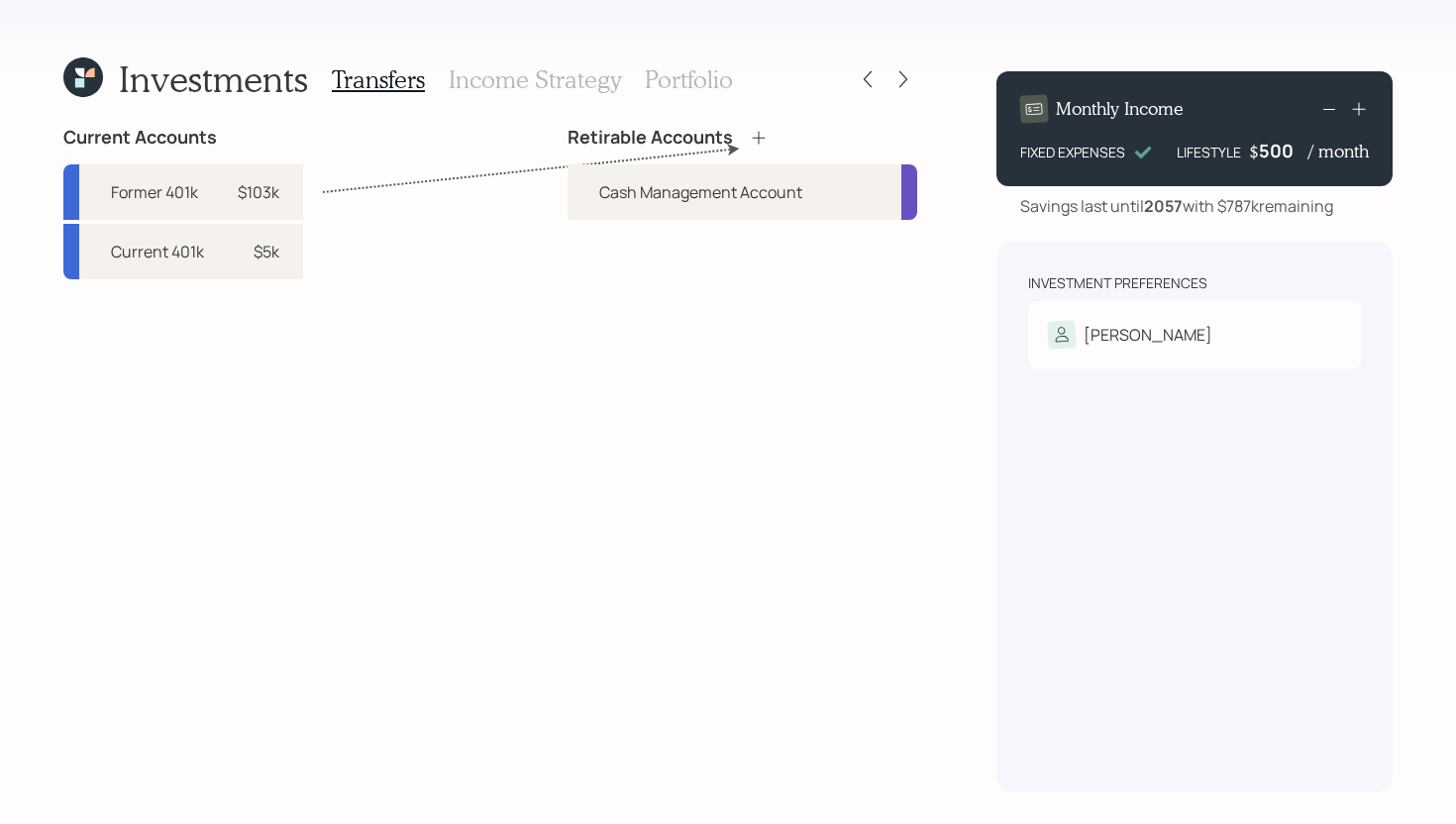 click on "Retirable Accounts" at bounding box center (668, 138) 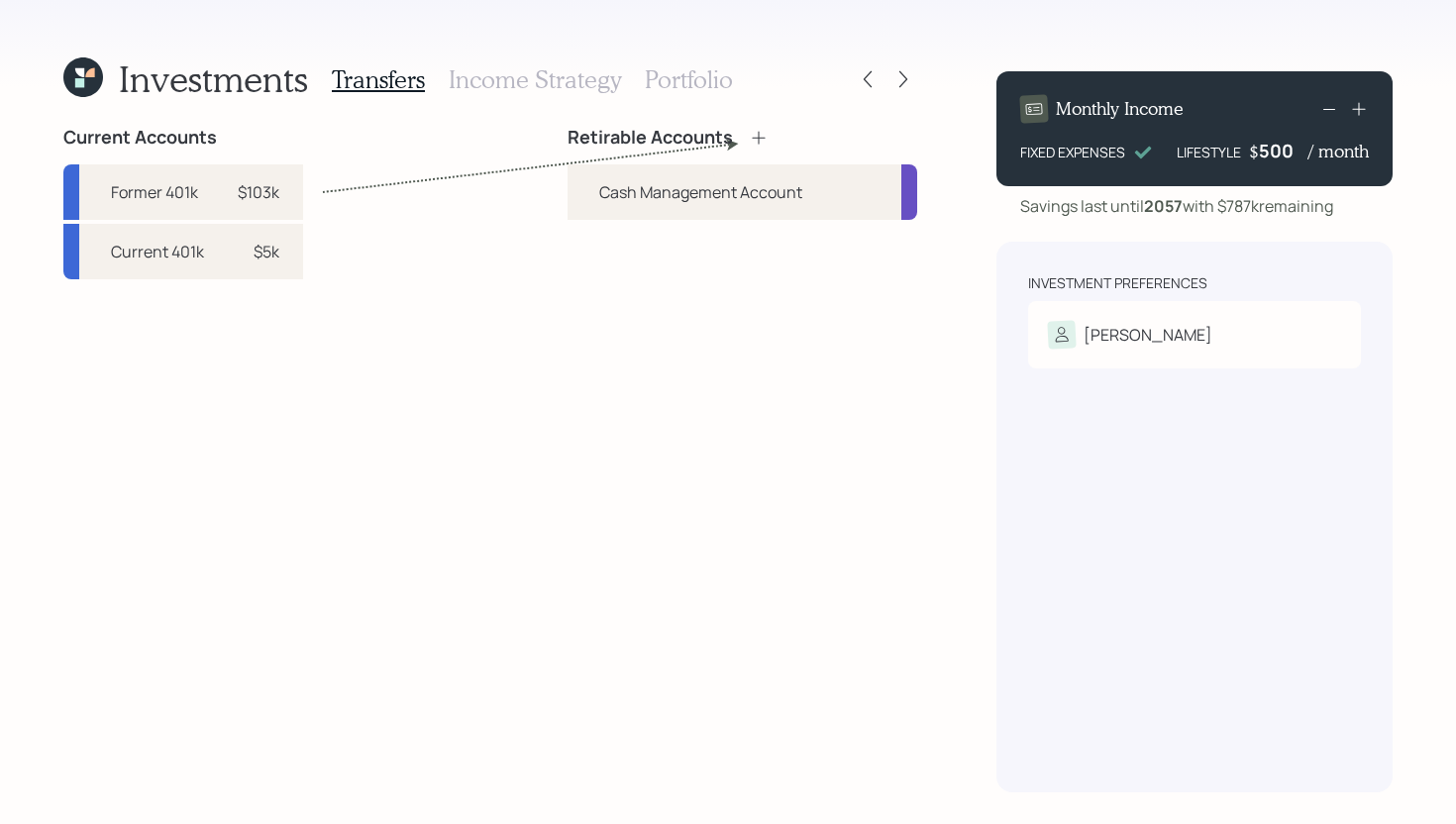 click 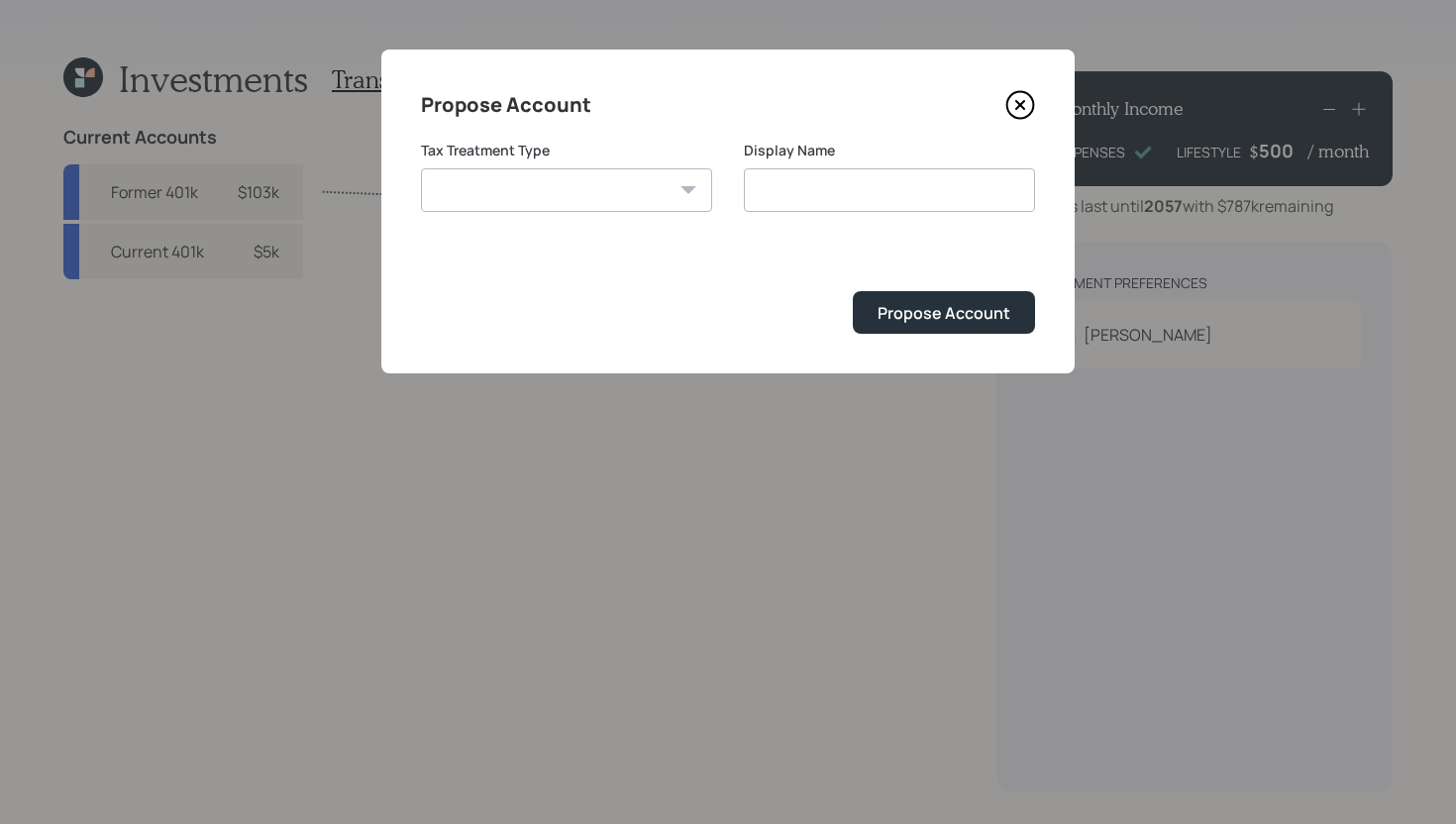 click on "[PERSON_NAME] Taxable Traditional" at bounding box center (567, 190) 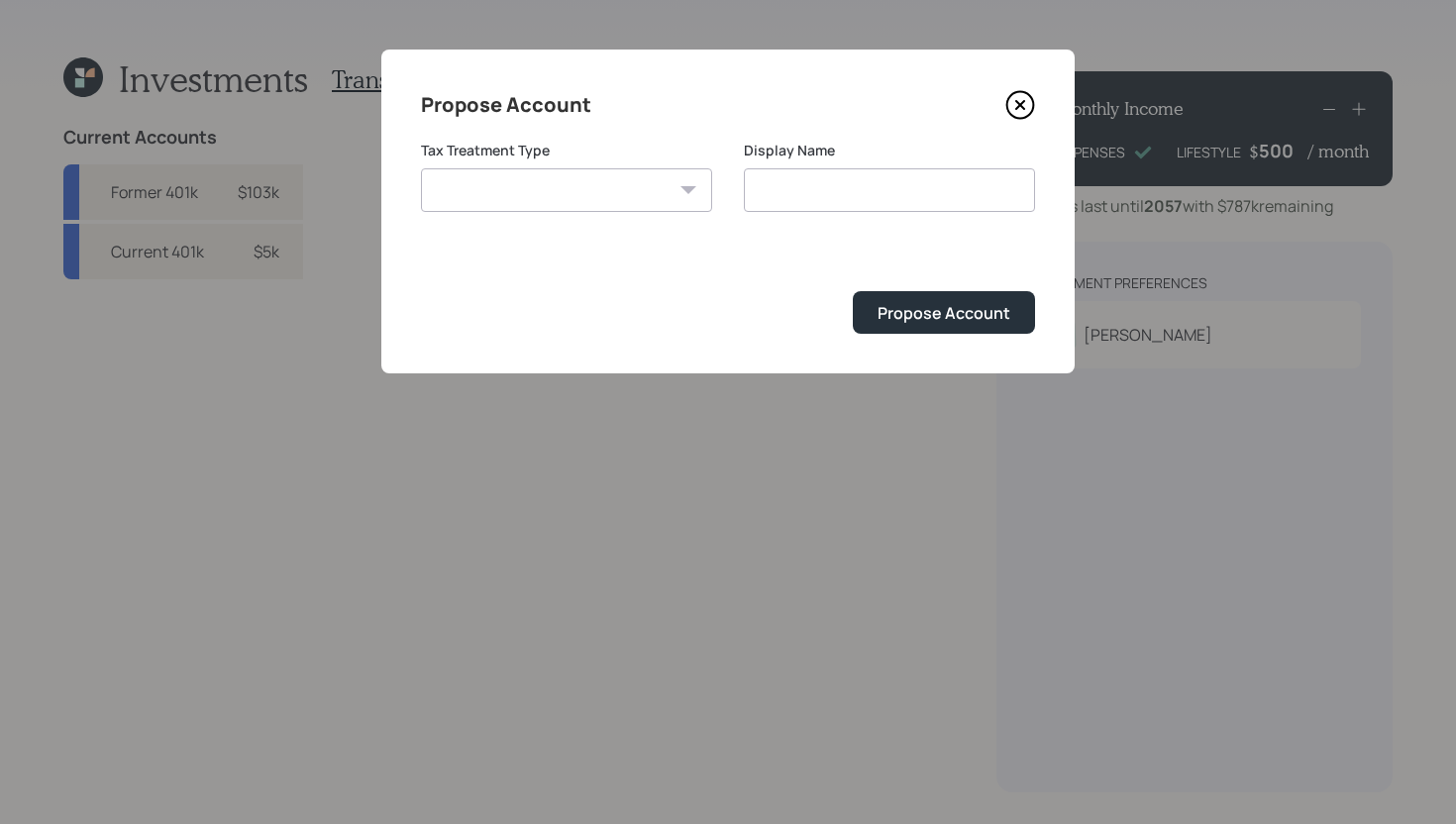select on "traditional" 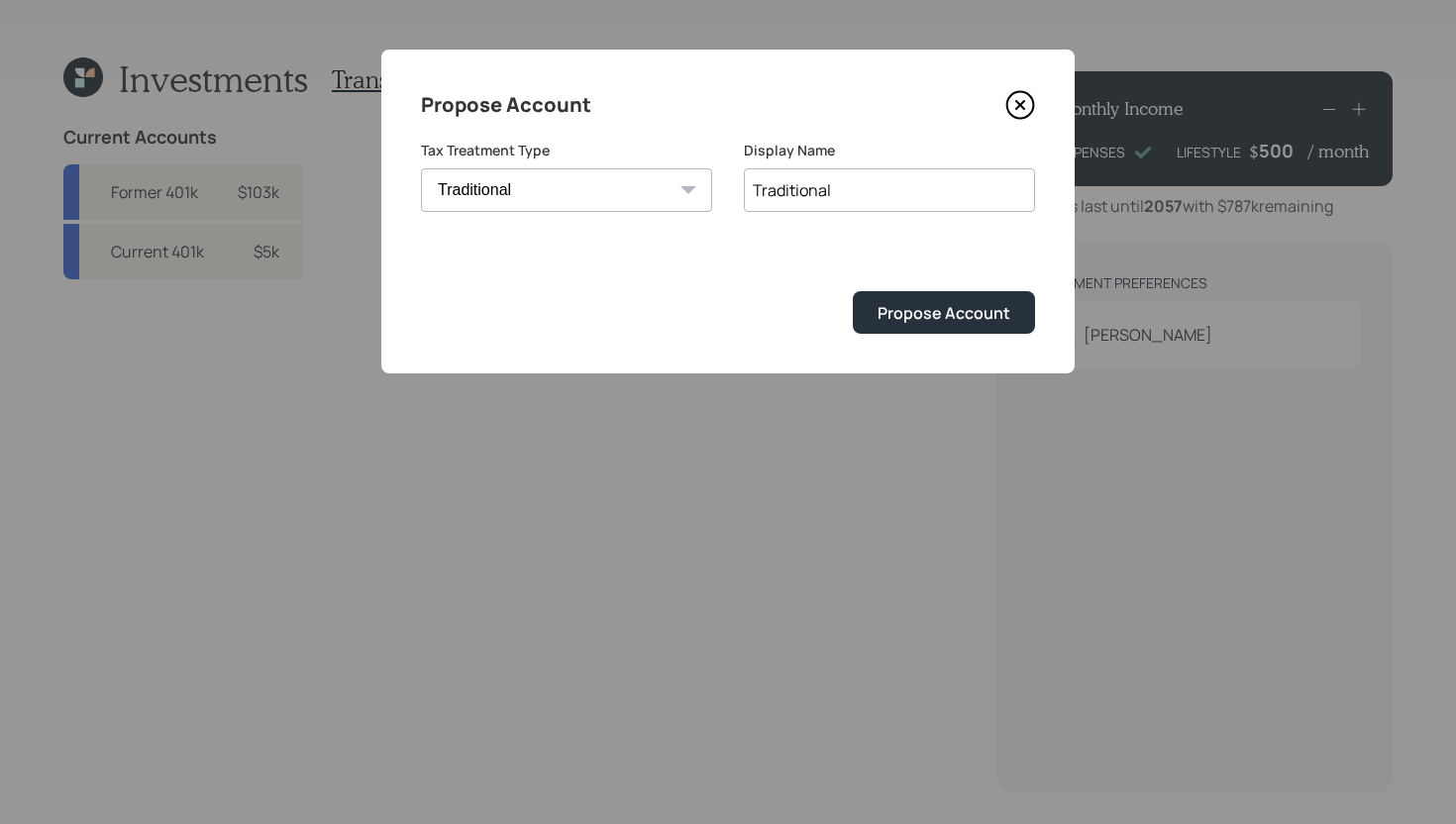 click on "Traditional" at bounding box center [889, 190] 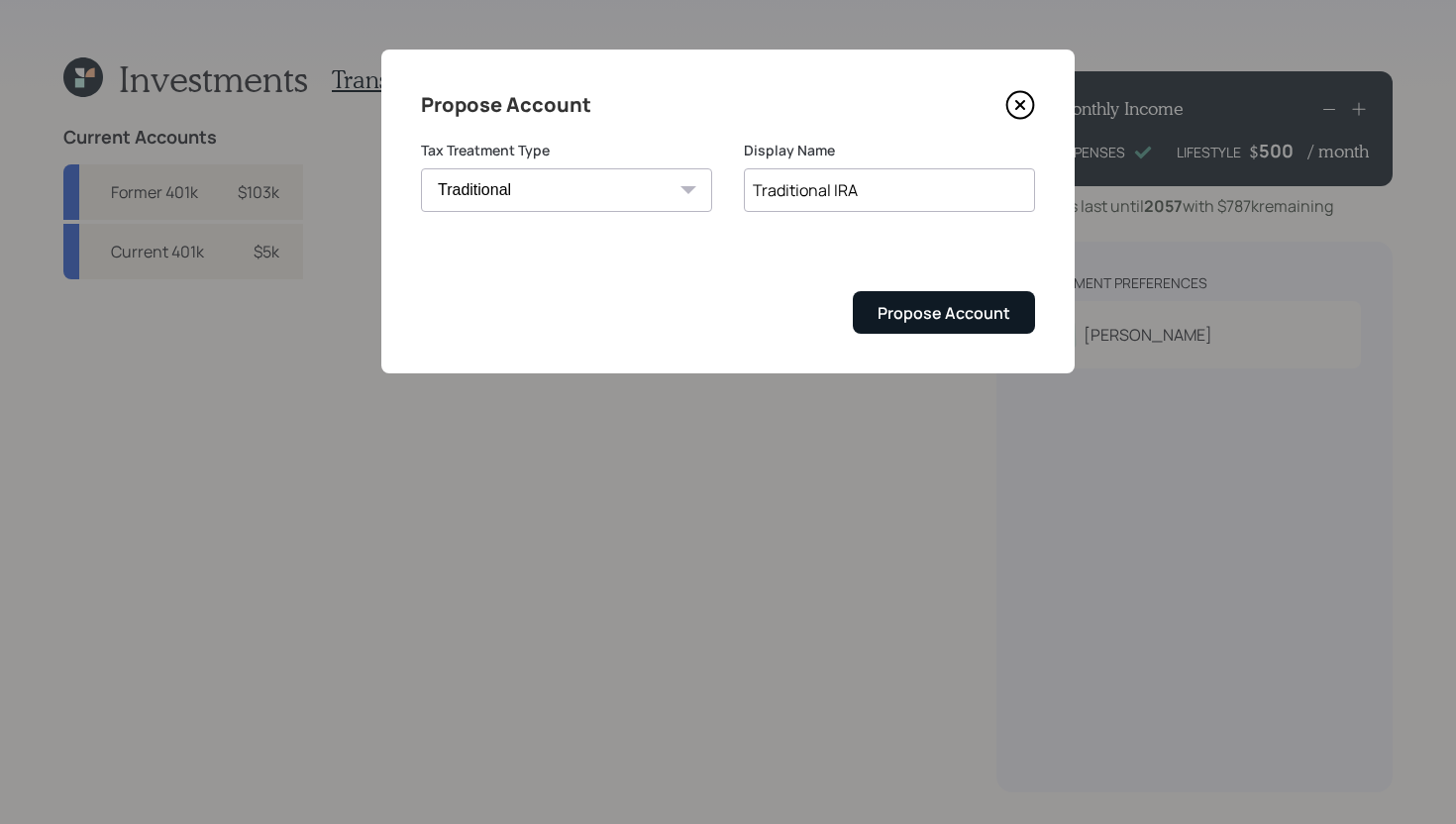 type on "Traditional IRA" 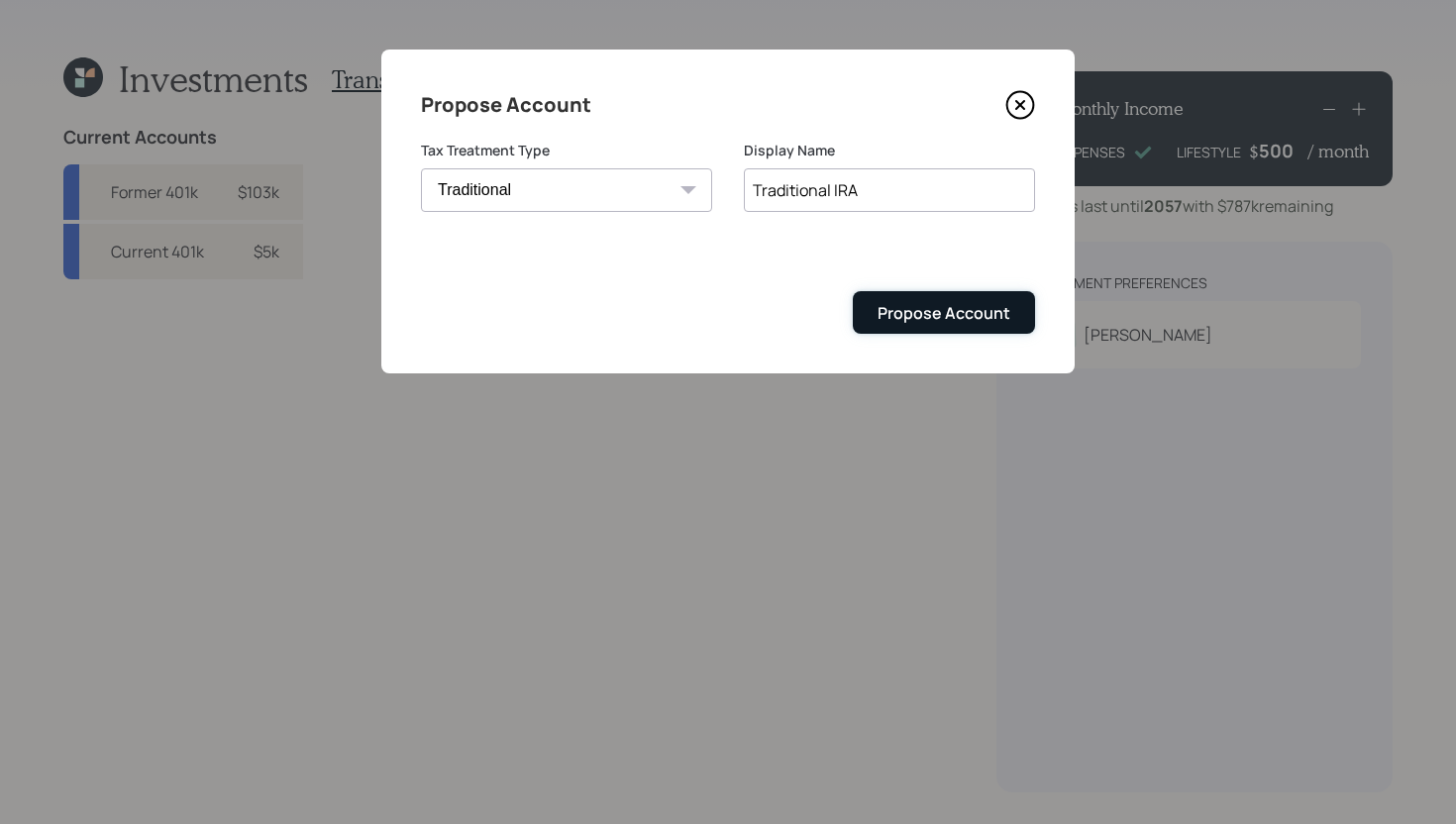 click on "Propose Account" at bounding box center [944, 313] 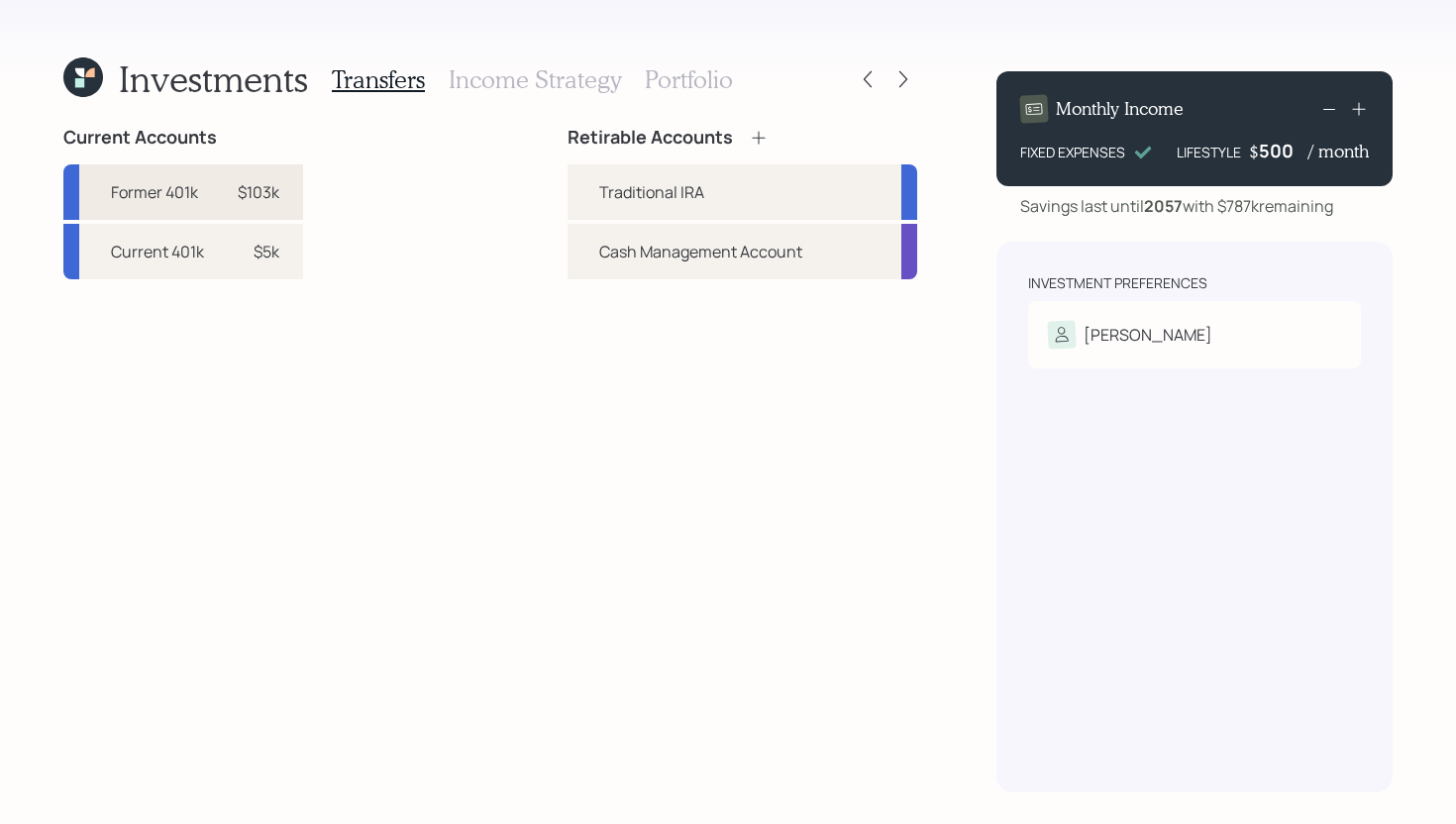 click on "$103k" at bounding box center (259, 192) 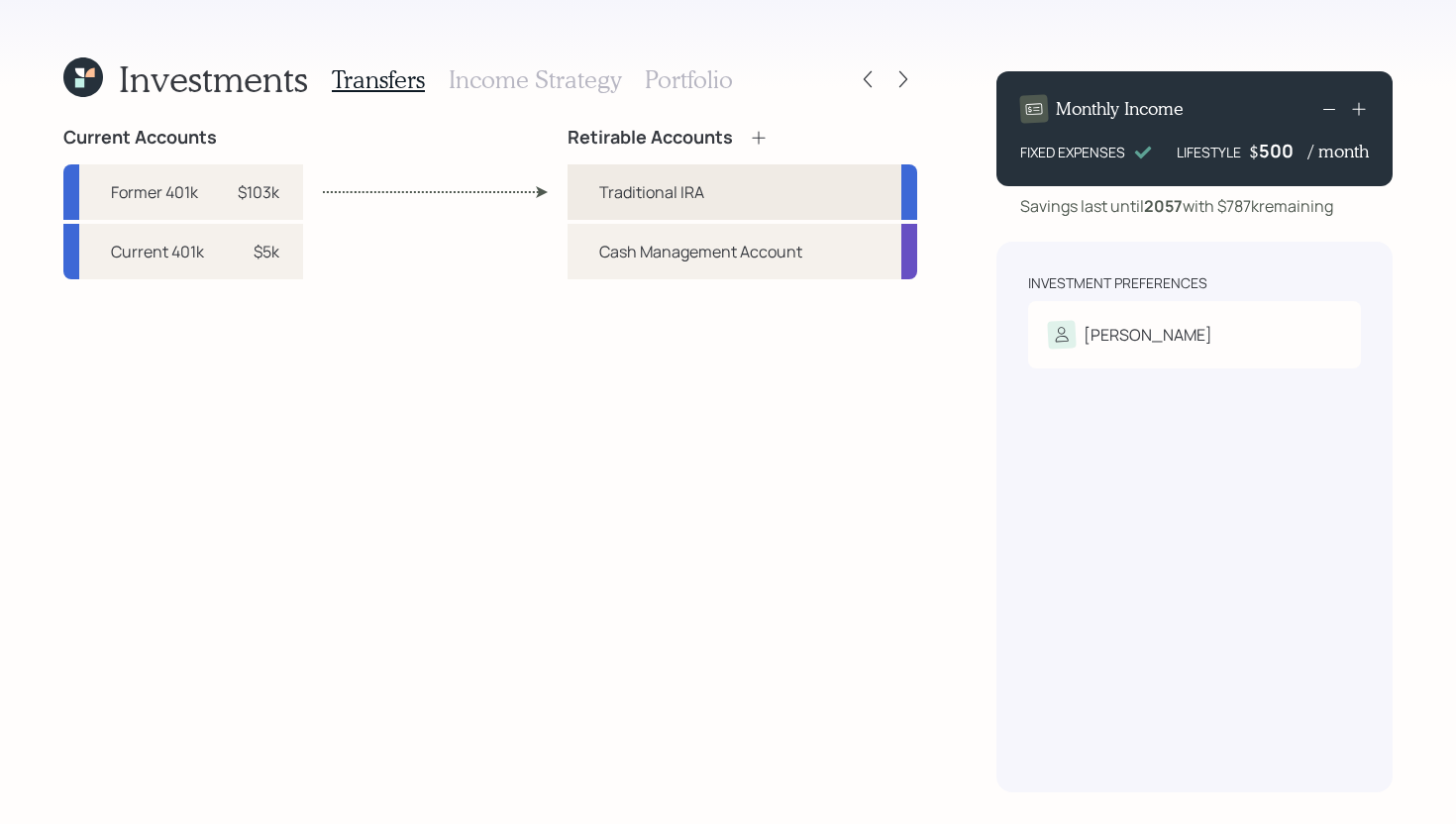 click on "Traditional IRA" at bounding box center [742, 192] 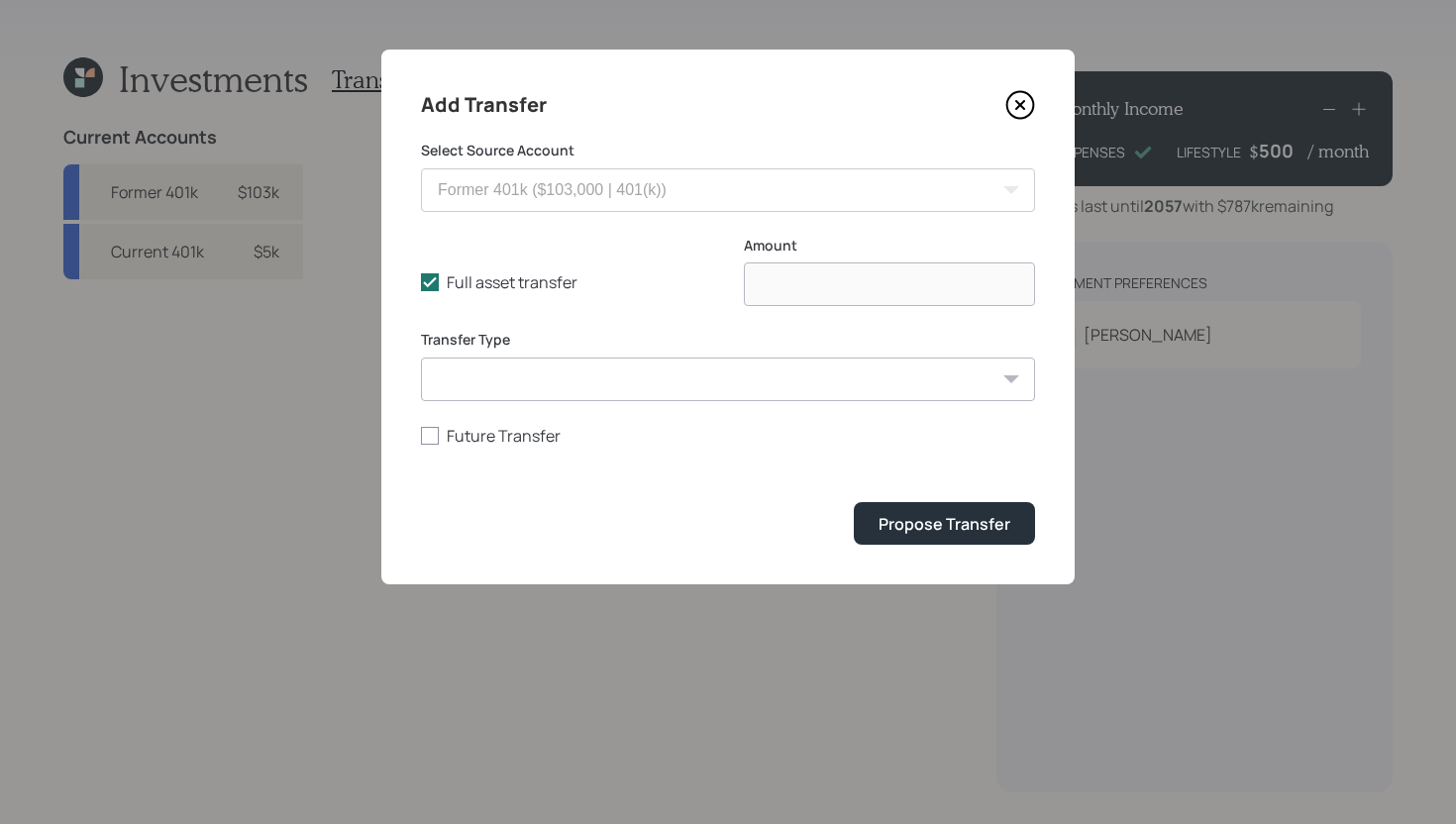 type on "$ 103,000" 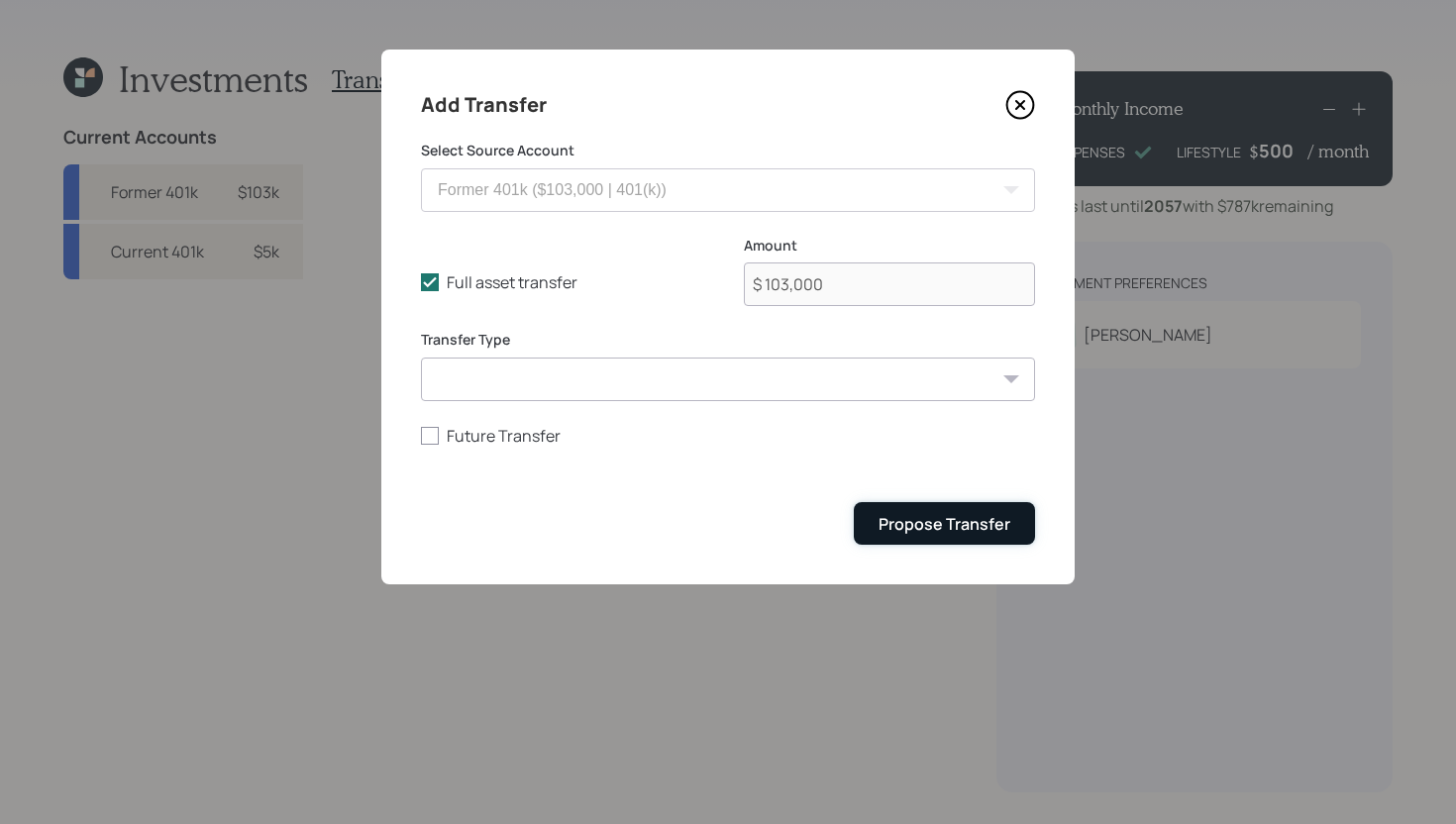 click on "Propose Transfer" at bounding box center [944, 524] 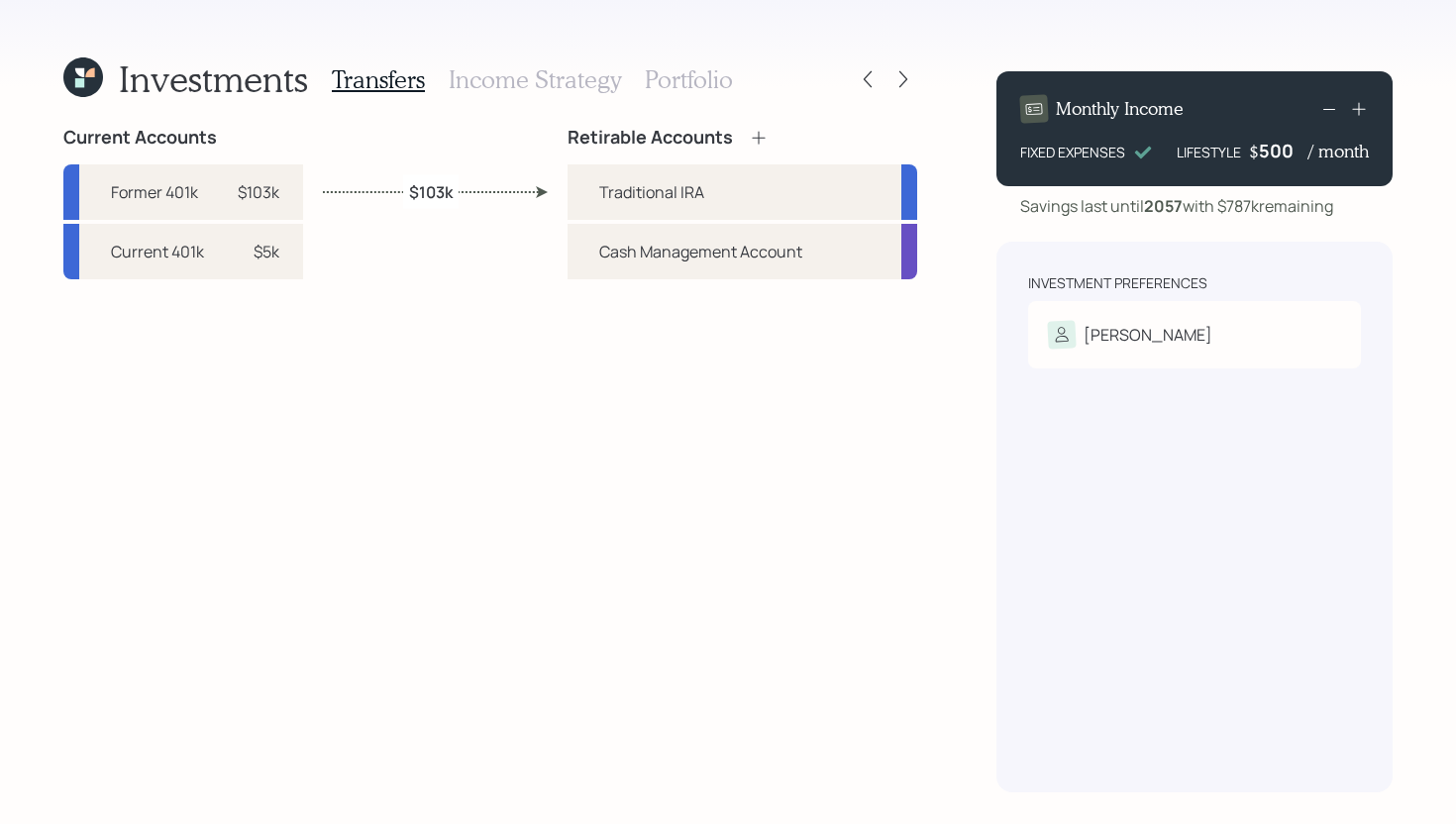 click on "Income Strategy" at bounding box center [535, 79] 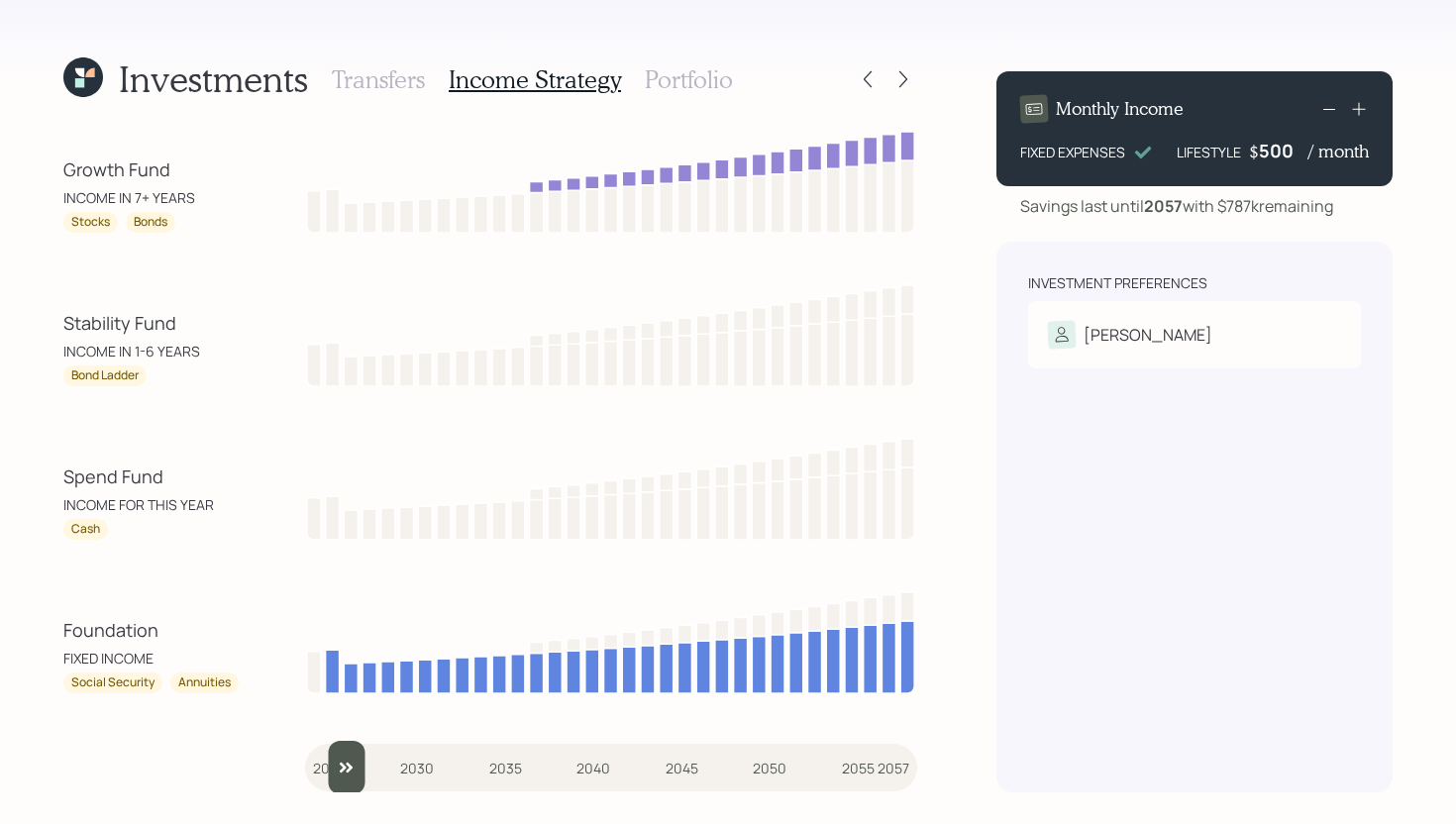 click at bounding box center [611, 768] 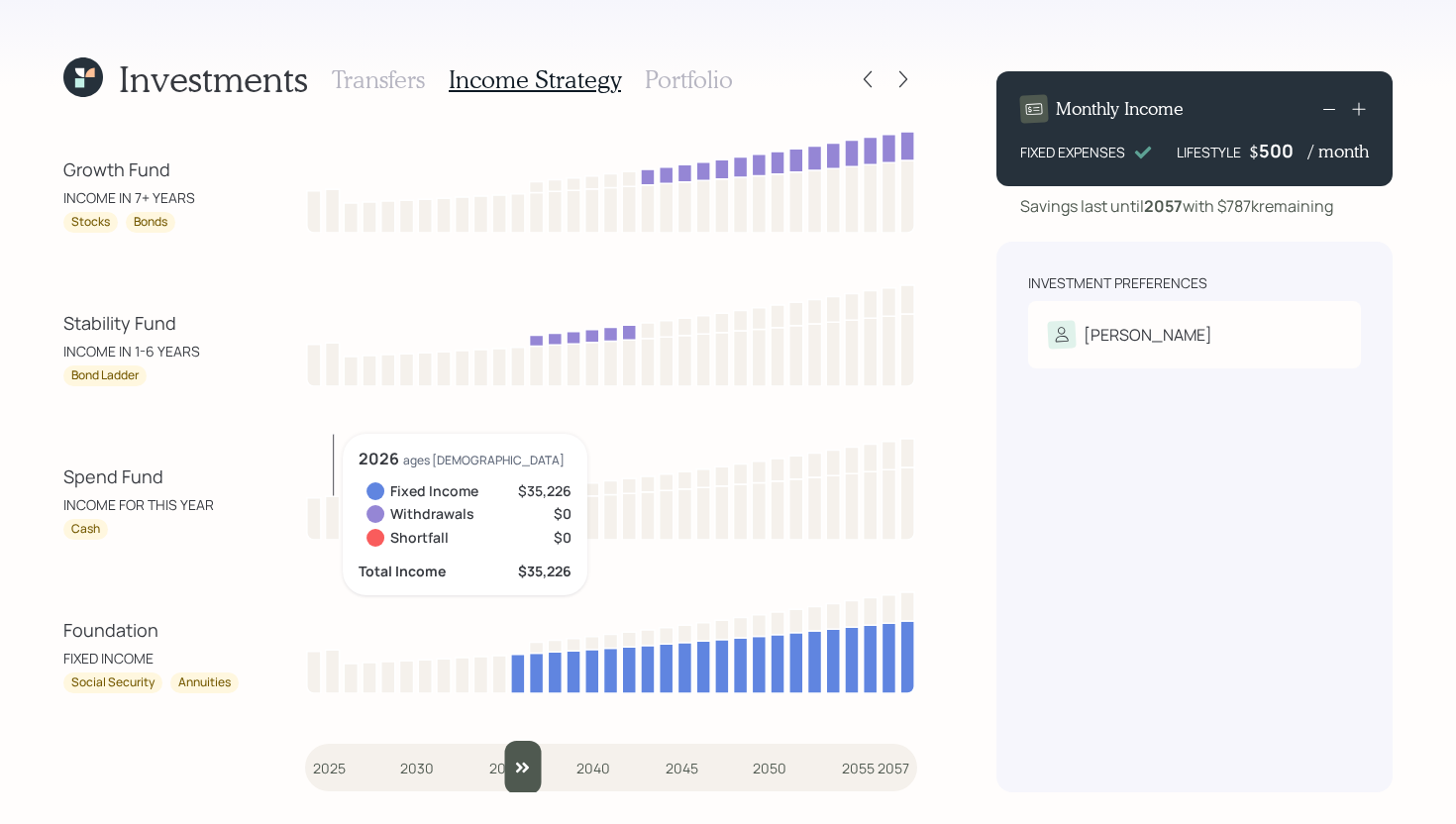 drag, startPoint x: 348, startPoint y: 760, endPoint x: 518, endPoint y: 750, distance: 170.29386 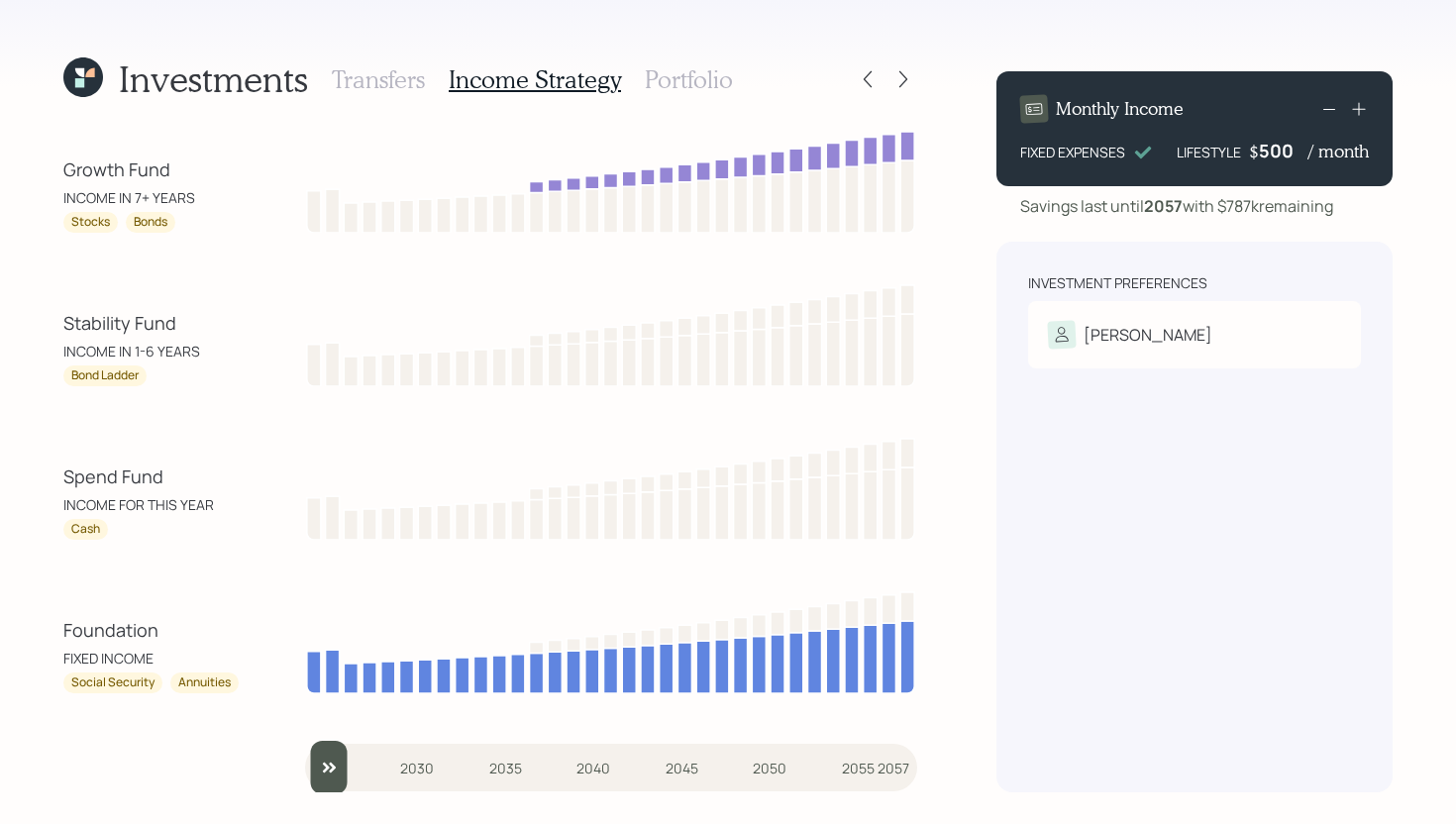 type on "2025" 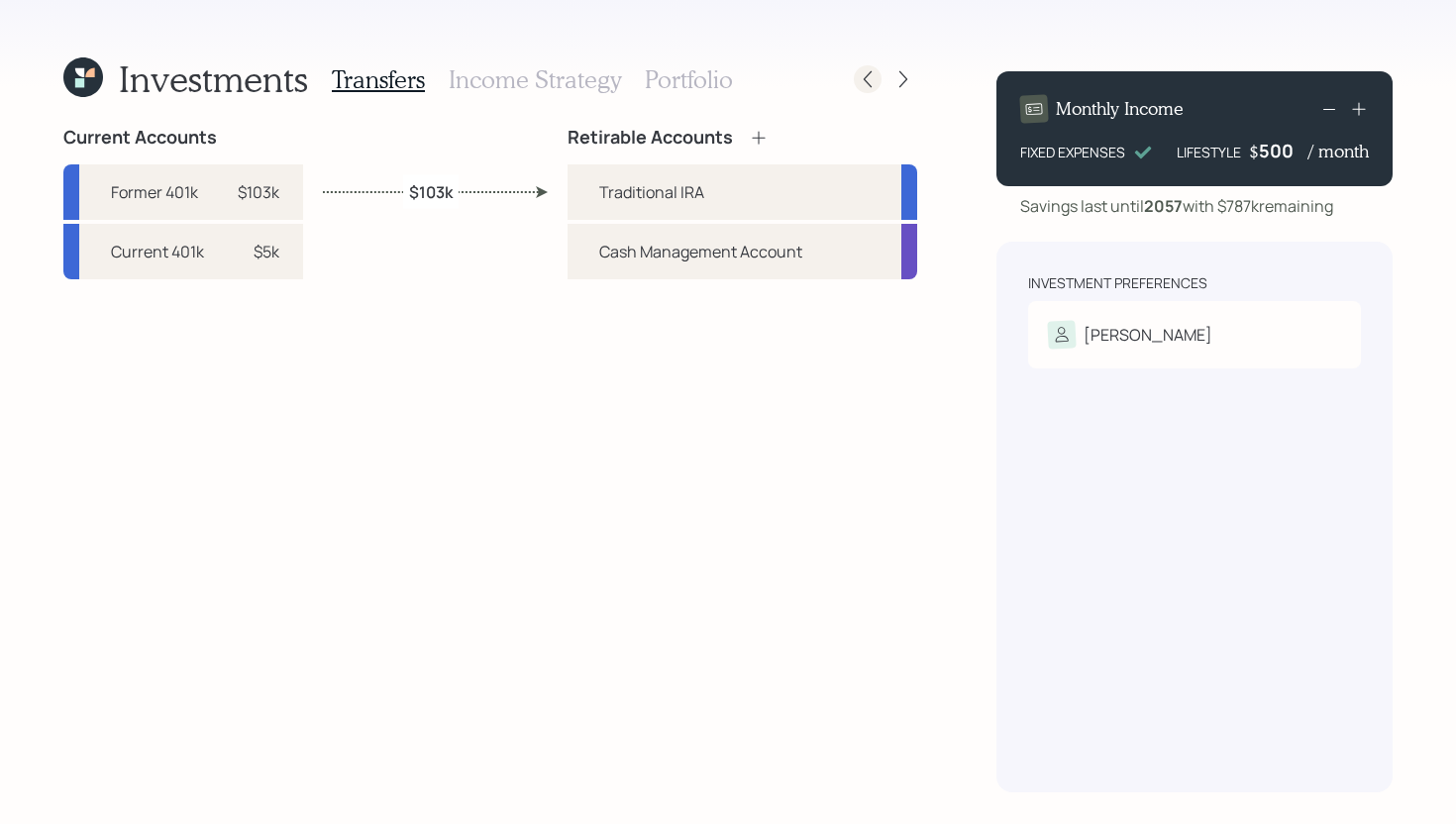 click 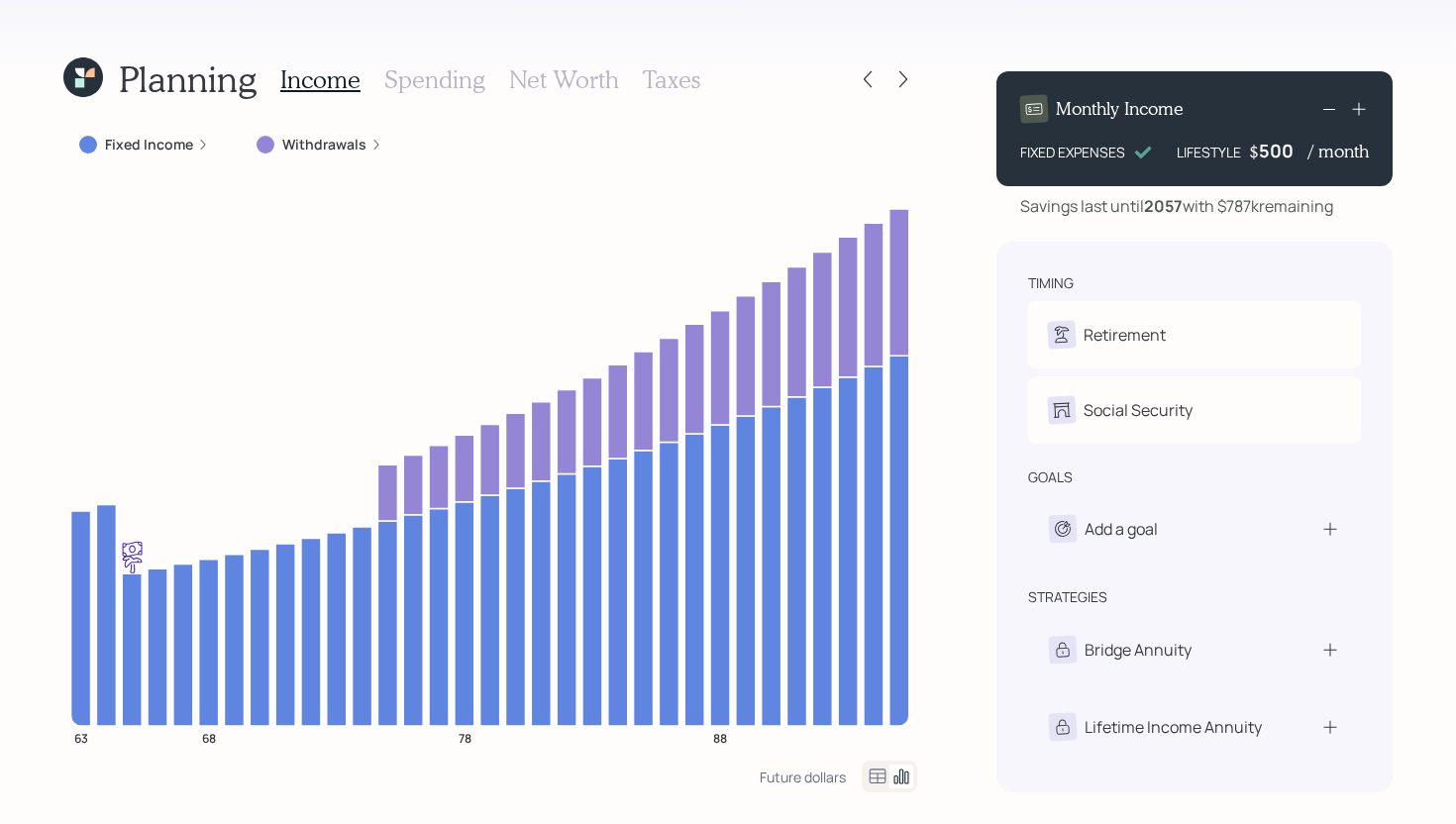 click on "500" at bounding box center [1284, 151] 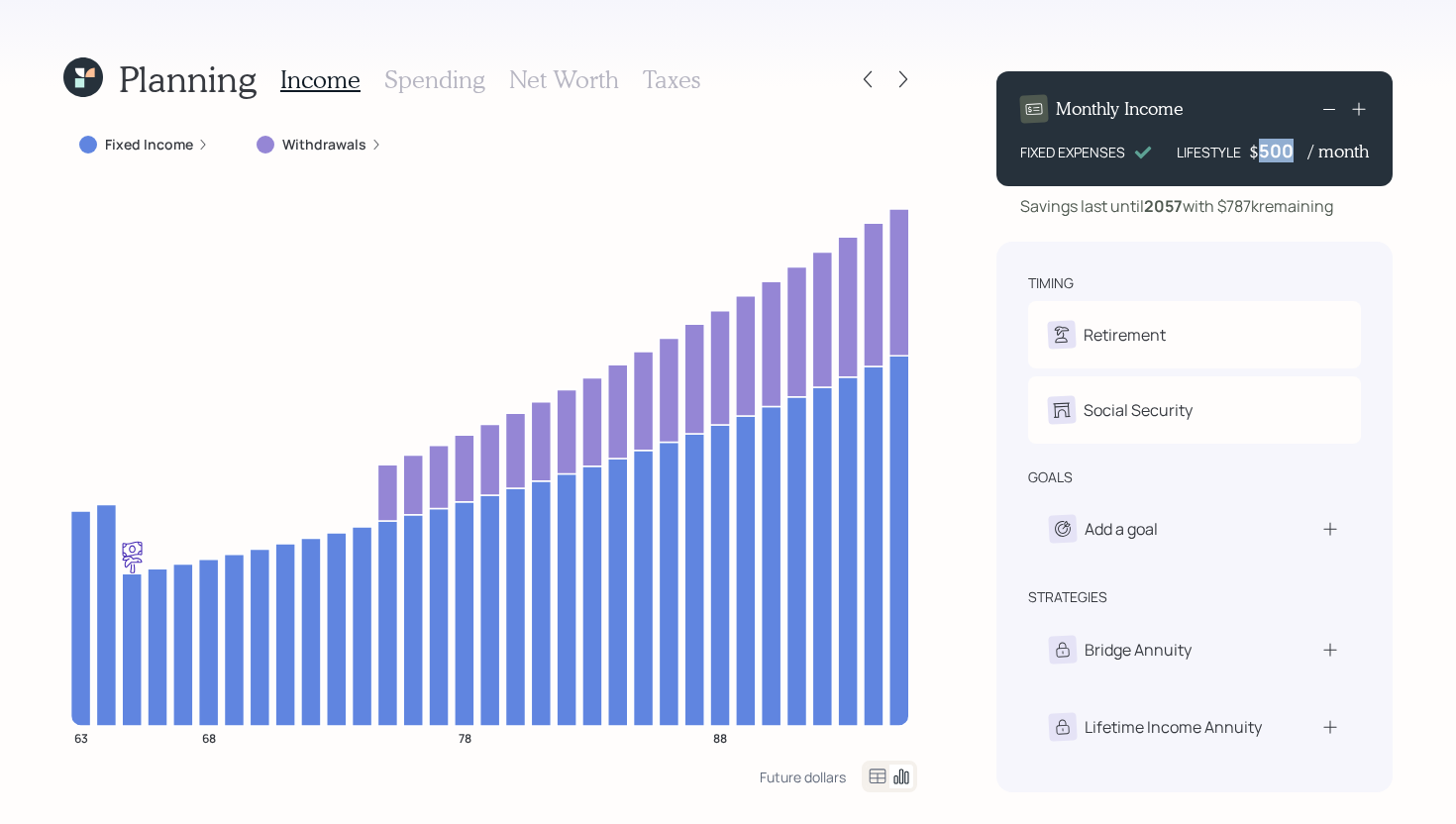 click on "500" at bounding box center [1284, 151] 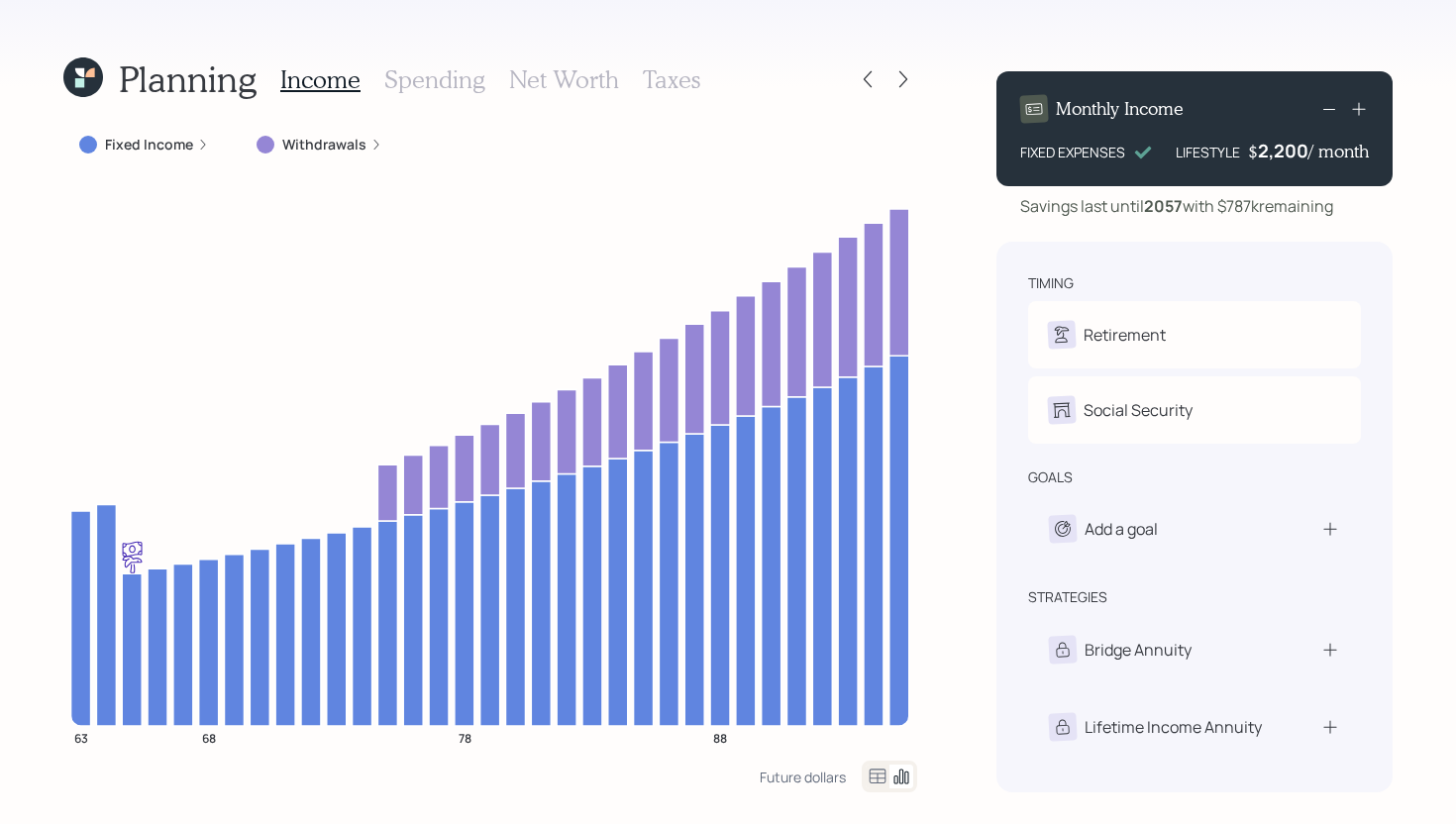 click on "Planning Income Spending Net Worth Taxes Fixed Income Withdrawals 63 68 78 88 Future dollars Monthly Income FIXED EXPENSES LIFESTYLE $ 2,200  / month Savings last until  [DATE]  with   $787k  remaining timing Retirement R Retire at 65y 3m Social Security R Elect at 65y 3m goals Add a goal strategies Bridge Annuity Lifetime Income Annuity" at bounding box center [728, 412] 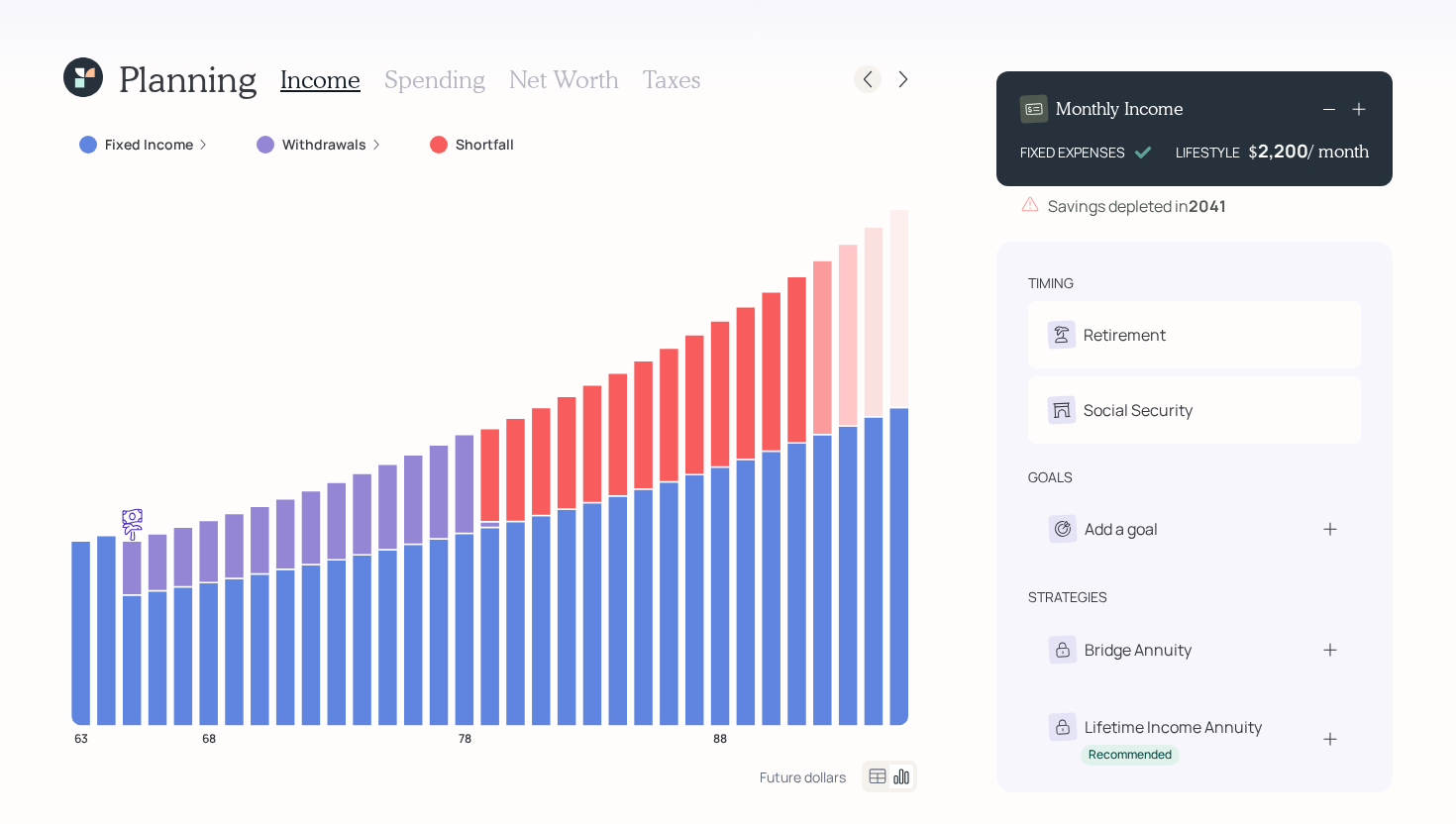 click 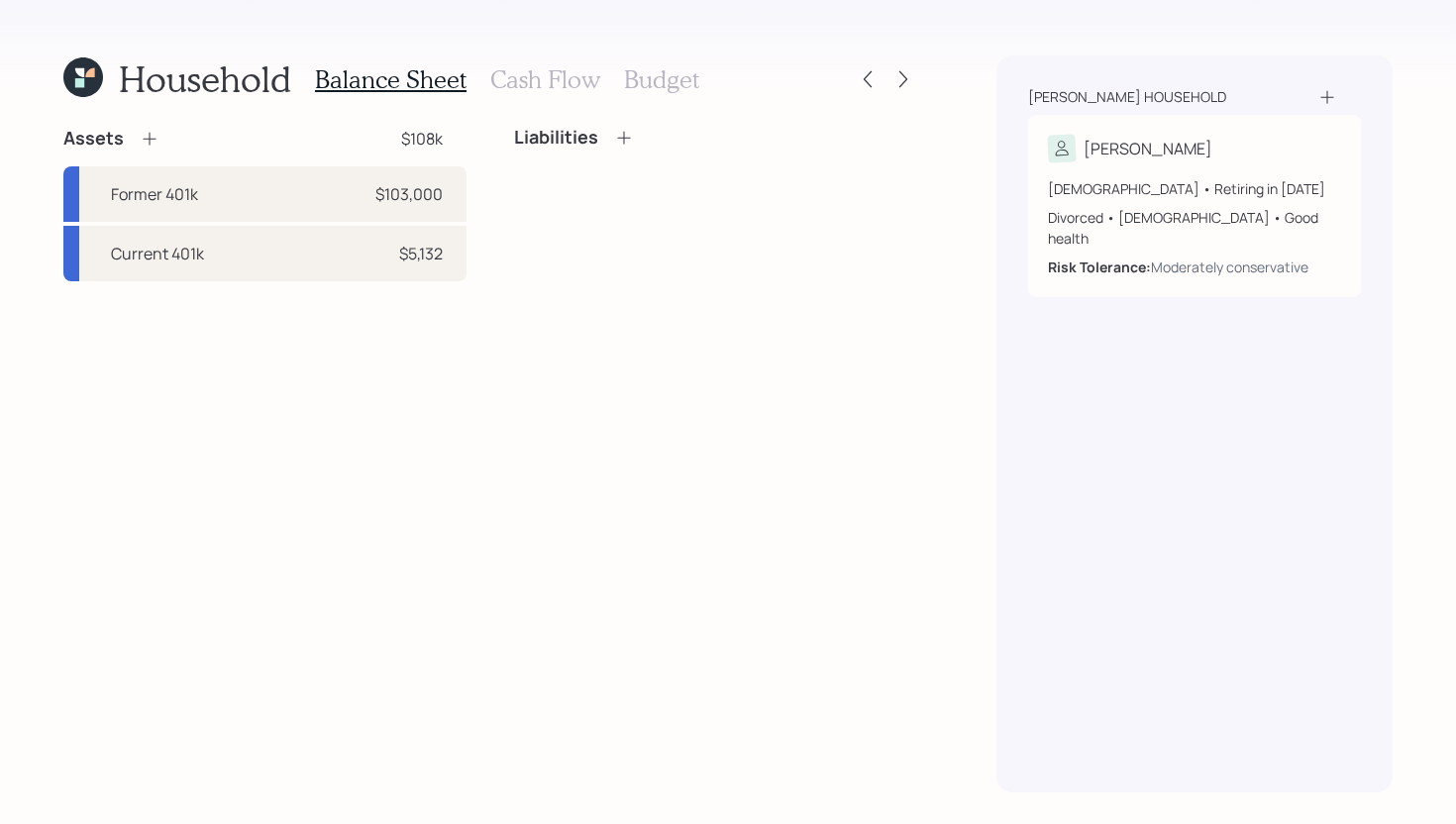 click 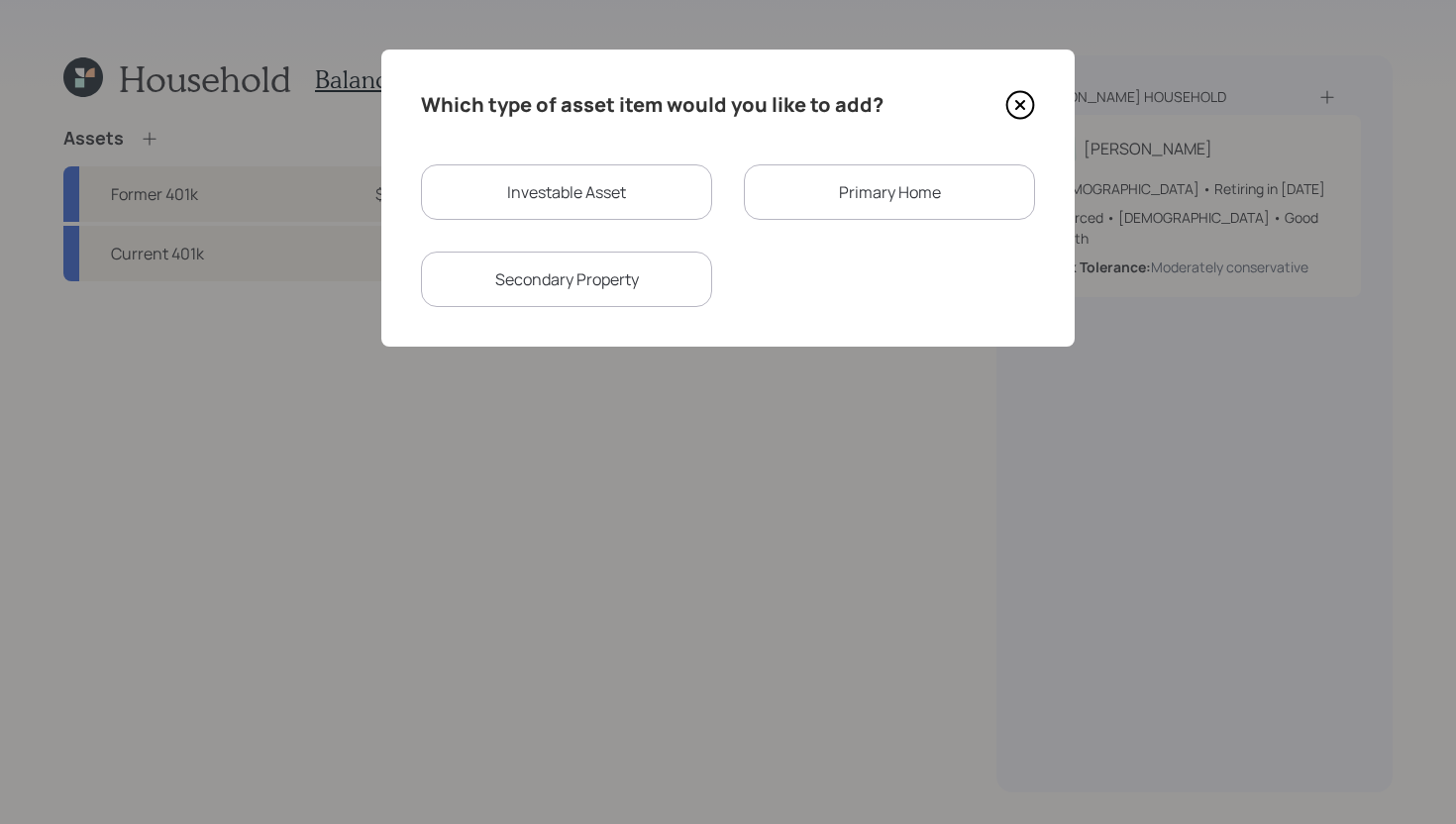 click on "Investable Asset" at bounding box center (567, 192) 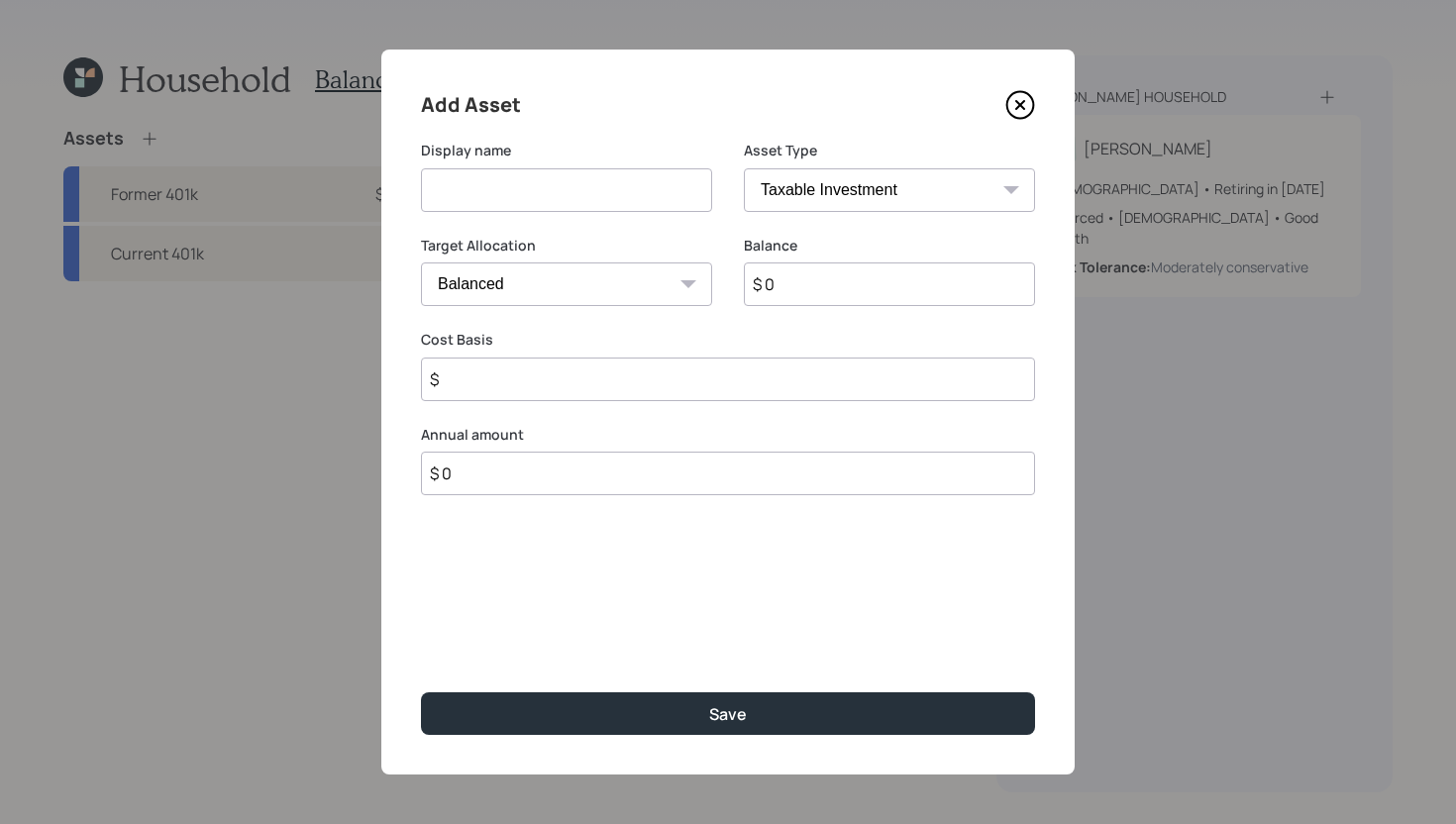 click at bounding box center (567, 190) 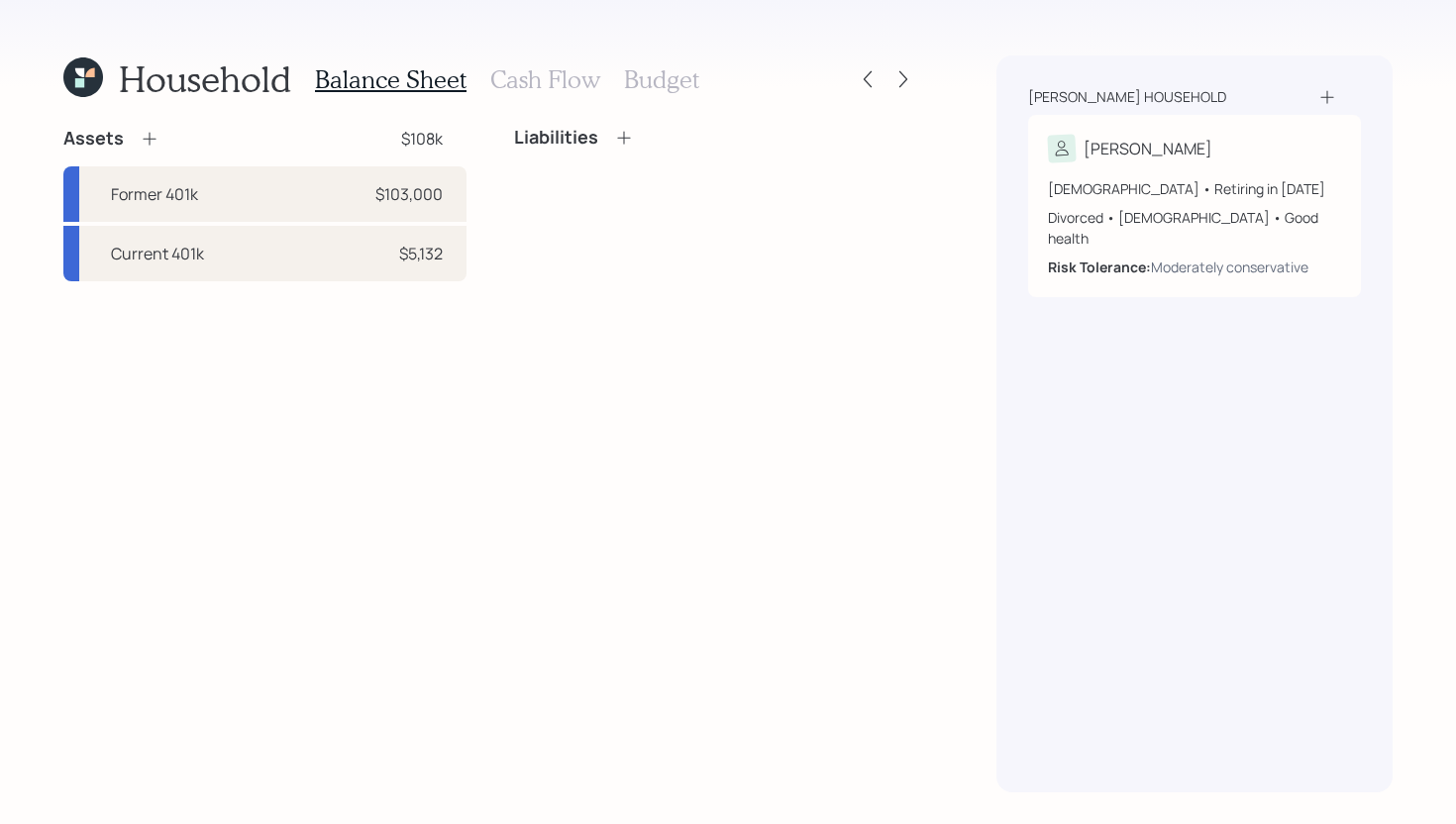 click 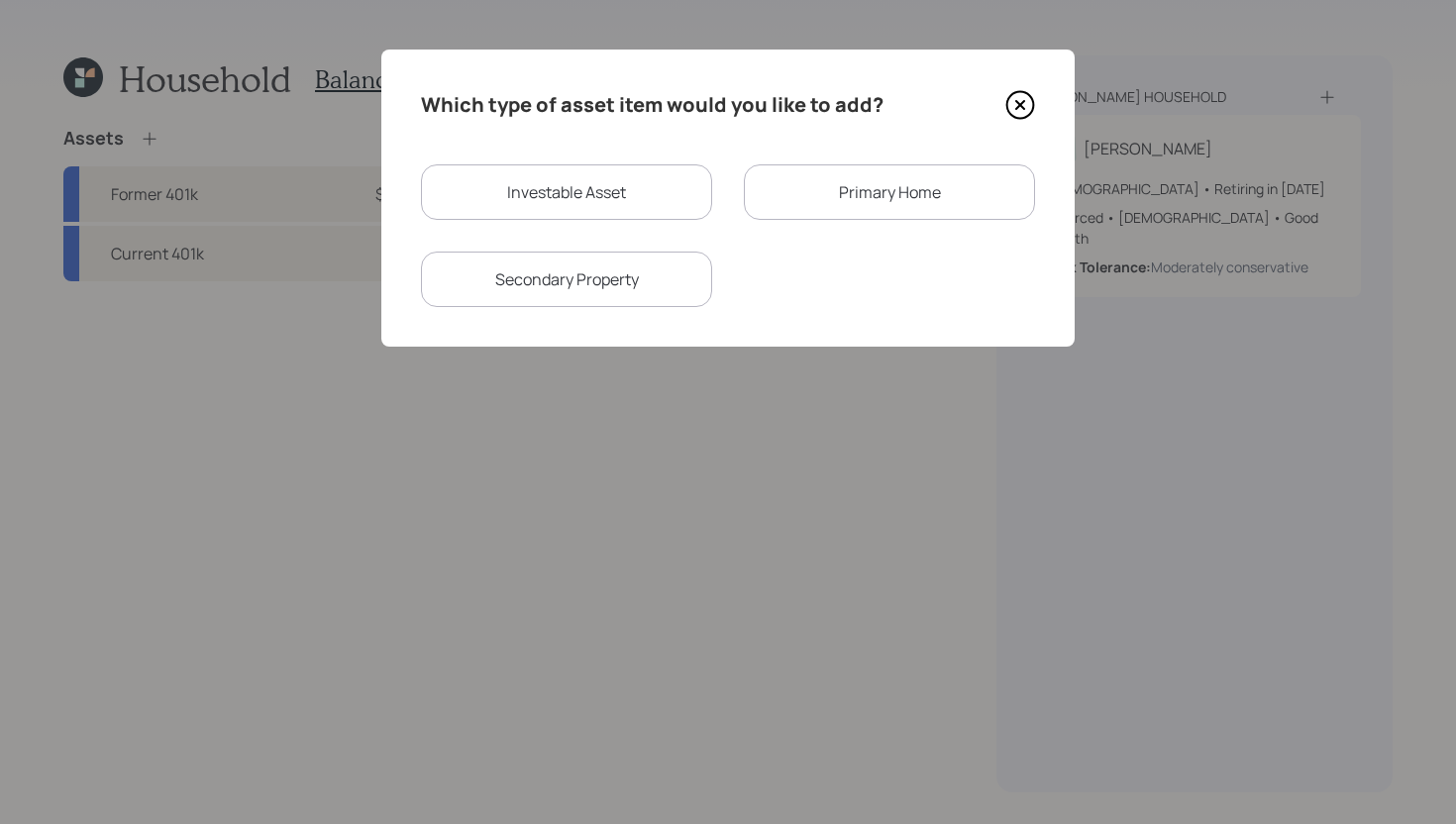 click on "Primary Home" at bounding box center (889, 192) 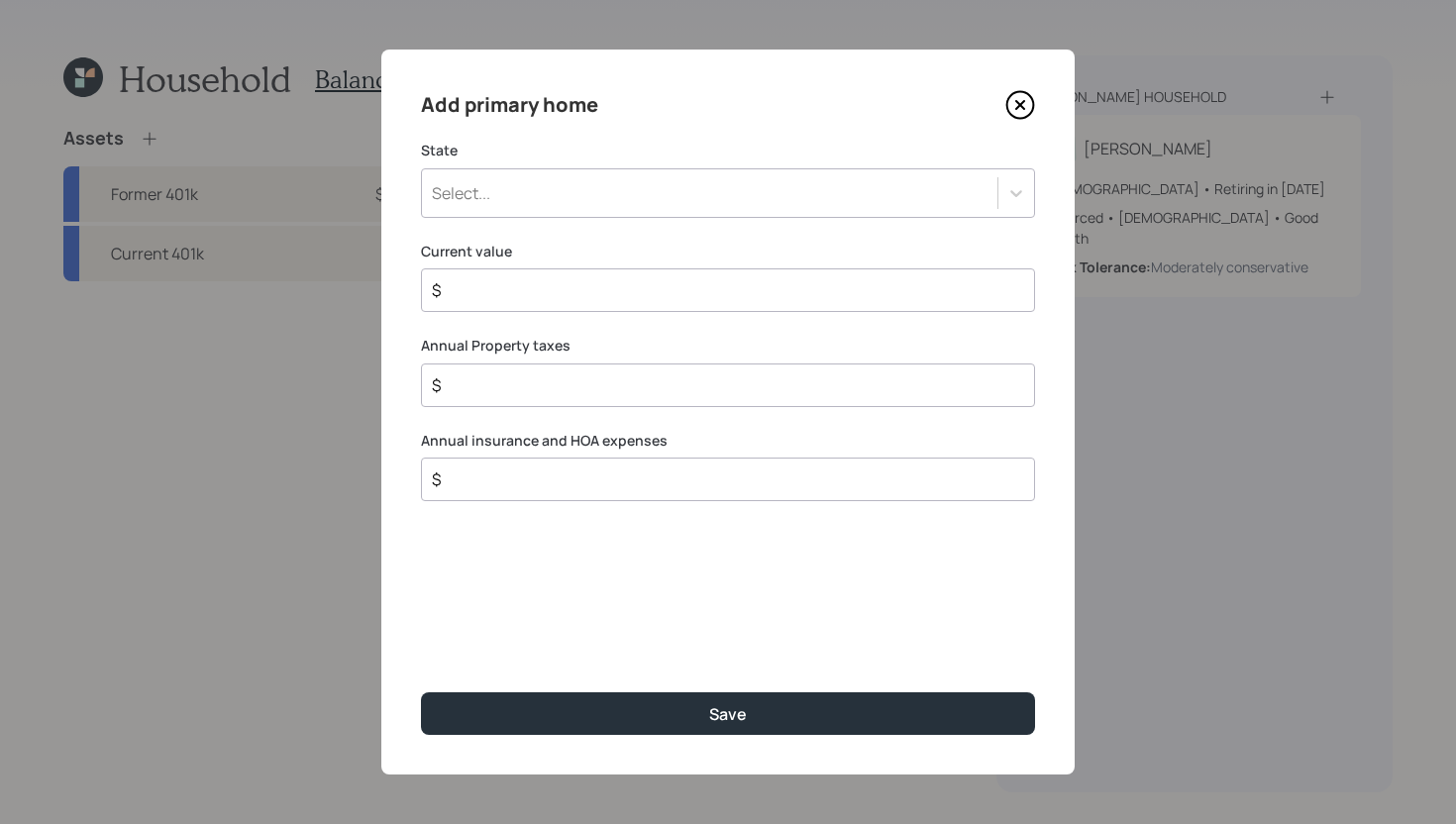click on "Select..." at bounding box center (709, 193) 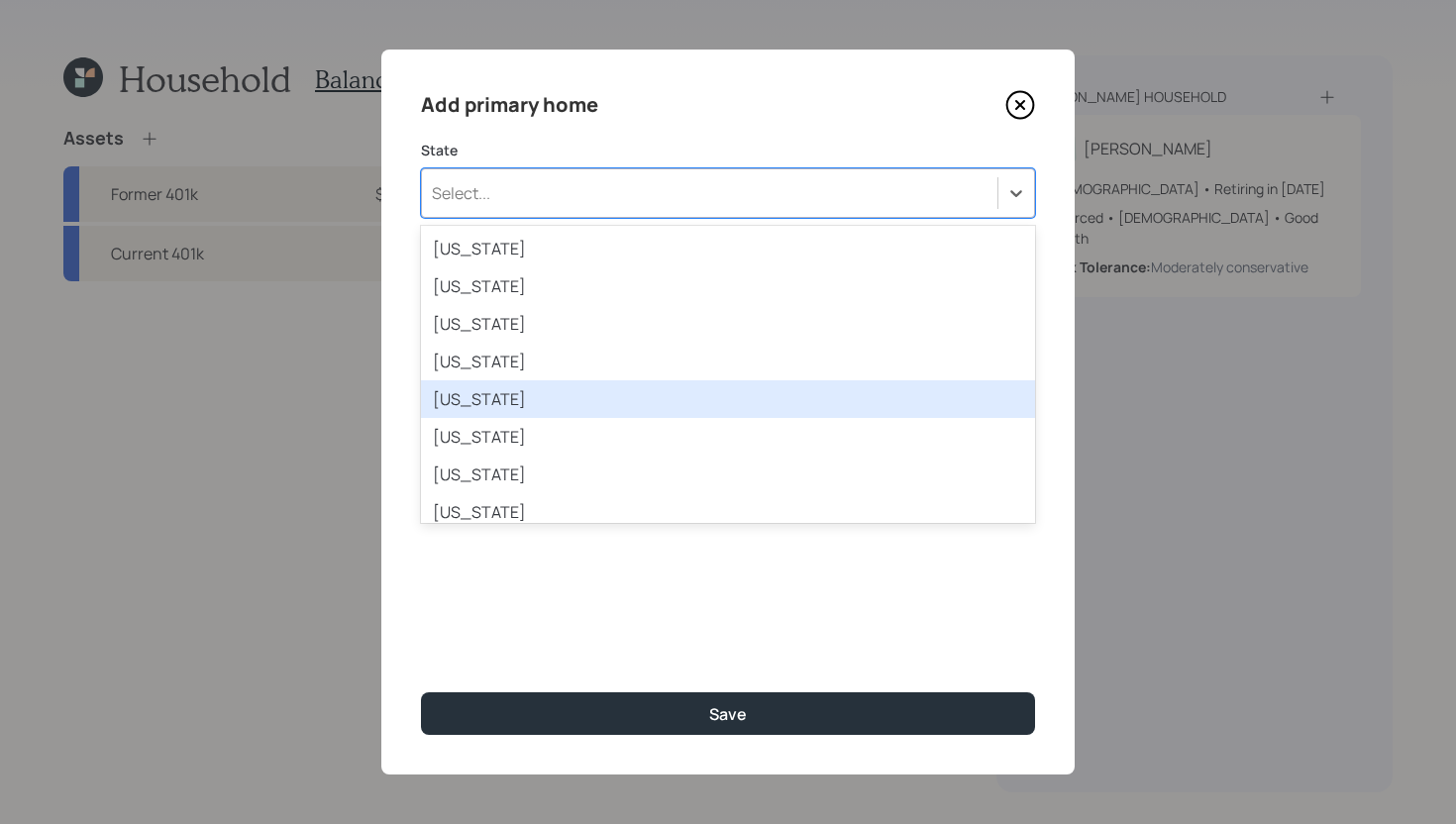 click on "[US_STATE]" at bounding box center (728, 399) 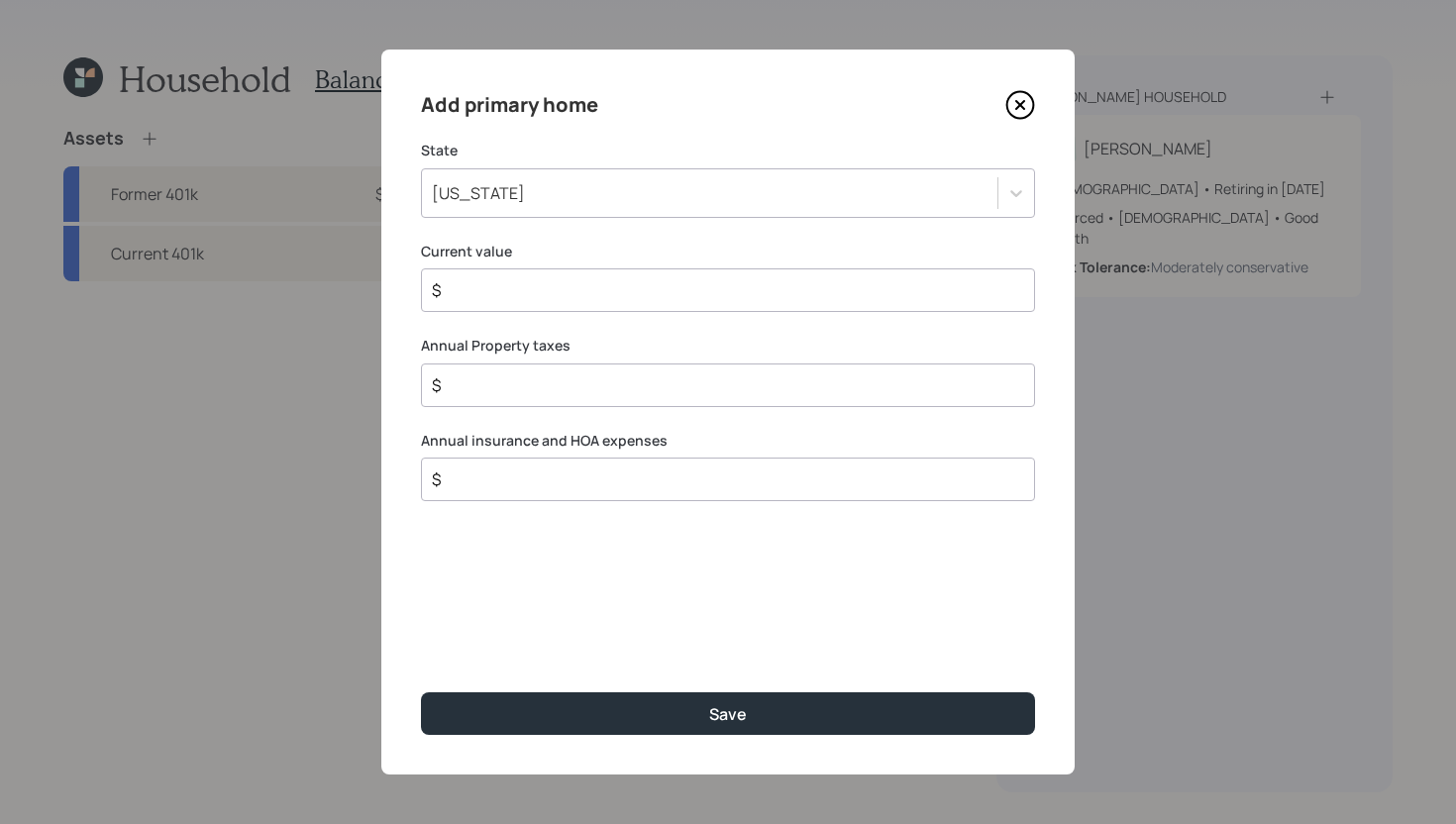 click on "Add primary home State [US_STATE] Current value $ Annual Property taxes $ Annual insurance and HOA expenses $ Save" at bounding box center (728, 412) 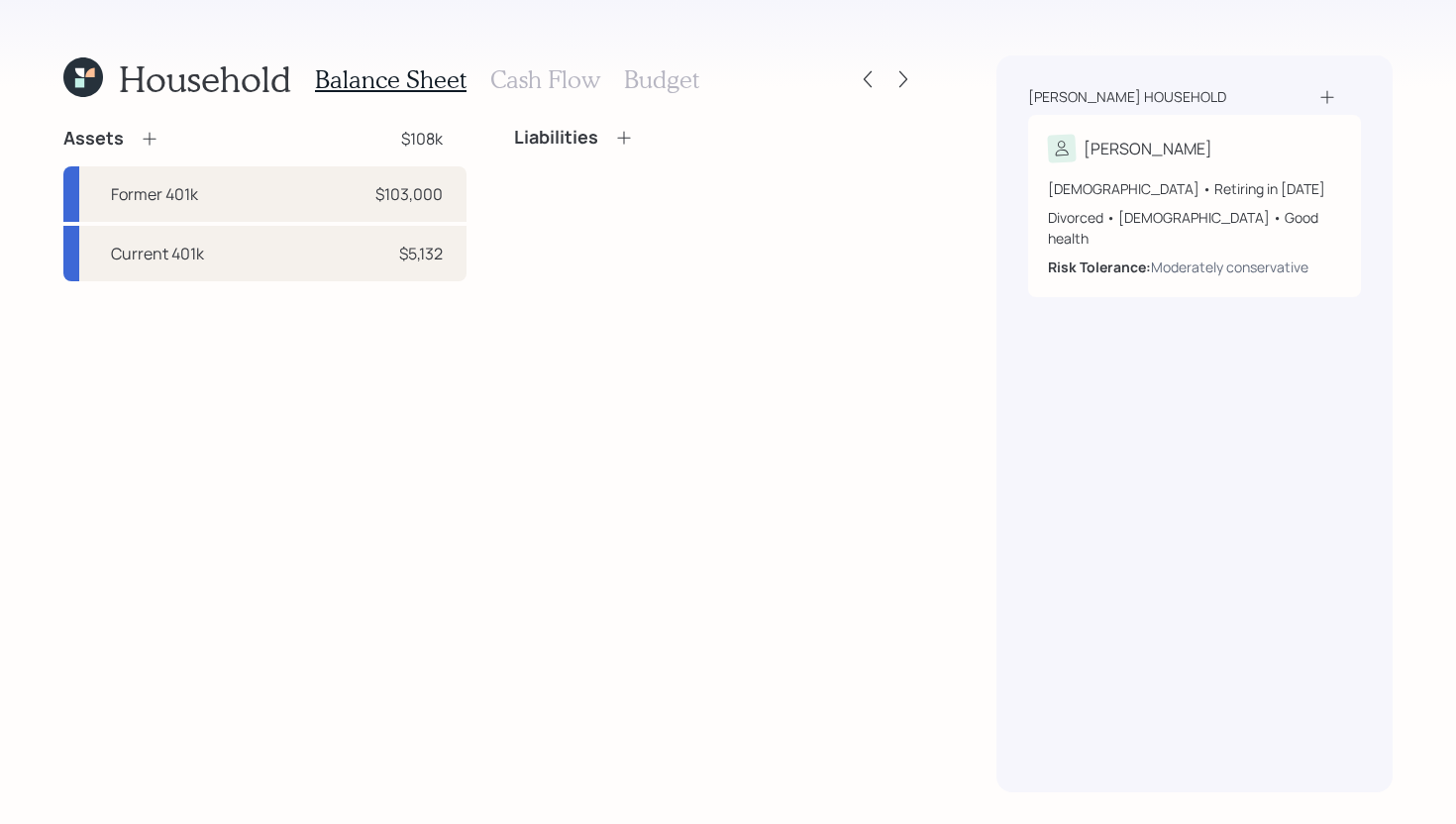click 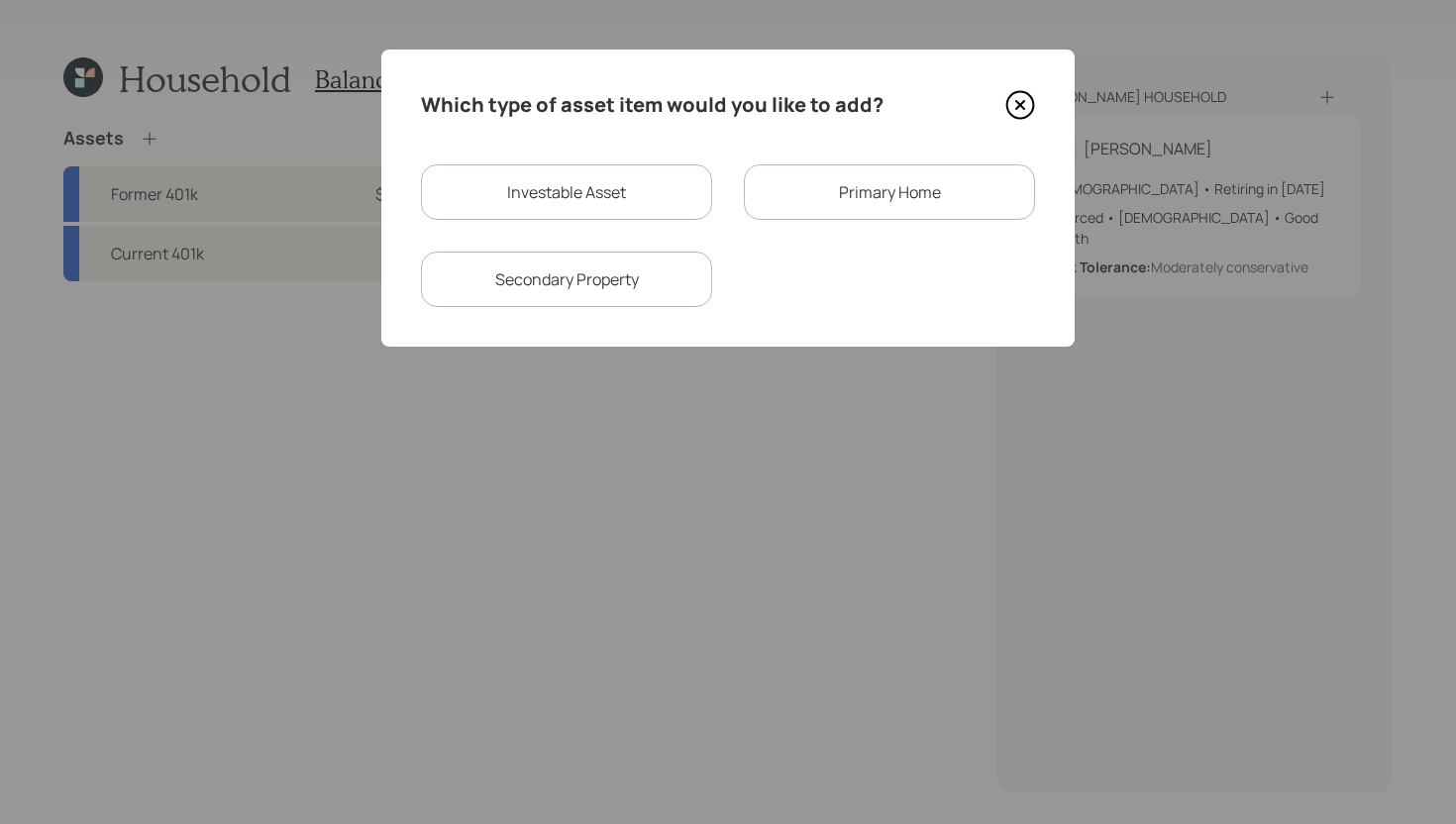 click 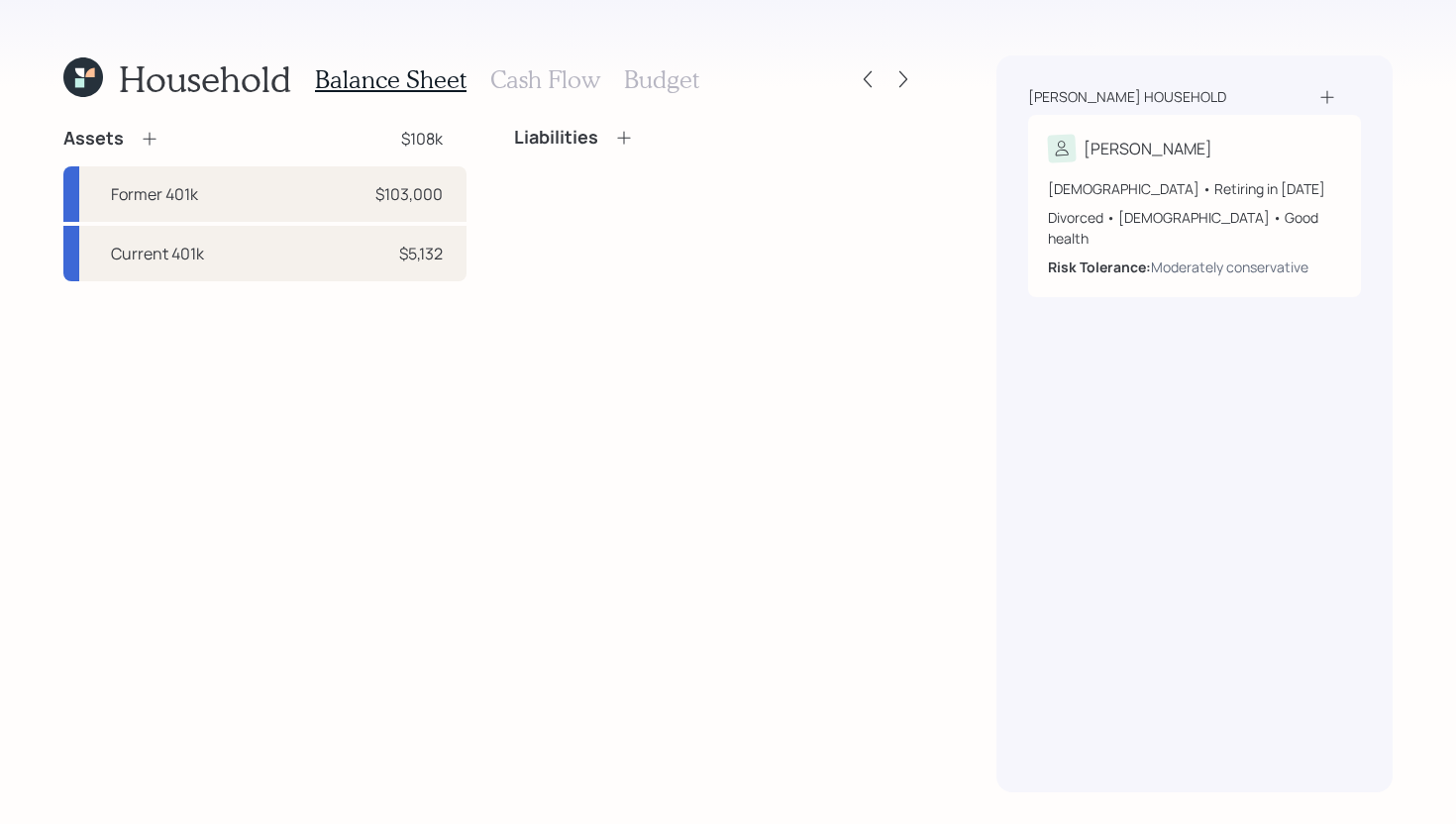 click on "Cash Flow" at bounding box center (545, 79) 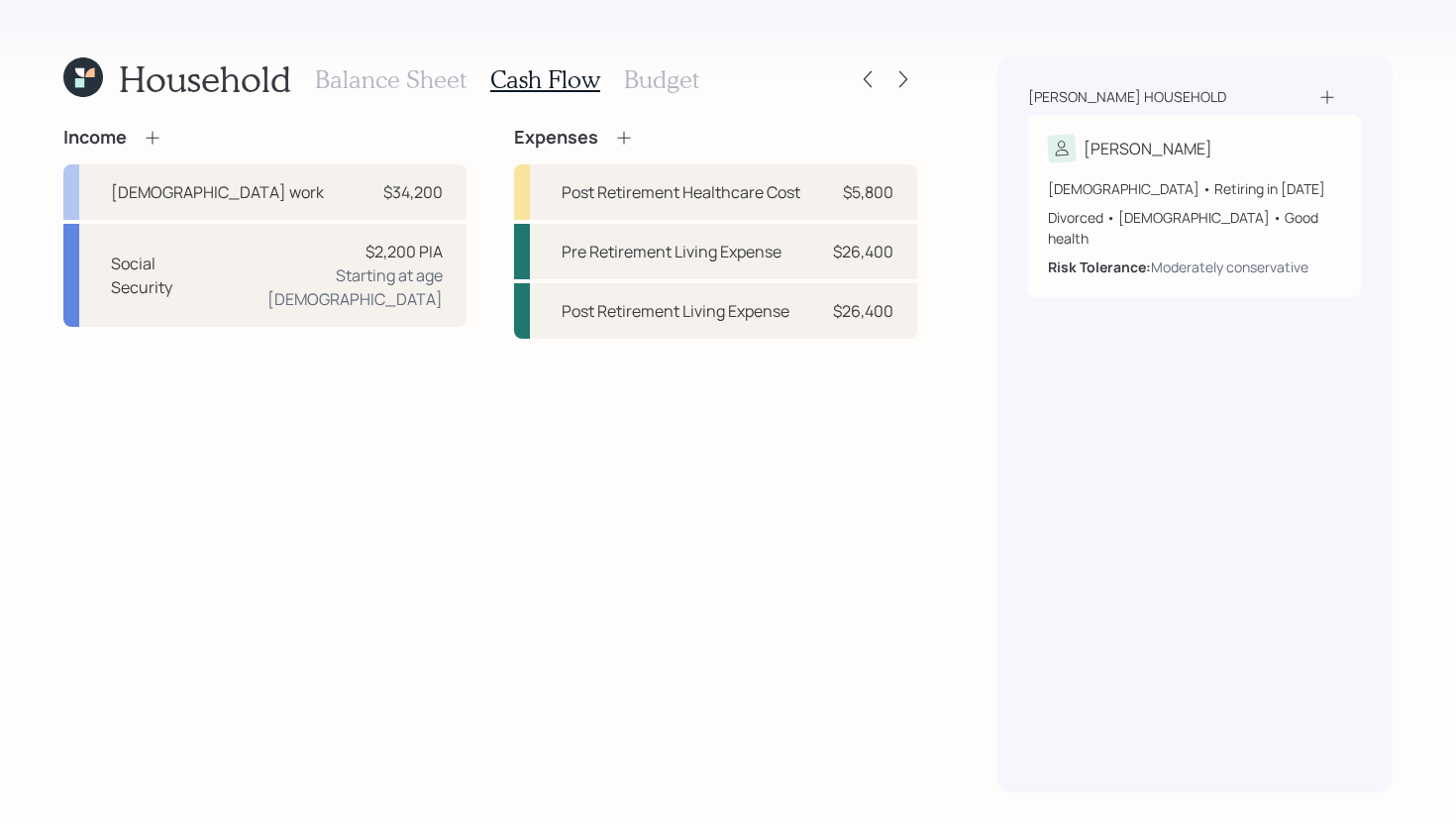 click 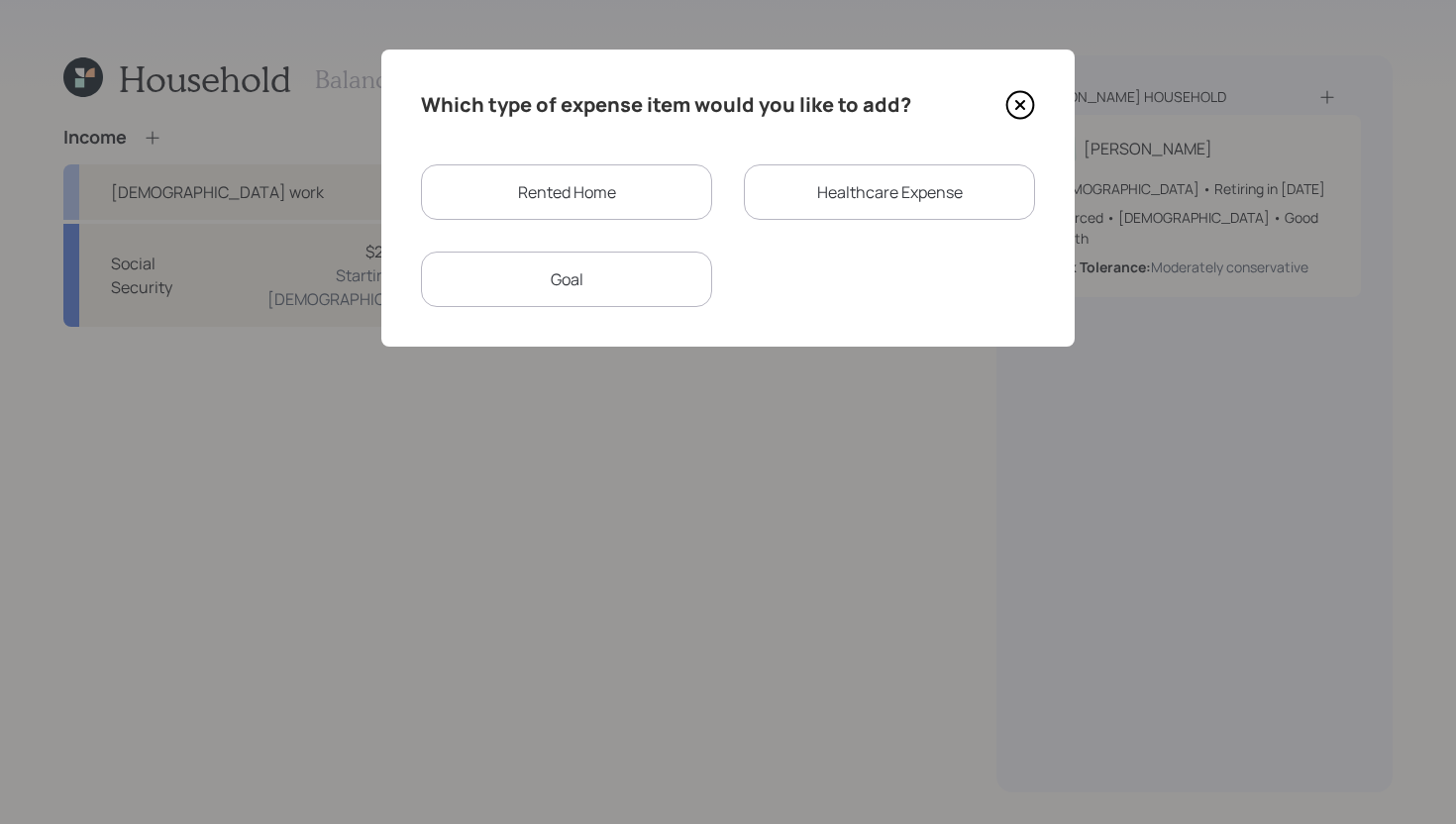 click on "Rented Home" at bounding box center [567, 192] 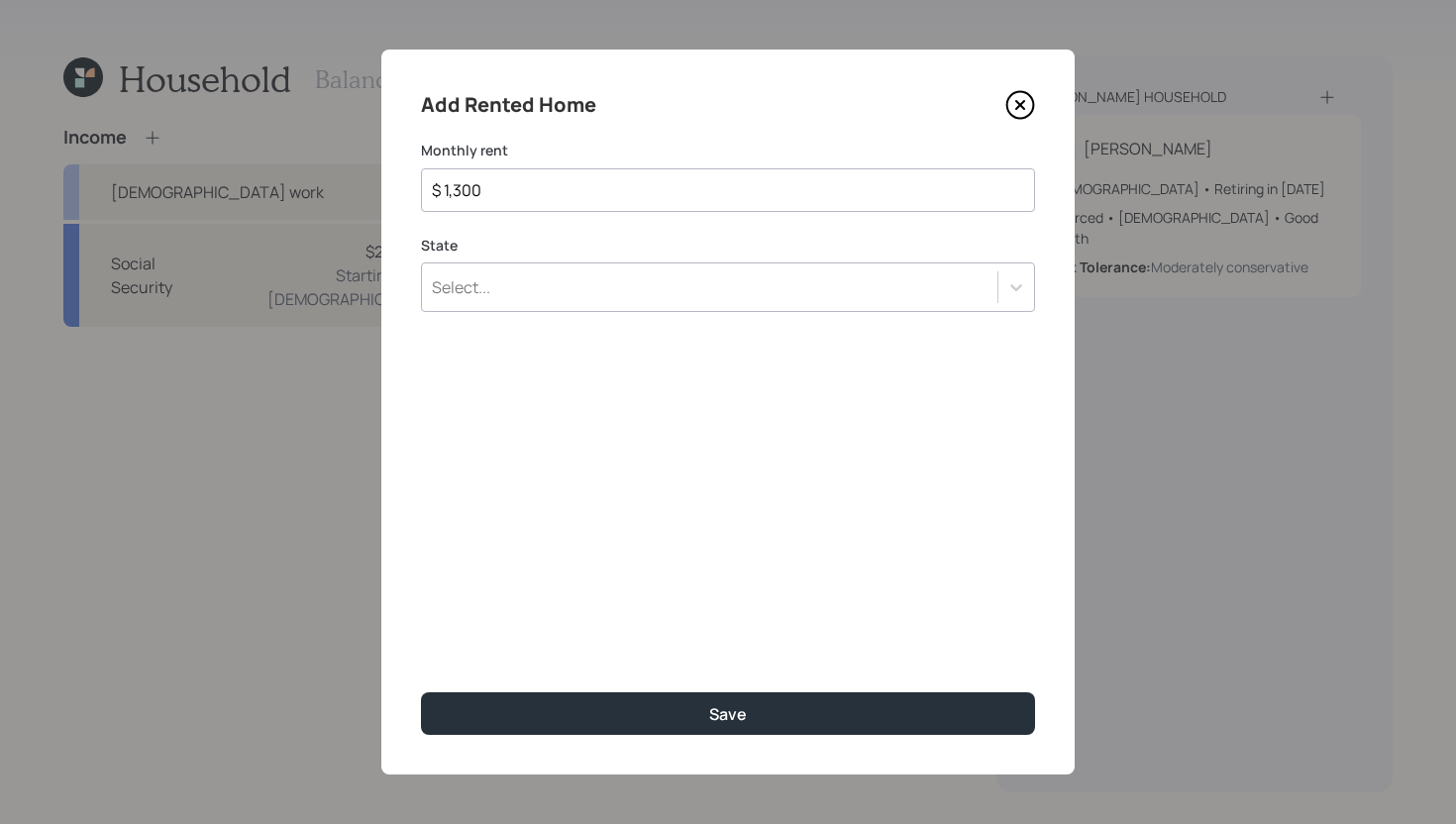 type on "$ 1,300" 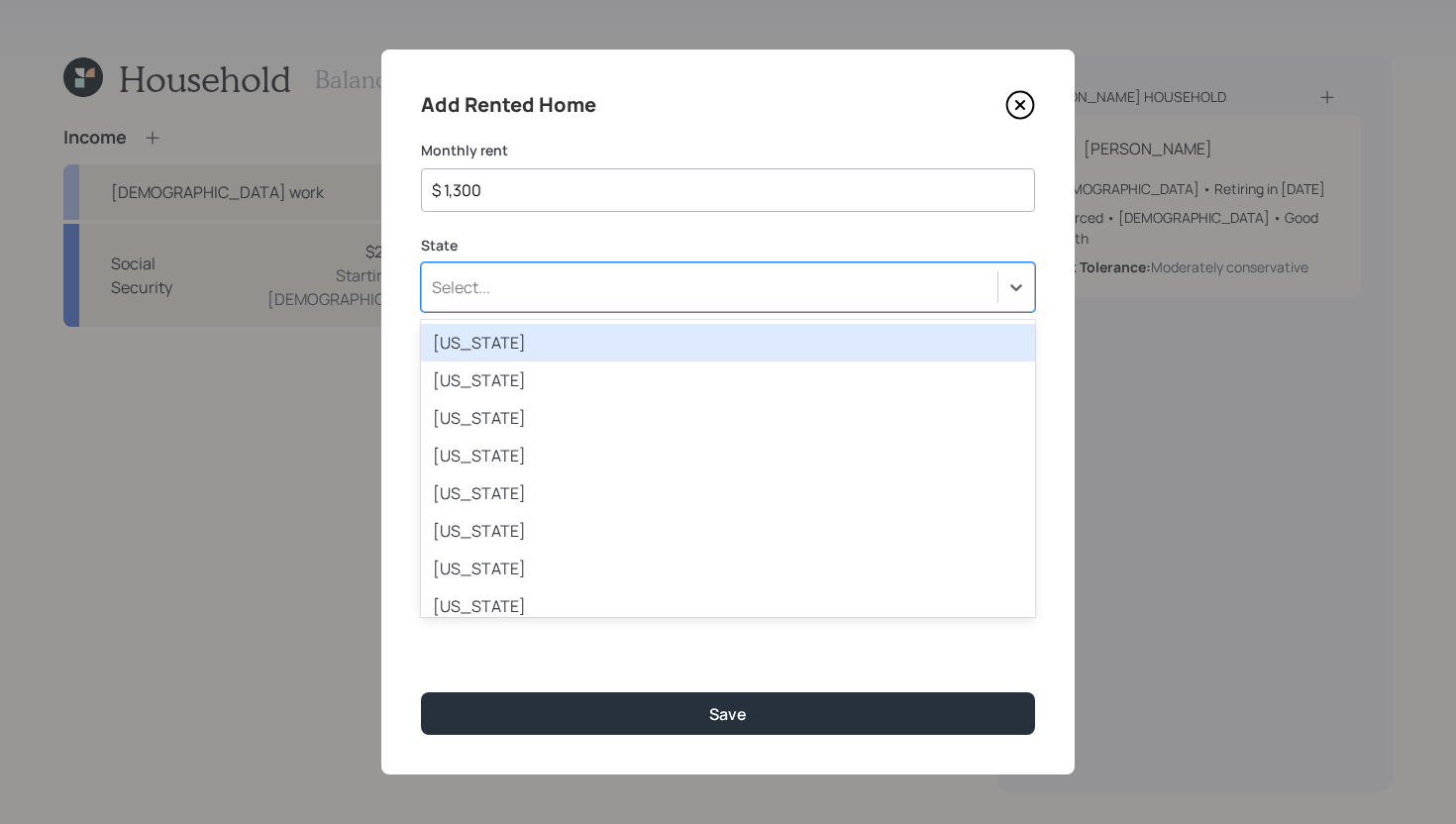 click on "Select..." at bounding box center (709, 287) 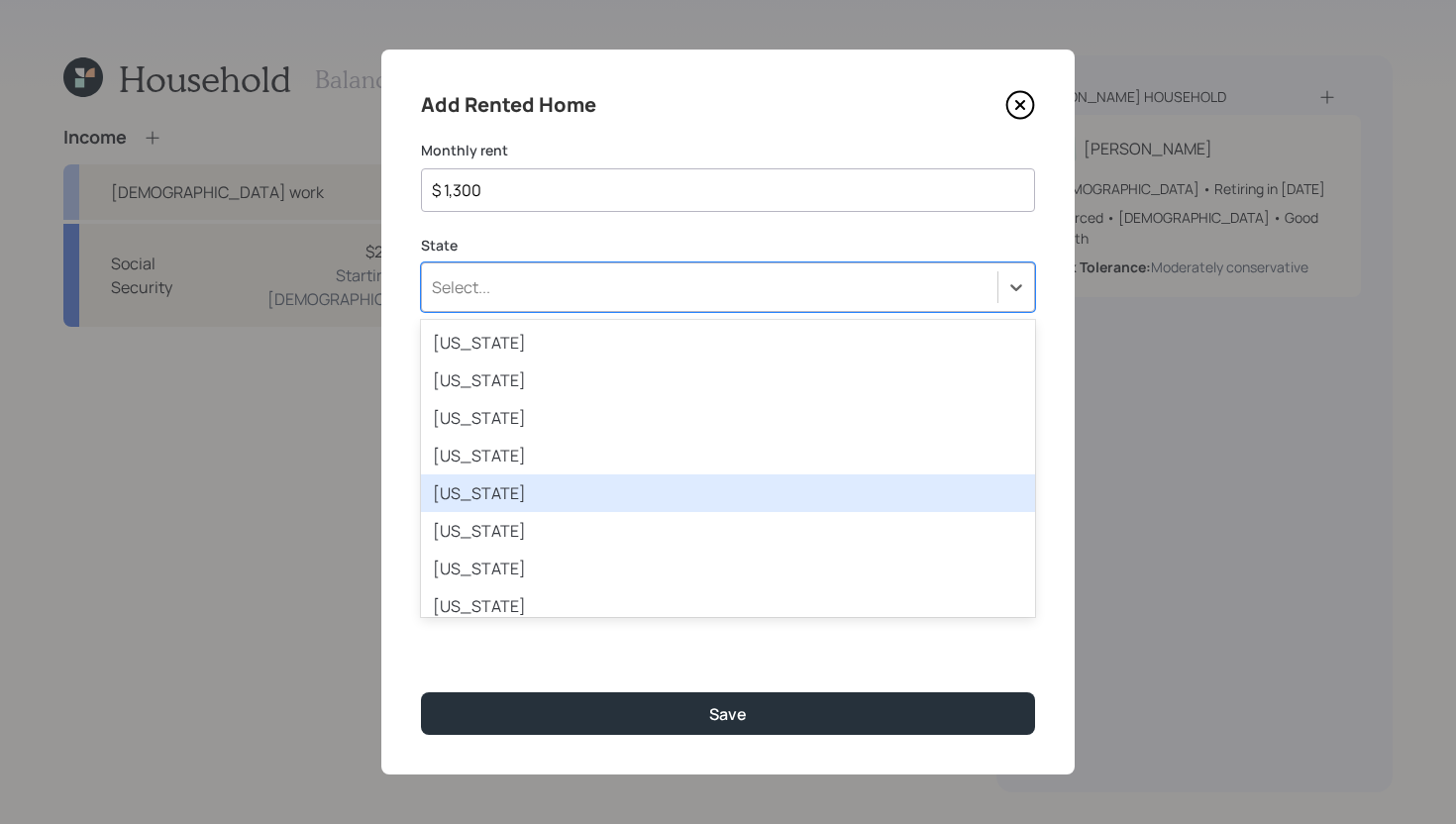 click on "California" at bounding box center (728, 493) 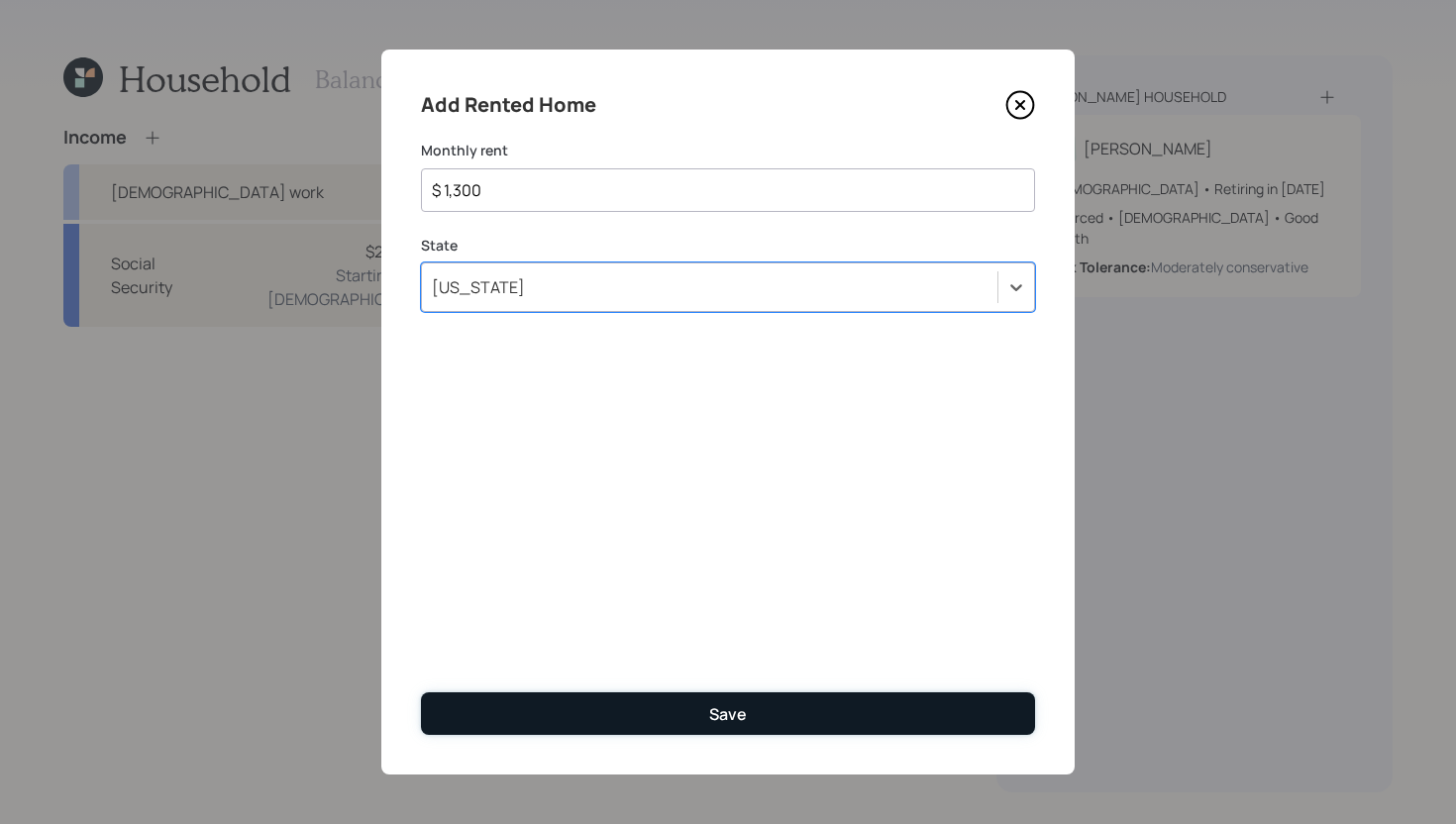 click on "Save" at bounding box center (728, 713) 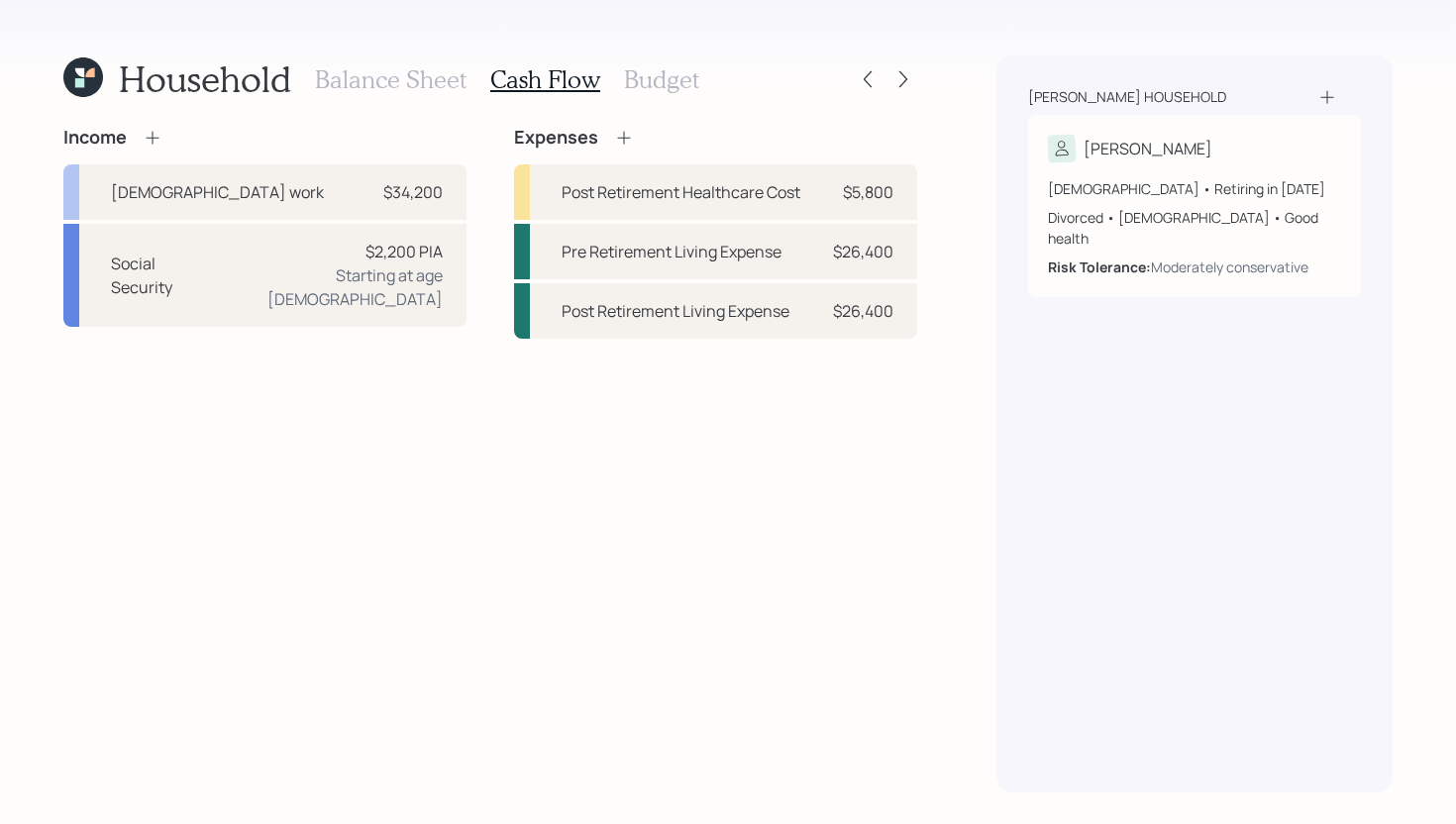 click on "Balance Sheet" at bounding box center (390, 79) 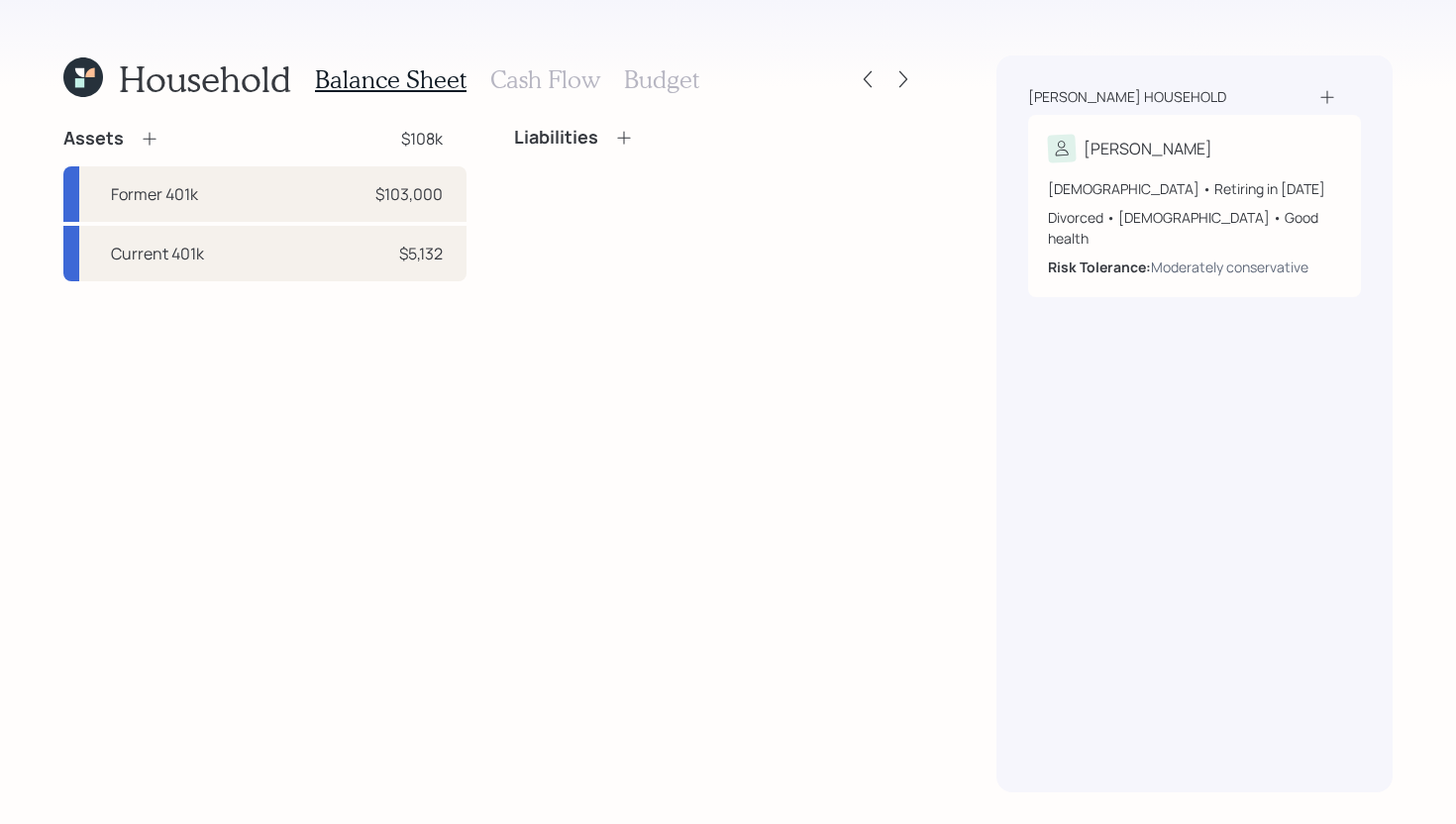 click 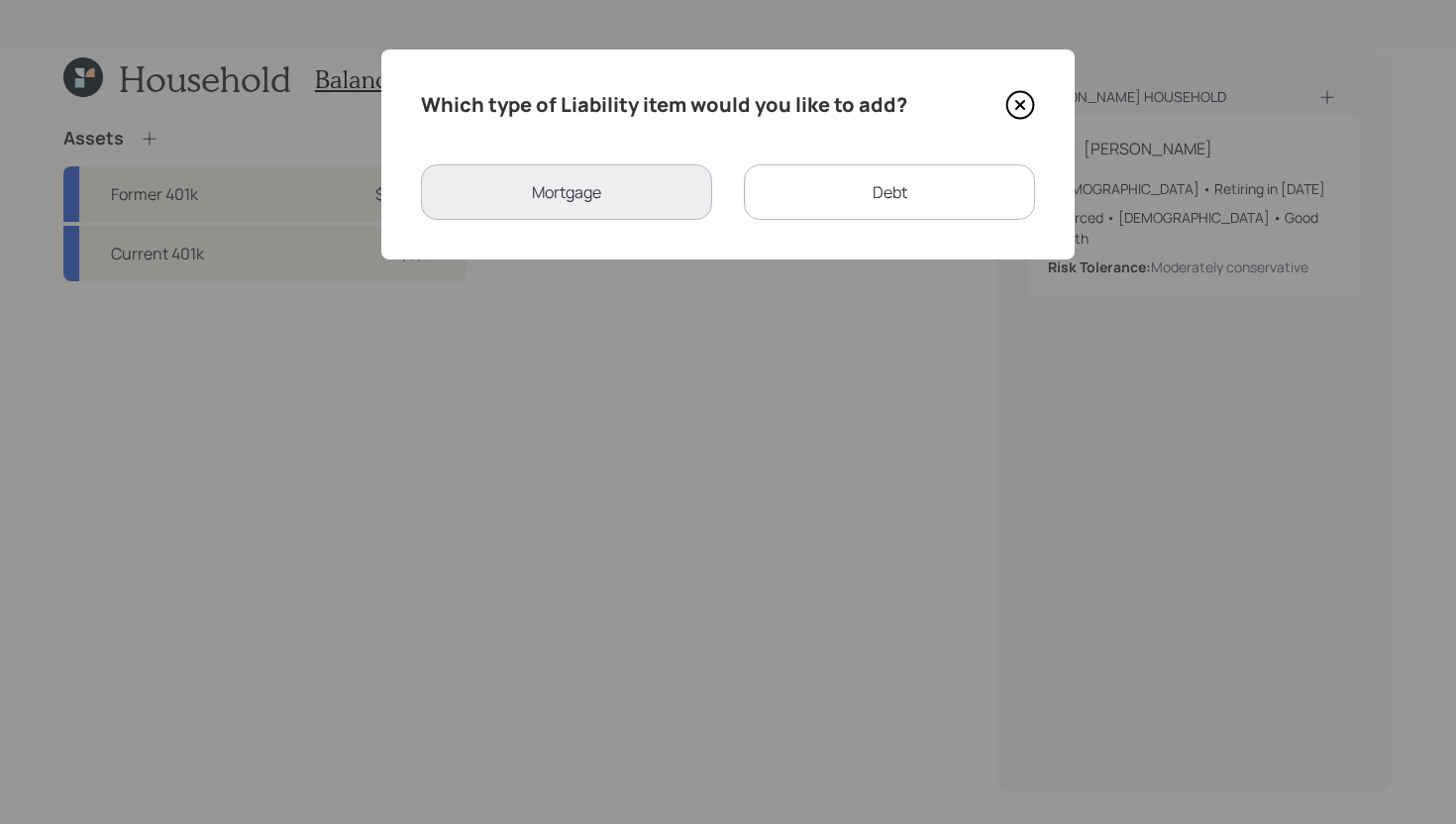 click on "Debt" at bounding box center (889, 192) 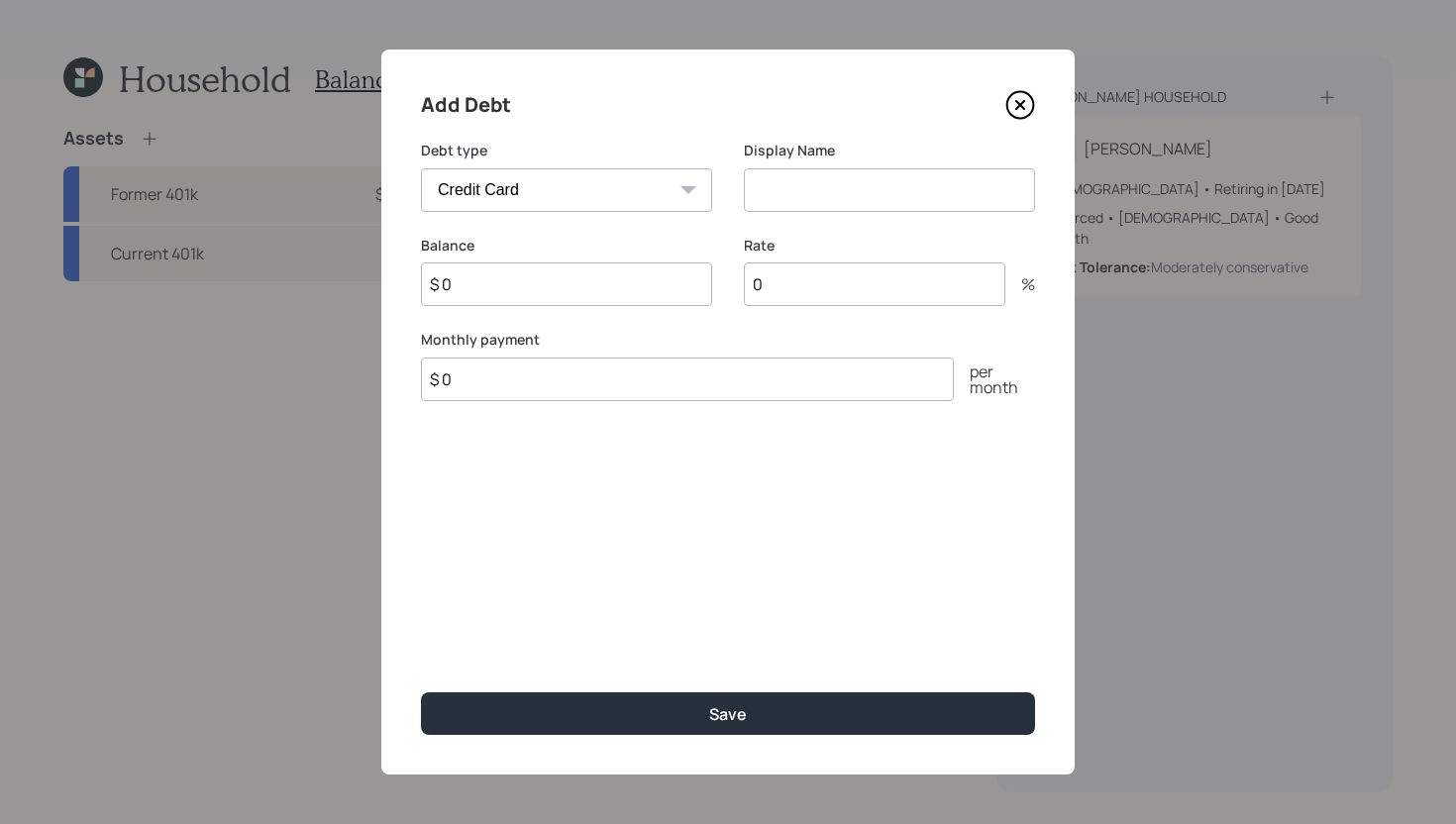 click on "Car Credit Card Medical Student Other" at bounding box center [567, 190] 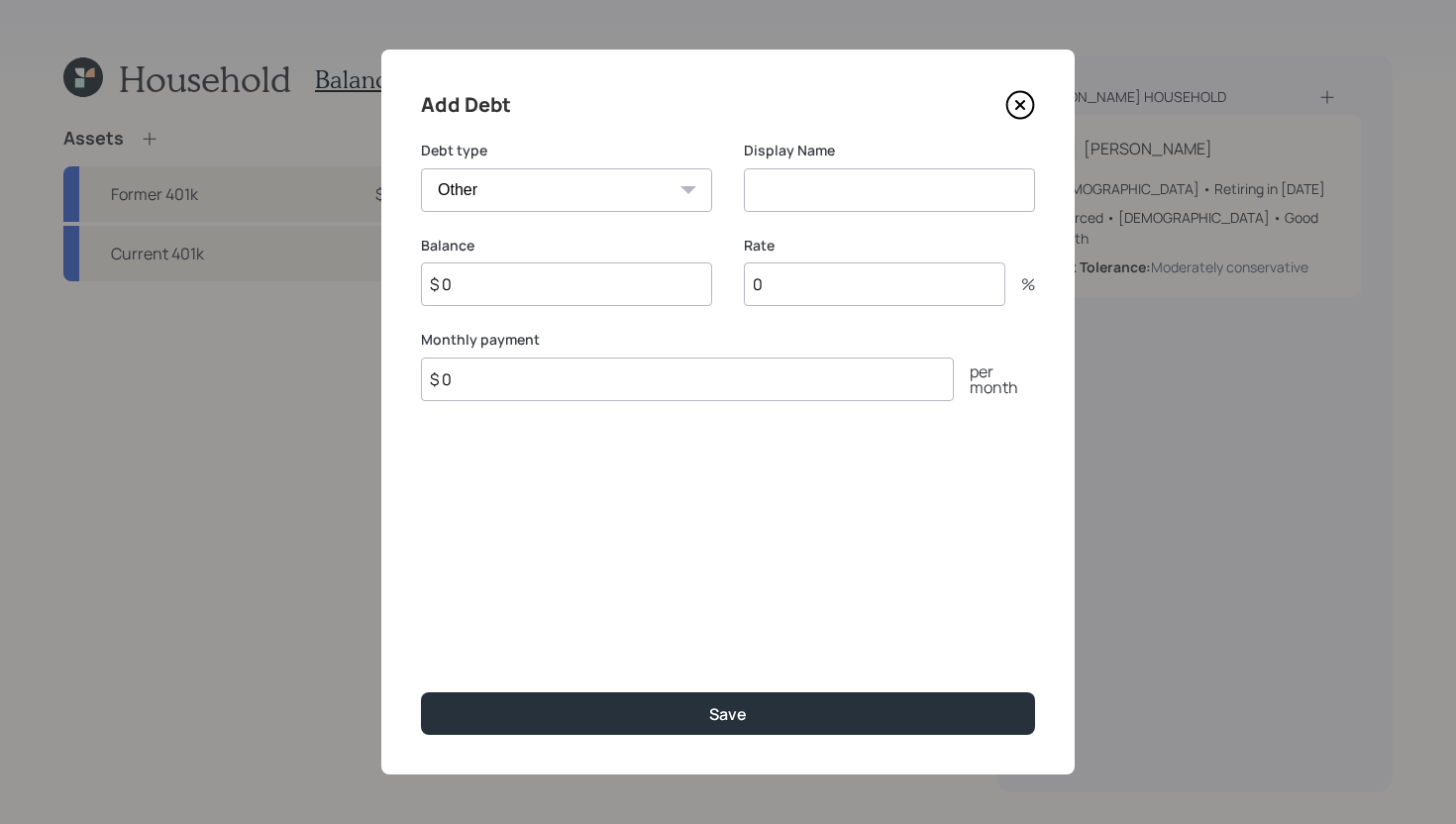 click at bounding box center (889, 190) 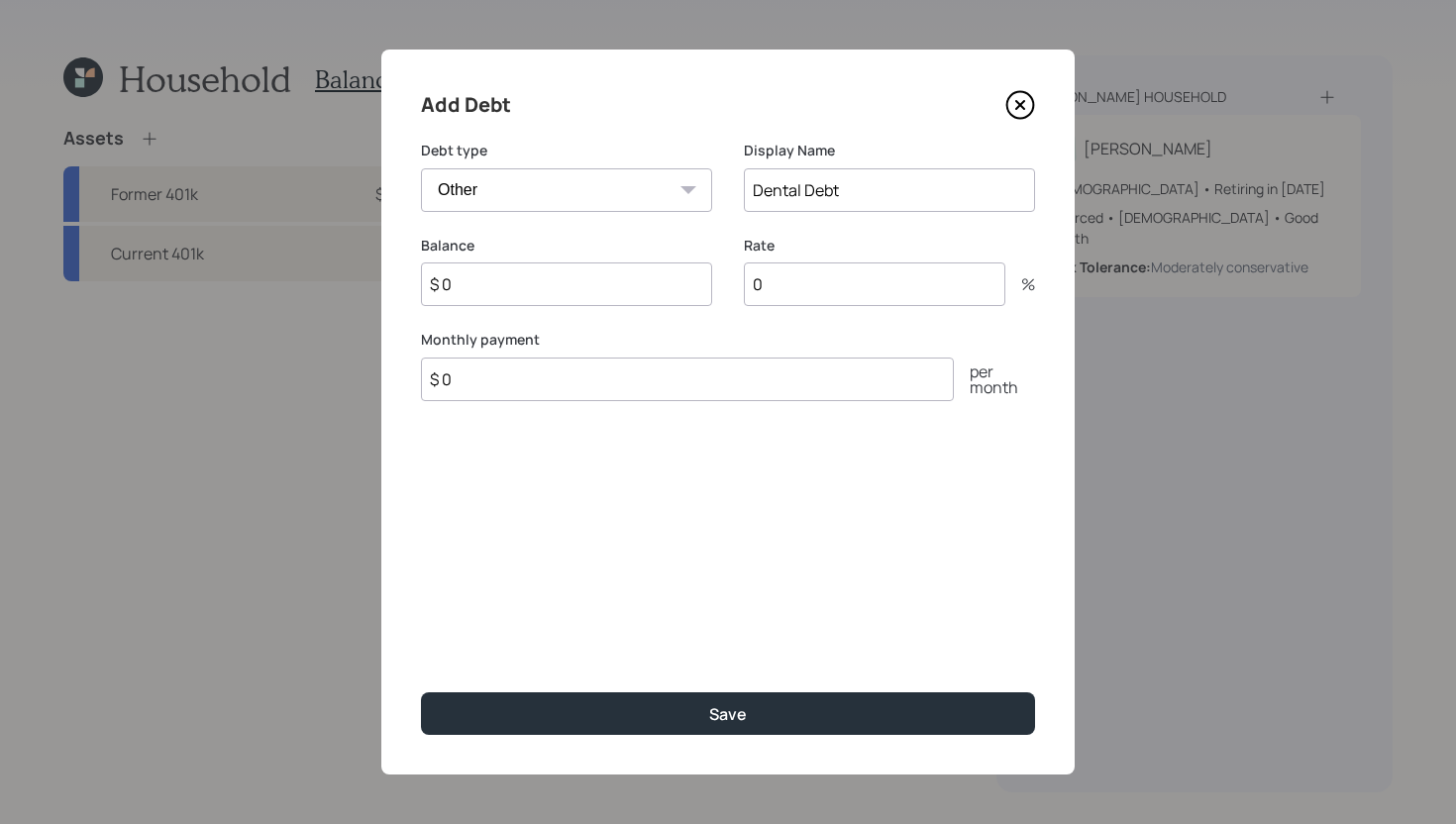 type on "Dental Debt" 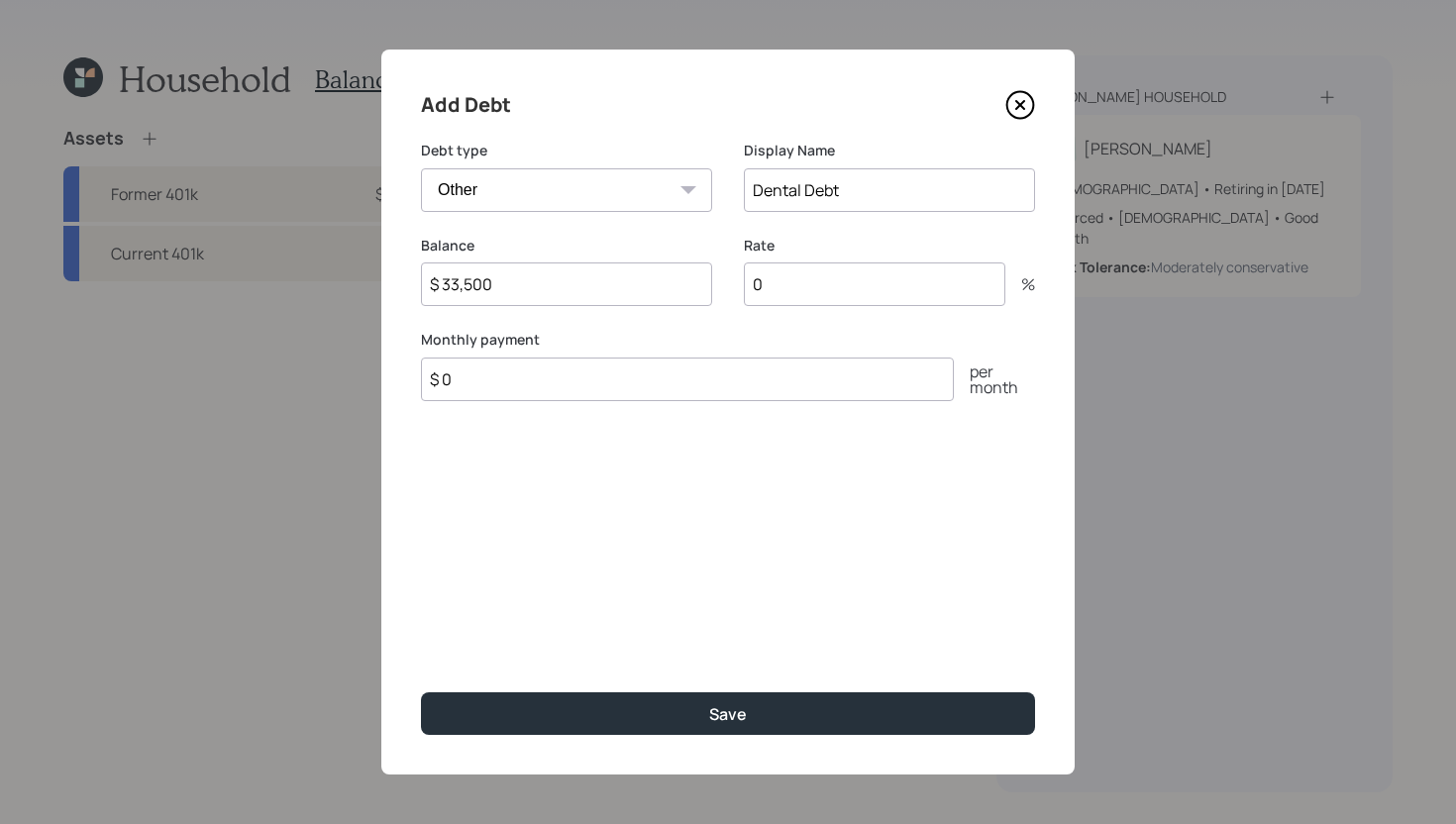 type on "$ 33,500" 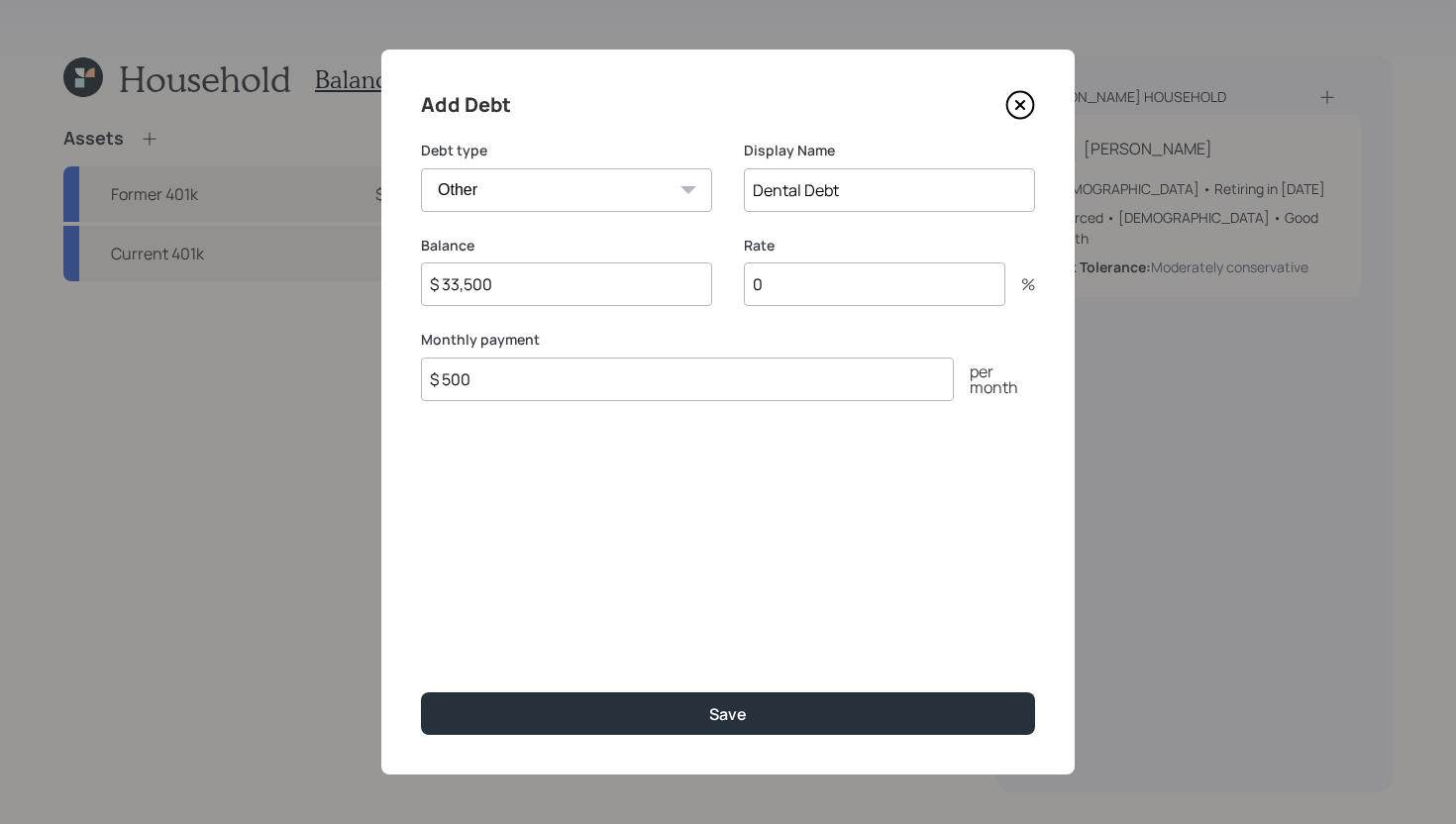 type on "$ 500" 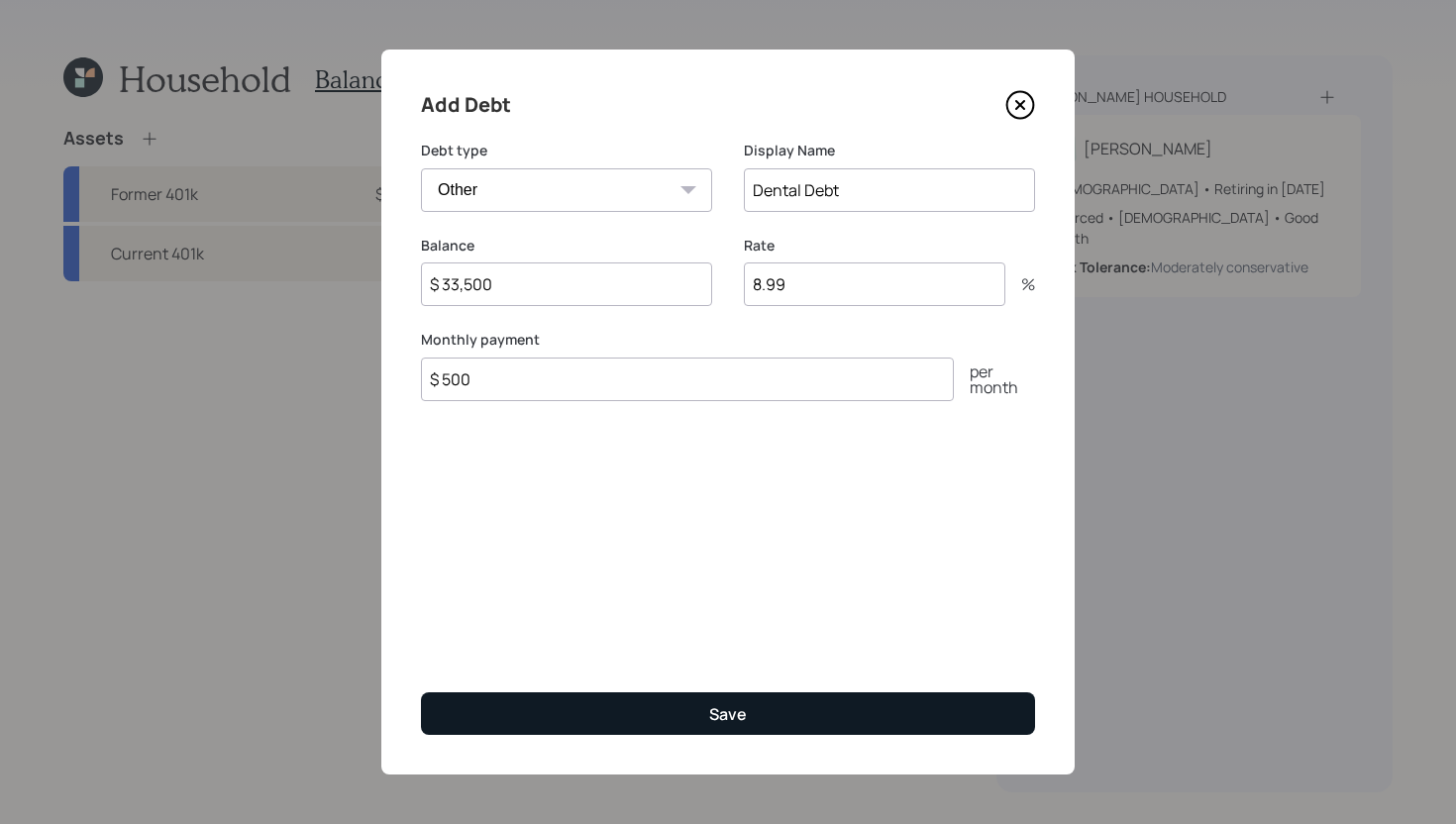 type on "8.99" 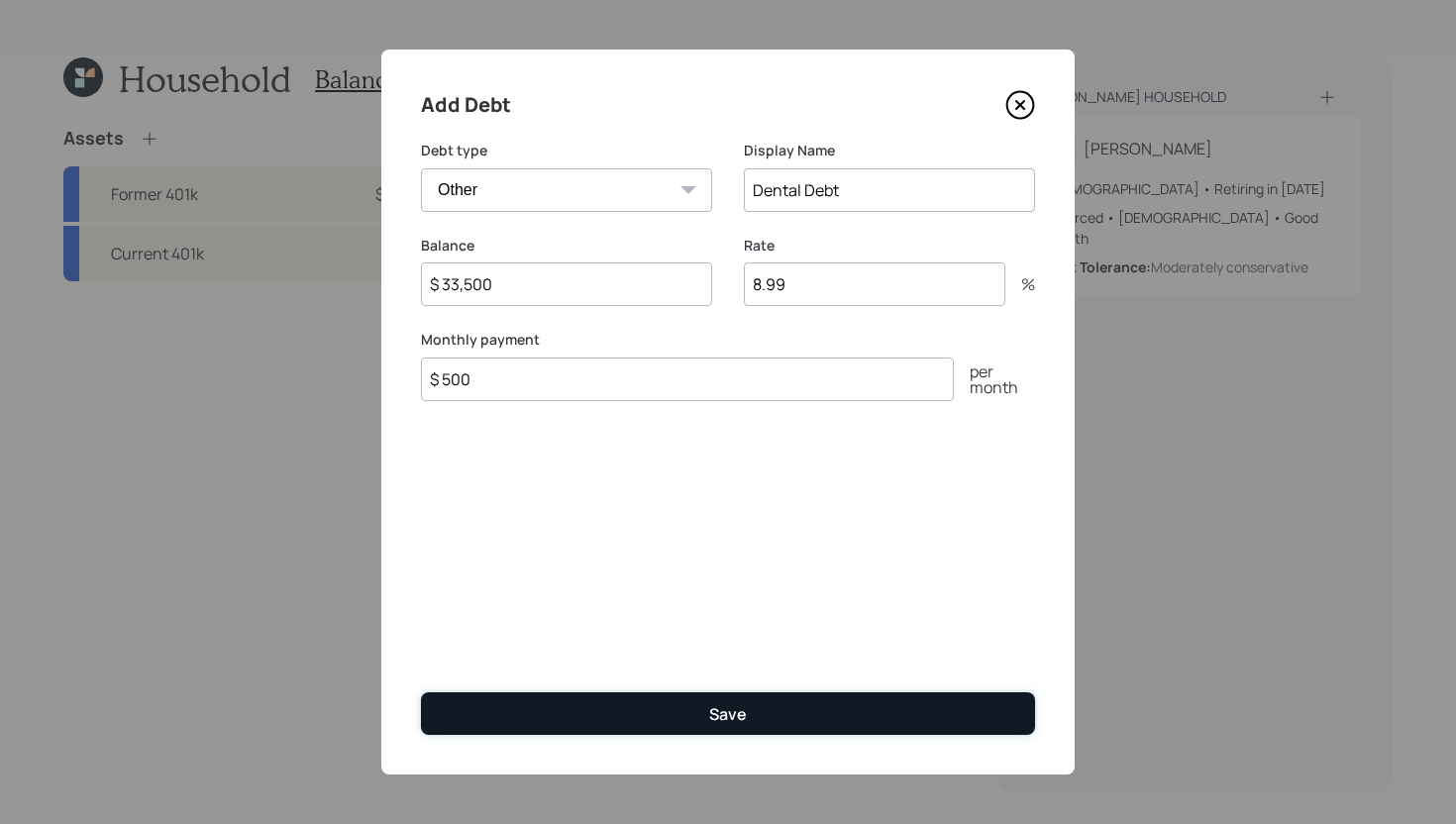 click on "Save" at bounding box center [728, 714] 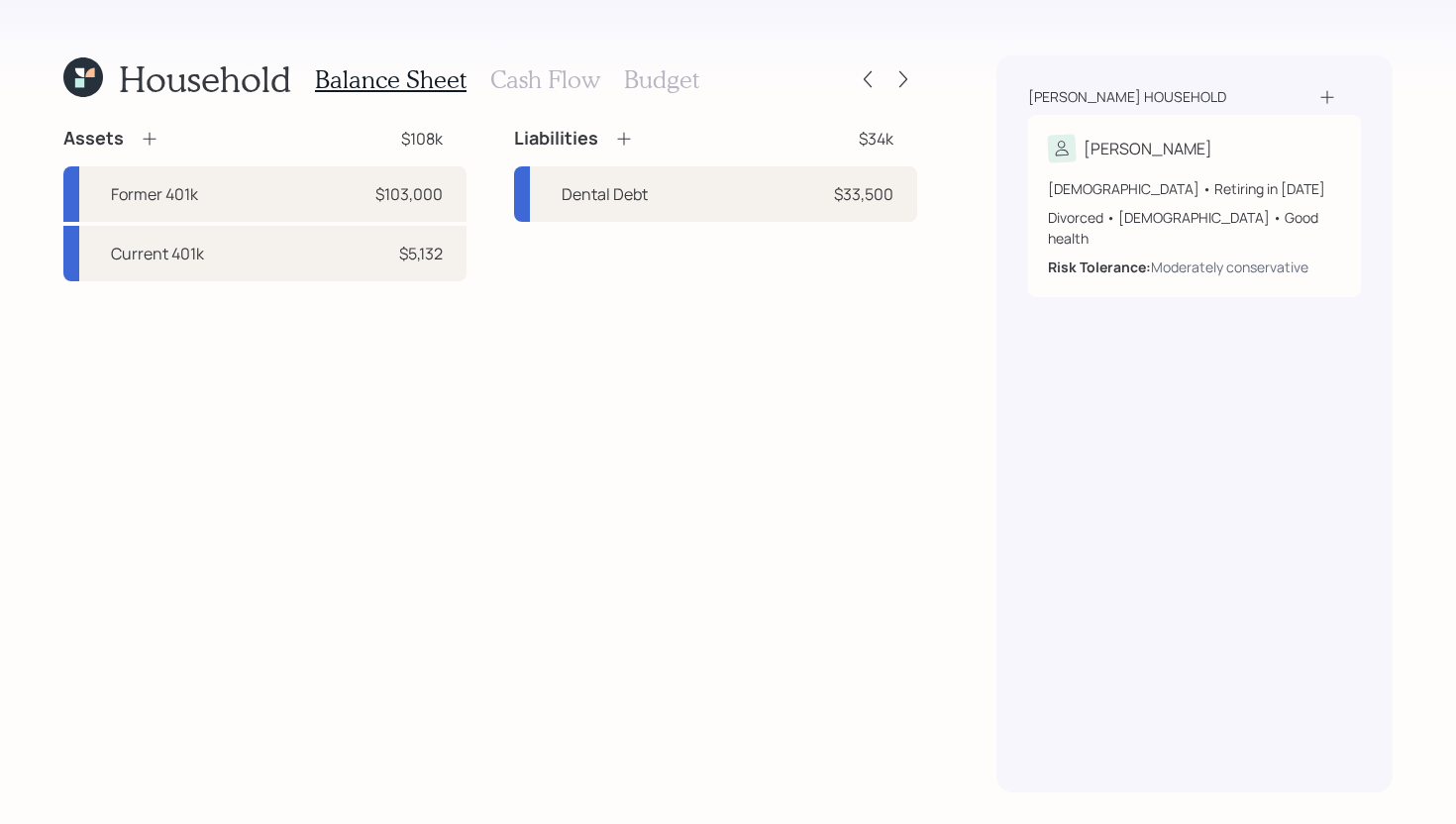 click 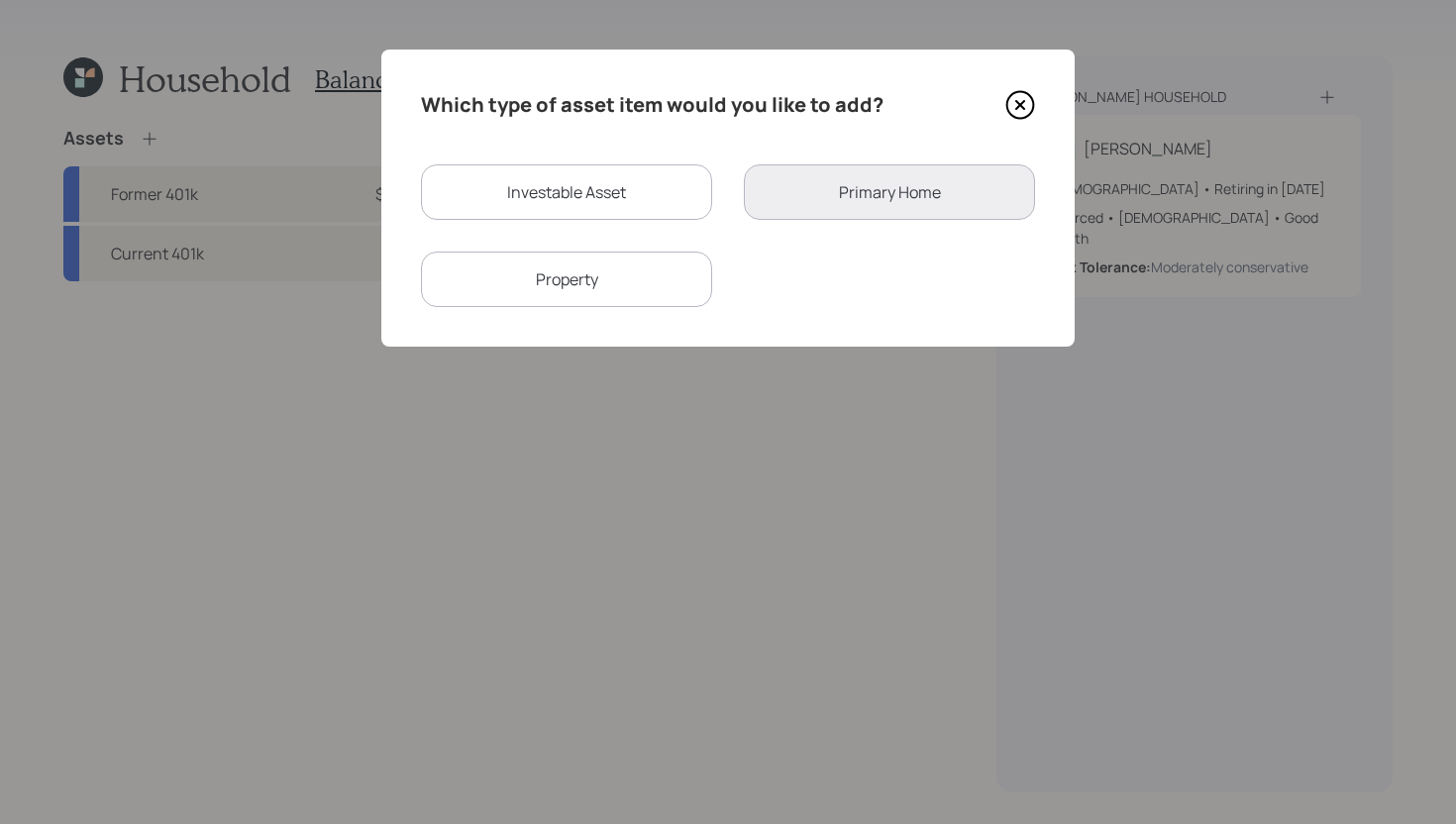 click on "Property" at bounding box center (567, 279) 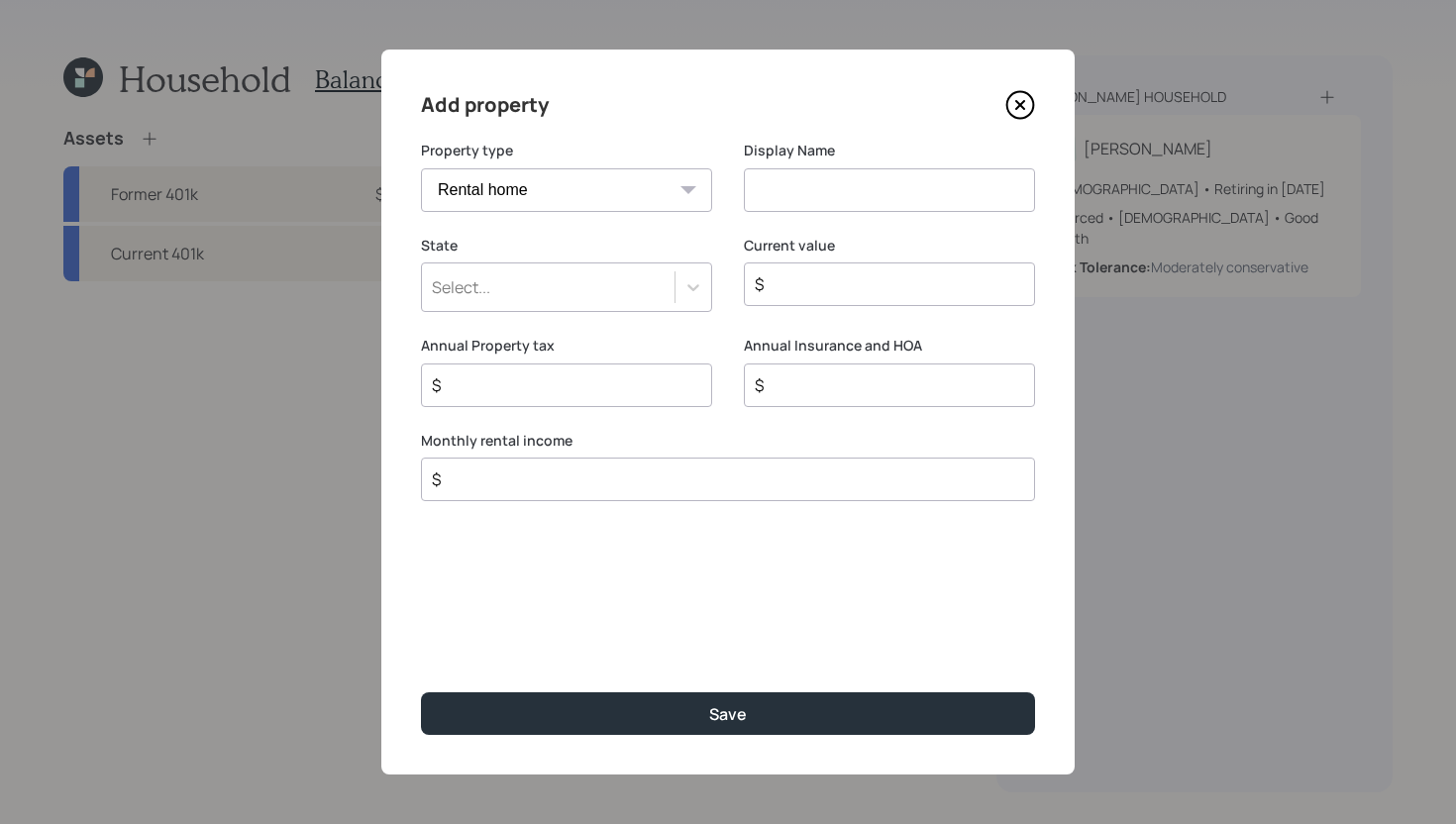 click on "Property type Vacation home Rental home" at bounding box center [567, 176] 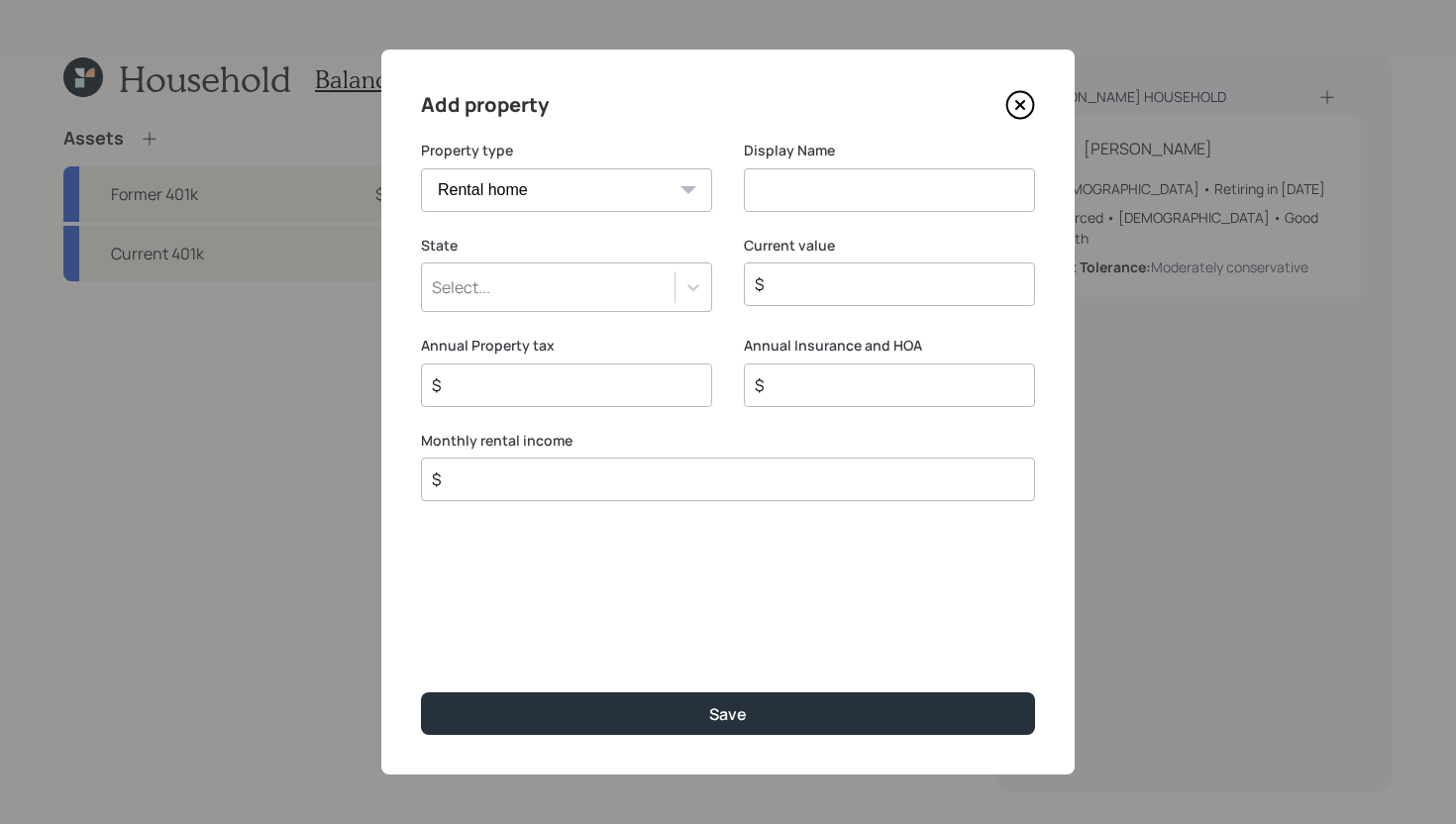 click on "Vacation home Rental home" at bounding box center (567, 190) 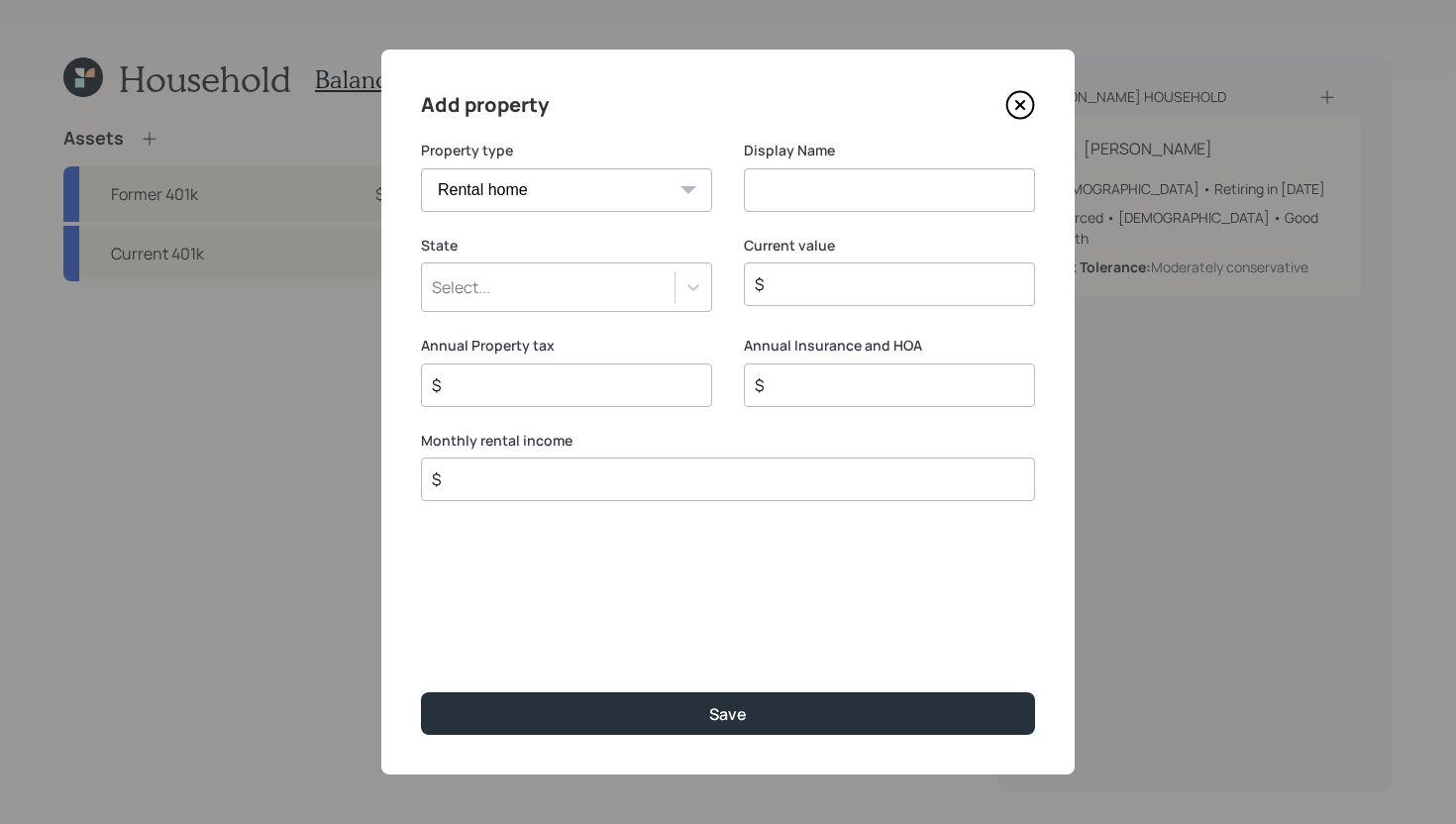 select on "vacation_property" 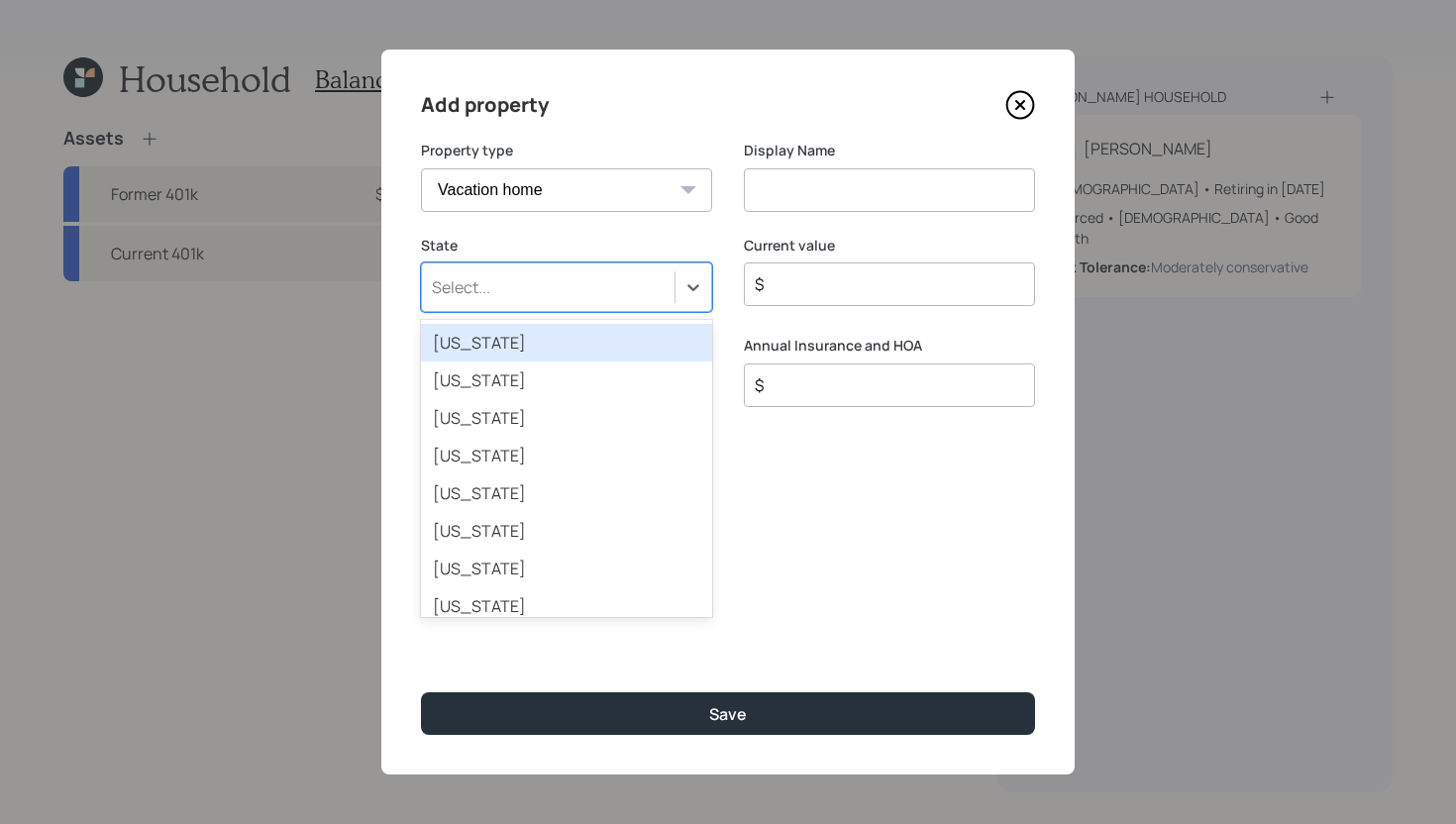 click on "Select..." at bounding box center [548, 287] 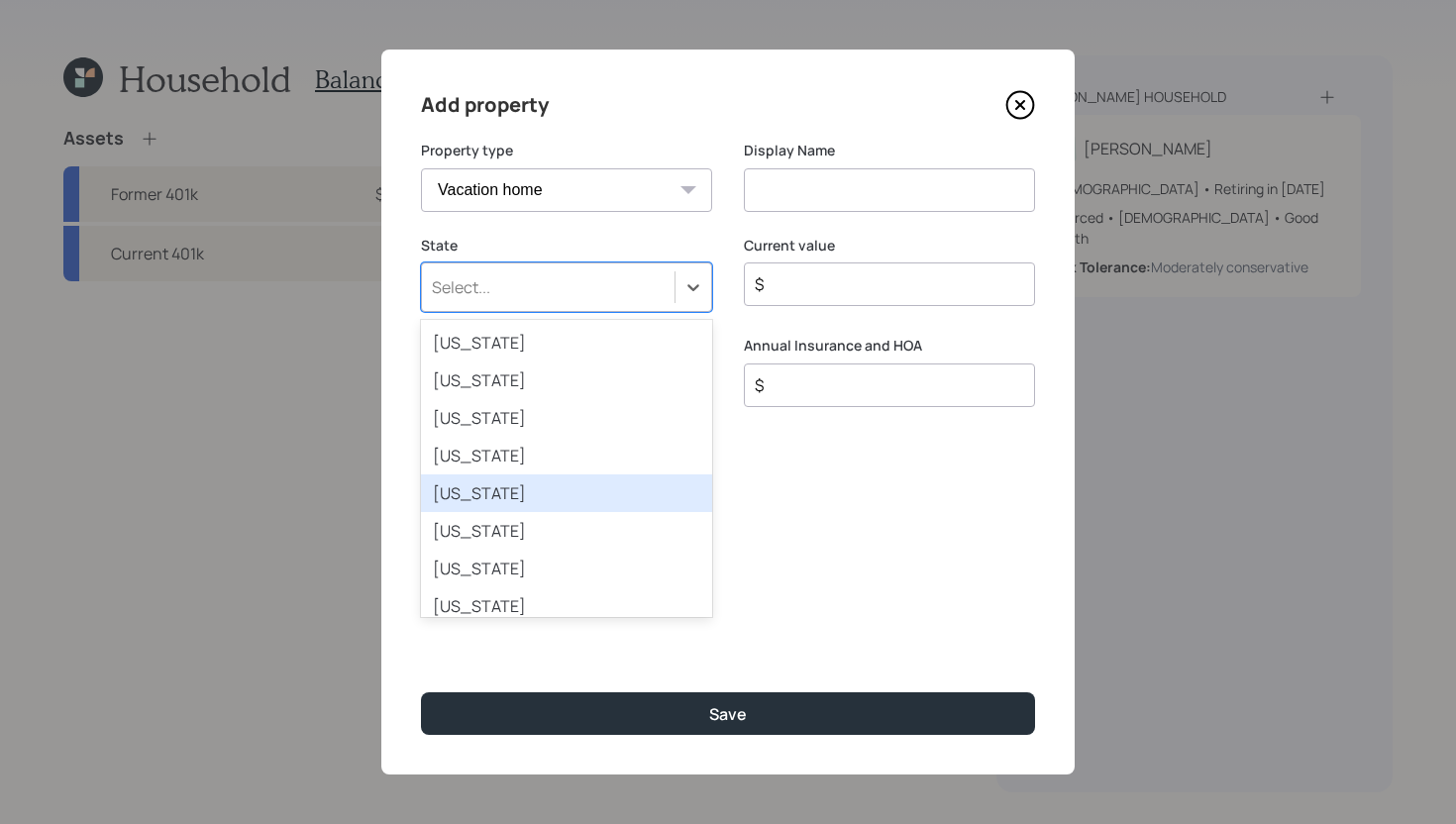 click on "California" at bounding box center [567, 493] 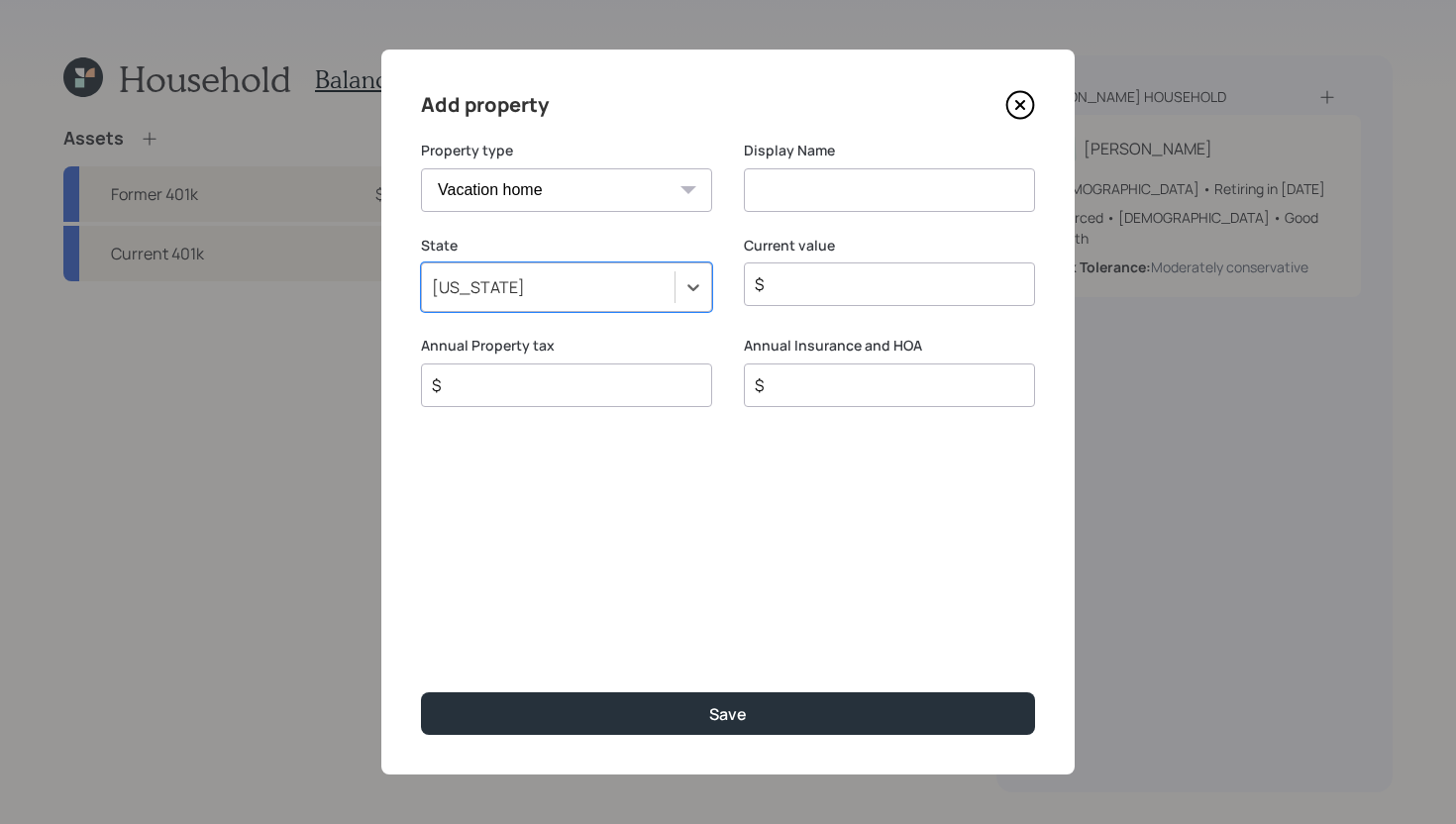 click at bounding box center (889, 190) 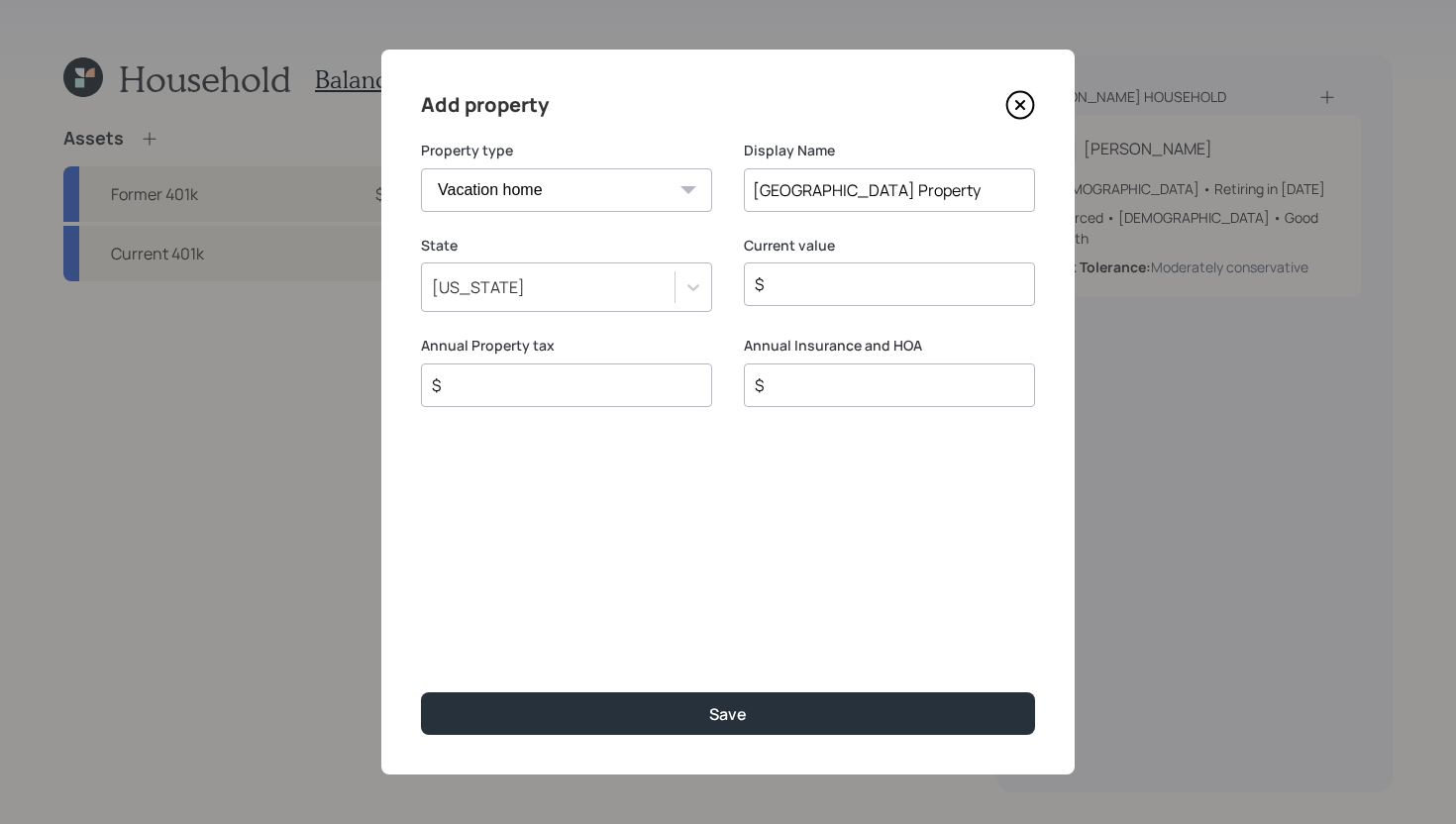 type on "[GEOGRAPHIC_DATA] Property" 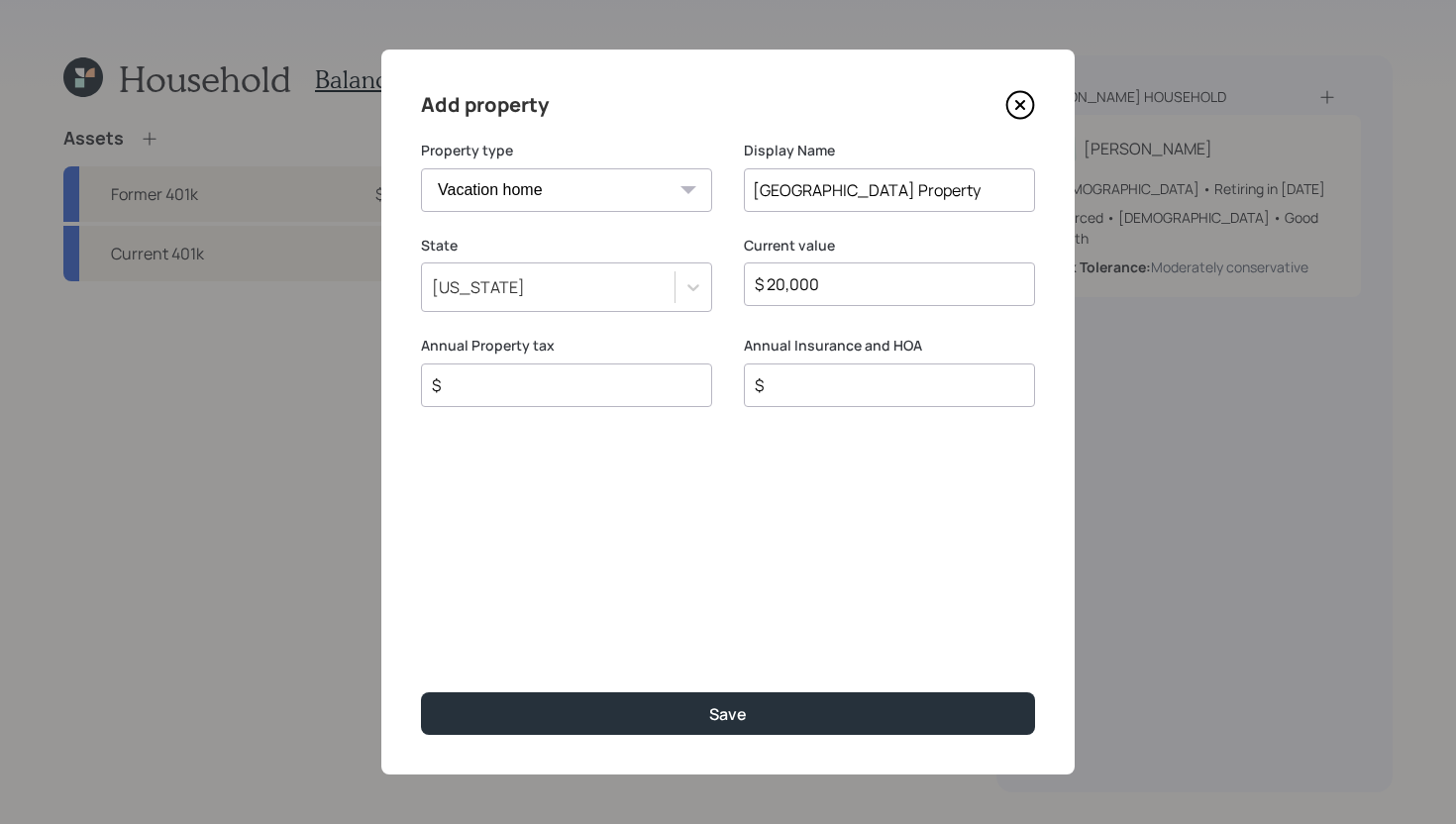 type on "$ 20,000" 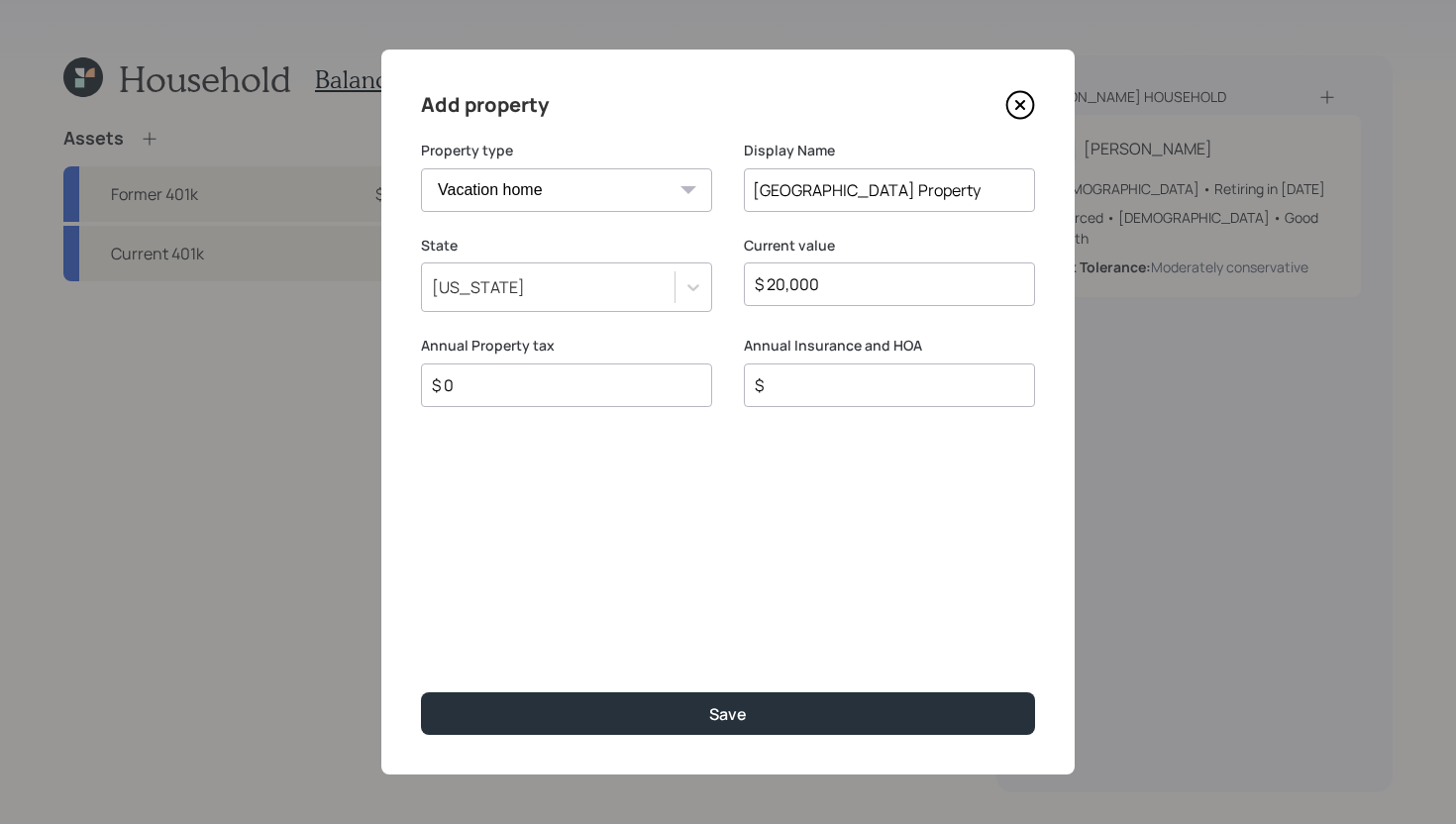 type on "$ 0" 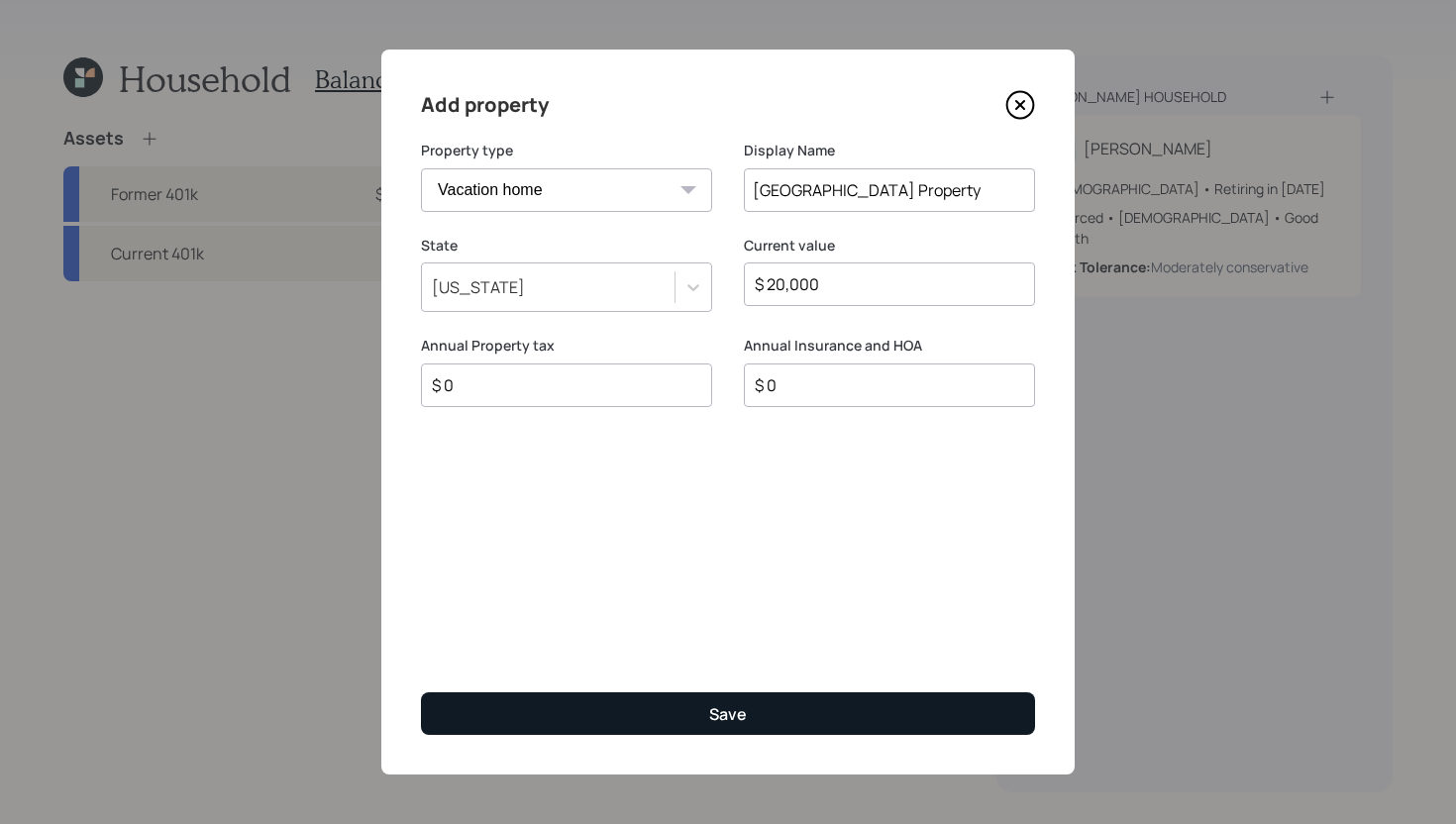 type on "$ 0" 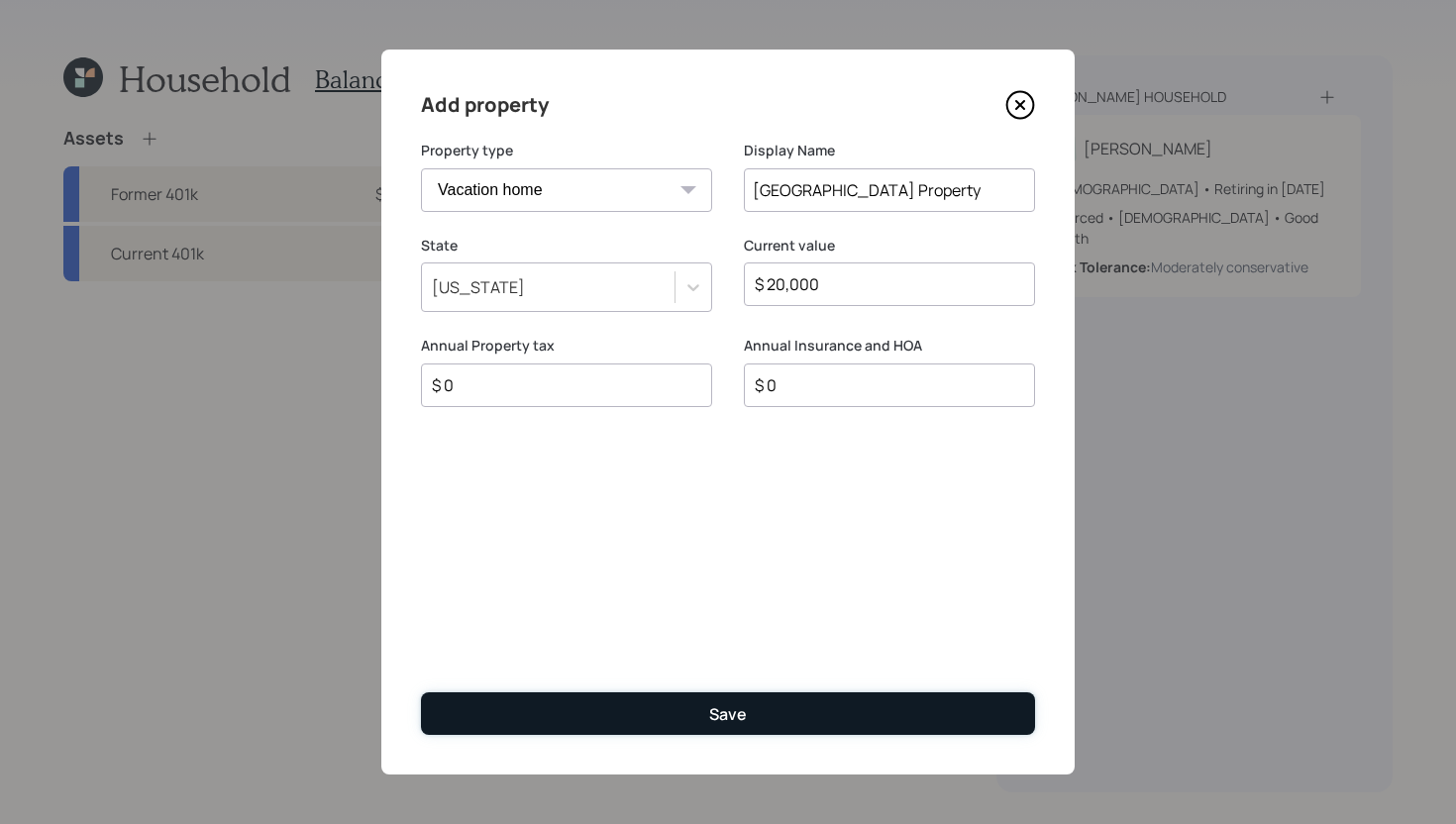 click on "Save" at bounding box center (728, 713) 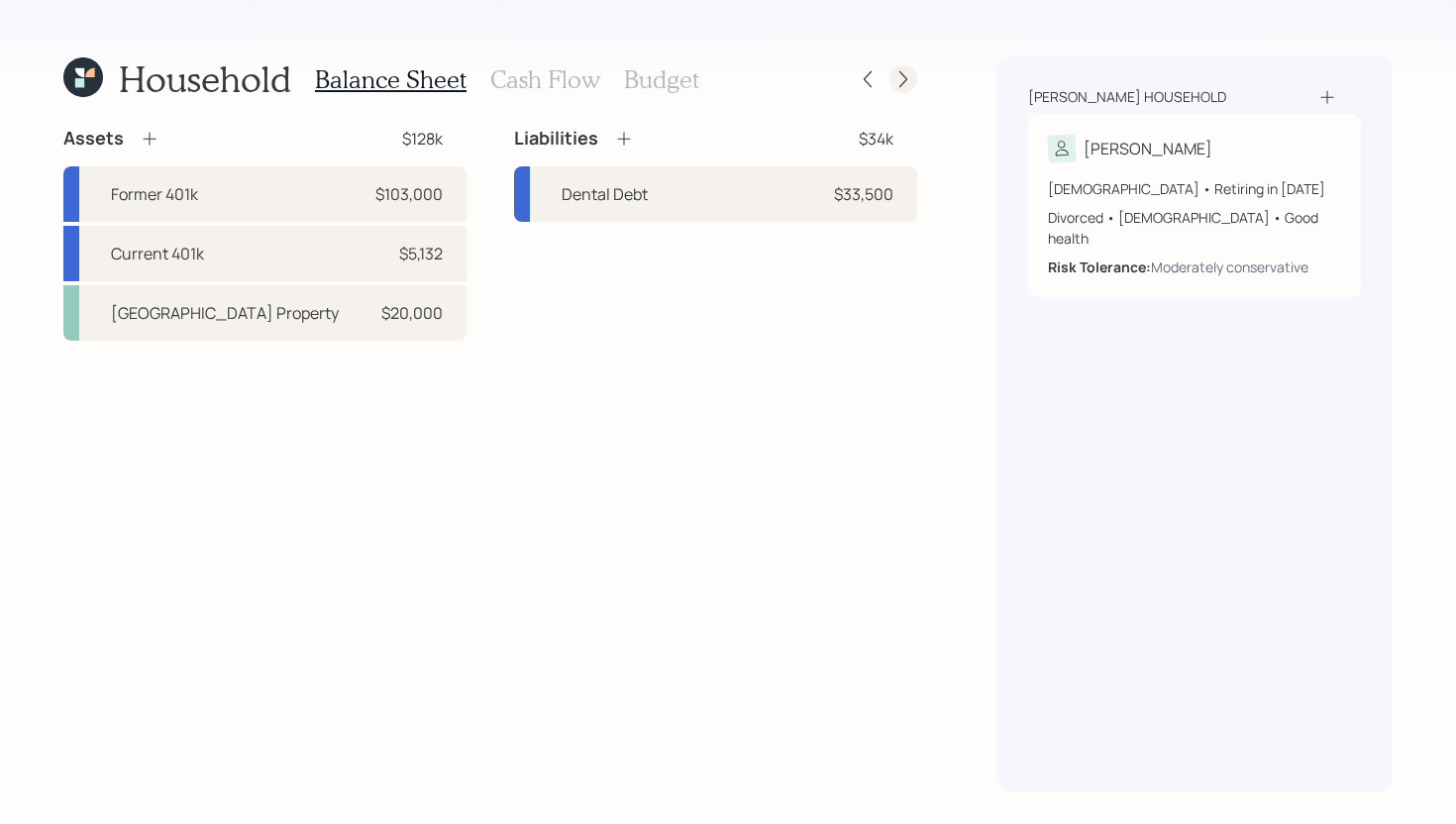 scroll, scrollTop: 0, scrollLeft: 0, axis: both 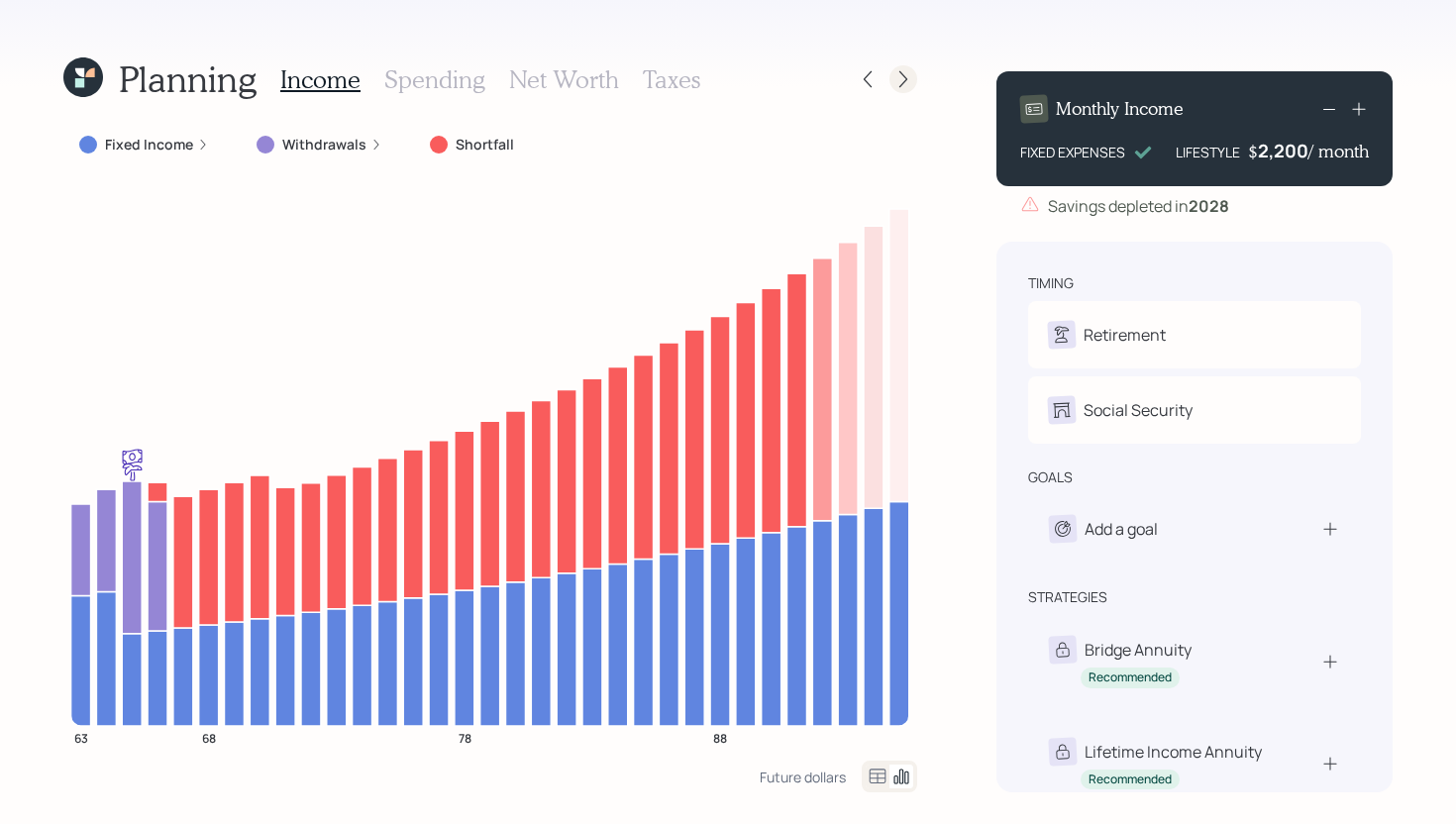 click 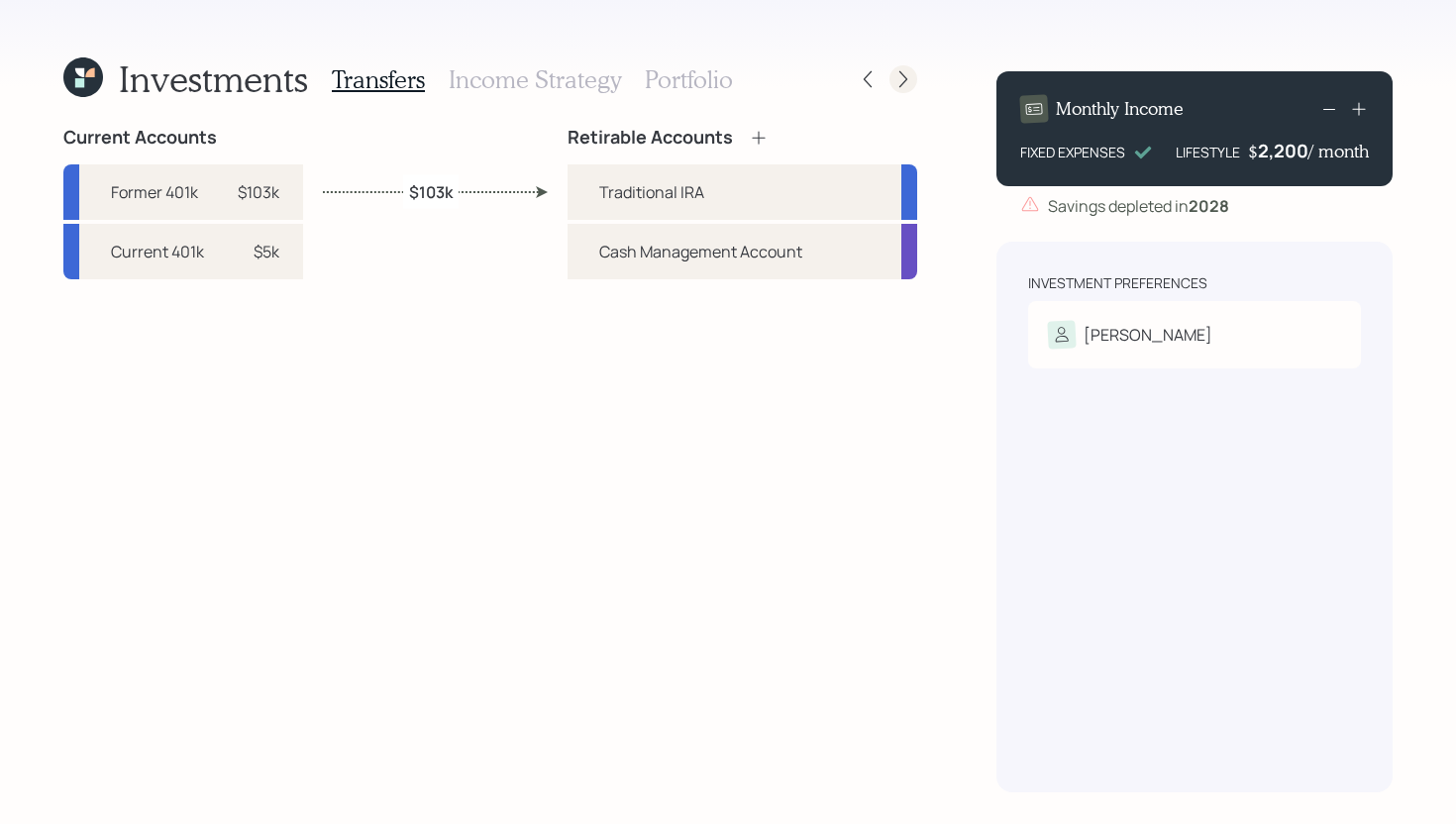 click 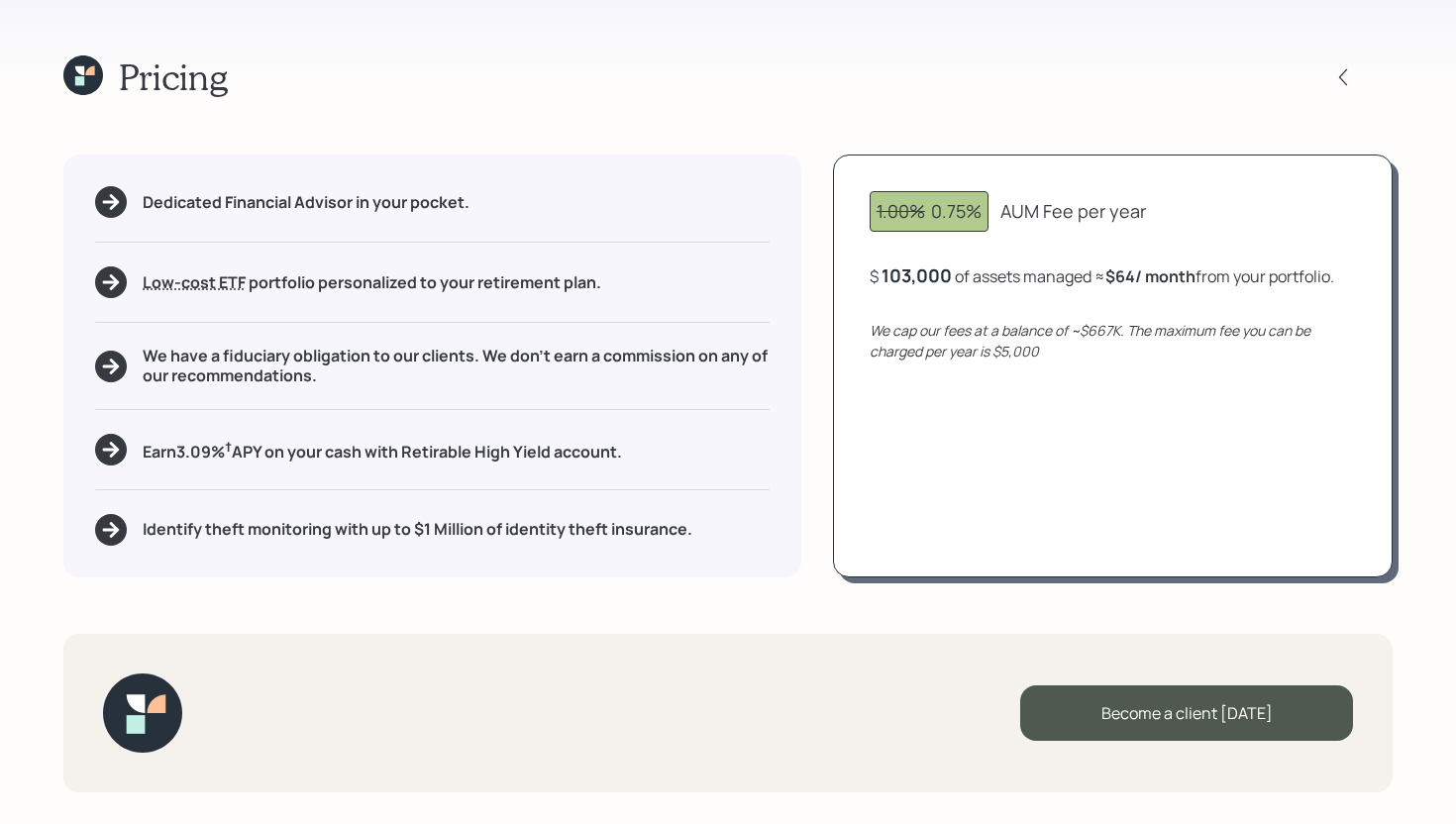 click 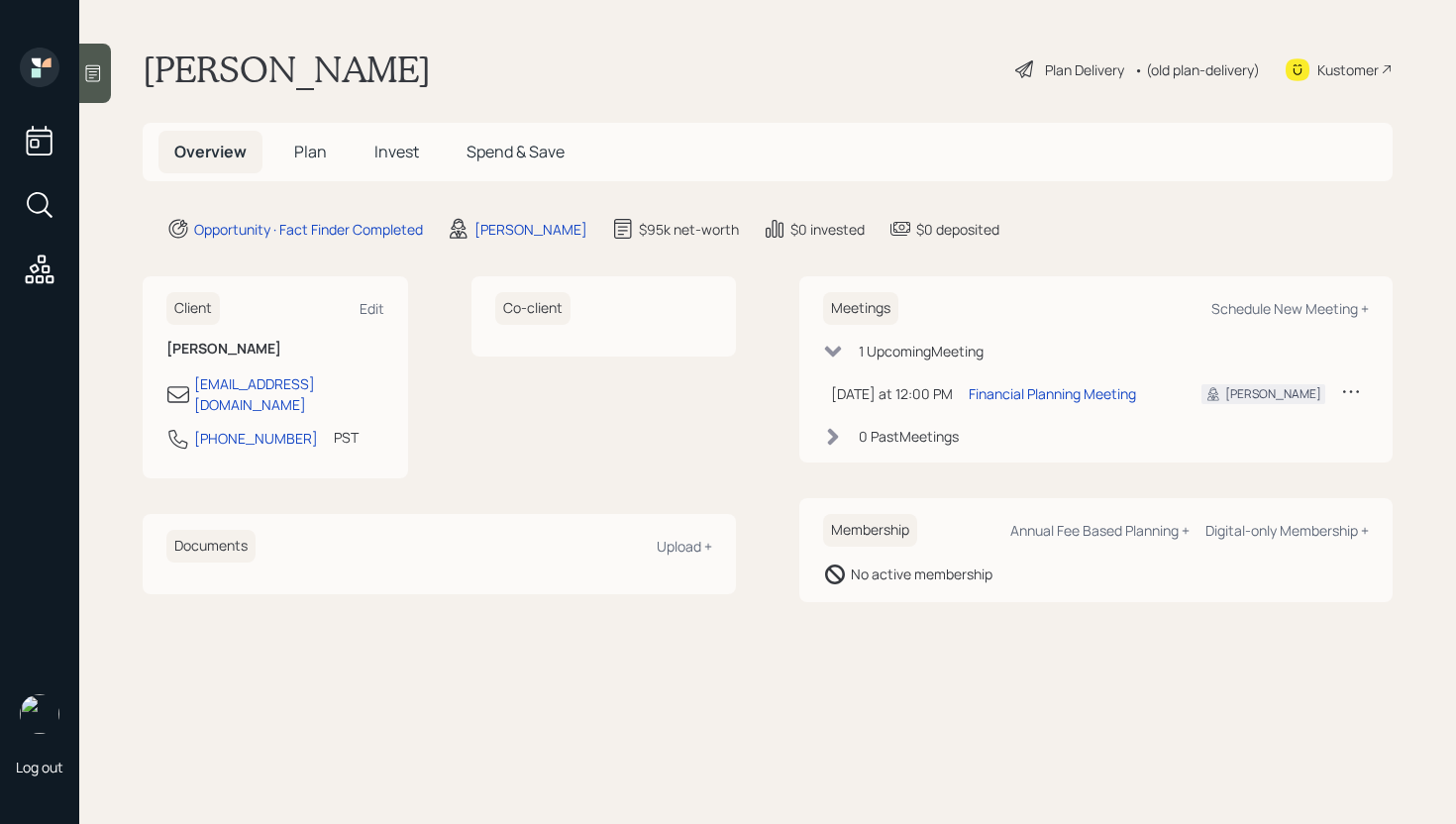 click on "Invest" at bounding box center [396, 152] 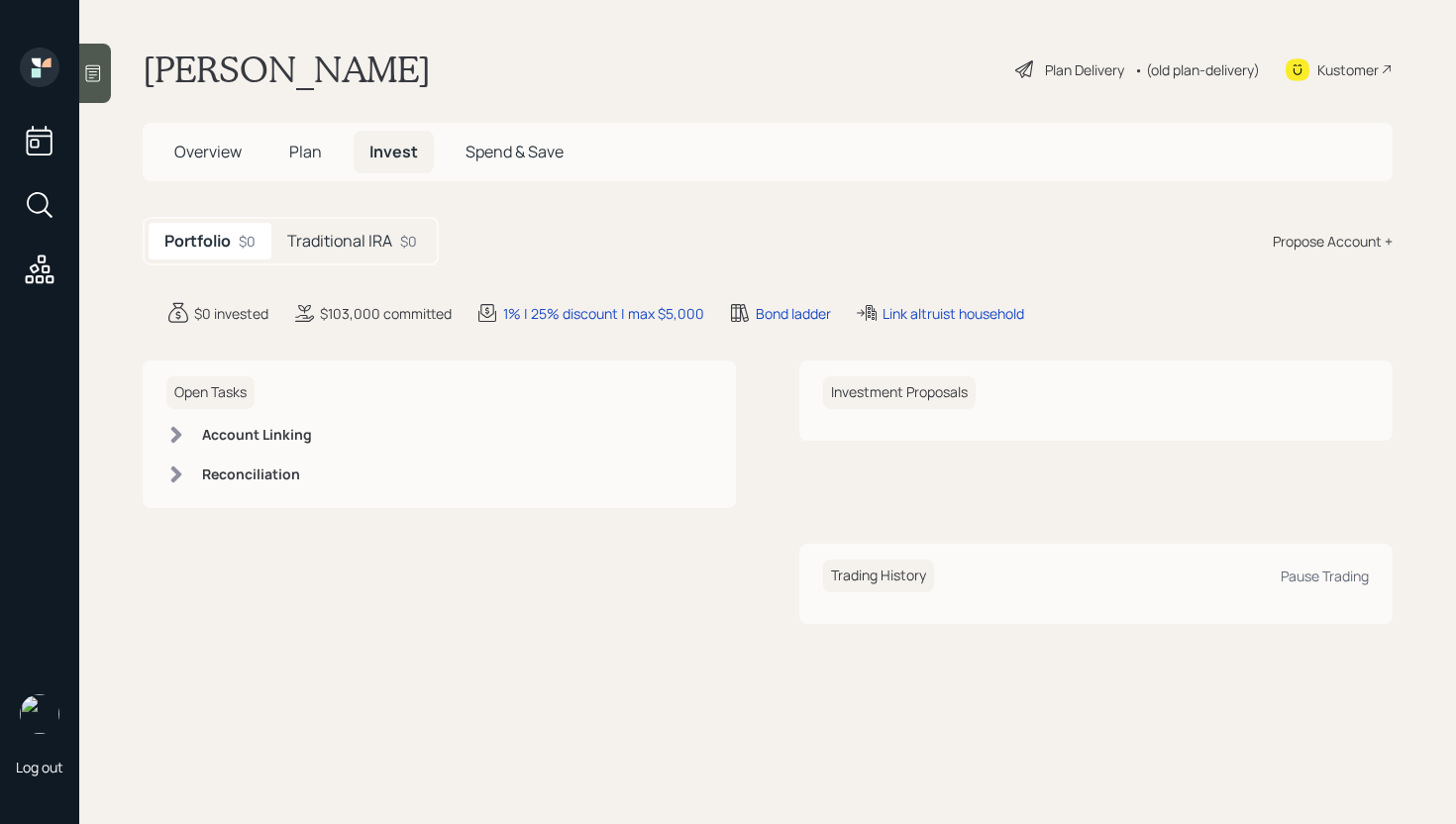 click on "Traditional IRA $0" at bounding box center [352, 241] 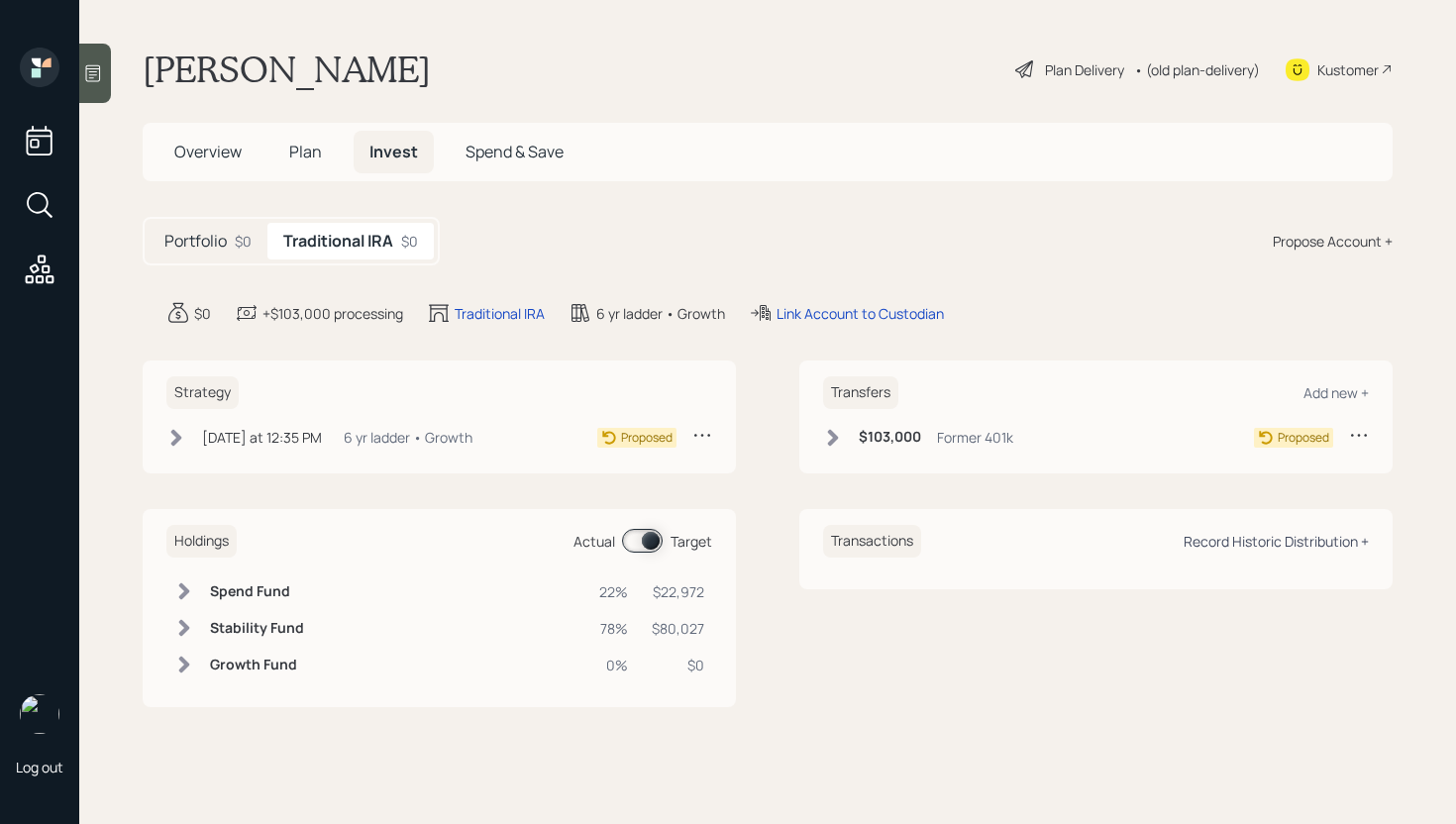 click on "Record Historic Distribution +" at bounding box center (1276, 541) 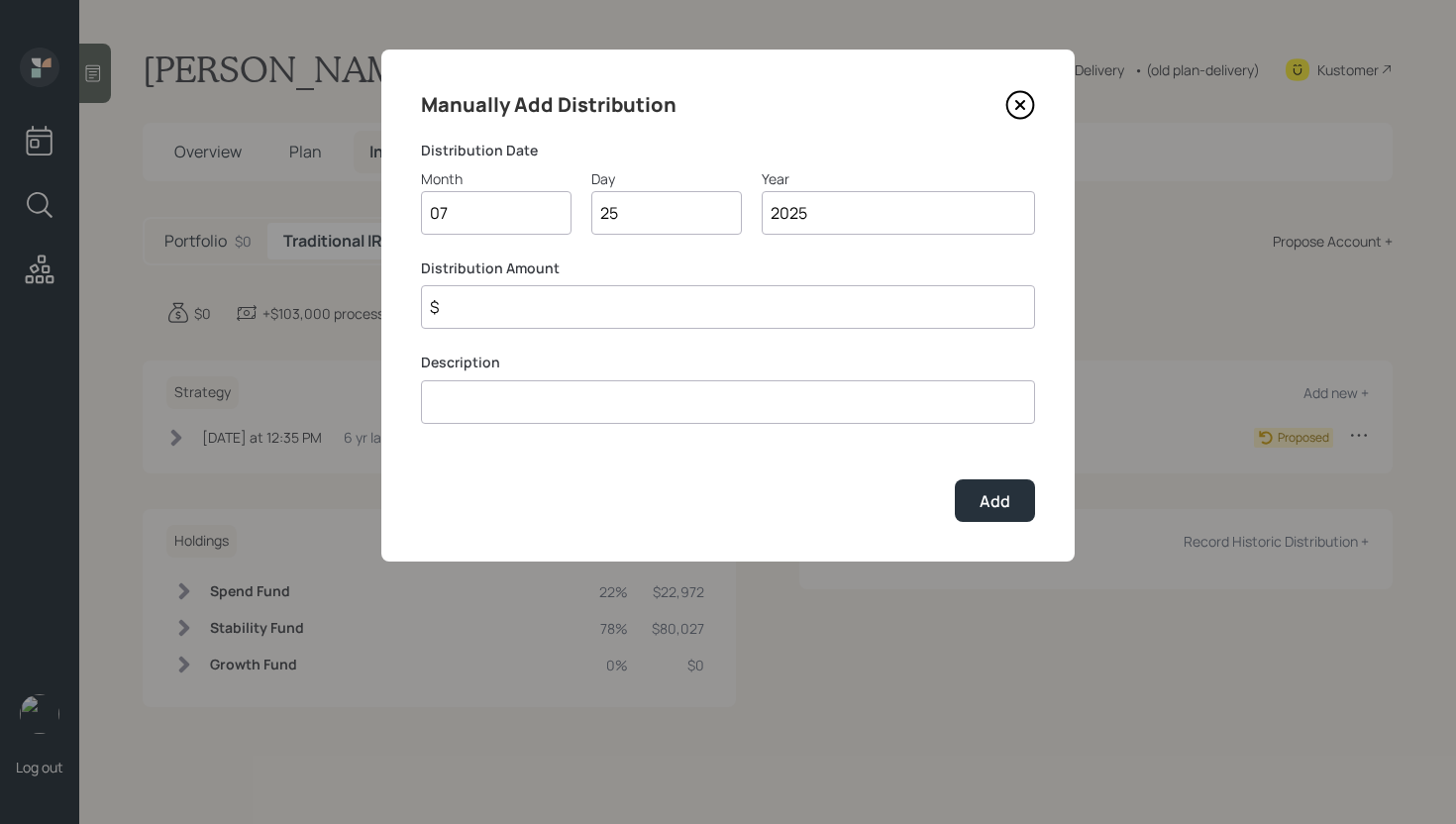 click on "$" at bounding box center [728, 307] 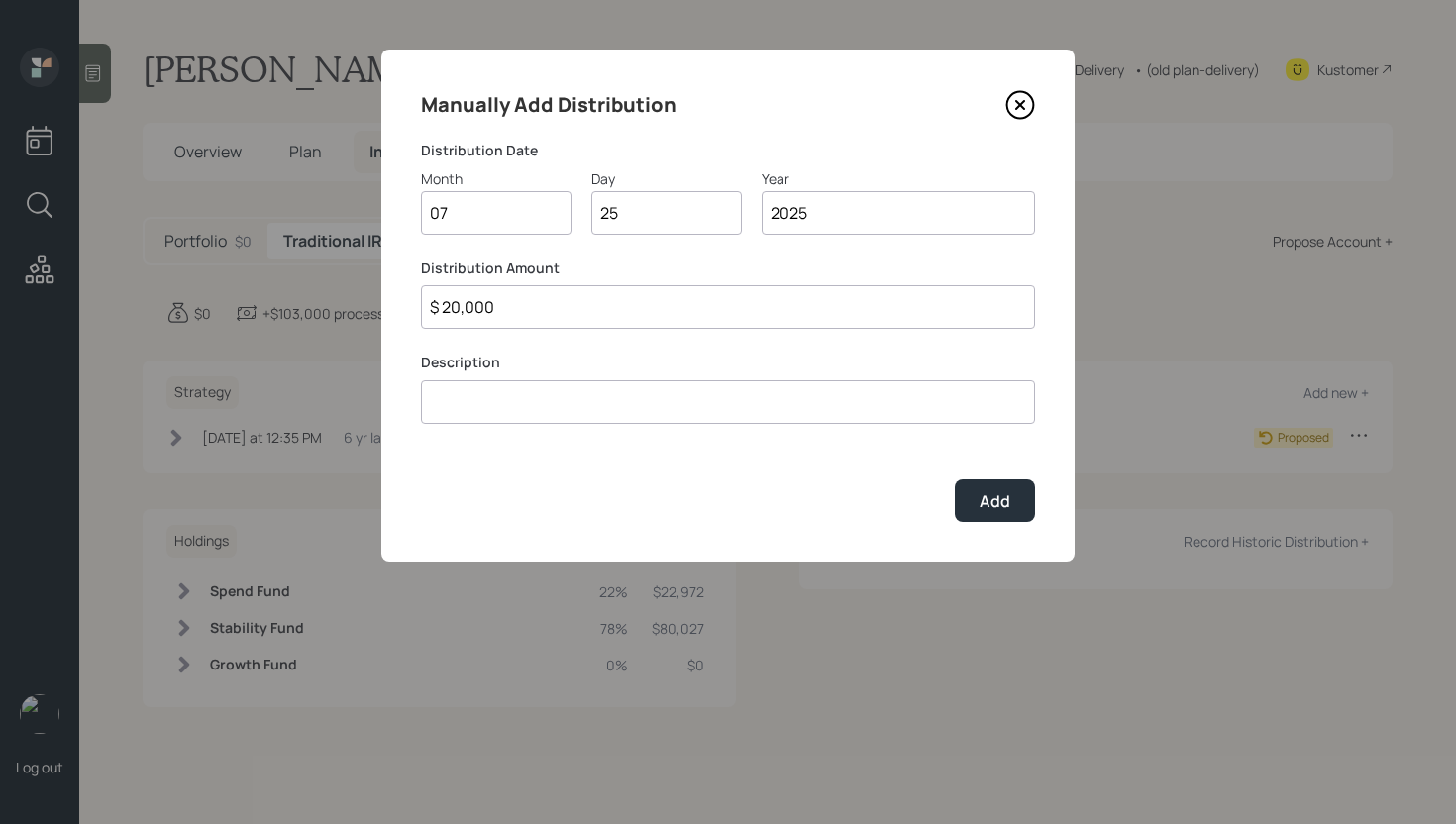 type on "$ 20,000" 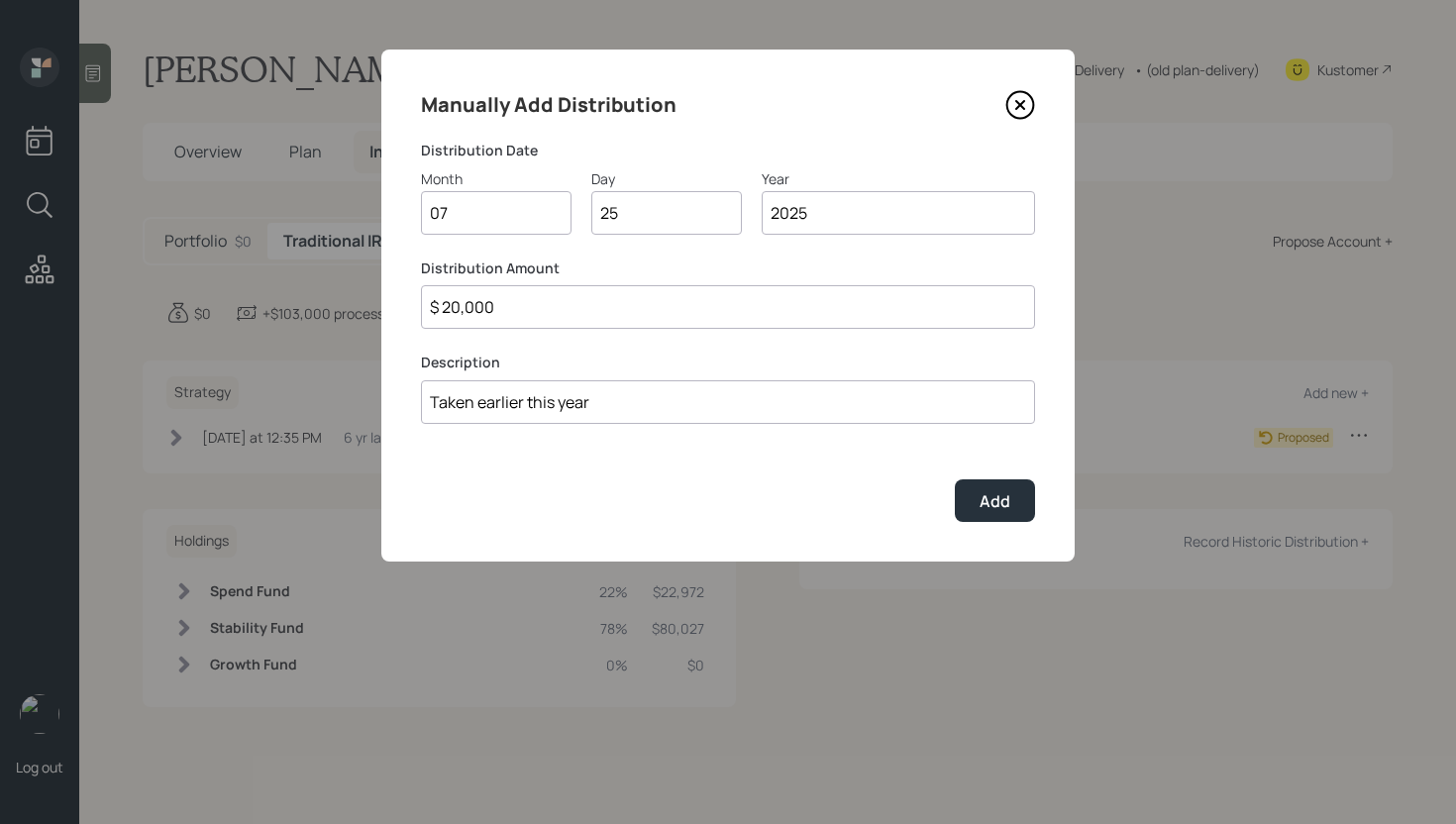 type on "Taken earlier this year" 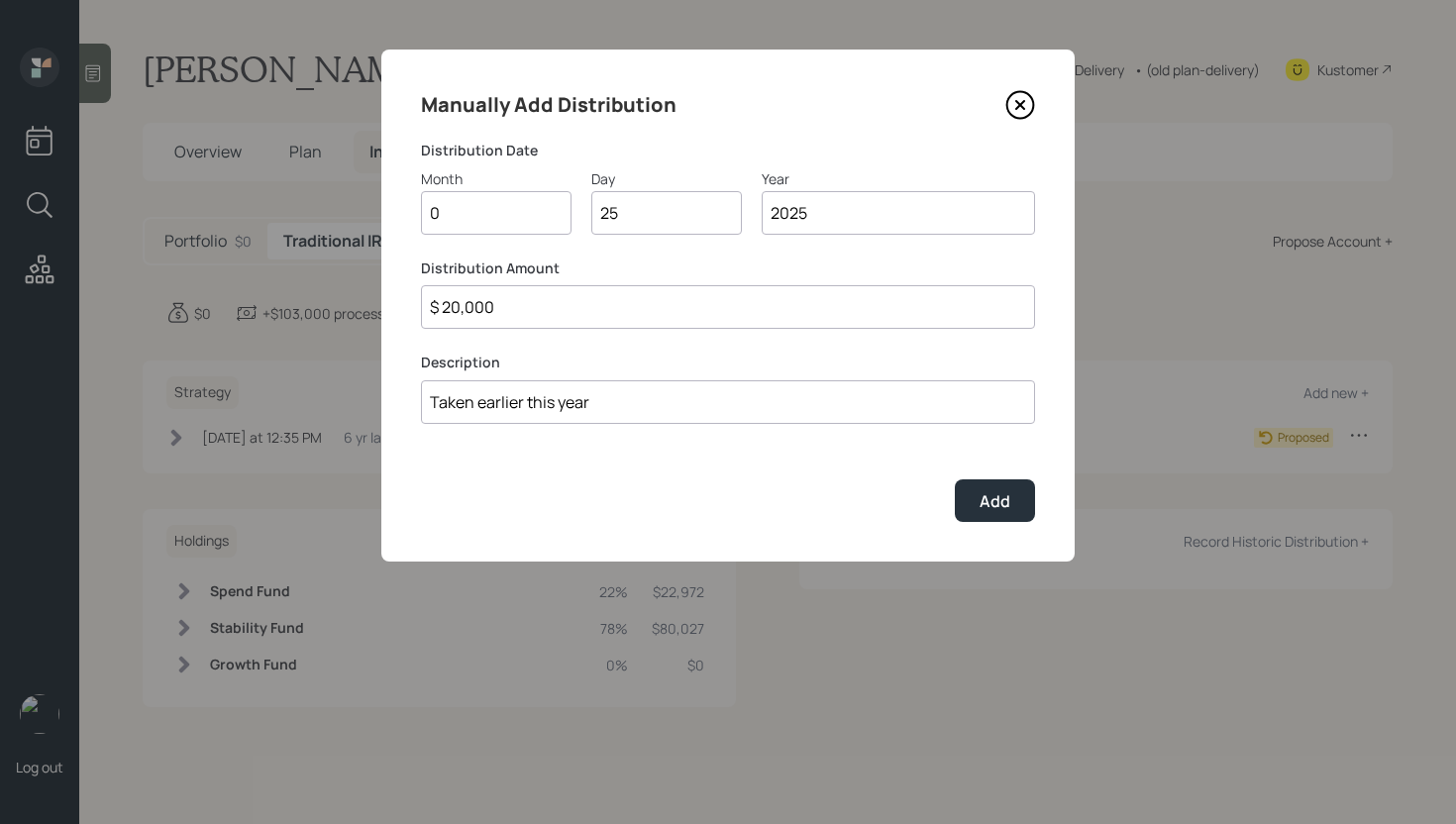 type on "01" 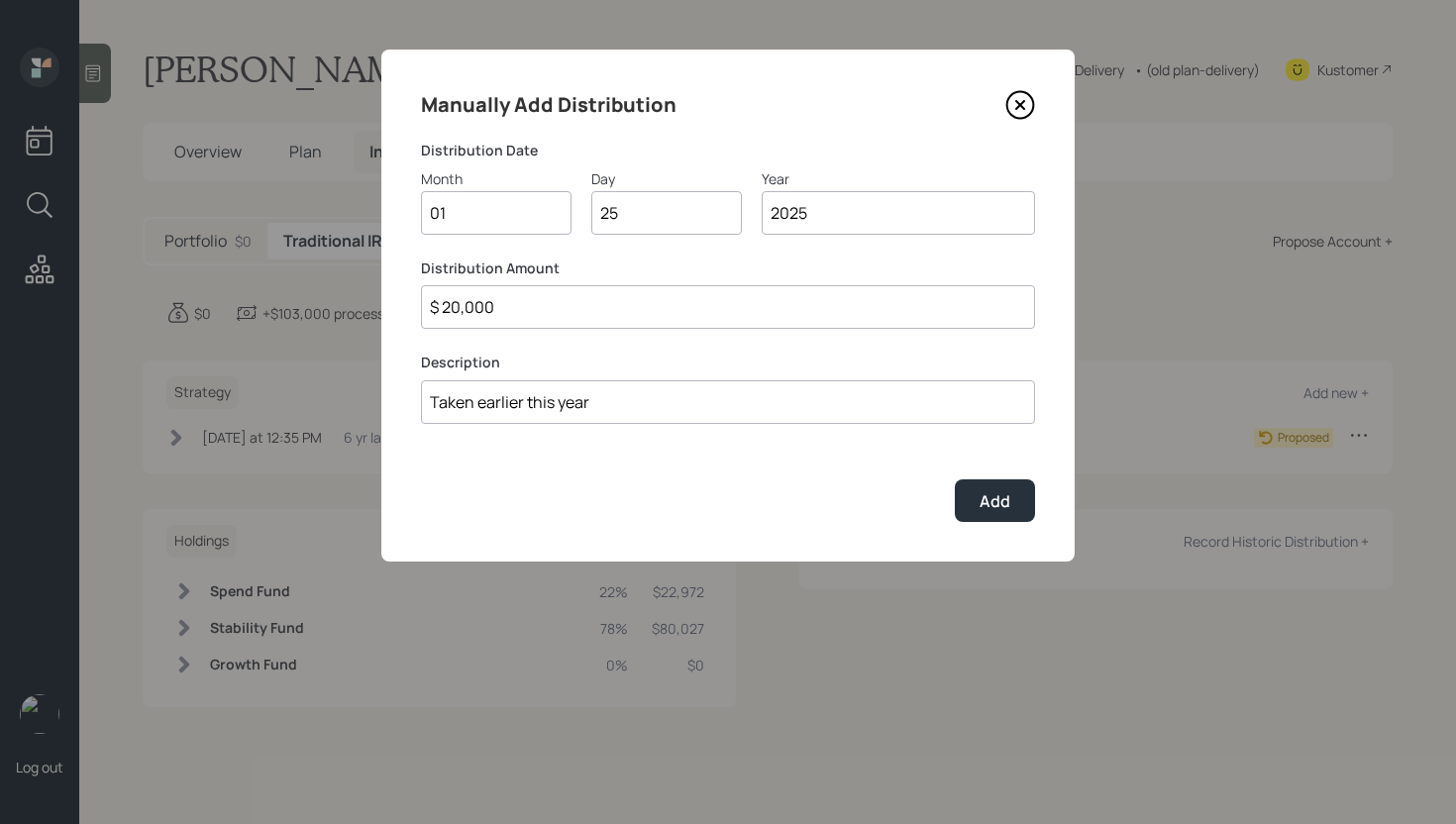 type on "2" 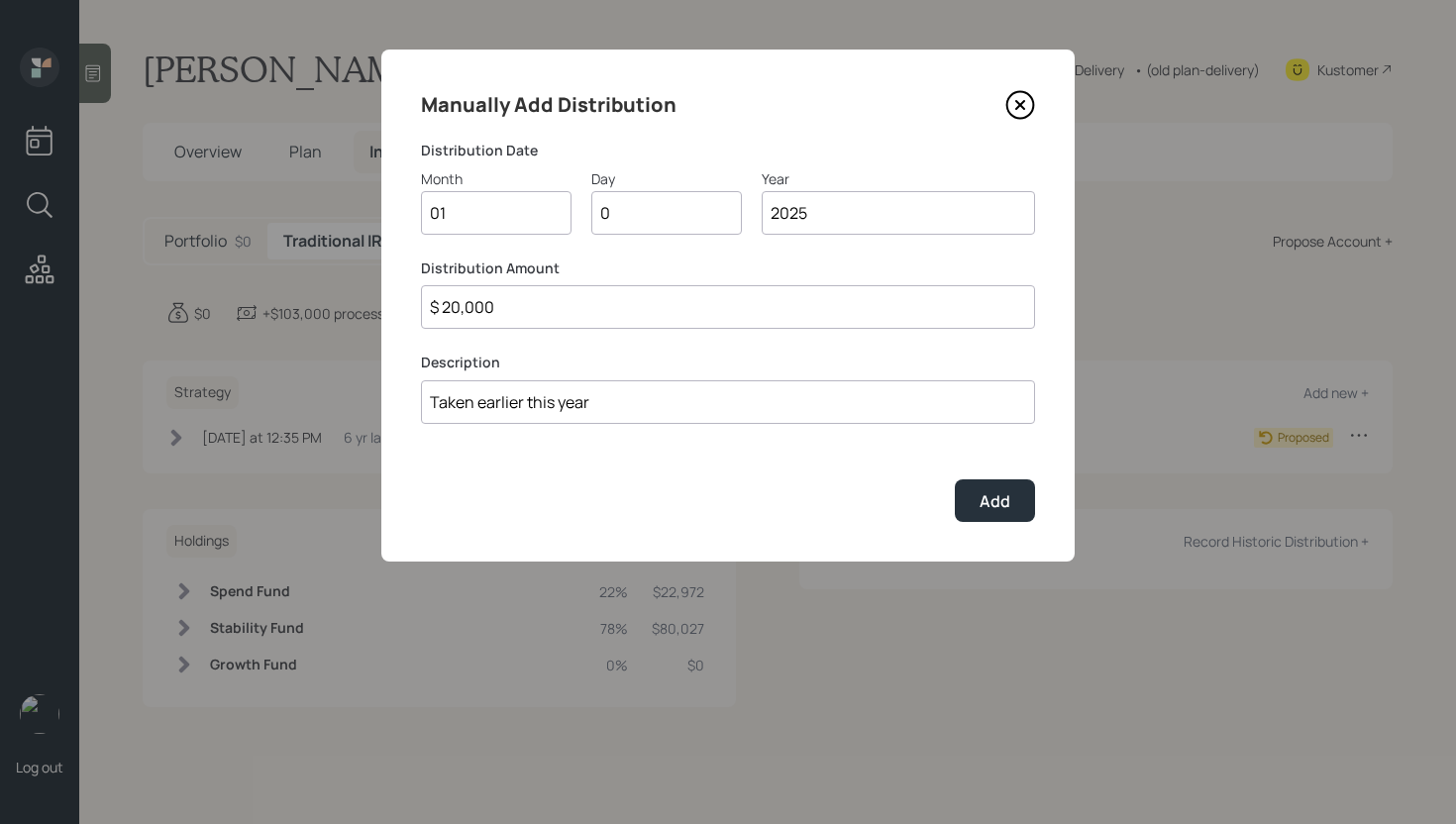 type on "01" 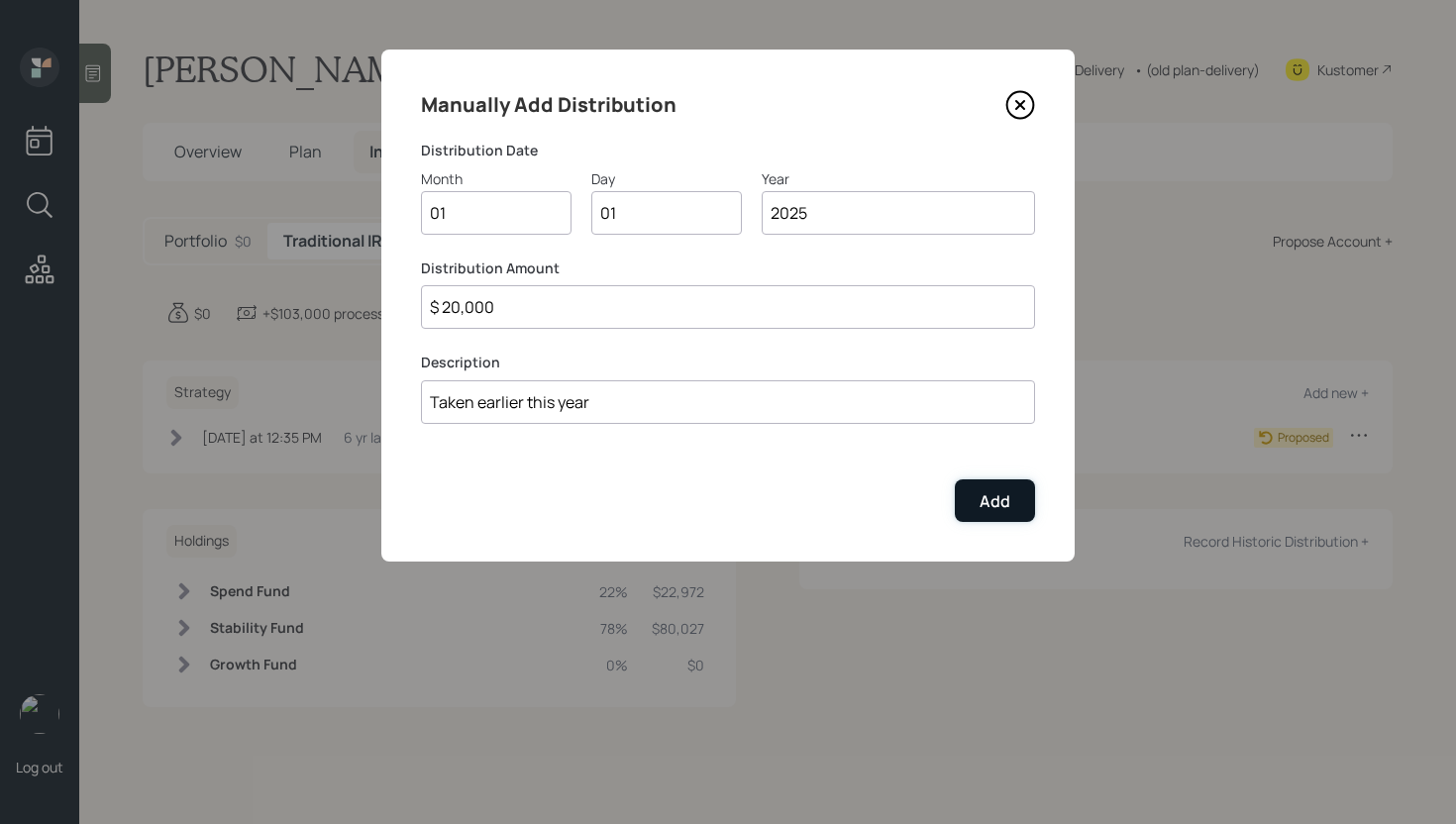 click on "Add" at bounding box center [994, 500] 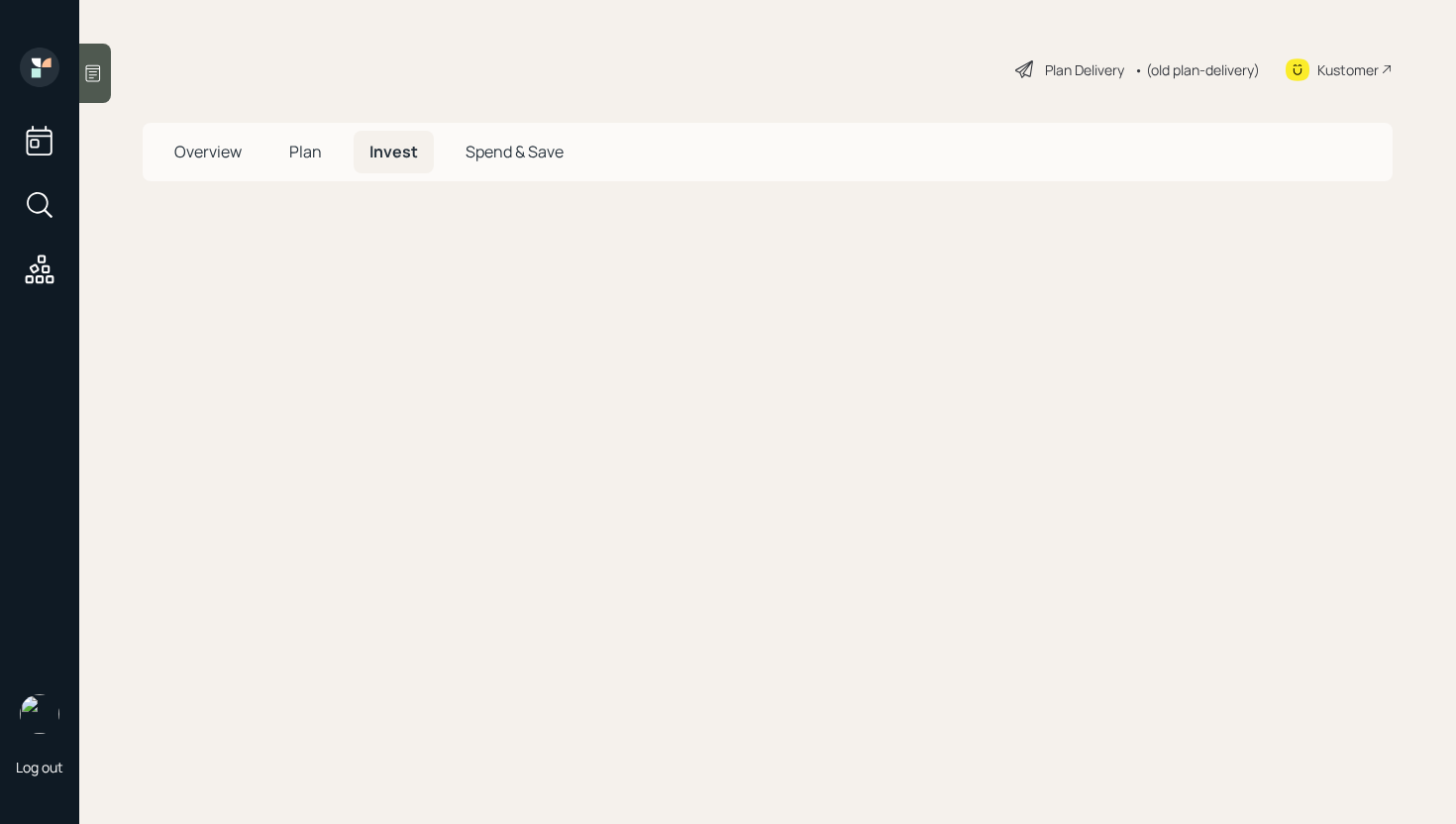 scroll, scrollTop: 0, scrollLeft: 0, axis: both 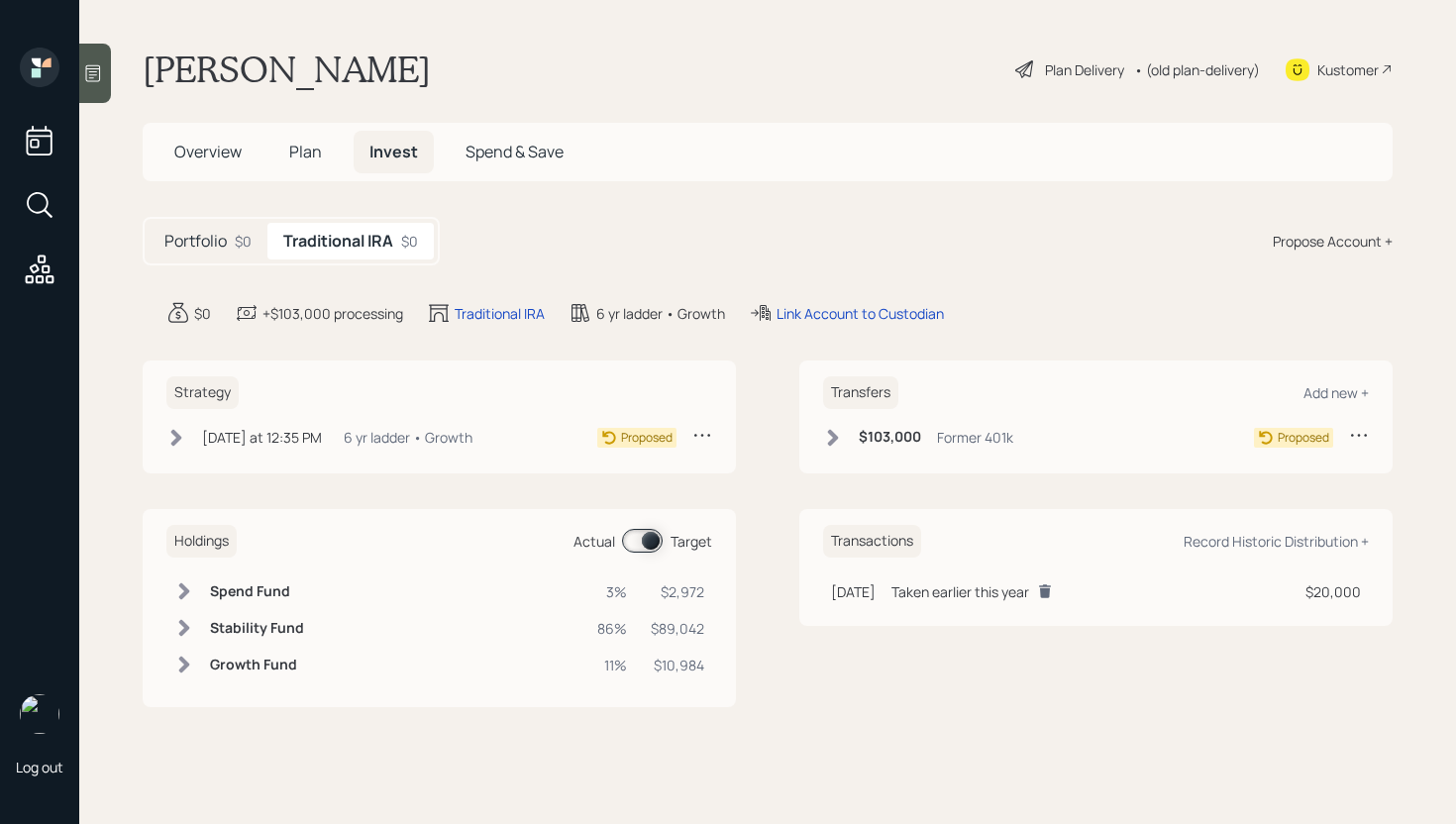 click on "Plan Delivery" at bounding box center (1085, 69) 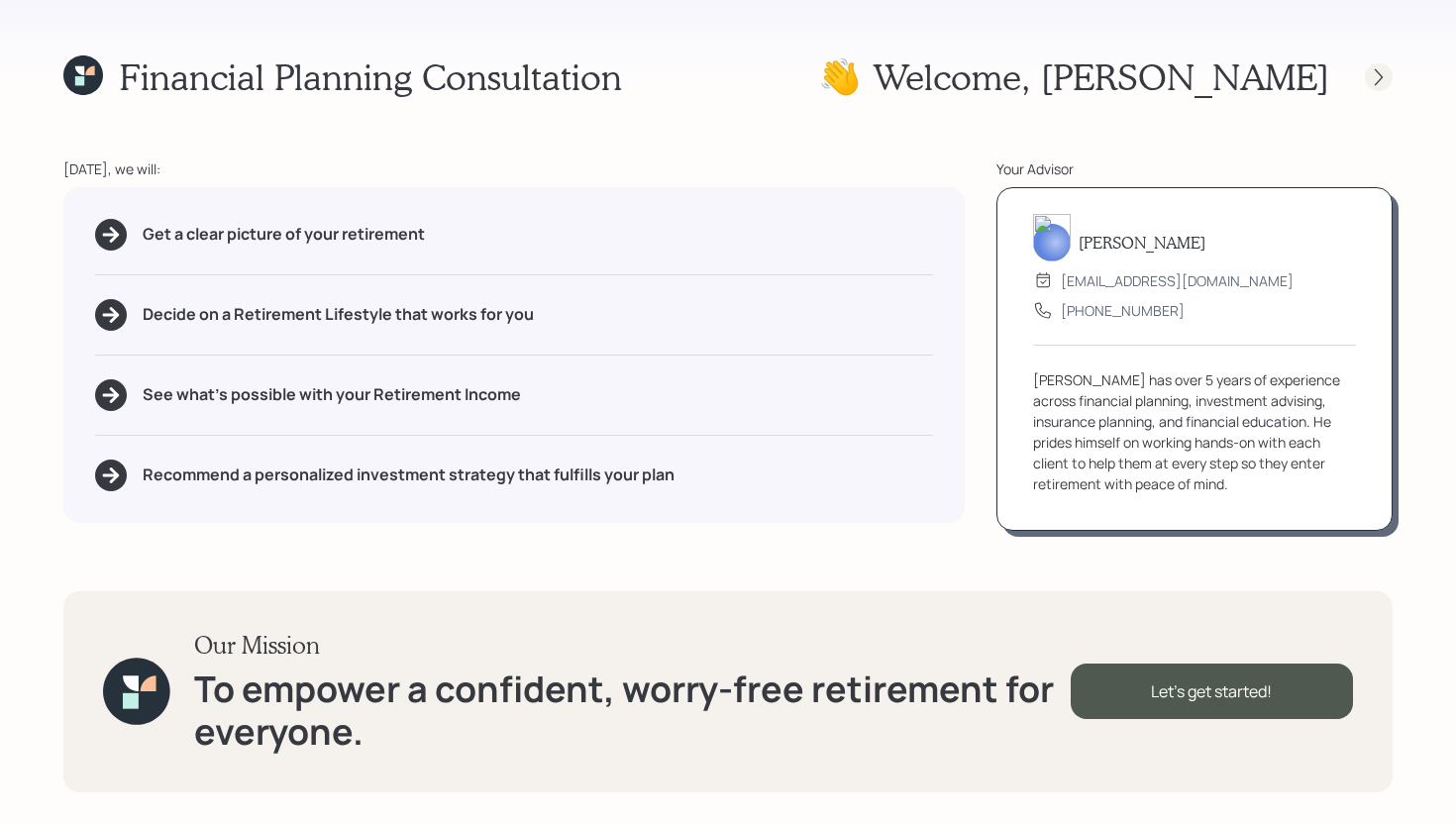 click 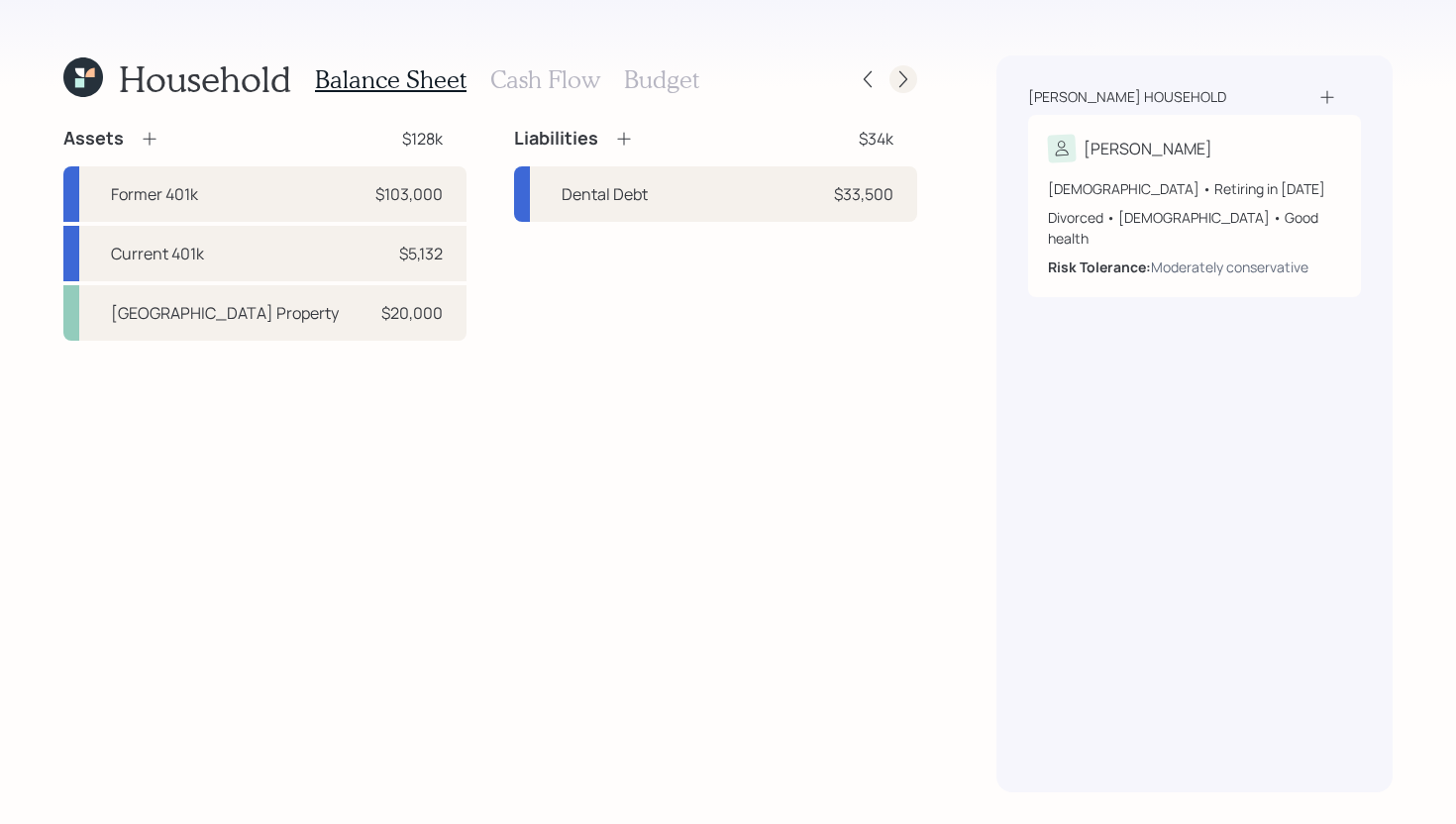 click 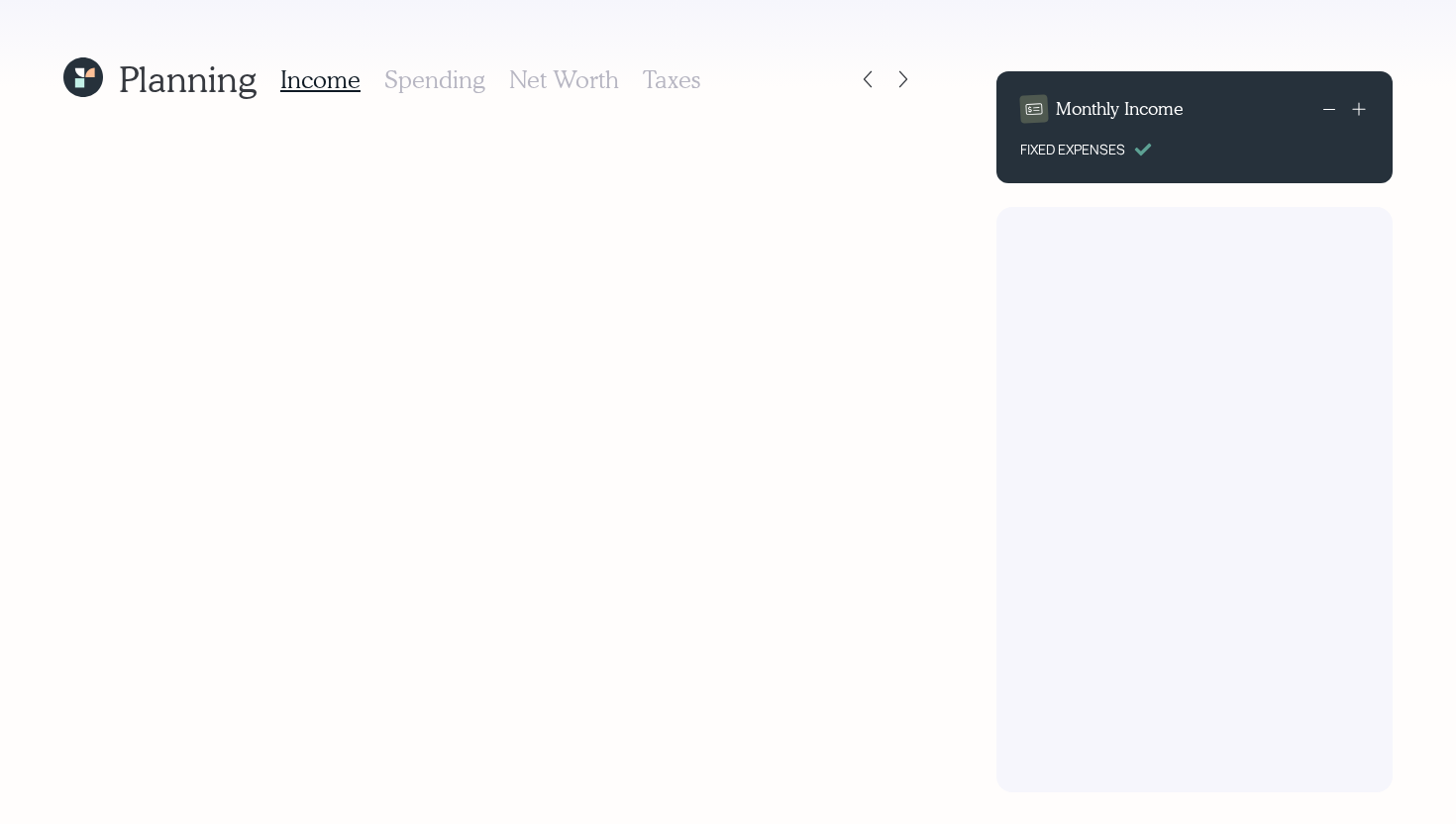 scroll, scrollTop: 0, scrollLeft: 0, axis: both 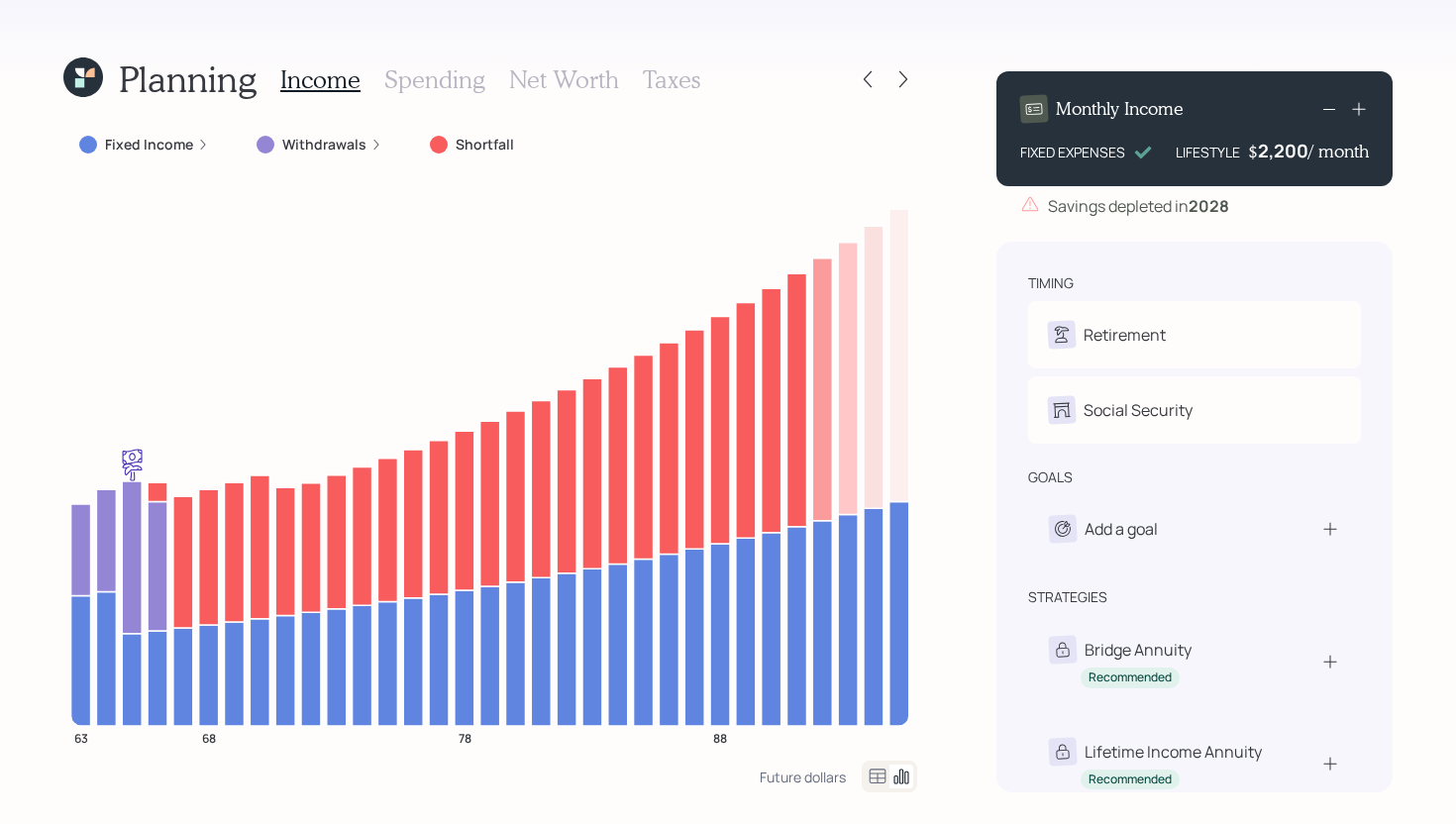 click 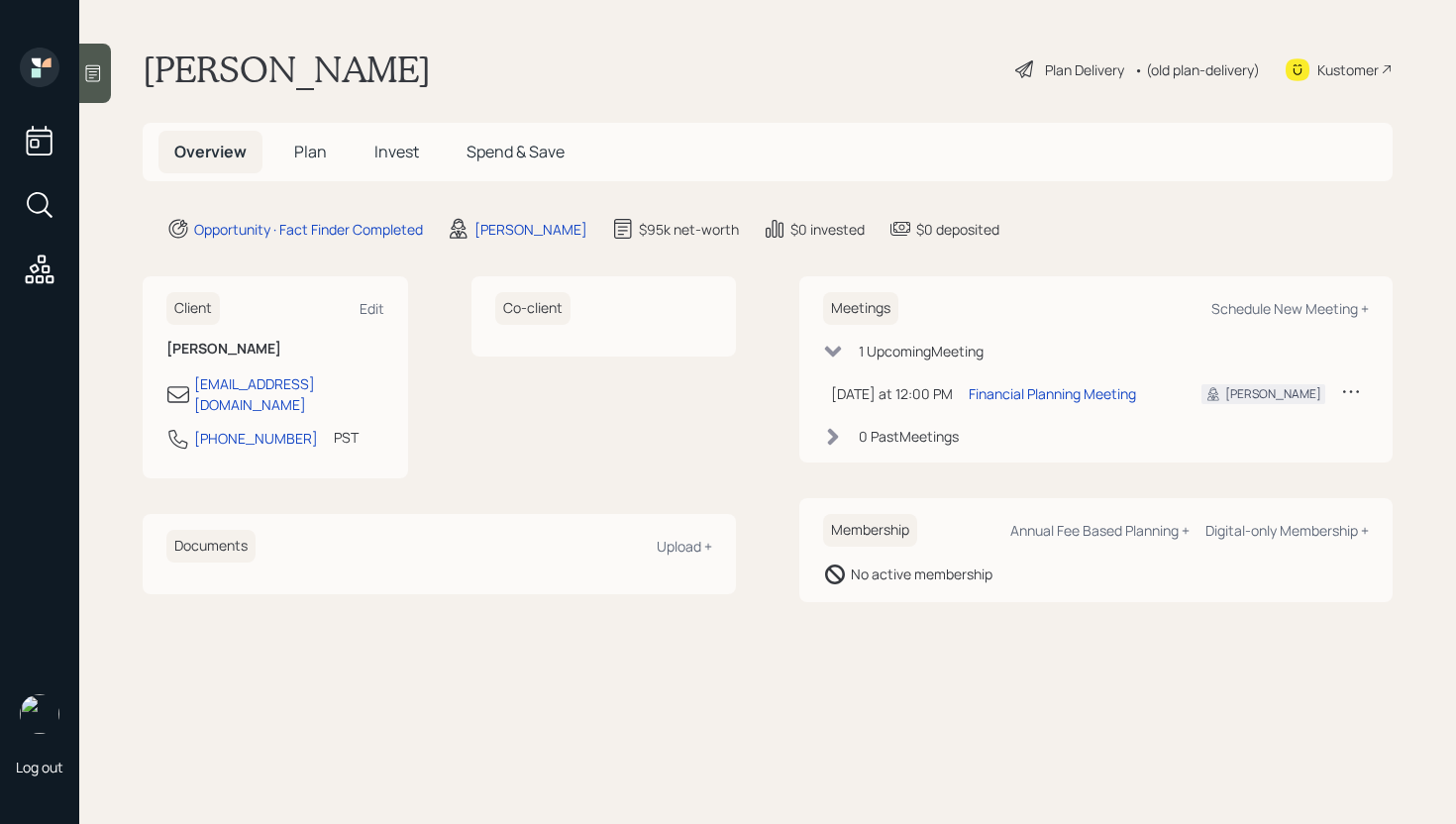 click on "Plan" at bounding box center (310, 152) 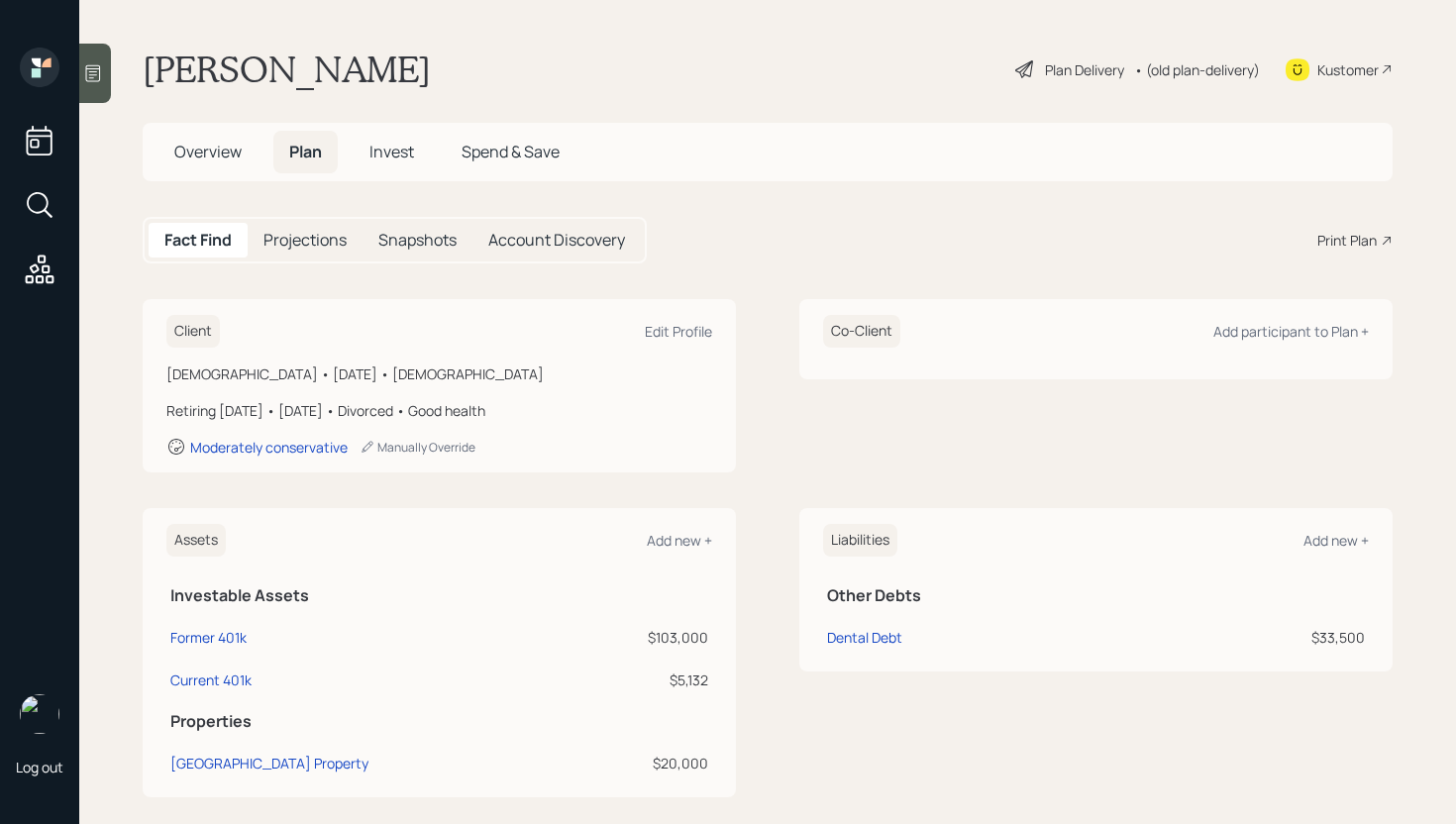click on "Projections" at bounding box center [305, 240] 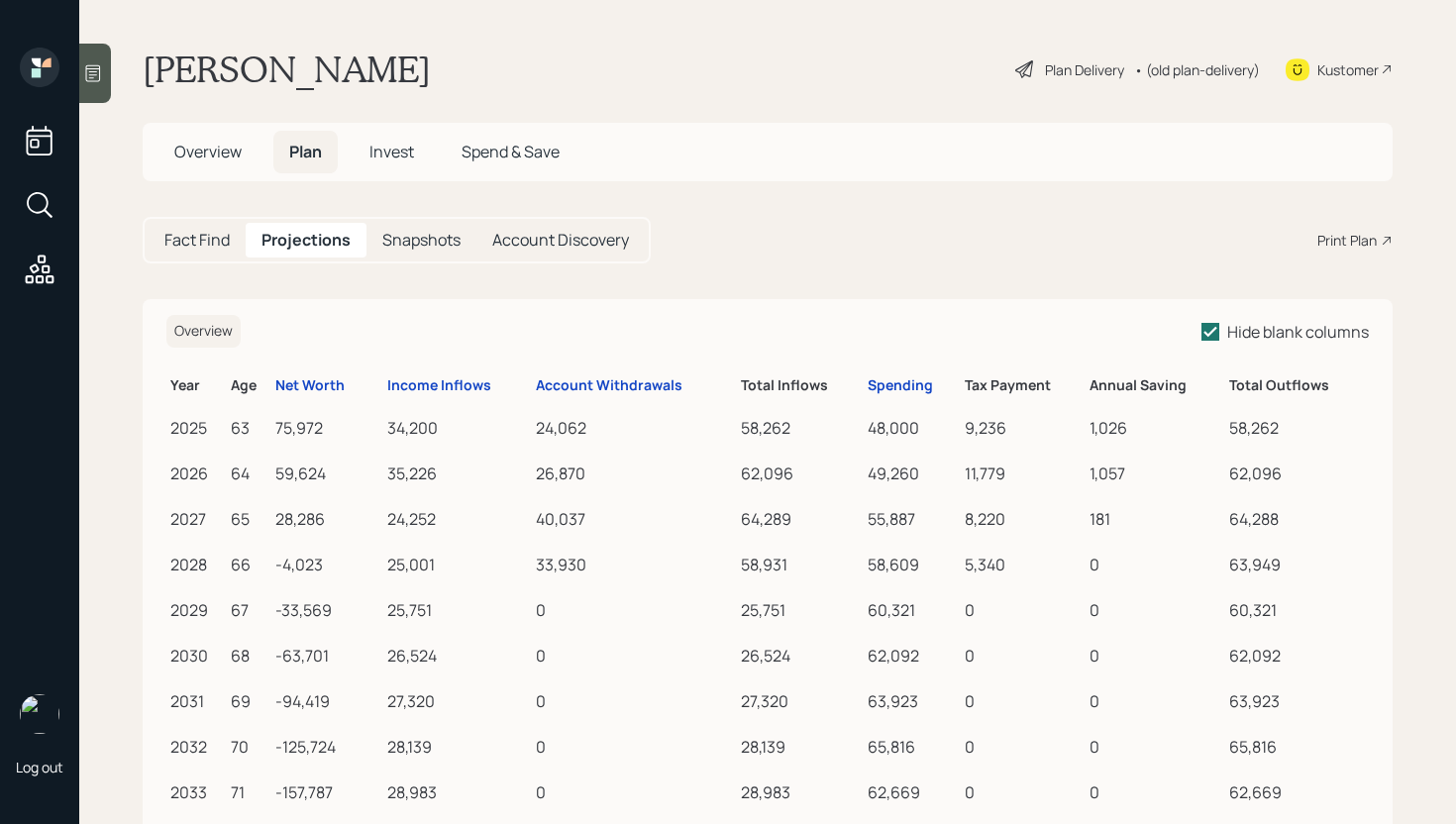 click on "Overview" at bounding box center (208, 152) 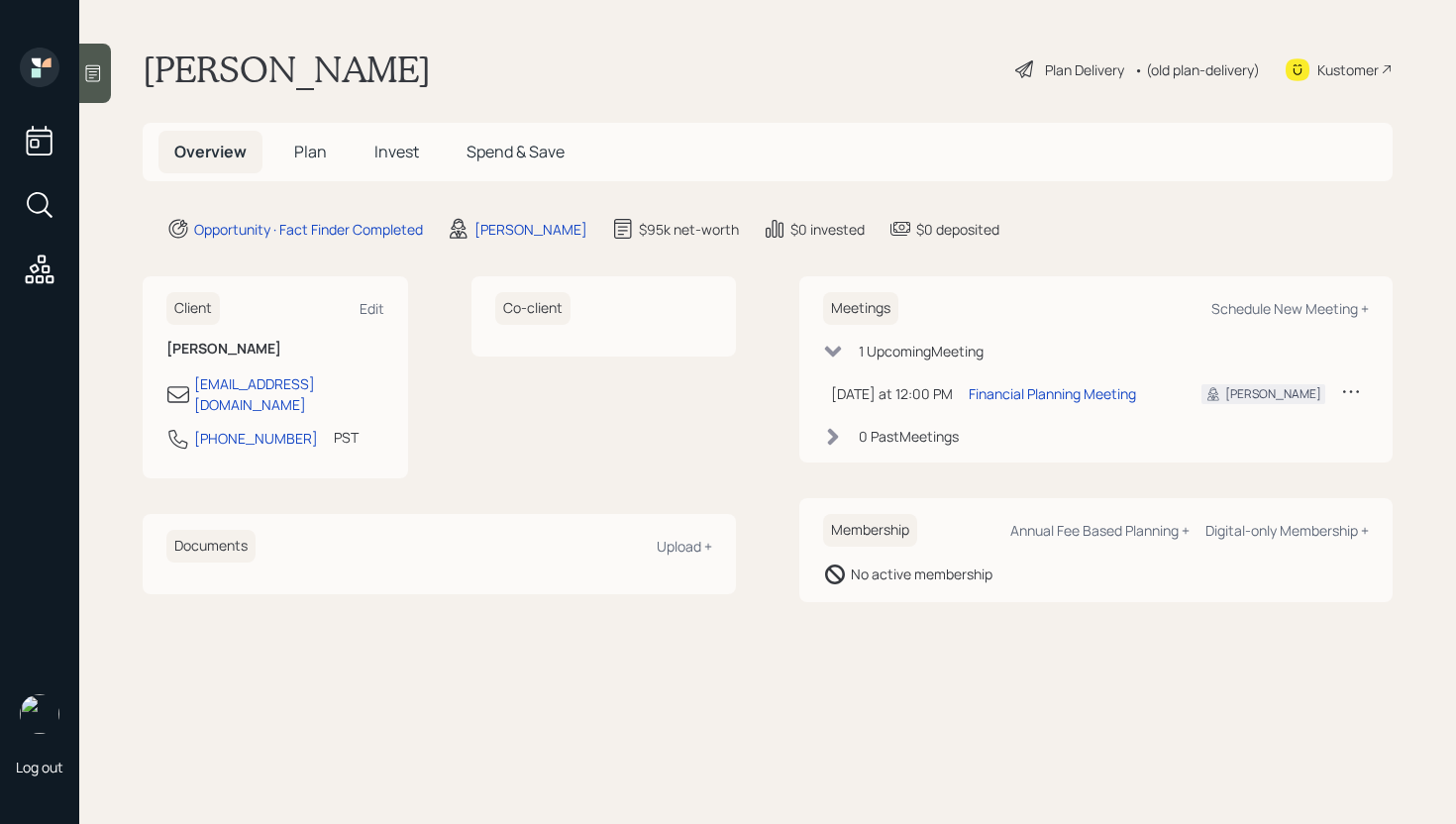 click on "Plan" at bounding box center [310, 152] 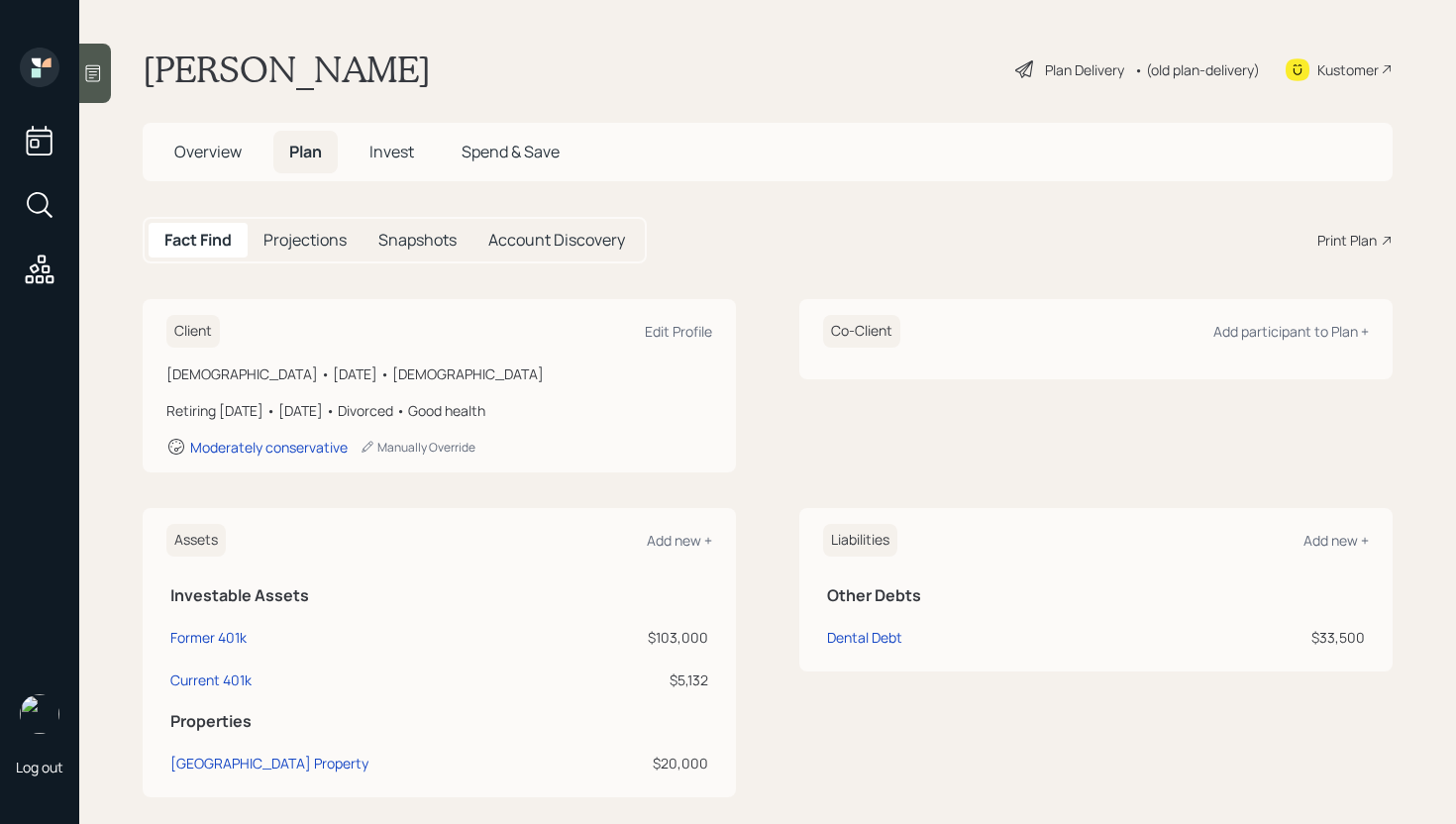 click on "Print Plan" at bounding box center [1347, 240] 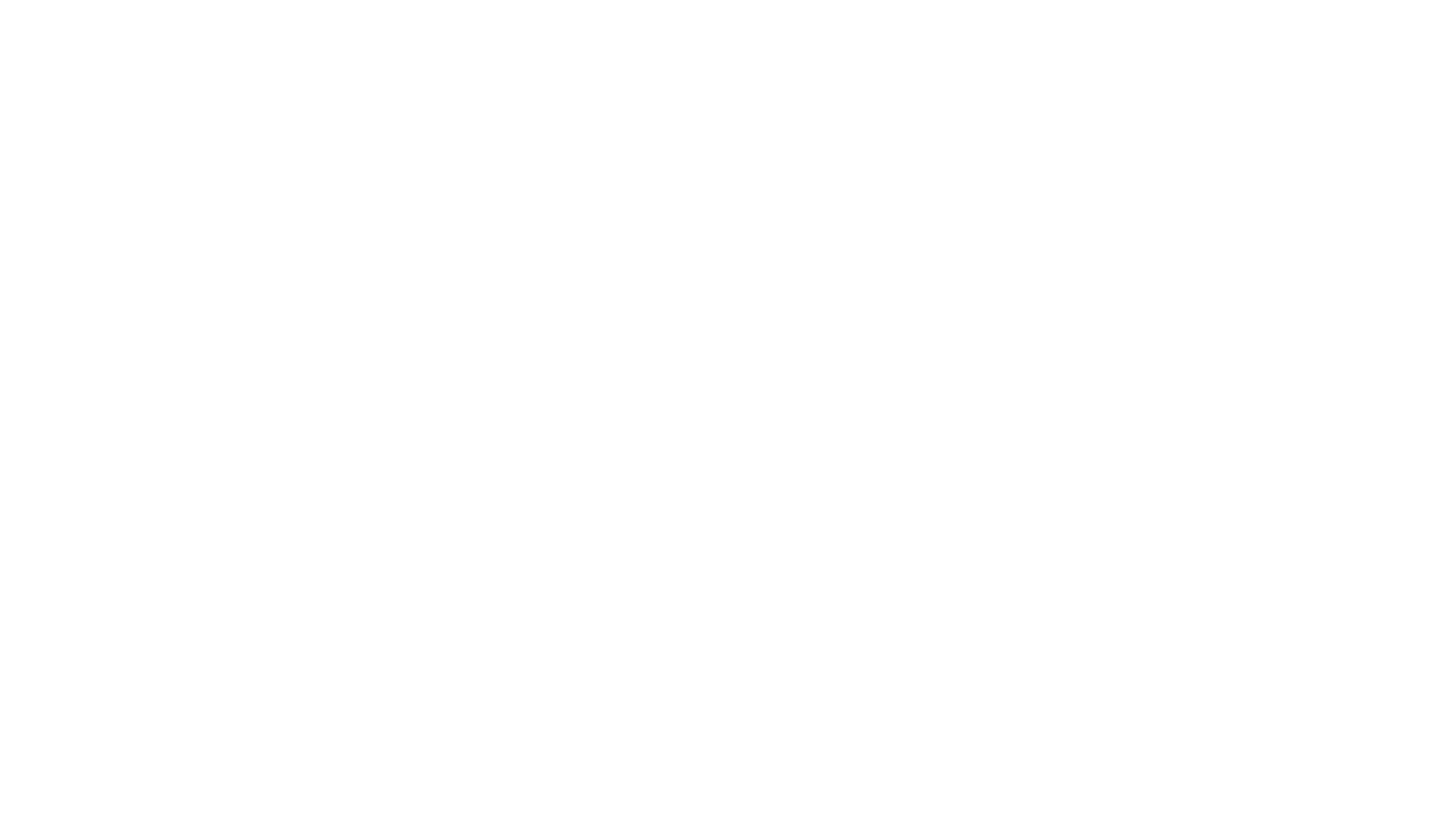 scroll, scrollTop: 0, scrollLeft: 0, axis: both 